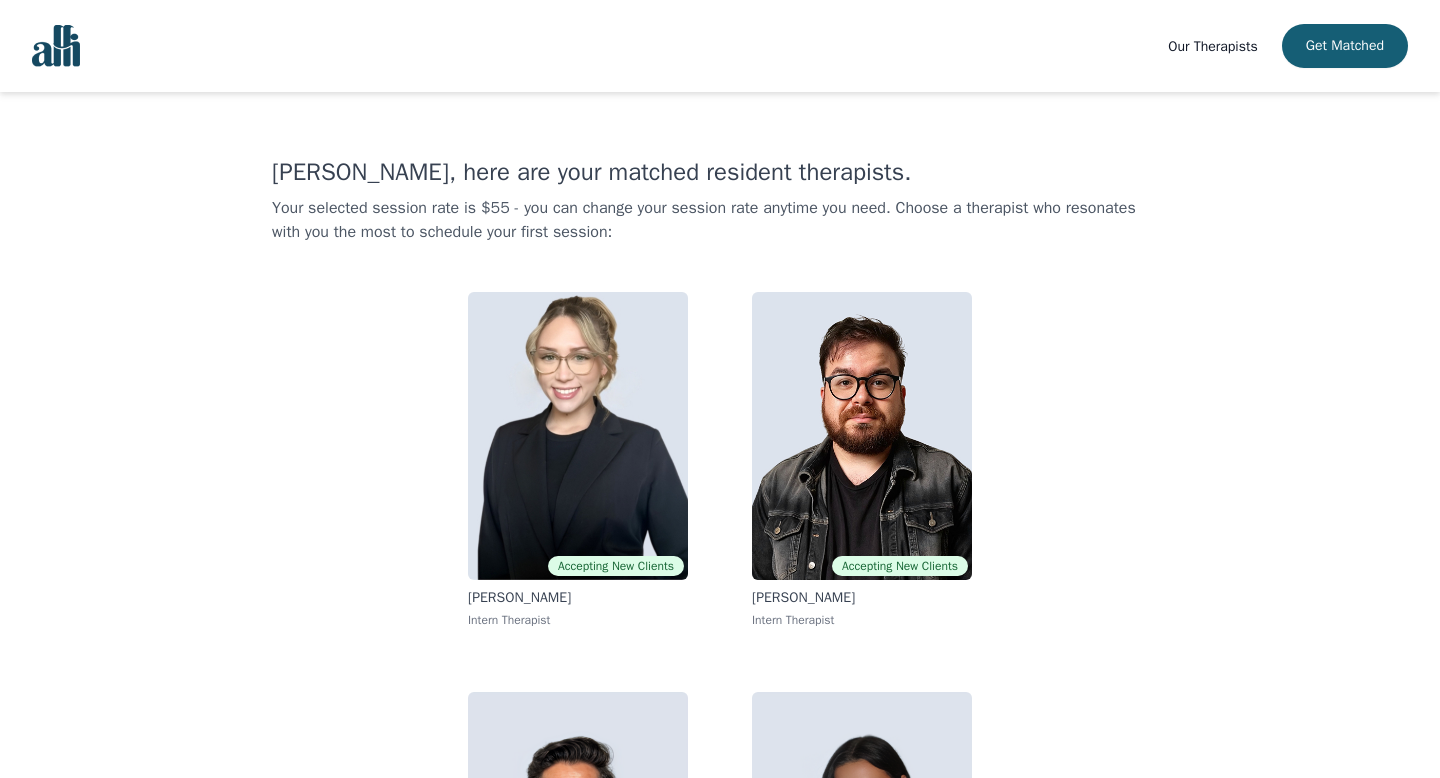 scroll, scrollTop: 266, scrollLeft: 0, axis: vertical 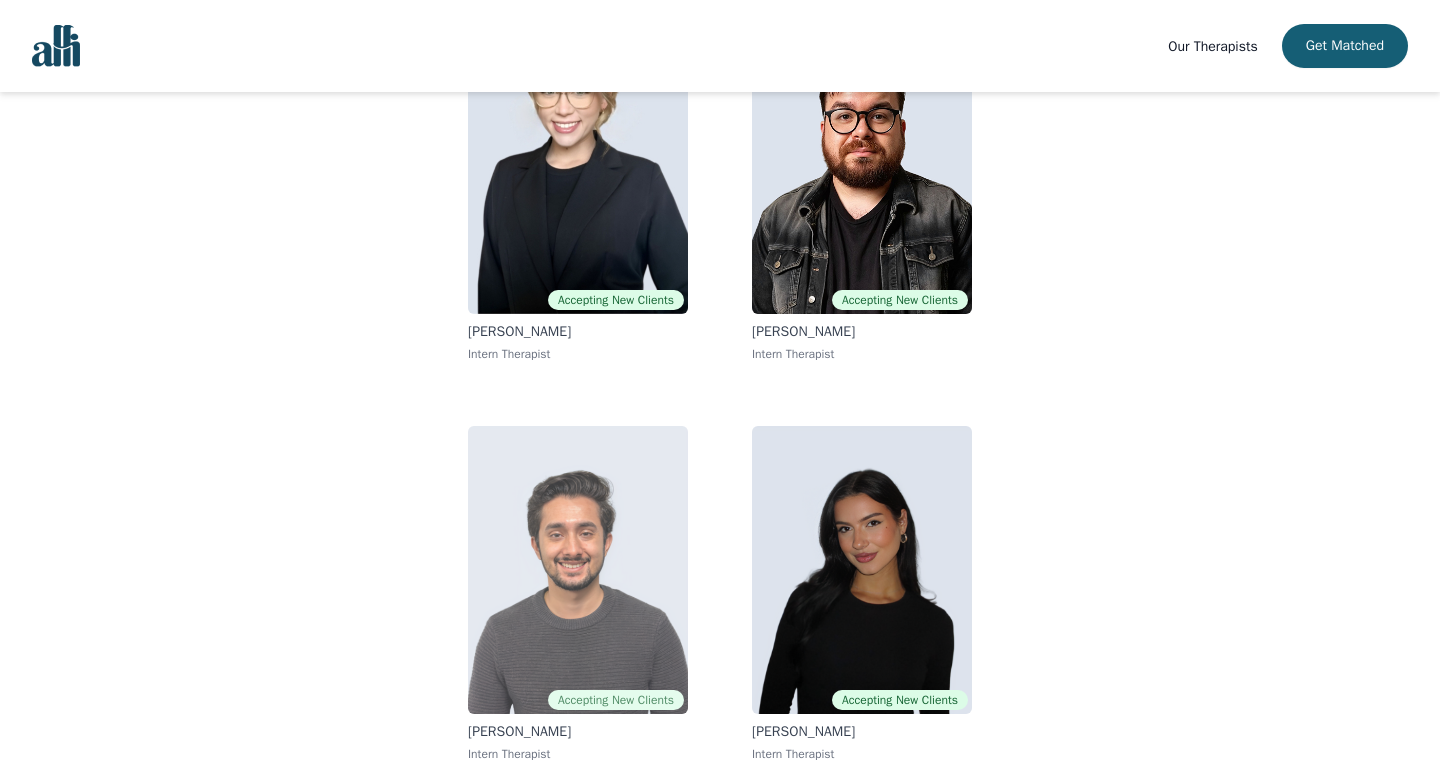 click at bounding box center (578, 570) 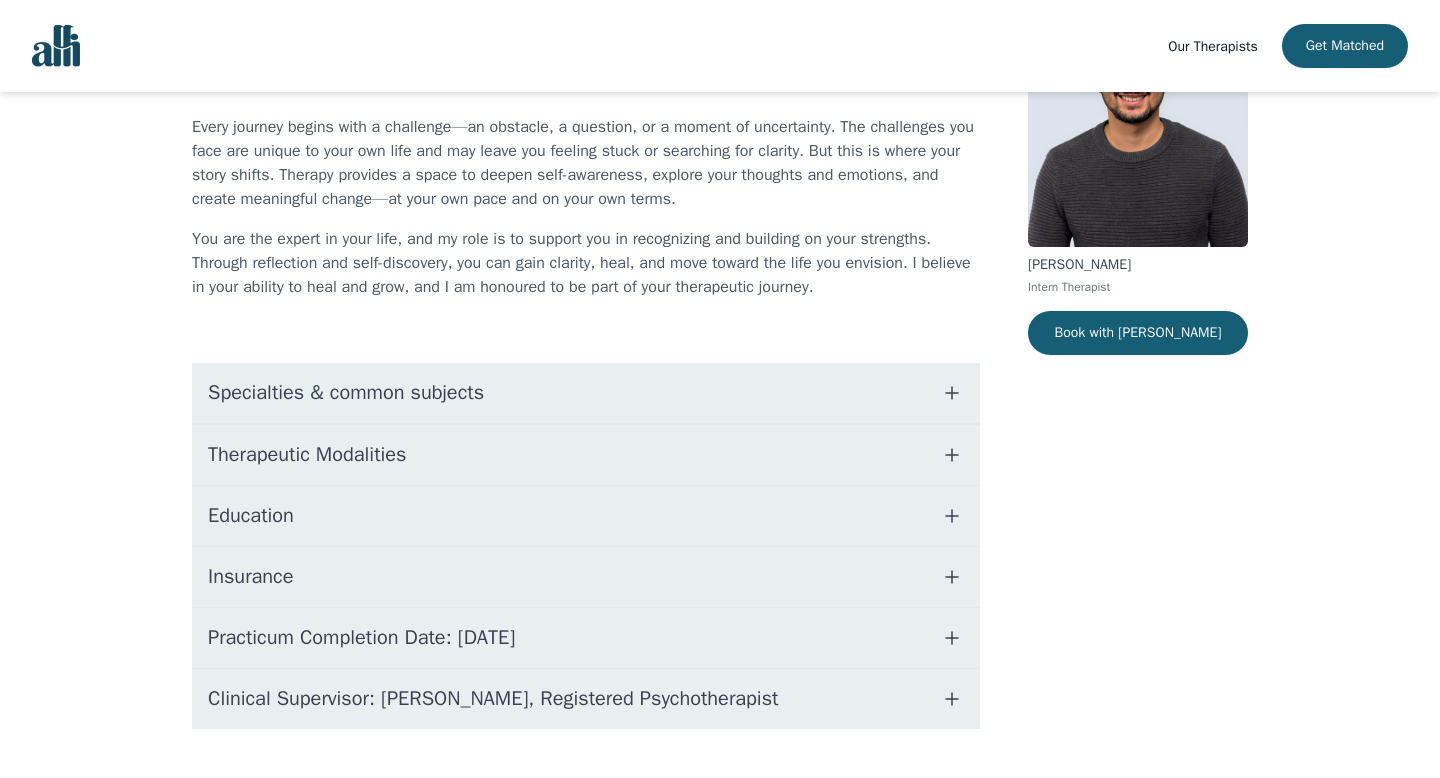 scroll, scrollTop: 188, scrollLeft: 0, axis: vertical 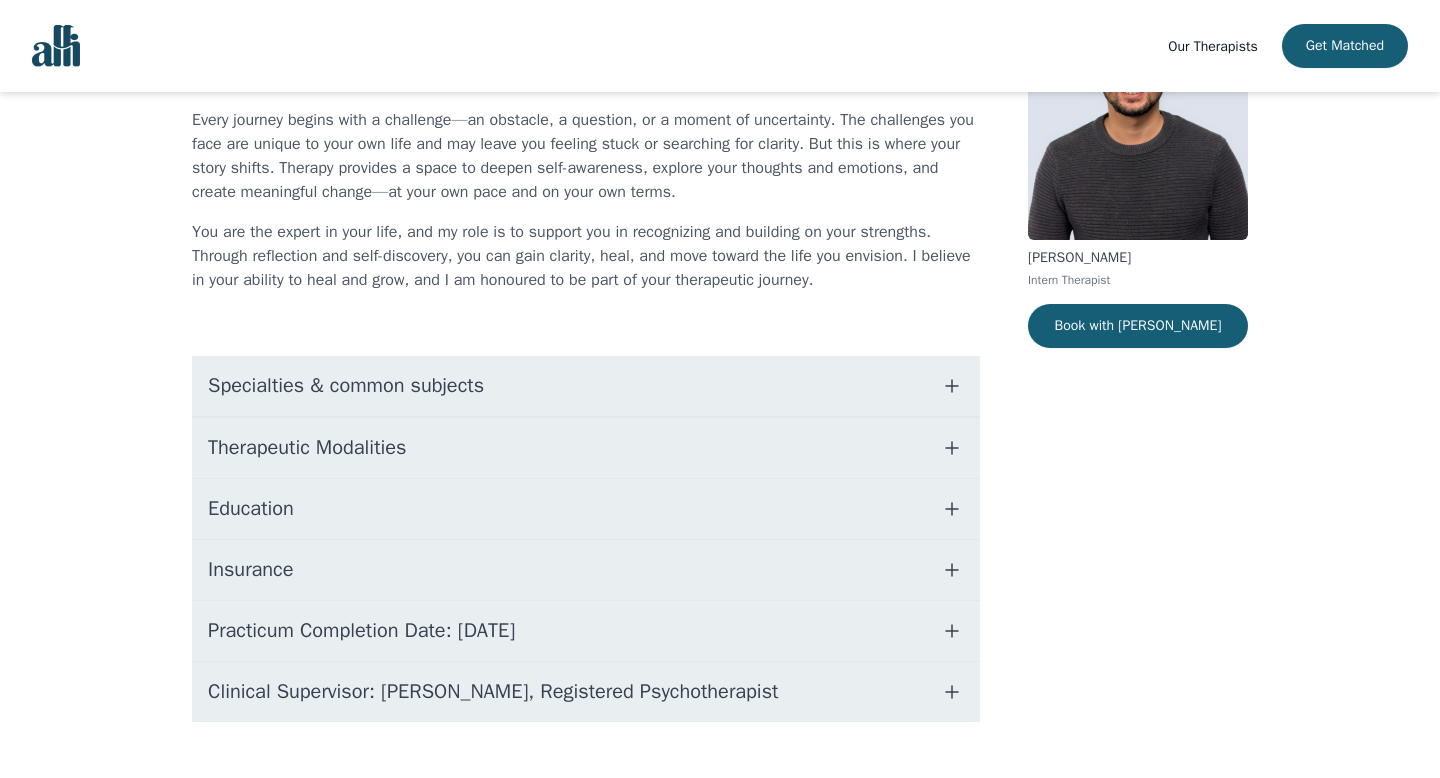 click 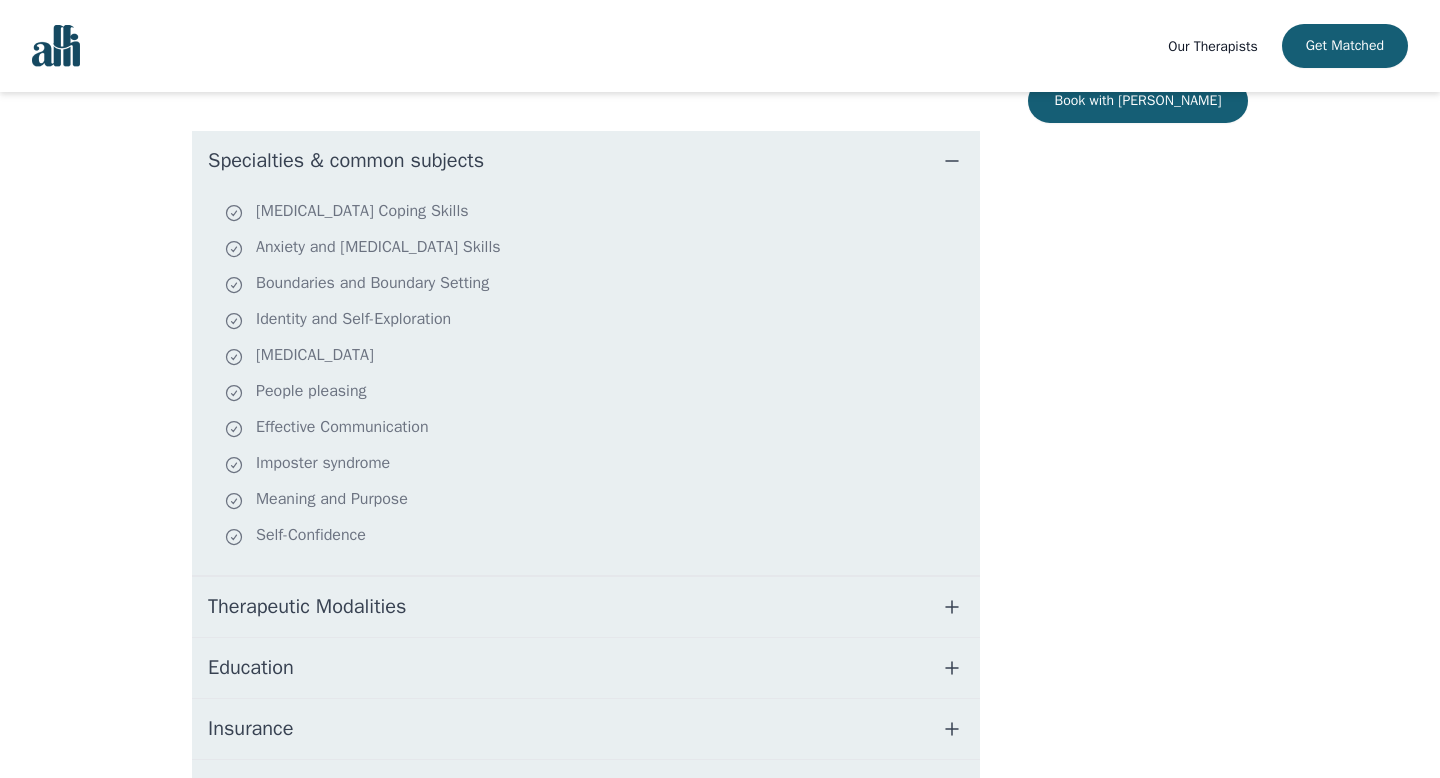 scroll, scrollTop: 415, scrollLeft: 0, axis: vertical 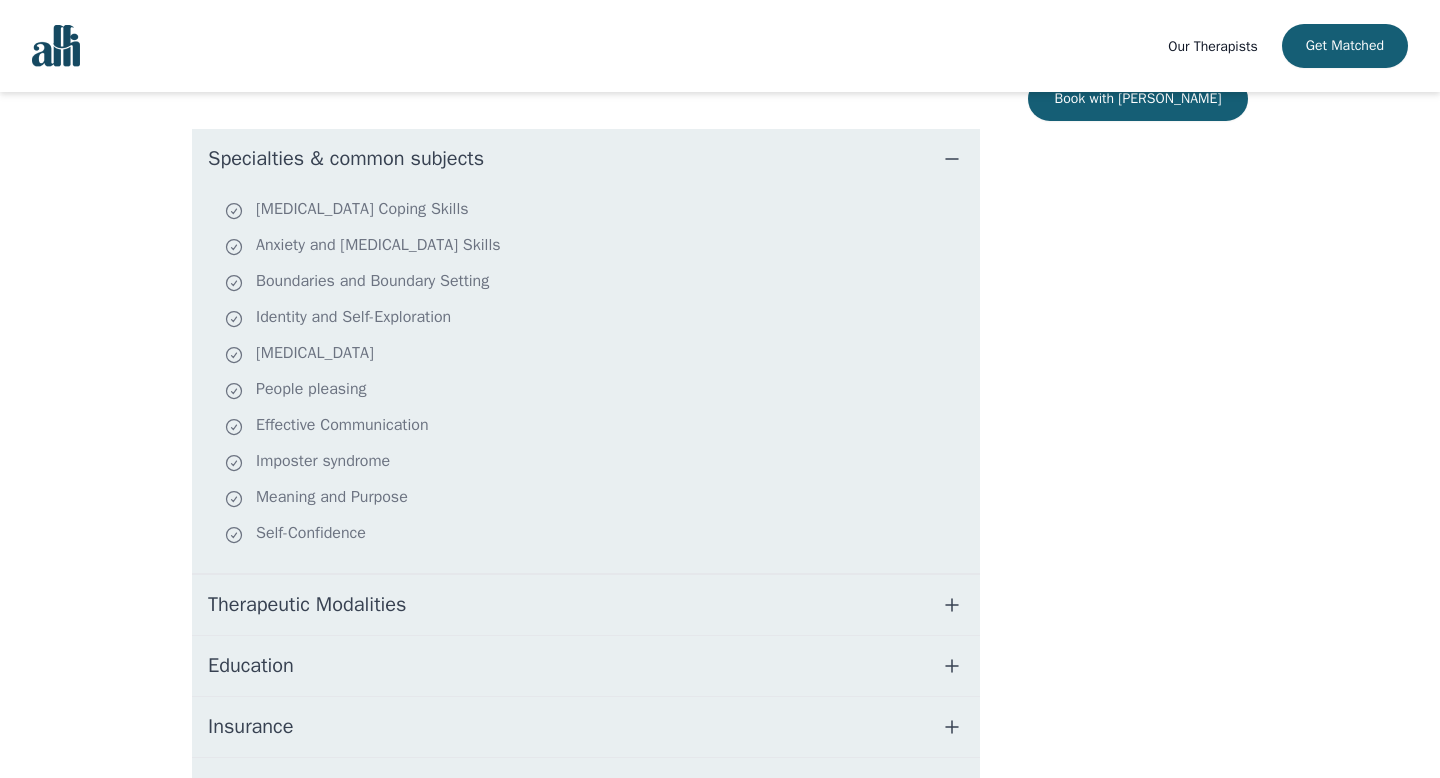 click 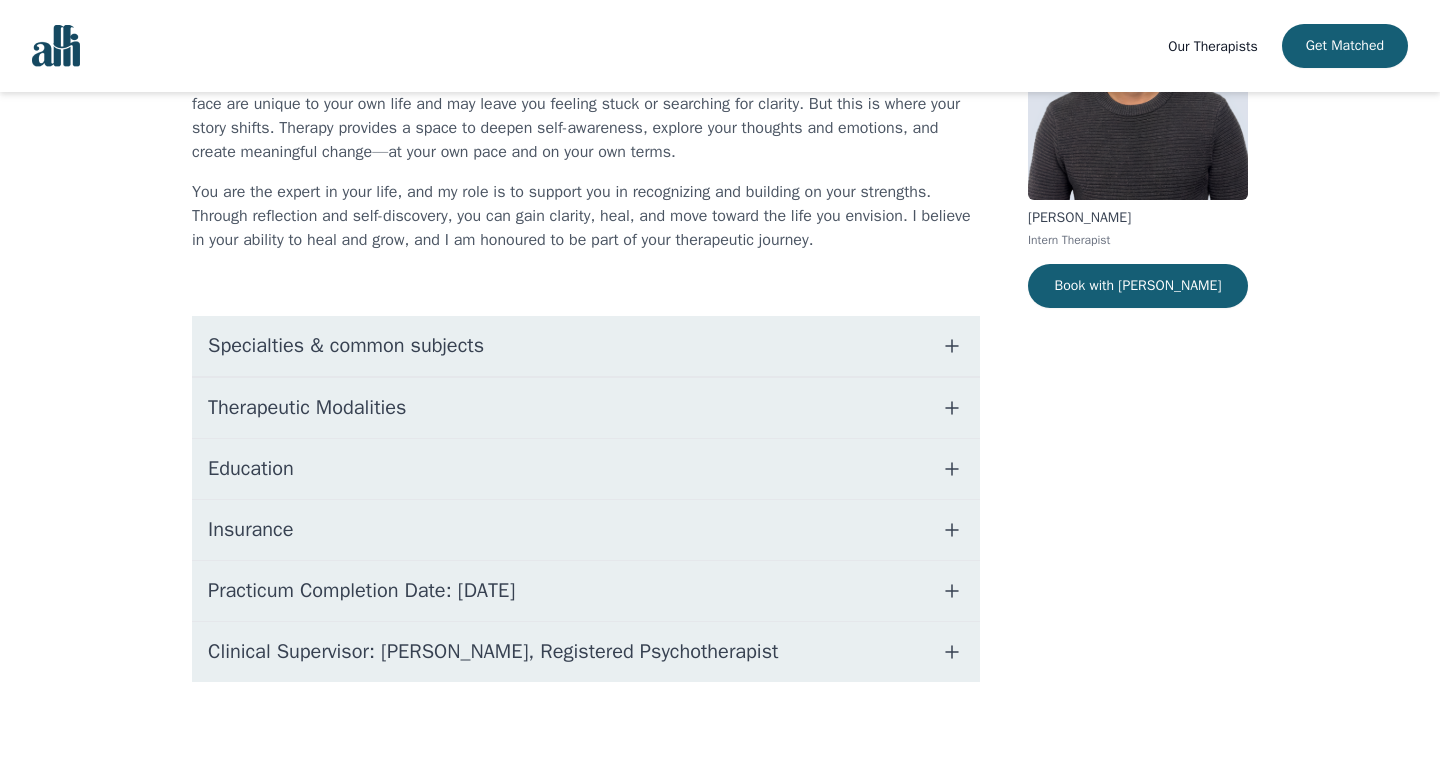 scroll, scrollTop: 228, scrollLeft: 0, axis: vertical 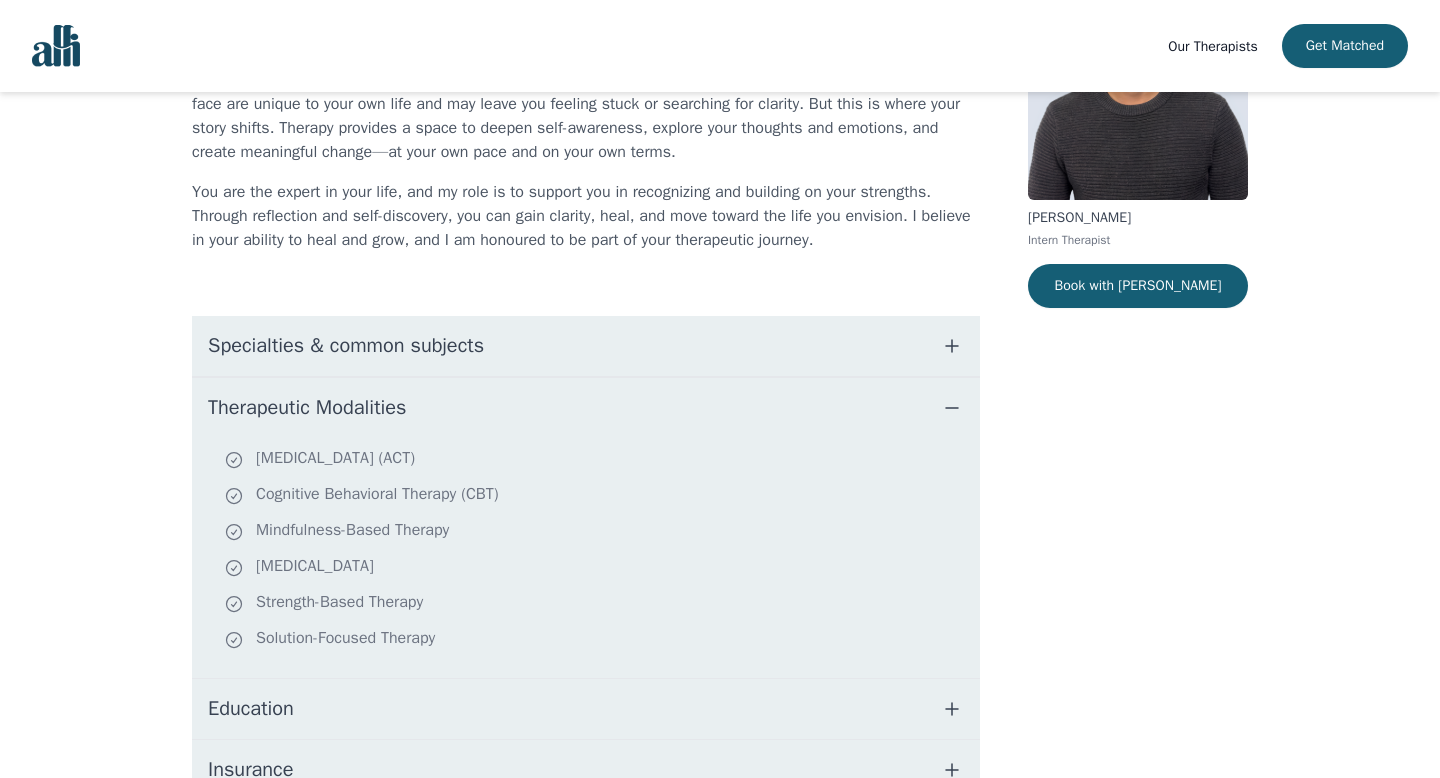 click 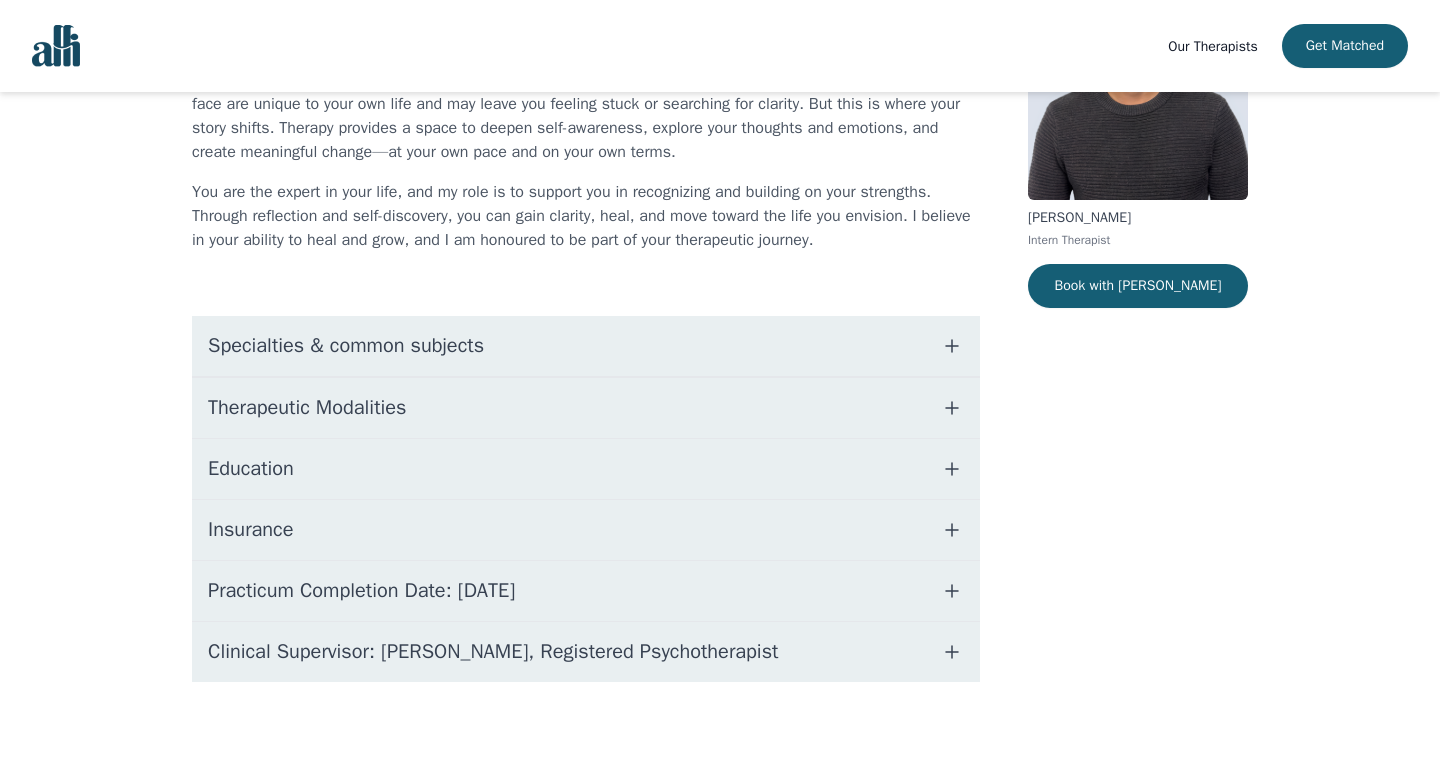 click on "Education" at bounding box center [586, 469] 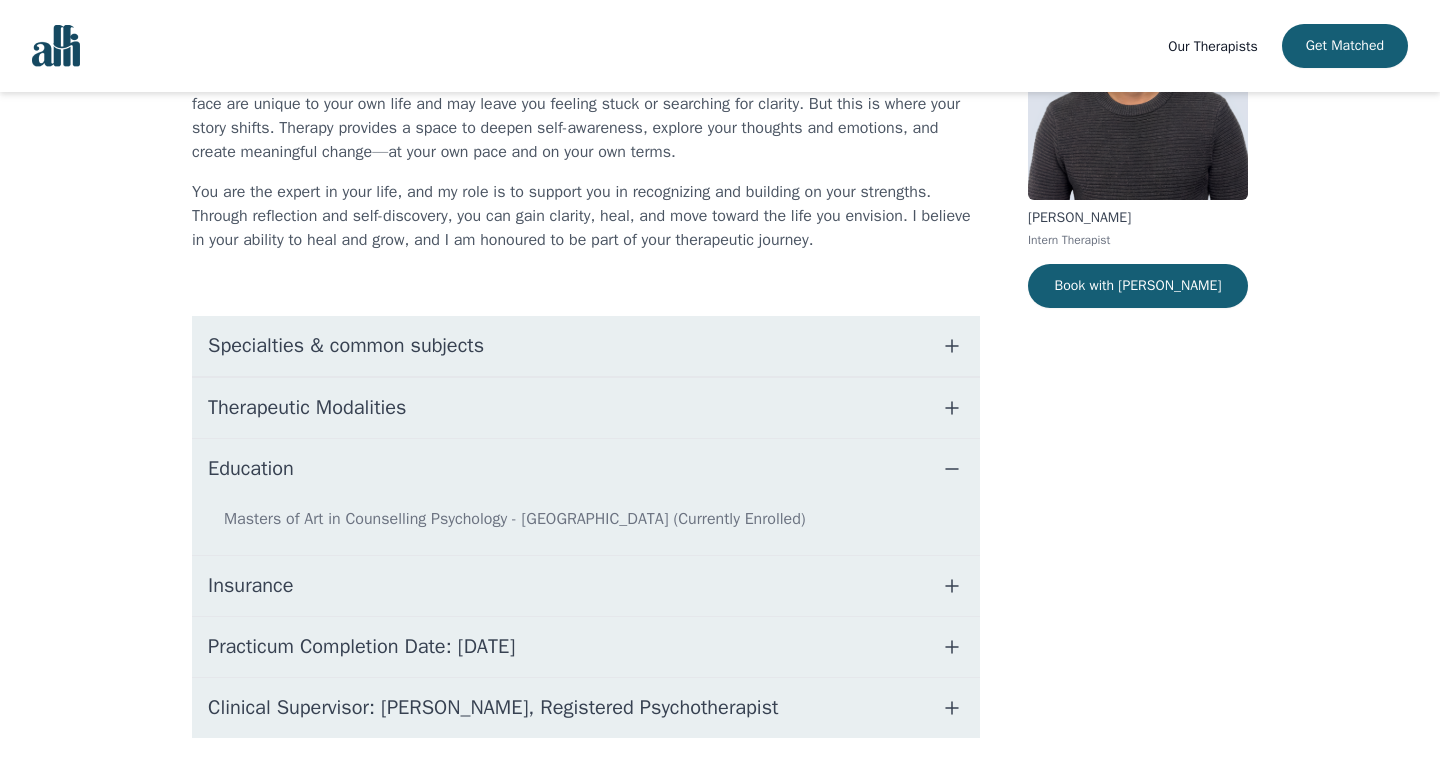 click on "Education" at bounding box center (586, 469) 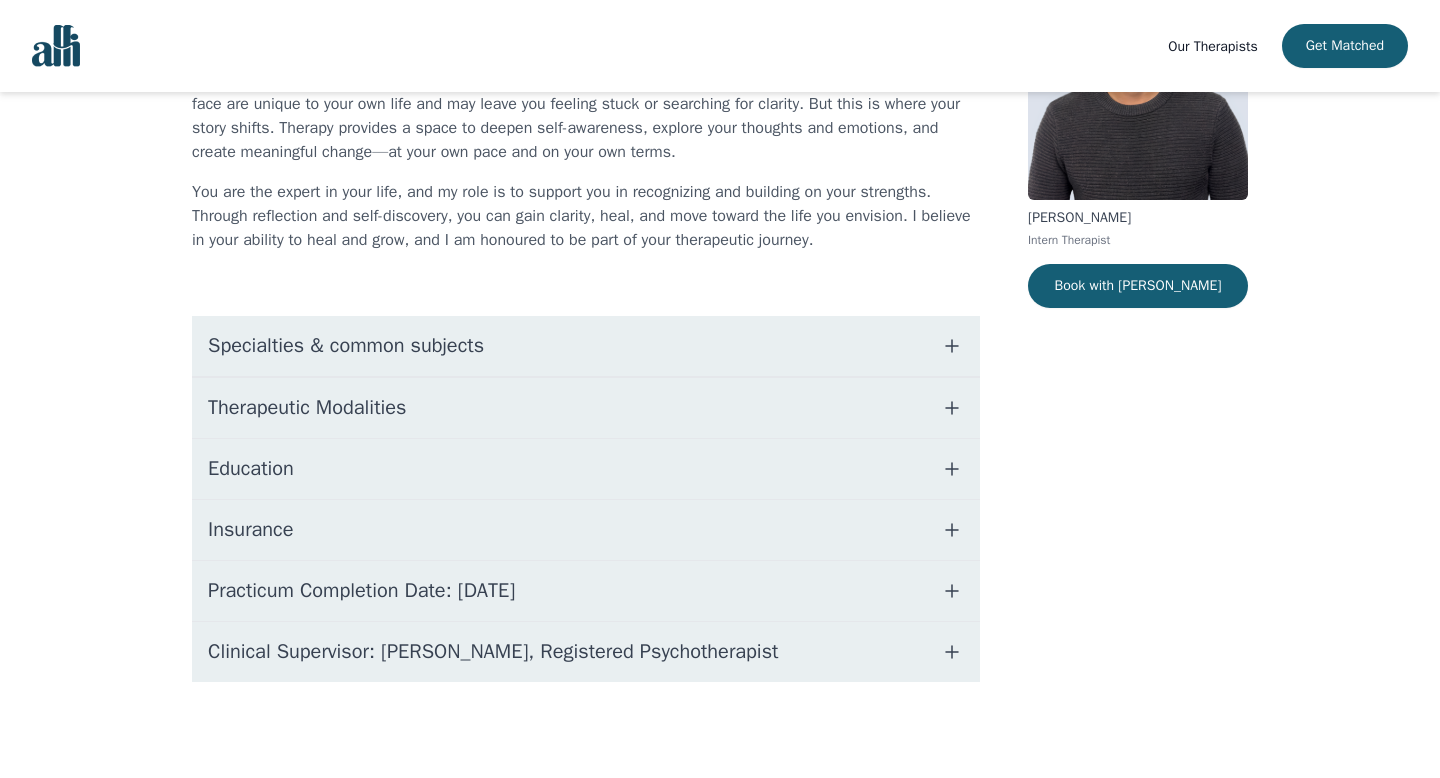 click on "Insurance" at bounding box center [586, 530] 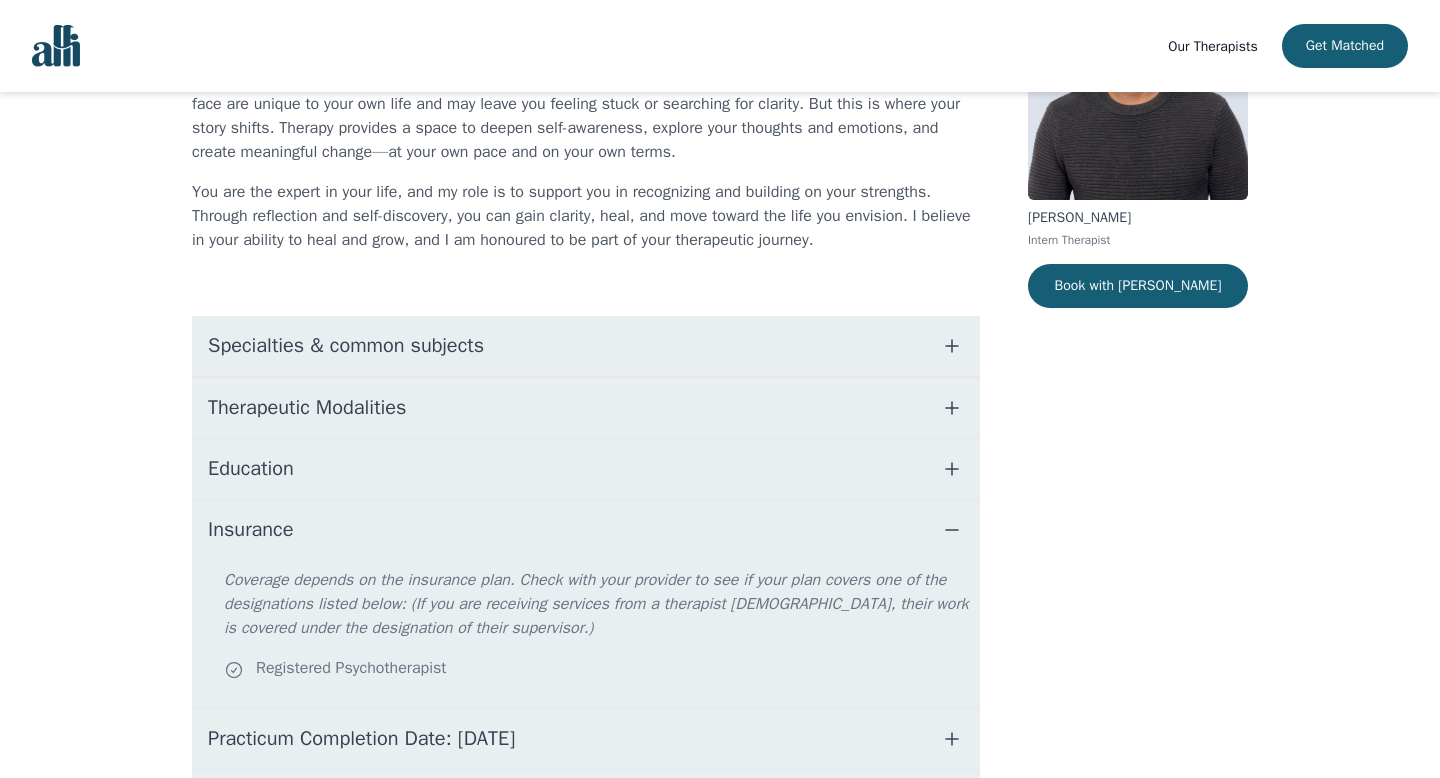 click on "Insurance" at bounding box center [586, 530] 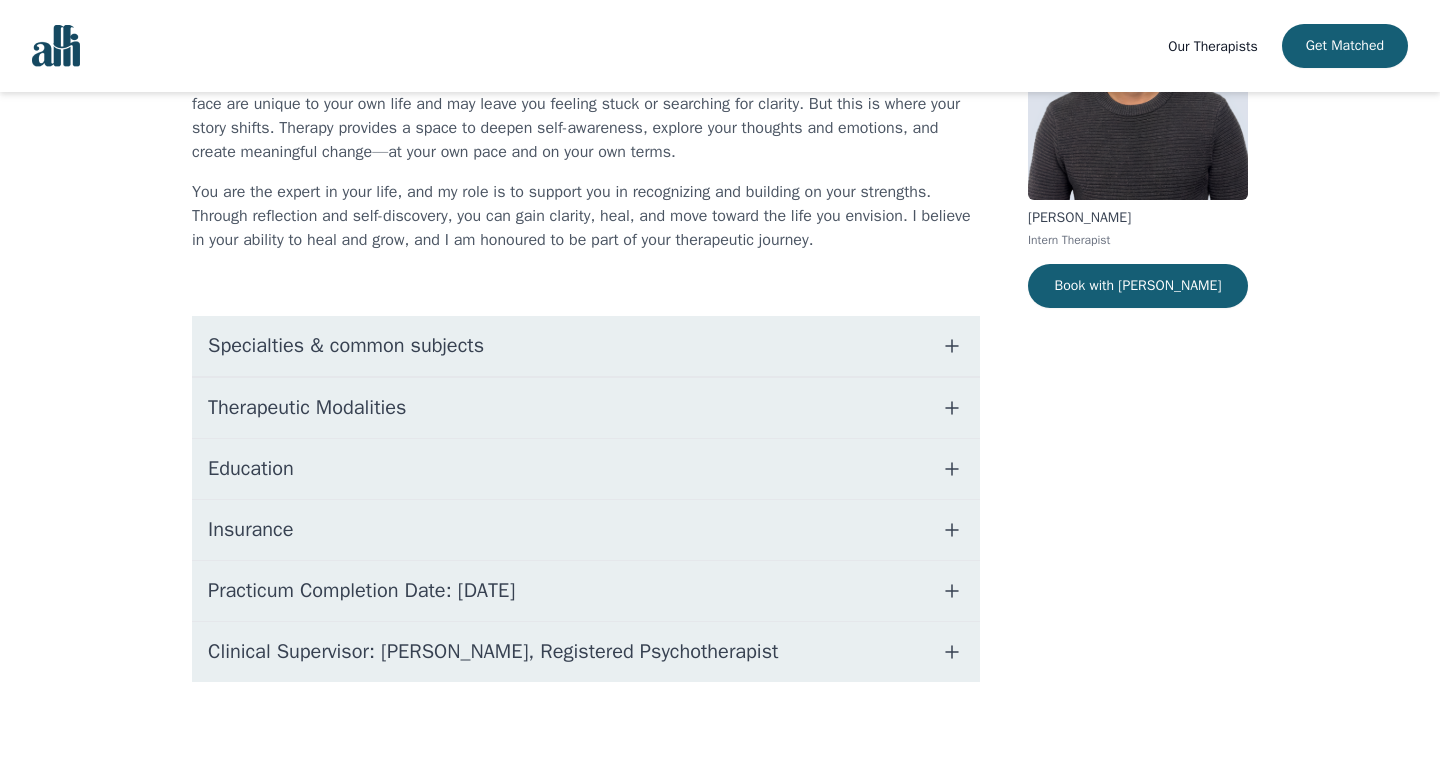click on "Therapeutic Modalities" at bounding box center (586, 408) 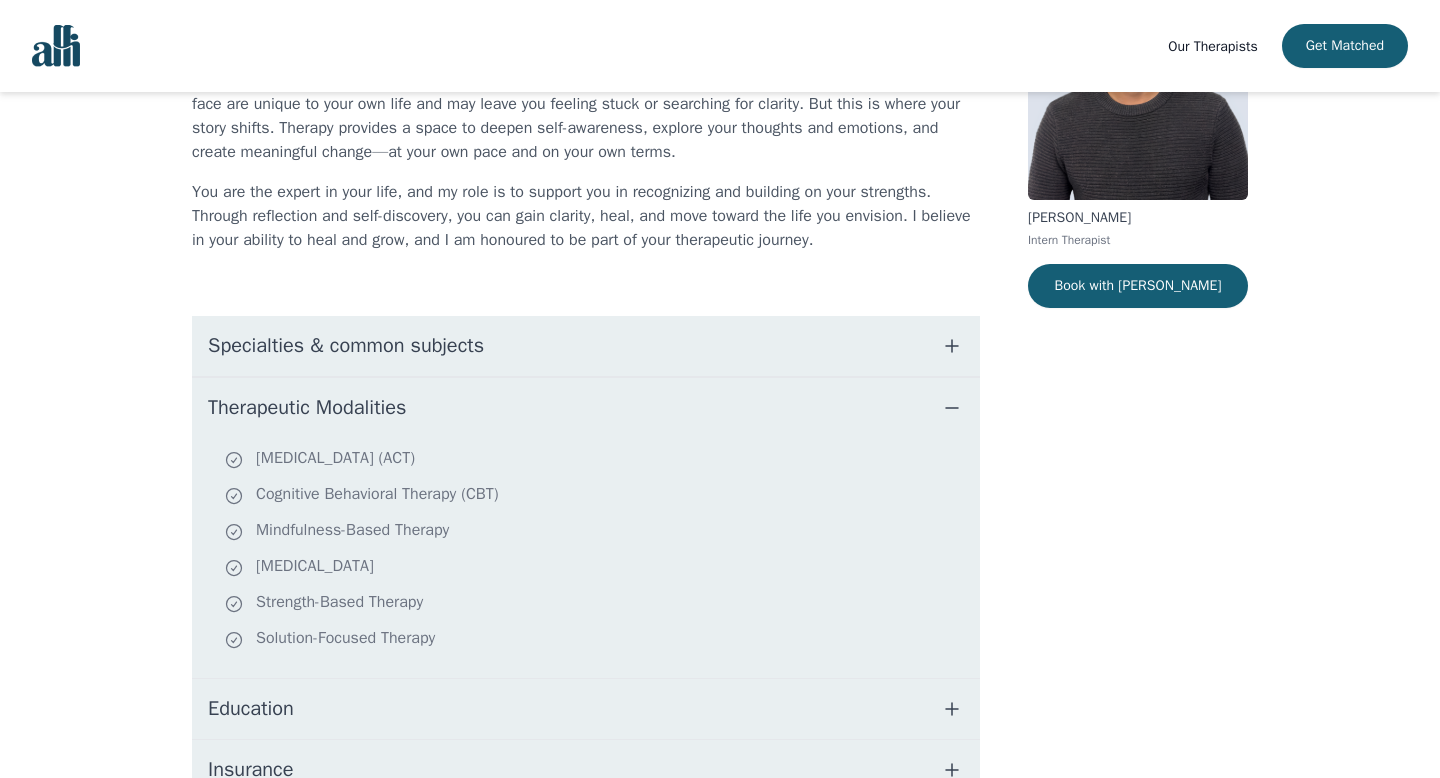 click on "Therapeutic Modalities" at bounding box center [586, 408] 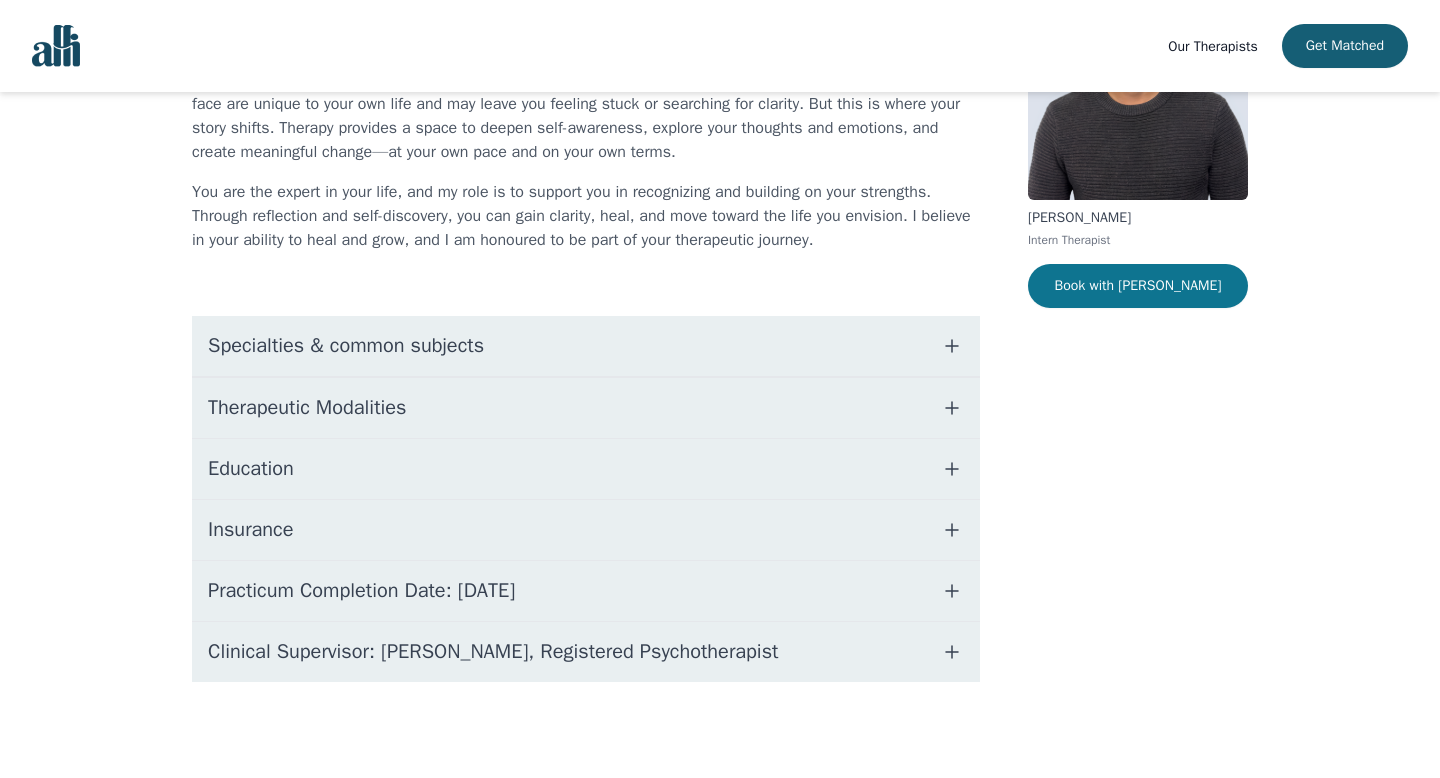 click on "Book with [PERSON_NAME]" at bounding box center [1138, 286] 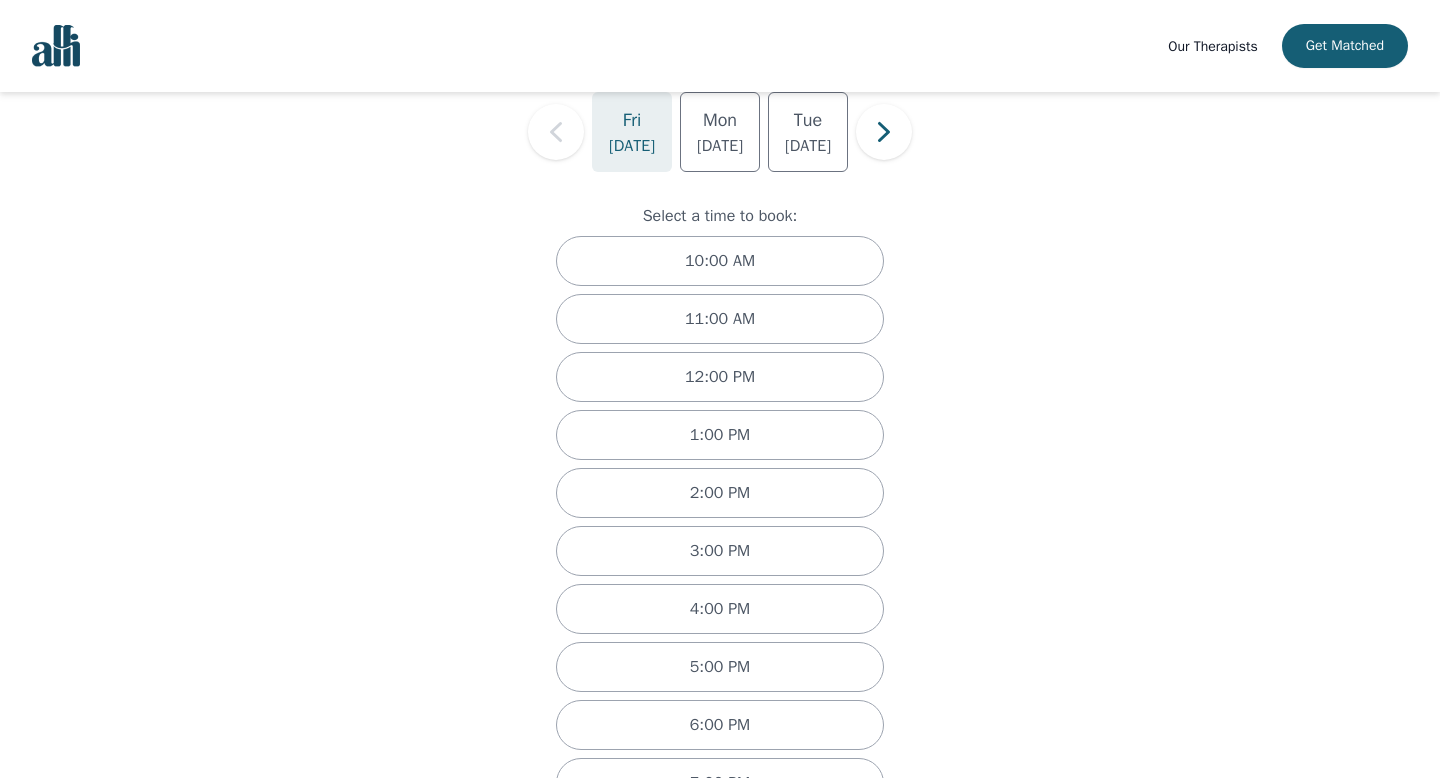 scroll, scrollTop: 165, scrollLeft: 0, axis: vertical 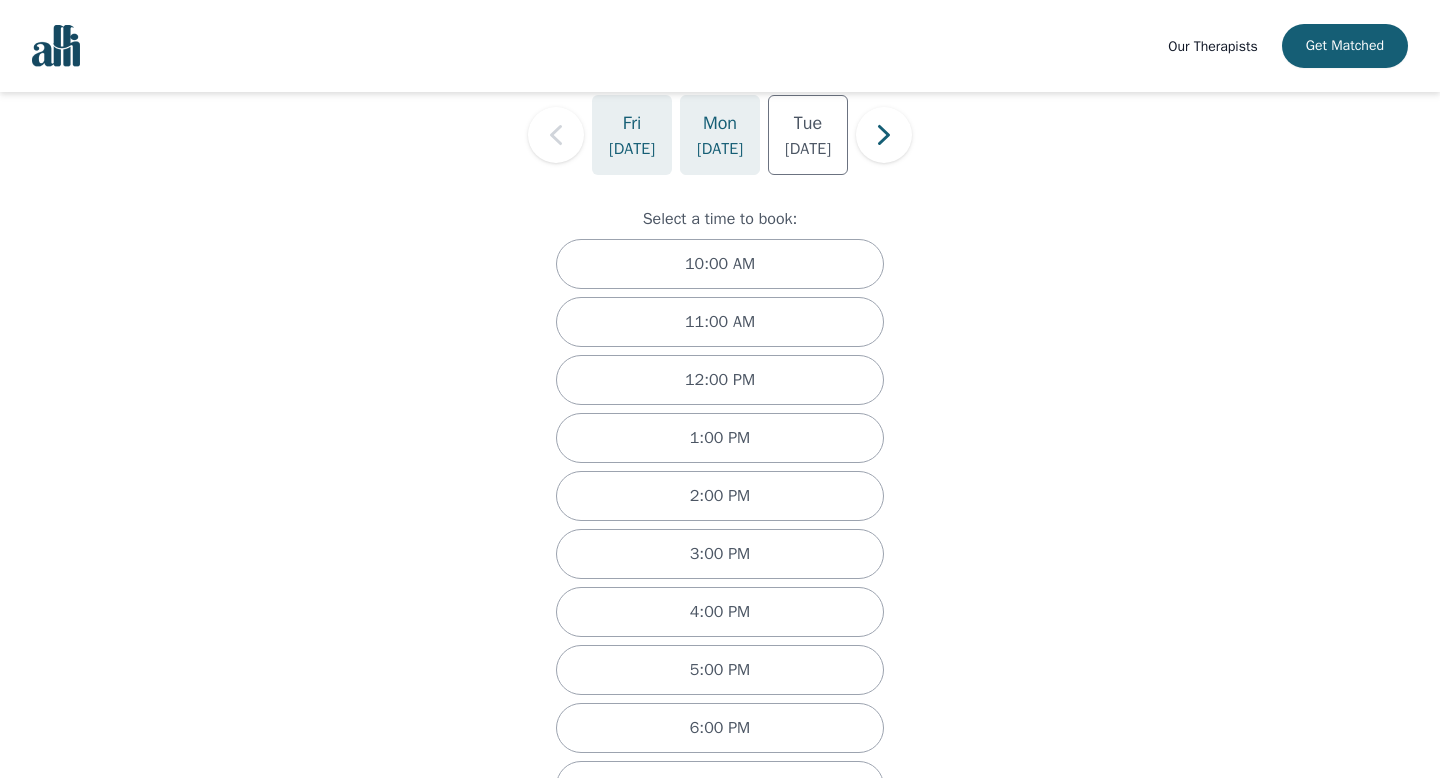 click on "Mon" at bounding box center [720, 123] 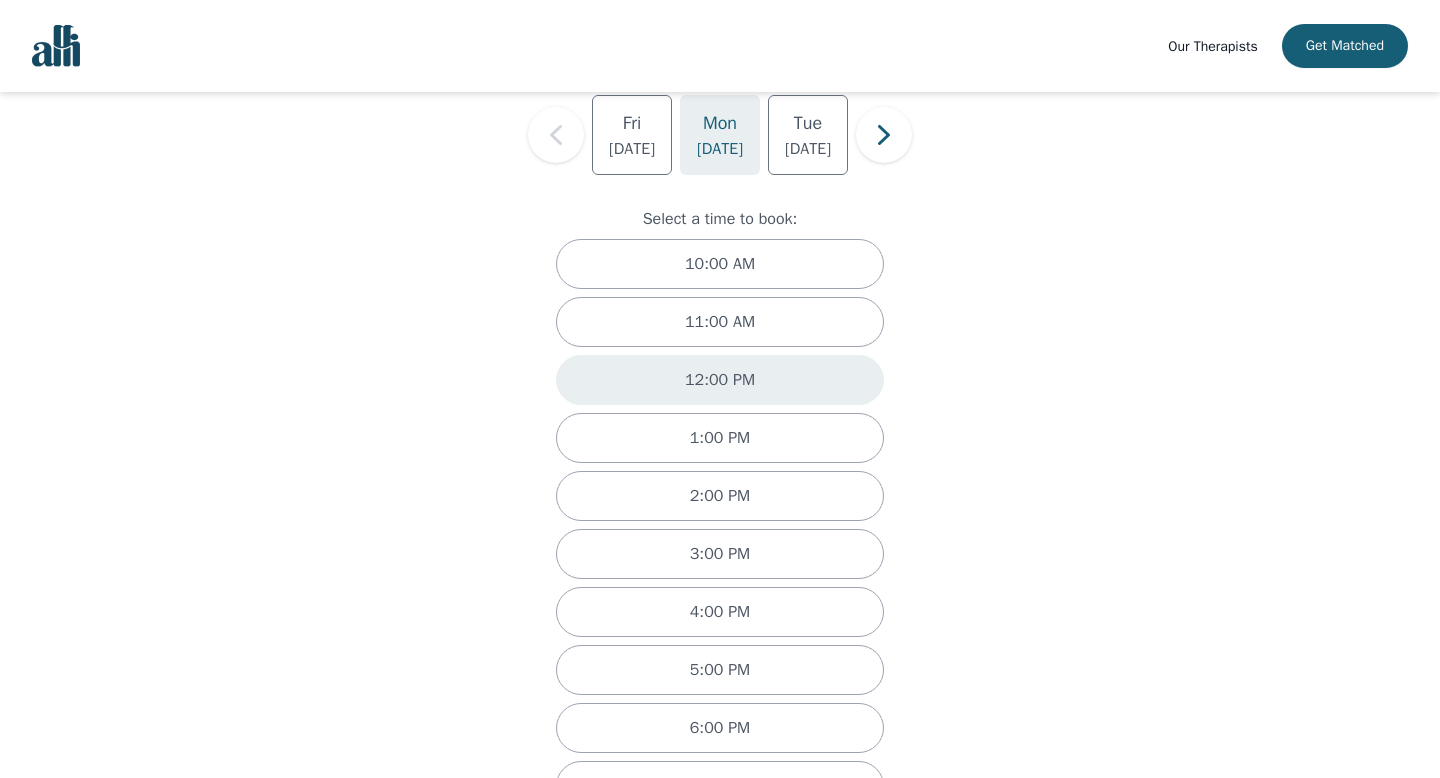 click on "12:00 PM" at bounding box center [720, 380] 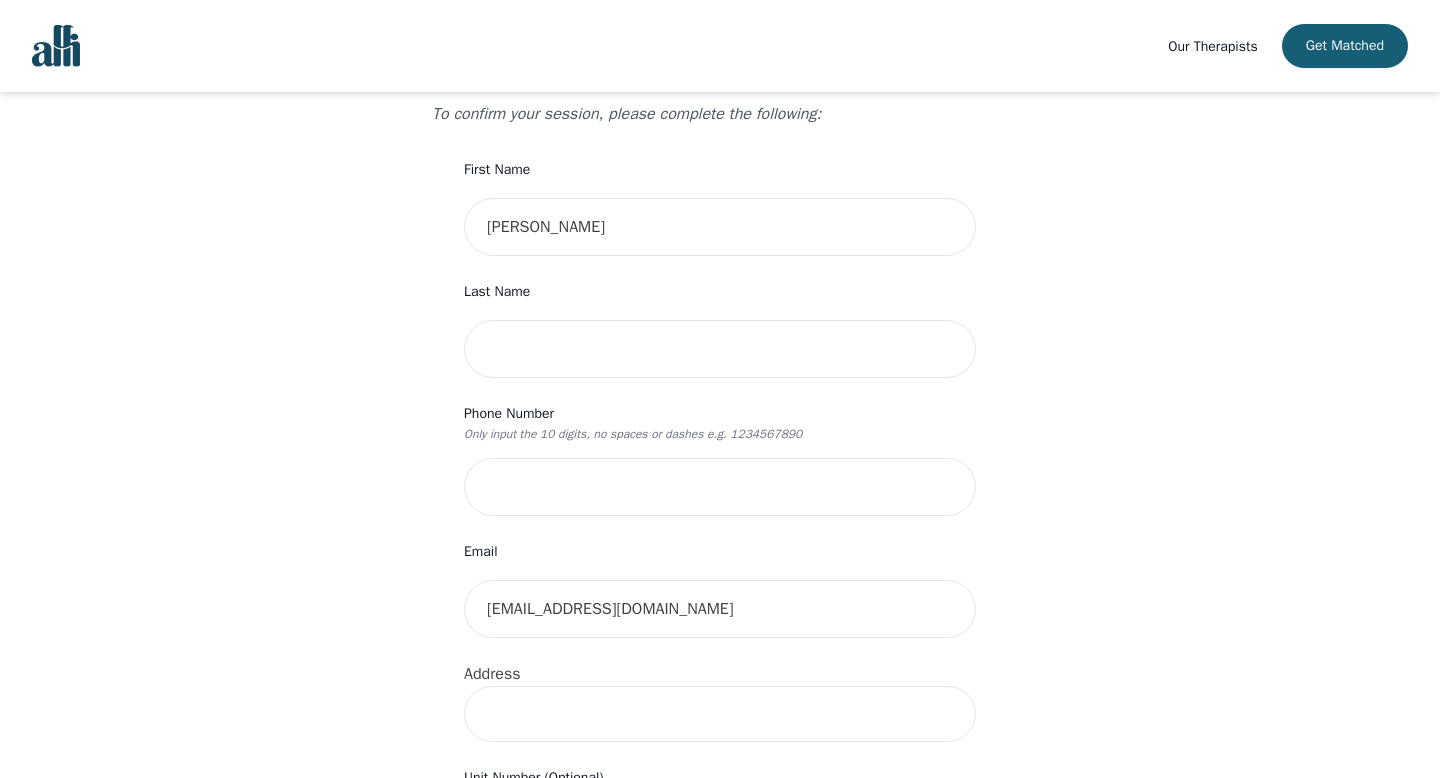 scroll, scrollTop: 204, scrollLeft: 0, axis: vertical 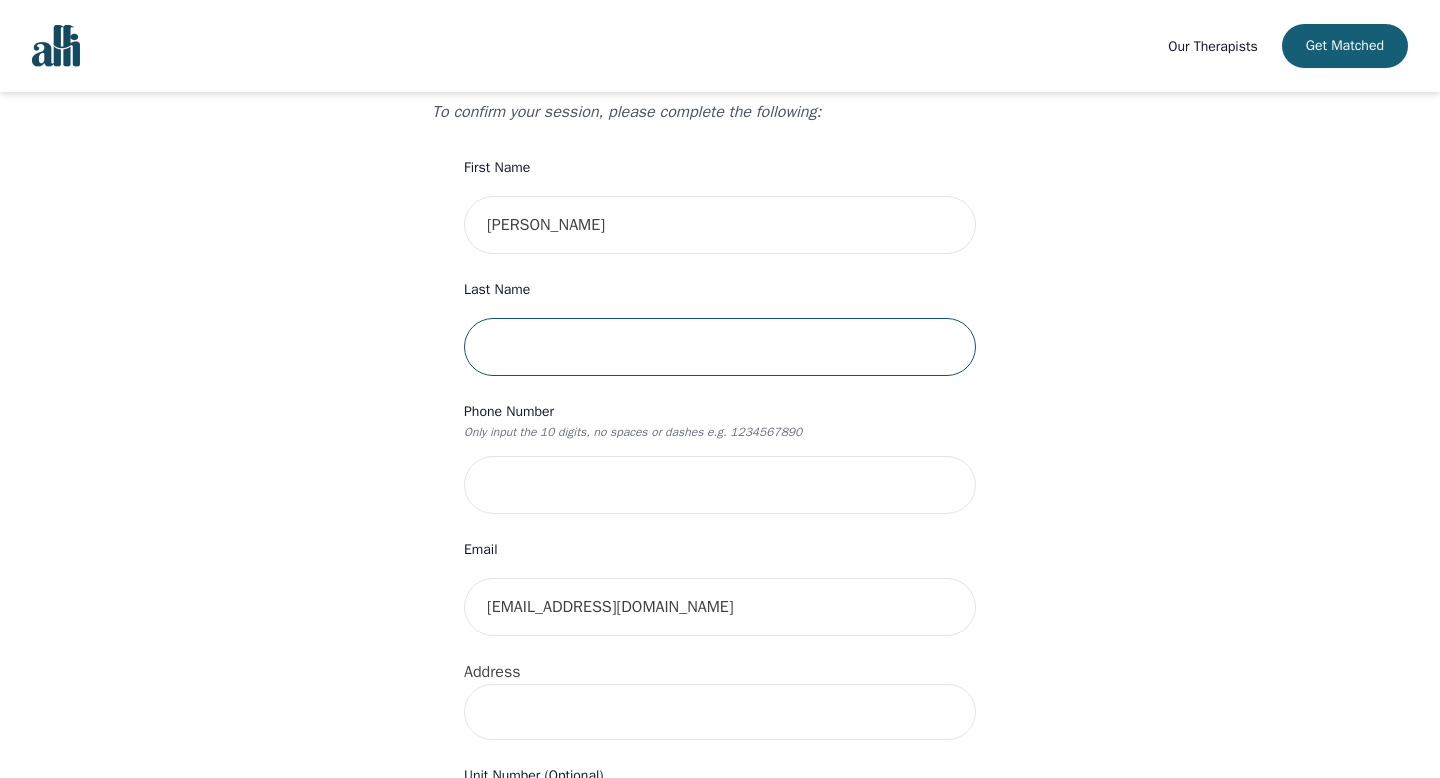 click at bounding box center (720, 347) 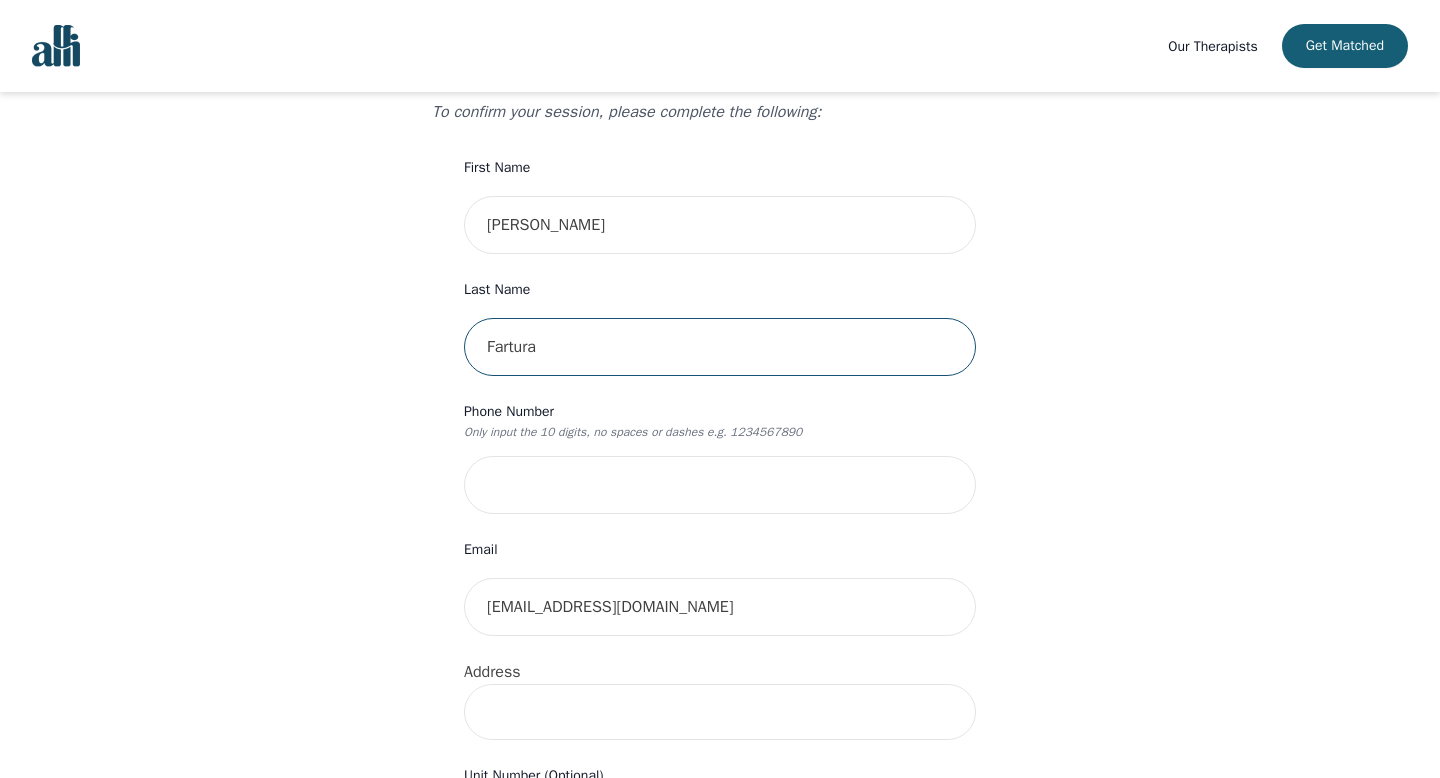 type on "Fartura" 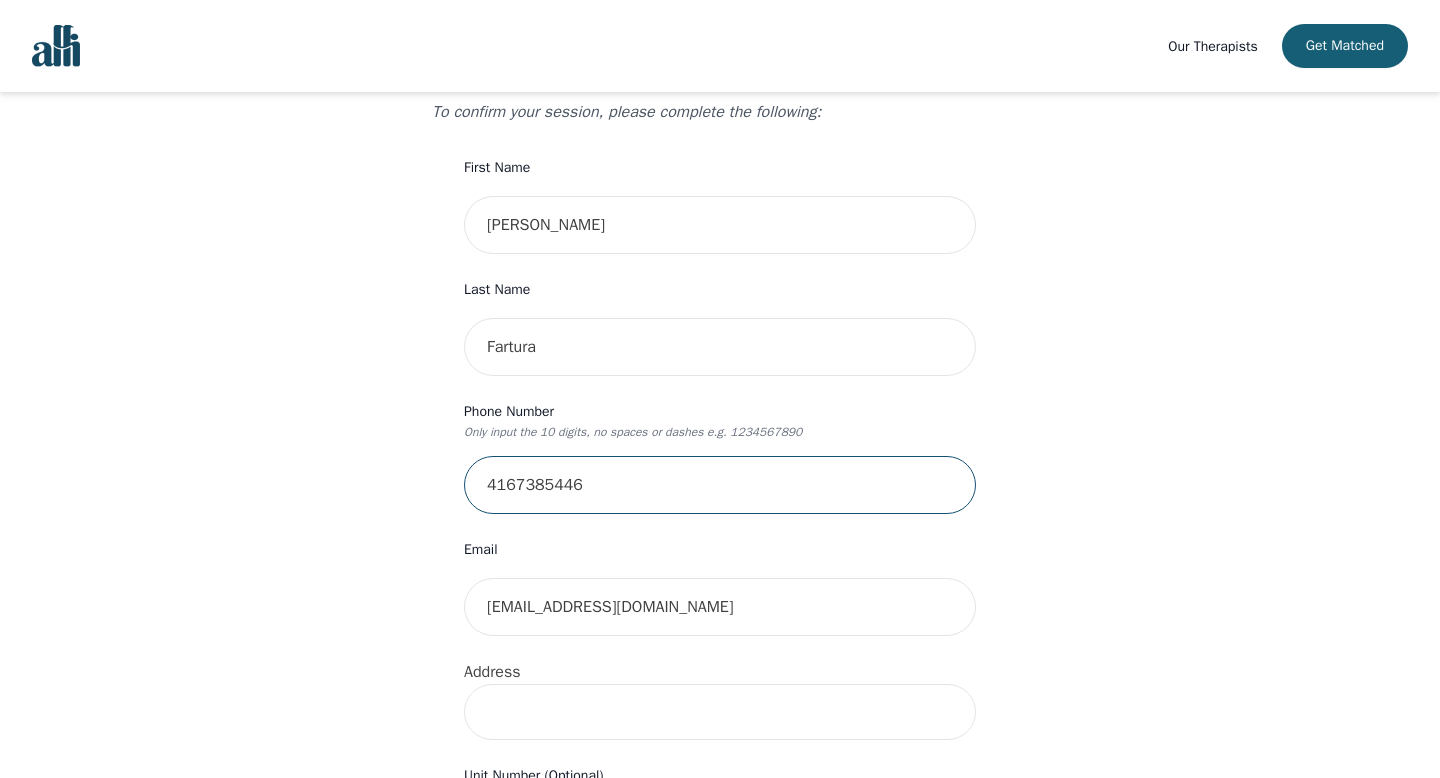 type on "4167385446" 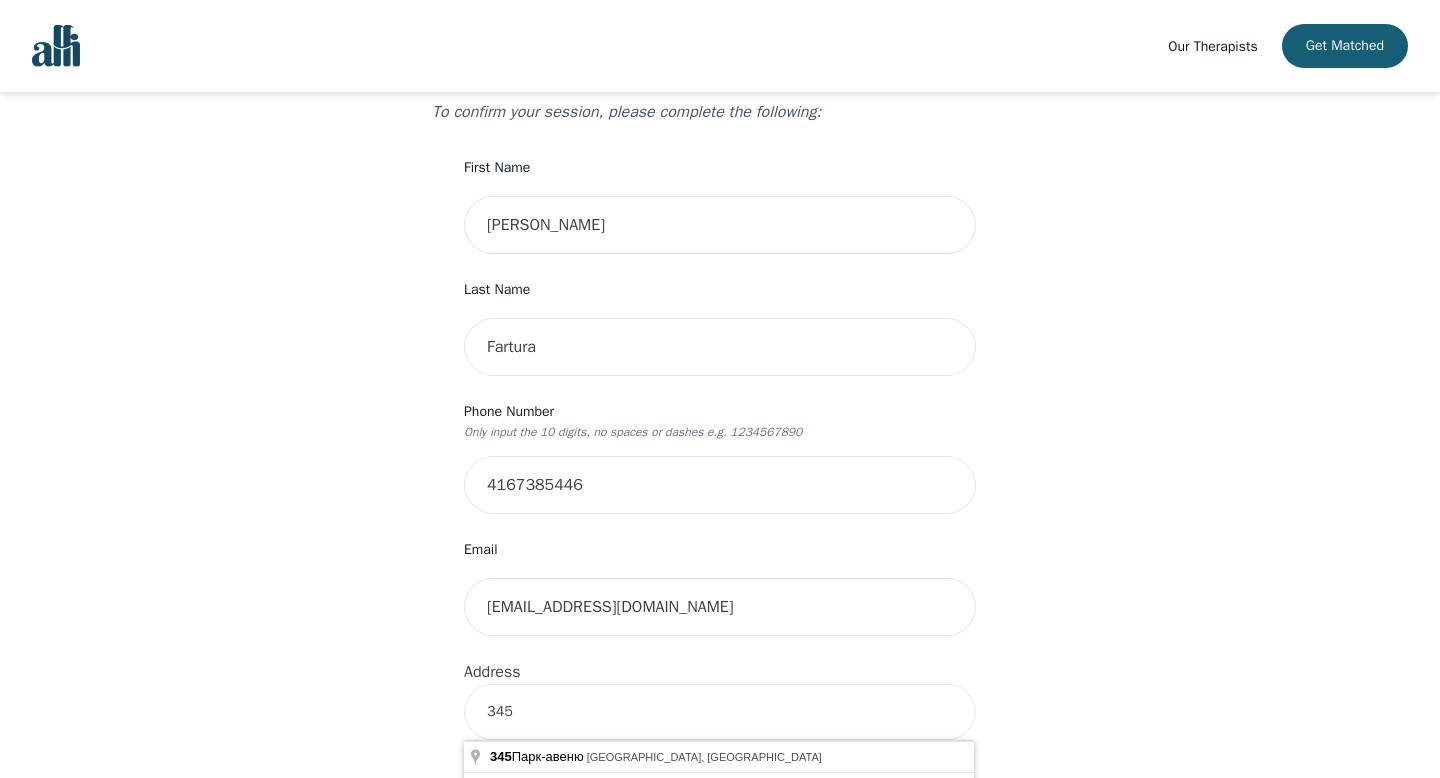 type on "345 Dufferin Street" 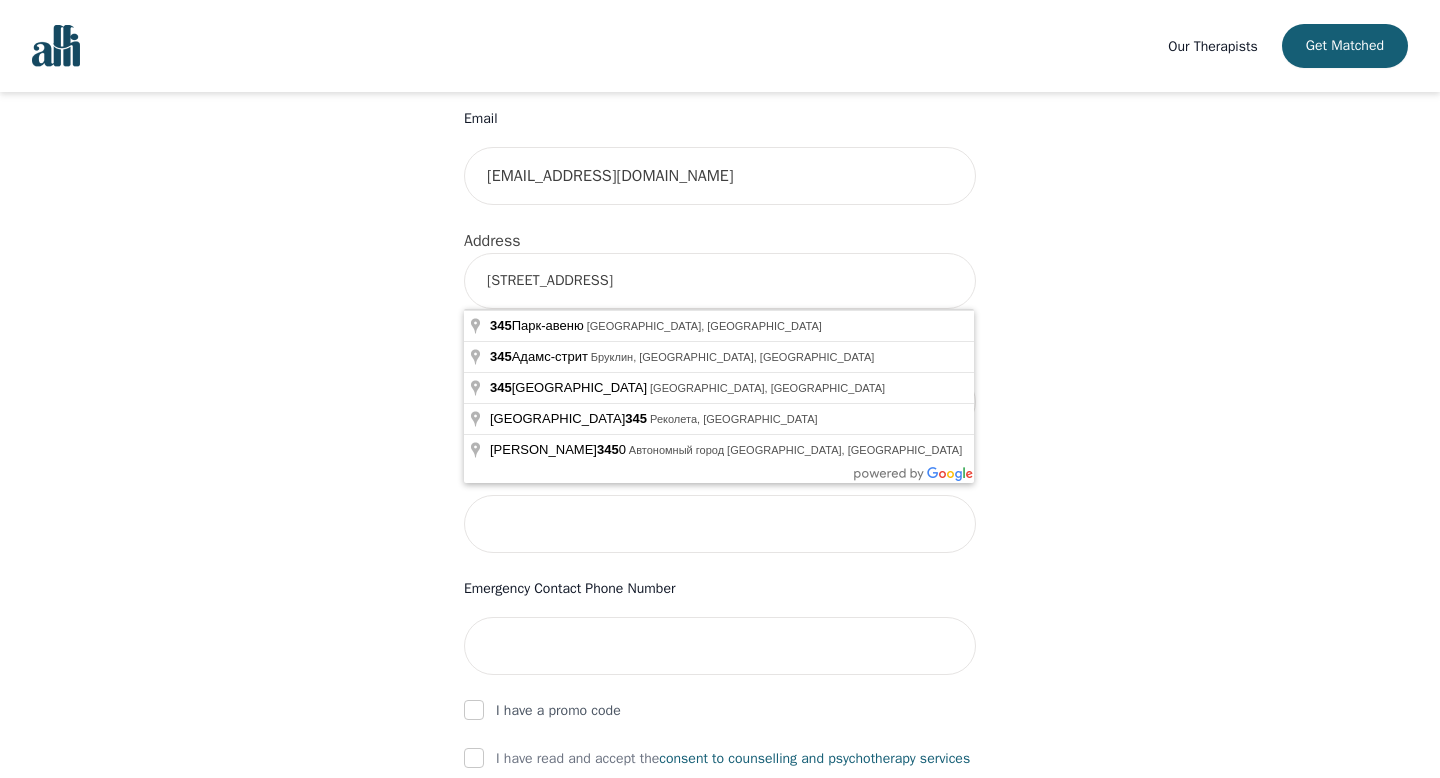 scroll, scrollTop: 648, scrollLeft: 0, axis: vertical 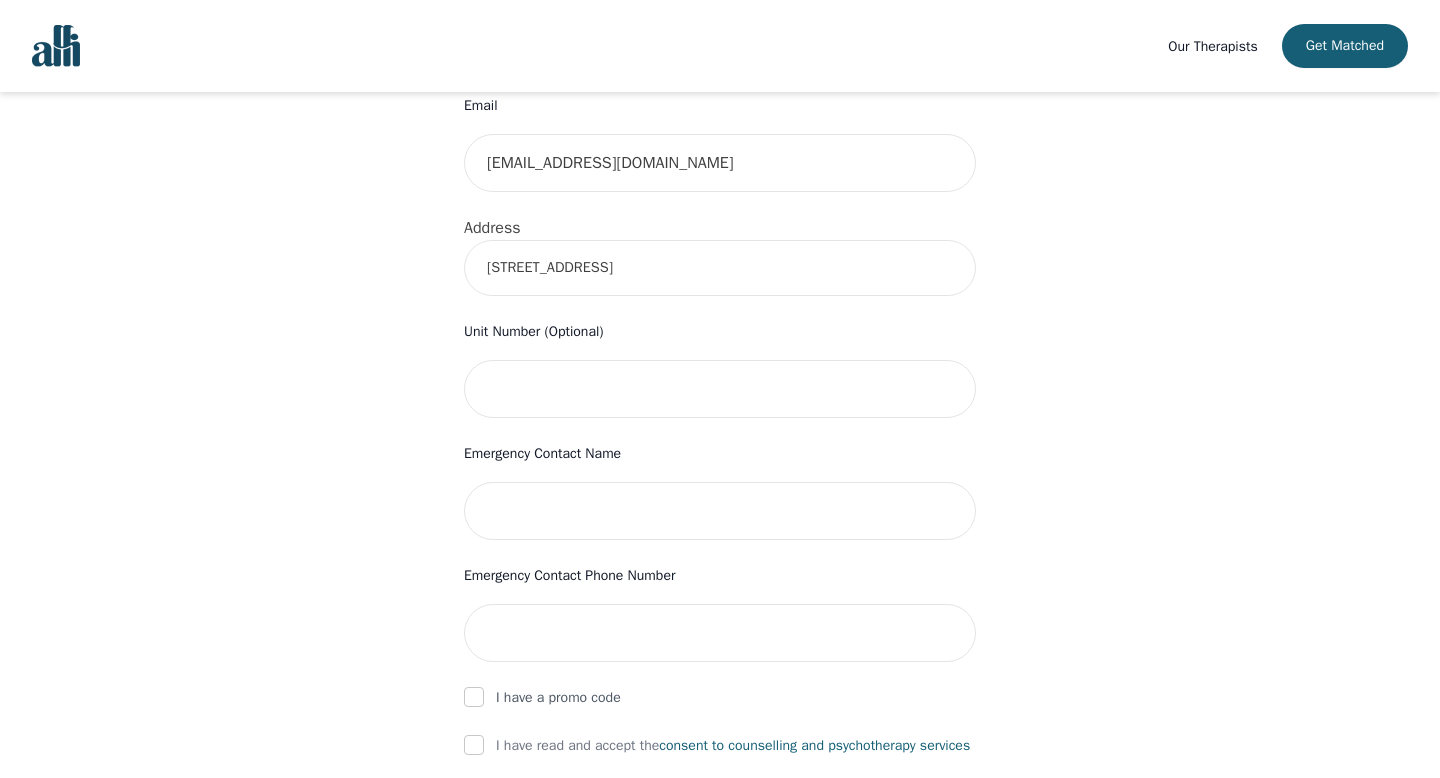 click on "Your therapy journey is about to begin! Your initial assessment session with   Daniel Mendes  will be on  2025-07-21 @ 12:00 PM  for 50 minutes , free of charge. Your follow-up sessions will be at your selected rate of $55. To confirm your session, please complete the following: First Name Ricardo Last Name Fartura Phone Number Only input the 10 digits, no spaces or dashes e.g. 1234567890 4167385446 Email ricardofartura@hotmail.com Address 345 Dufferin Street Unit Number (Optional) Emergency Contact Name Emergency Contact Phone Number I have a promo code I have read and accept the  consent to counselling and psychotherapy services I have read and accept  Alli's Terms of Services I understand that I will be charged the full session rate if I cancel within 24 hours of my scheduled appointment or if I miss it all together. (*Note: This does not apply to your very first session with Alli. You may cancel your first session at any time without incurring fees). Submit" at bounding box center [720, 299] 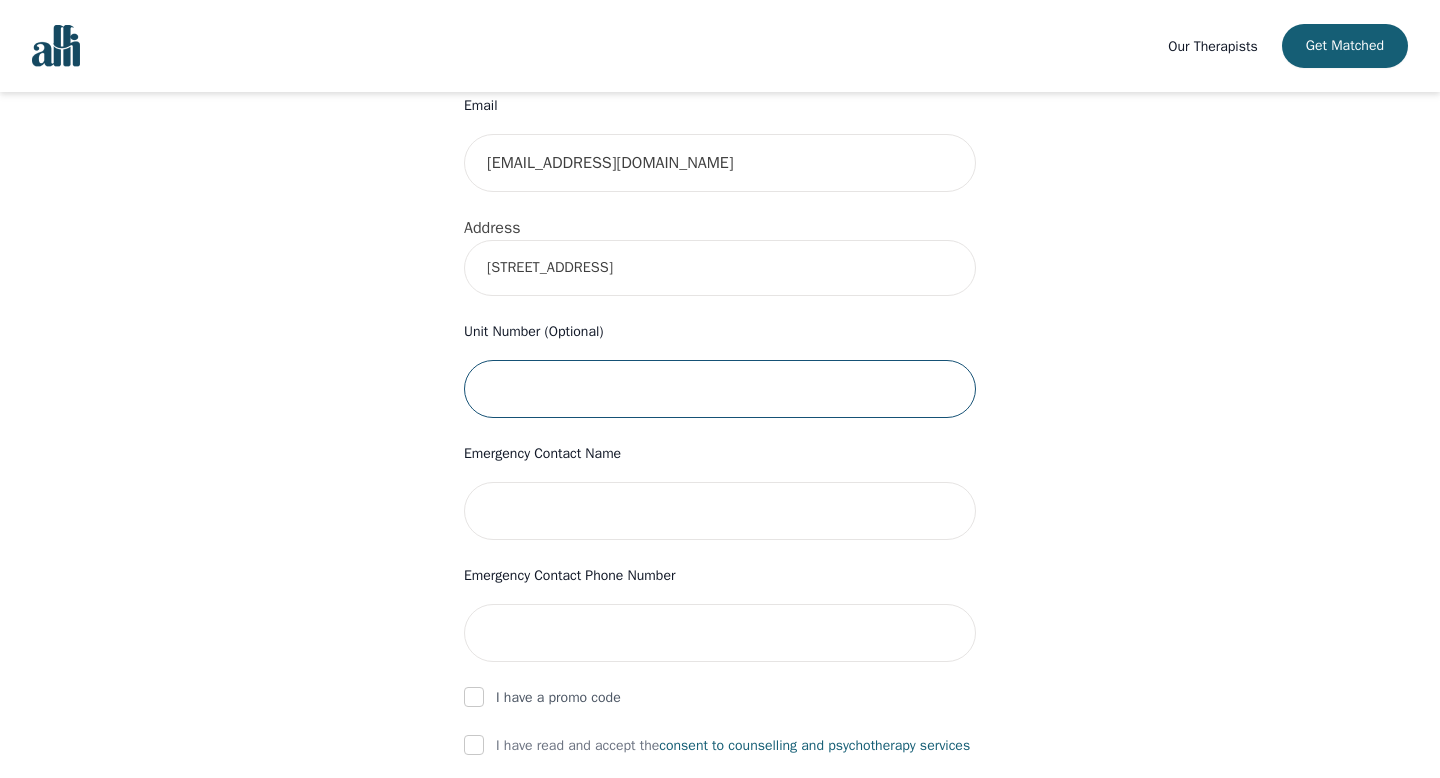 click at bounding box center [720, 389] 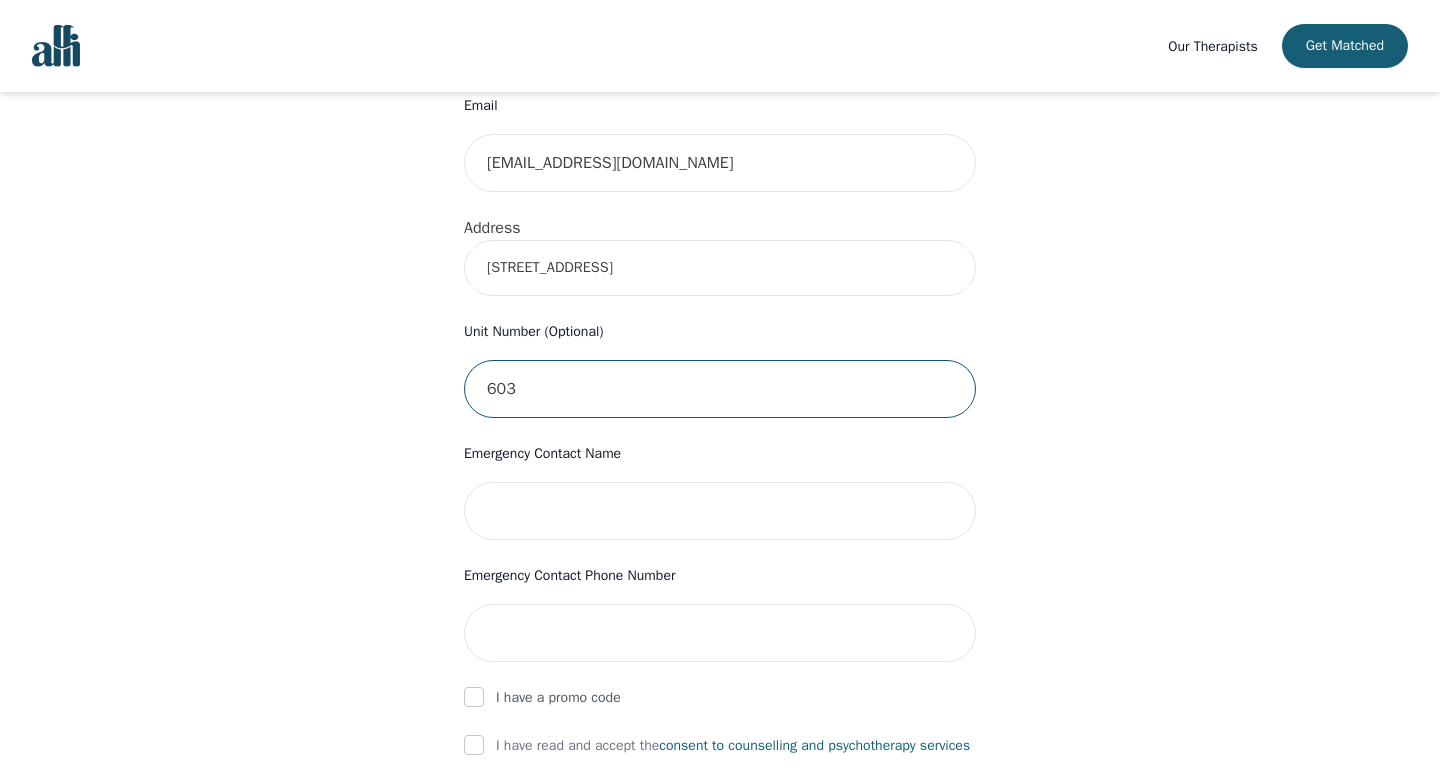 type on "603" 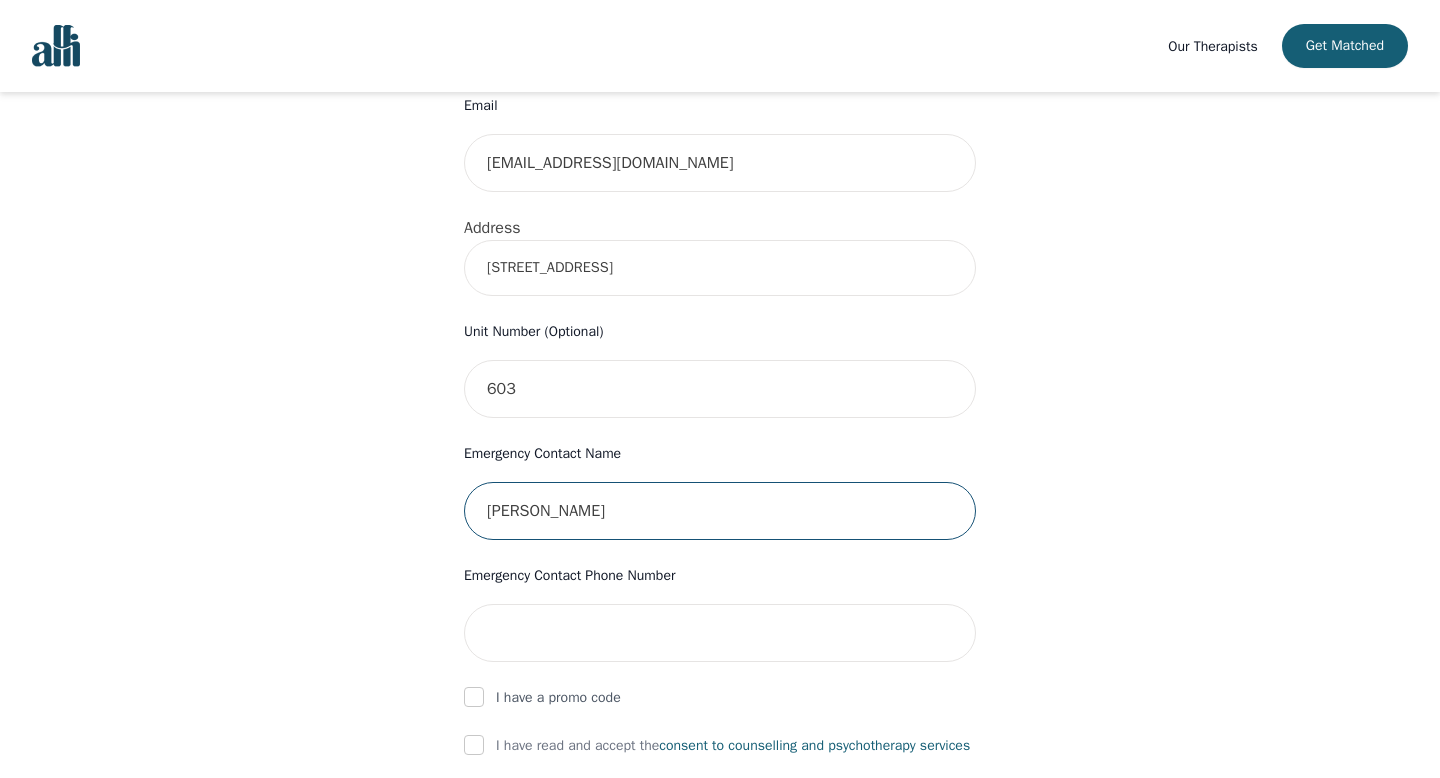 click on "Submit" at bounding box center (720, 1068) 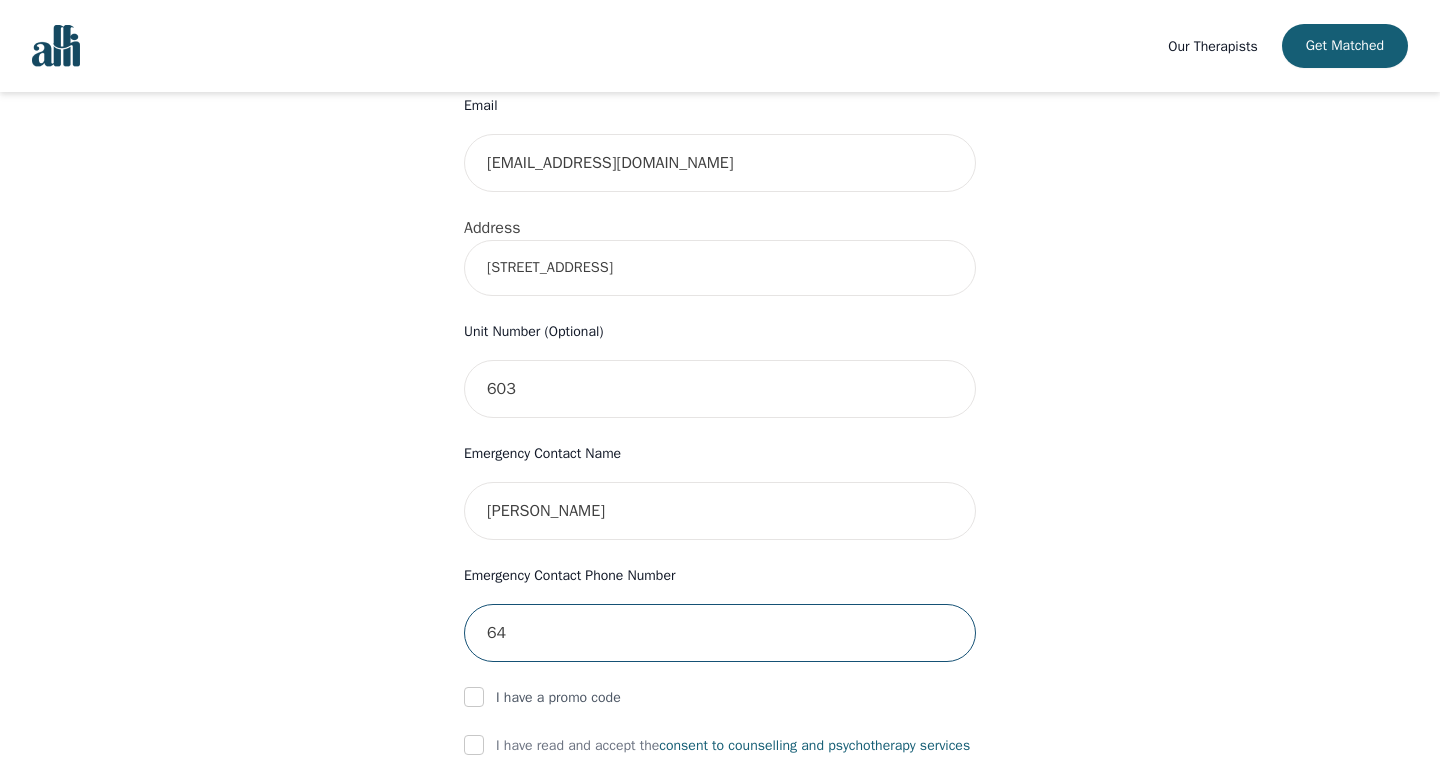 type on "6" 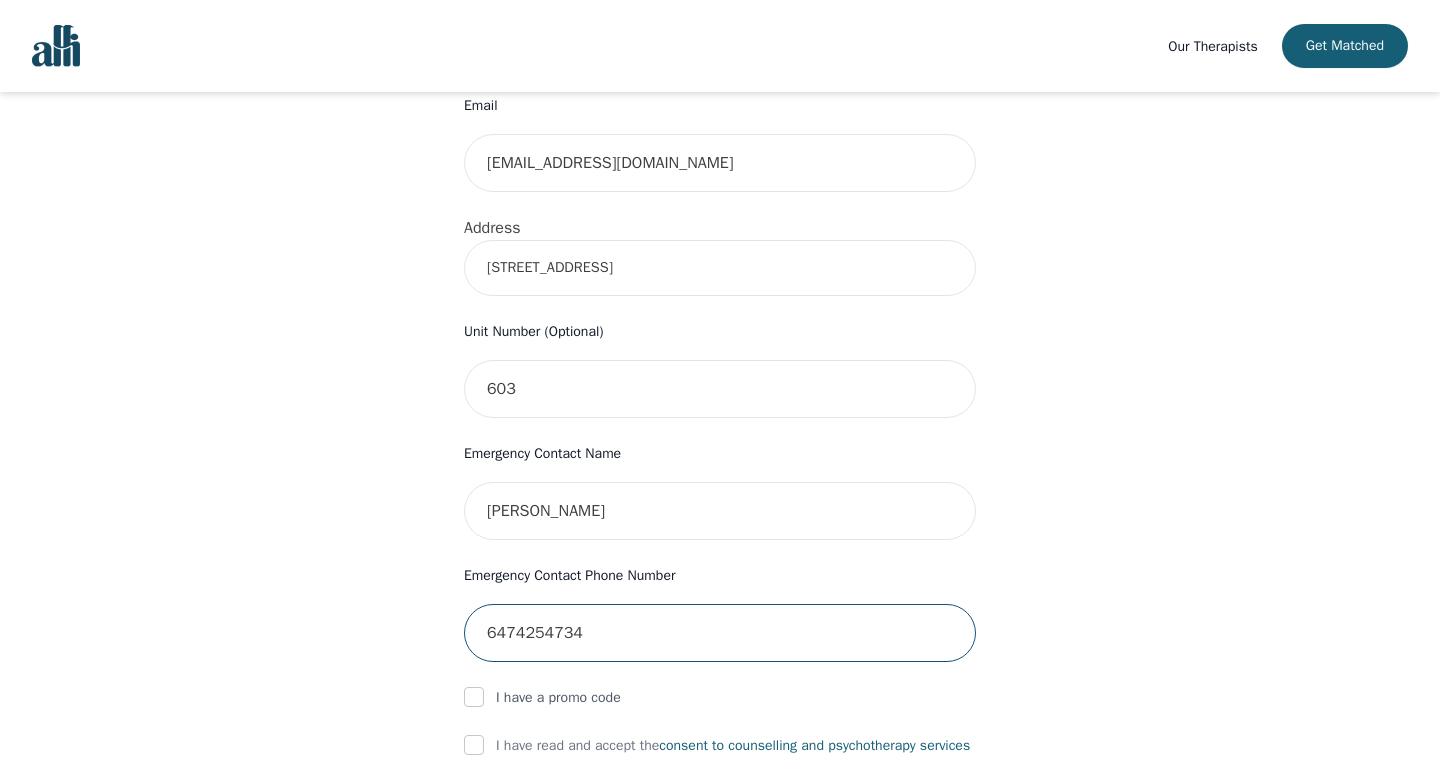 type on "6474254734" 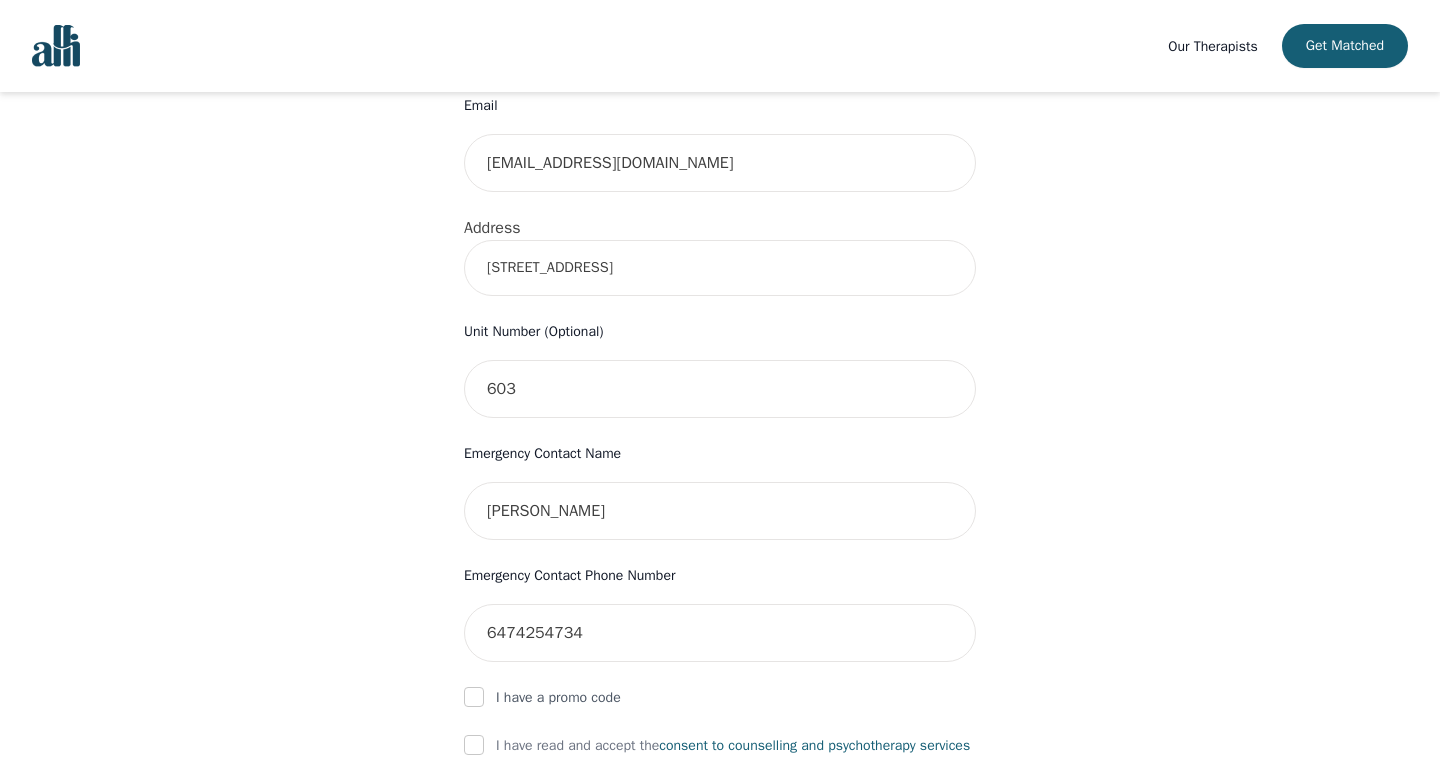 click on "Your therapy journey is about to begin! Your initial assessment session with   Daniel Mendes  will be on  2025-07-21 @ 12:00 PM  for 50 minutes , free of charge. Your follow-up sessions will be at your selected rate of $55. To confirm your session, please complete the following: First Name Ricardo Last Name Fartura Phone Number Only input the 10 digits, no spaces or dashes e.g. 1234567890 4167385446 Email ricardofartura@hotmail.com Address 345 Dufferin Street Unit Number (Optional) 603 Emergency Contact Name Lisa Glotova Emergency Contact Phone Number 6474254734 I have a promo code I have read and accept the  consent to counselling and psychotherapy services I have read and accept  Alli's Terms of Services I understand that I will be charged the full session rate if I cancel within 24 hours of my scheduled appointment or if I miss it all together. (*Note: This does not apply to your very first session with Alli. You may cancel your first session at any time without incurring fees). Info Oops -    Submit" at bounding box center [720, 337] 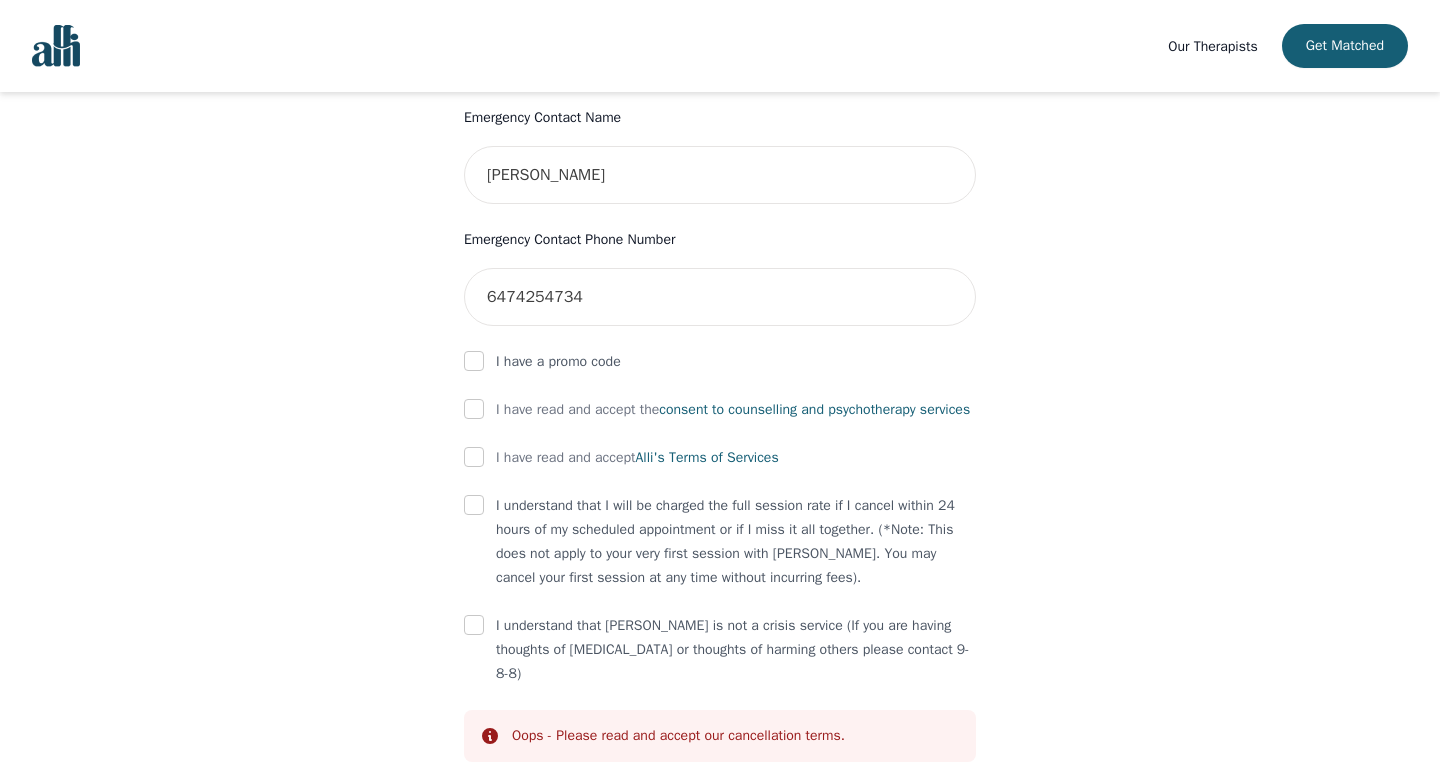 scroll, scrollTop: 991, scrollLeft: 0, axis: vertical 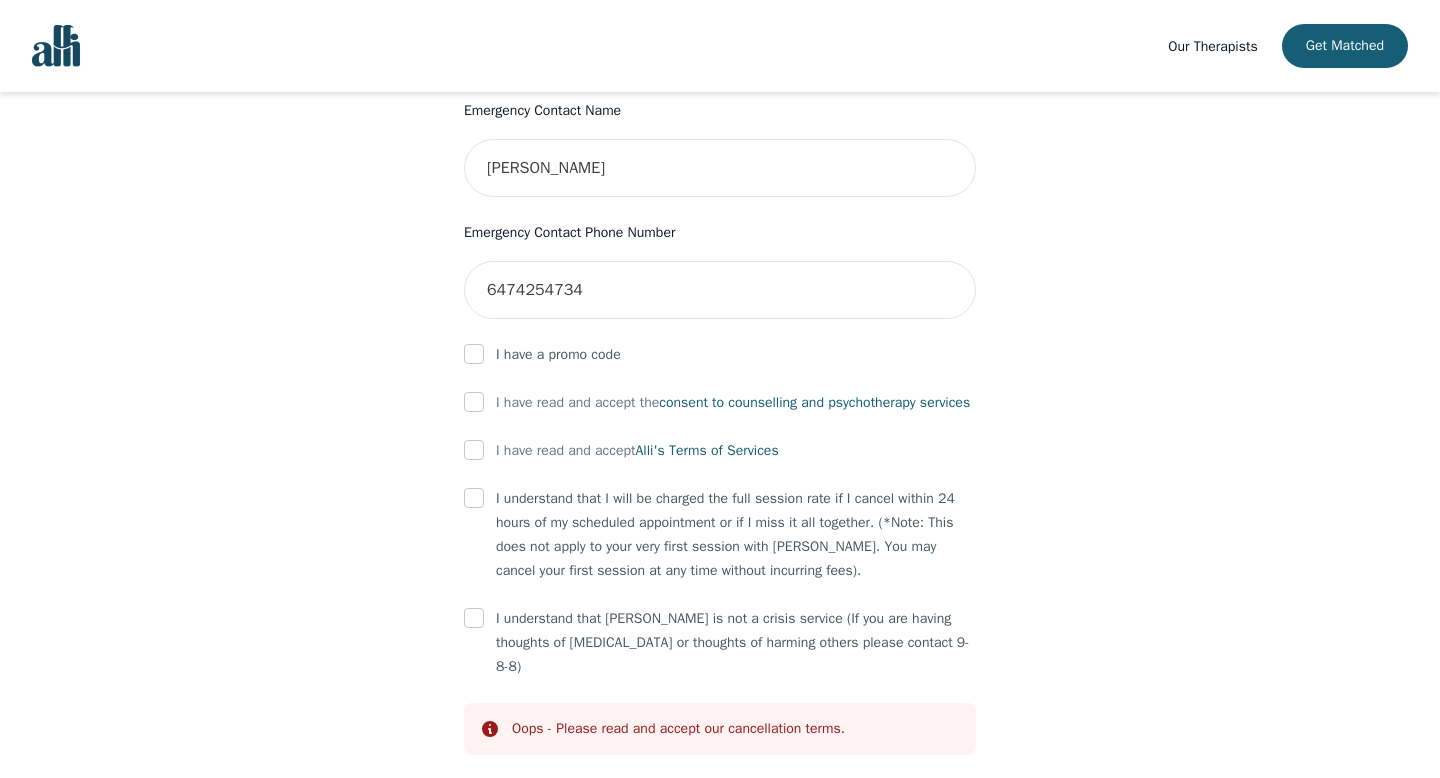 click on "consent to counselling and psychotherapy services" at bounding box center [814, 402] 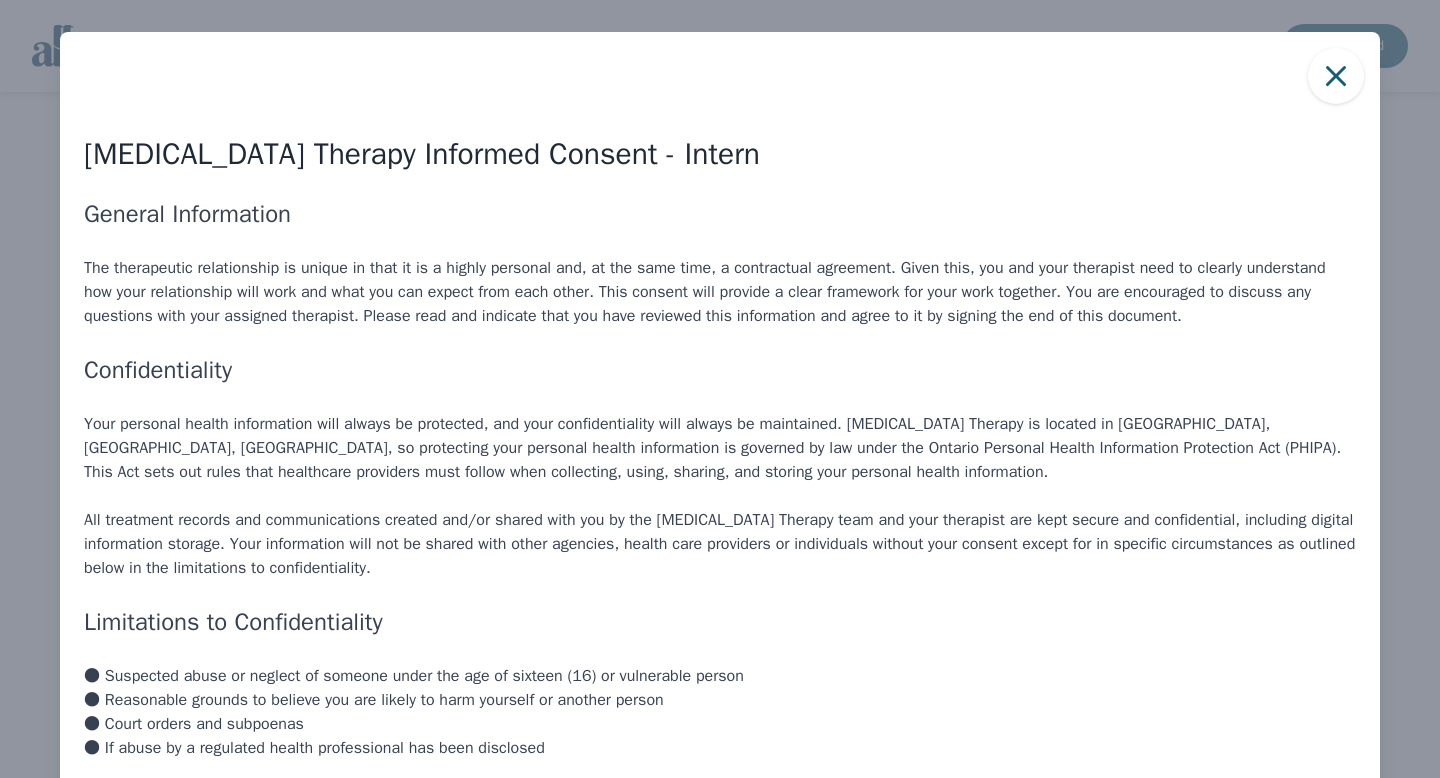 type 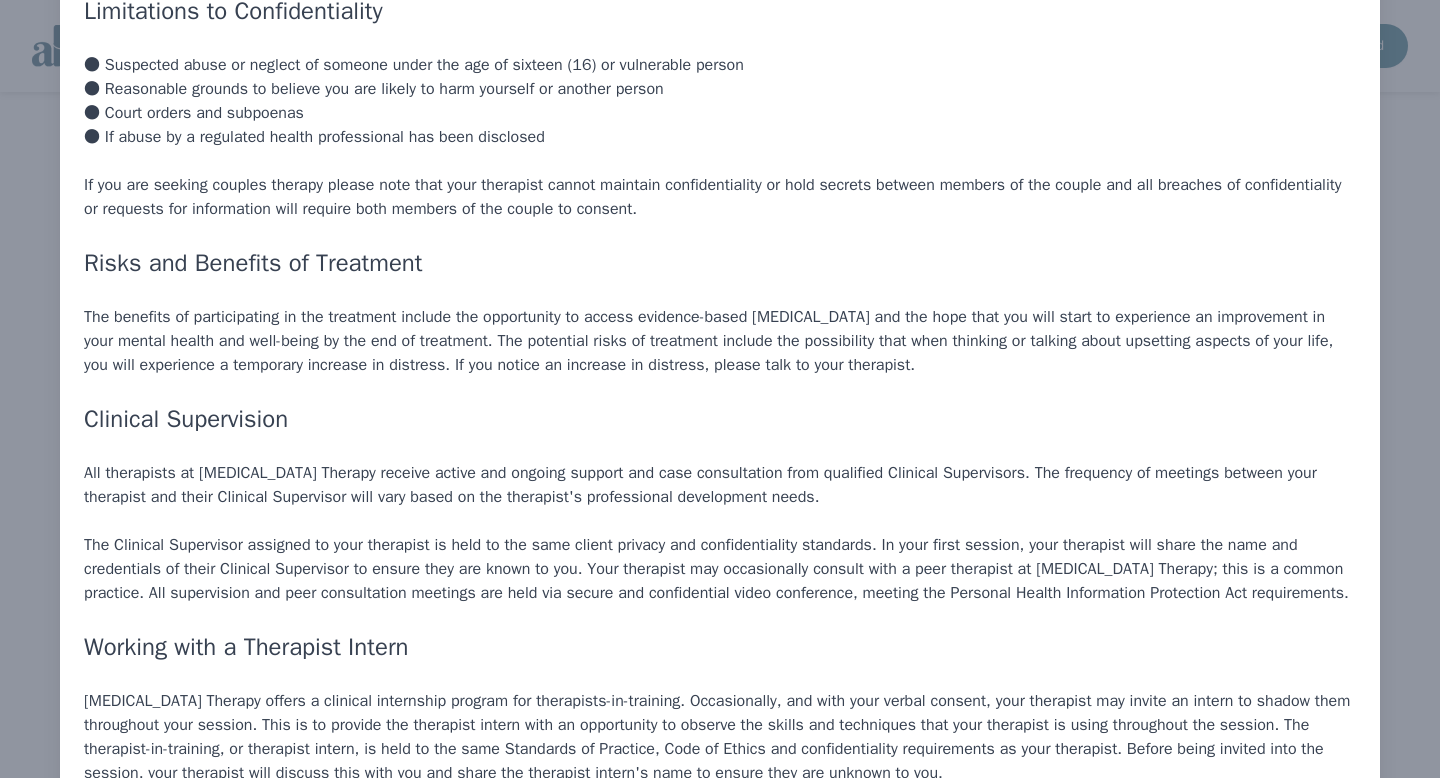 scroll, scrollTop: 618, scrollLeft: 0, axis: vertical 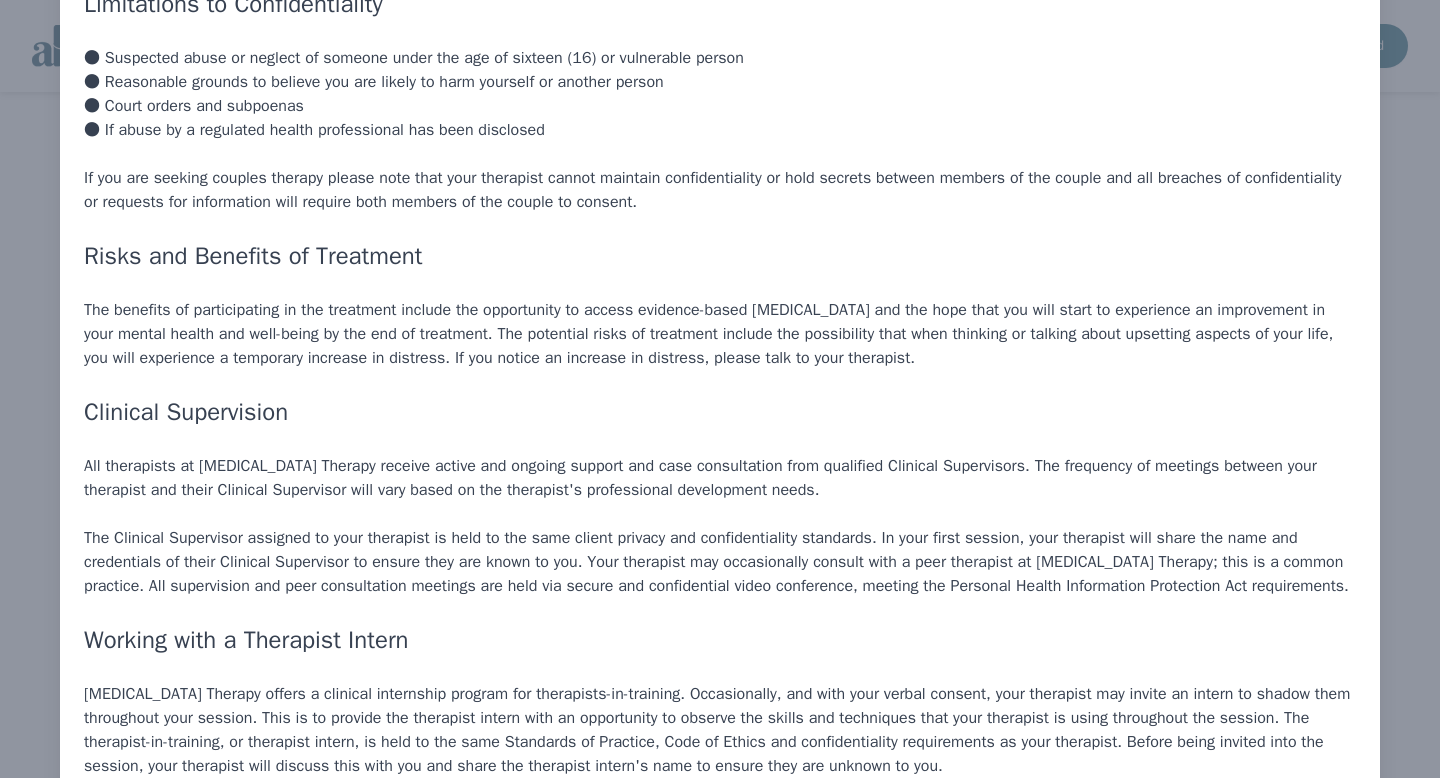 click on "General Information
The therapeutic relationship is unique in that it is a highly personal and, at the same time, a contractual agreement. Given this, you and your therapist need to clearly understand how your relationship will work and what you can expect from each other. This consent will provide a clear framework for your work together. You are encouraged to discuss any questions with your assigned therapist. Please read and indicate that you have reviewed this information and agree to it by signing the end of this document.
Confidentiality
Your personal health information will always be protected, and your confidentiality will always be maintained. Alli Therapy is located in Toronto, Ontario, Canada, so protecting your personal health information is governed by law under the Ontario Personal Health Information Protection Act (PHIPA). This Act sets out rules that healthcare providers must follow when collecting, using, sharing, and storing your personal health information." at bounding box center [720, 1900] 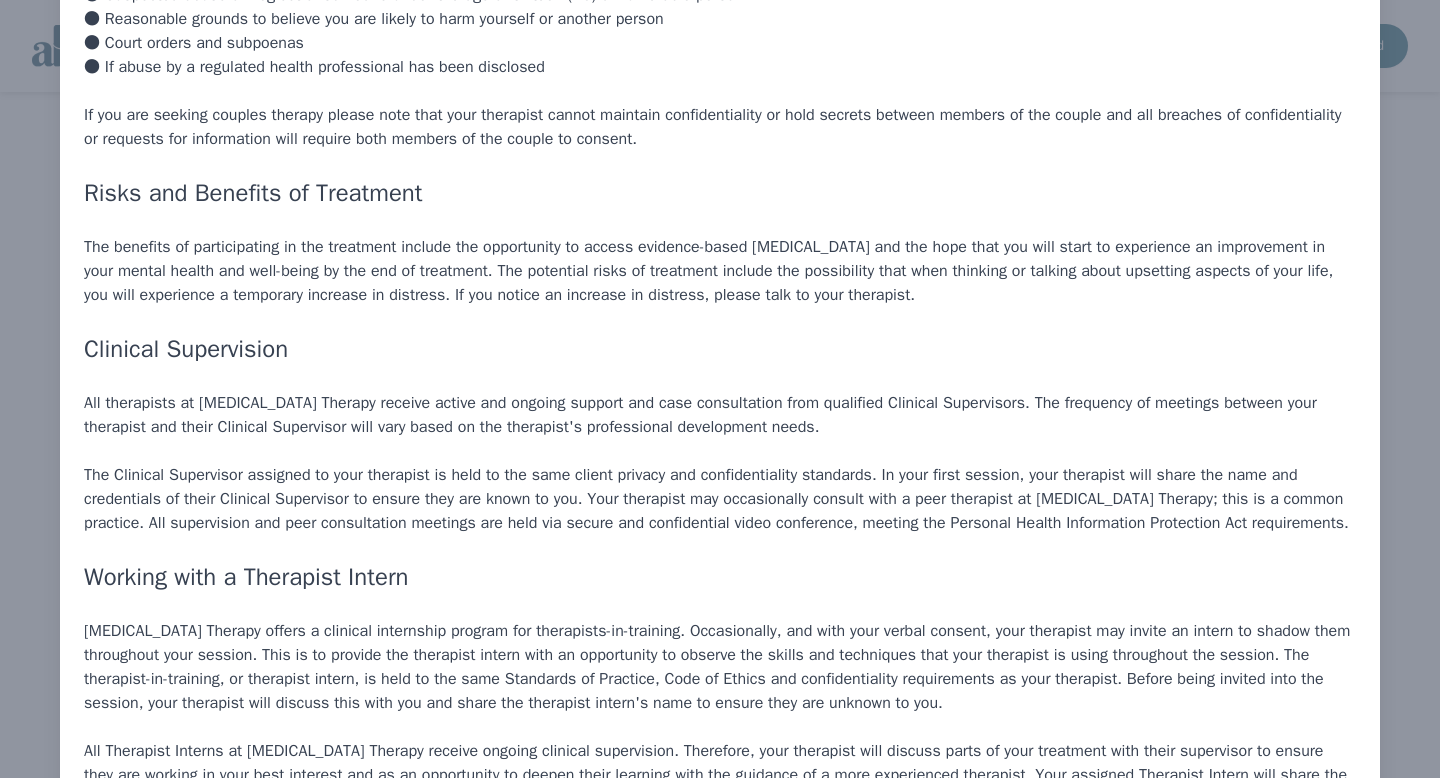 scroll, scrollTop: 0, scrollLeft: 0, axis: both 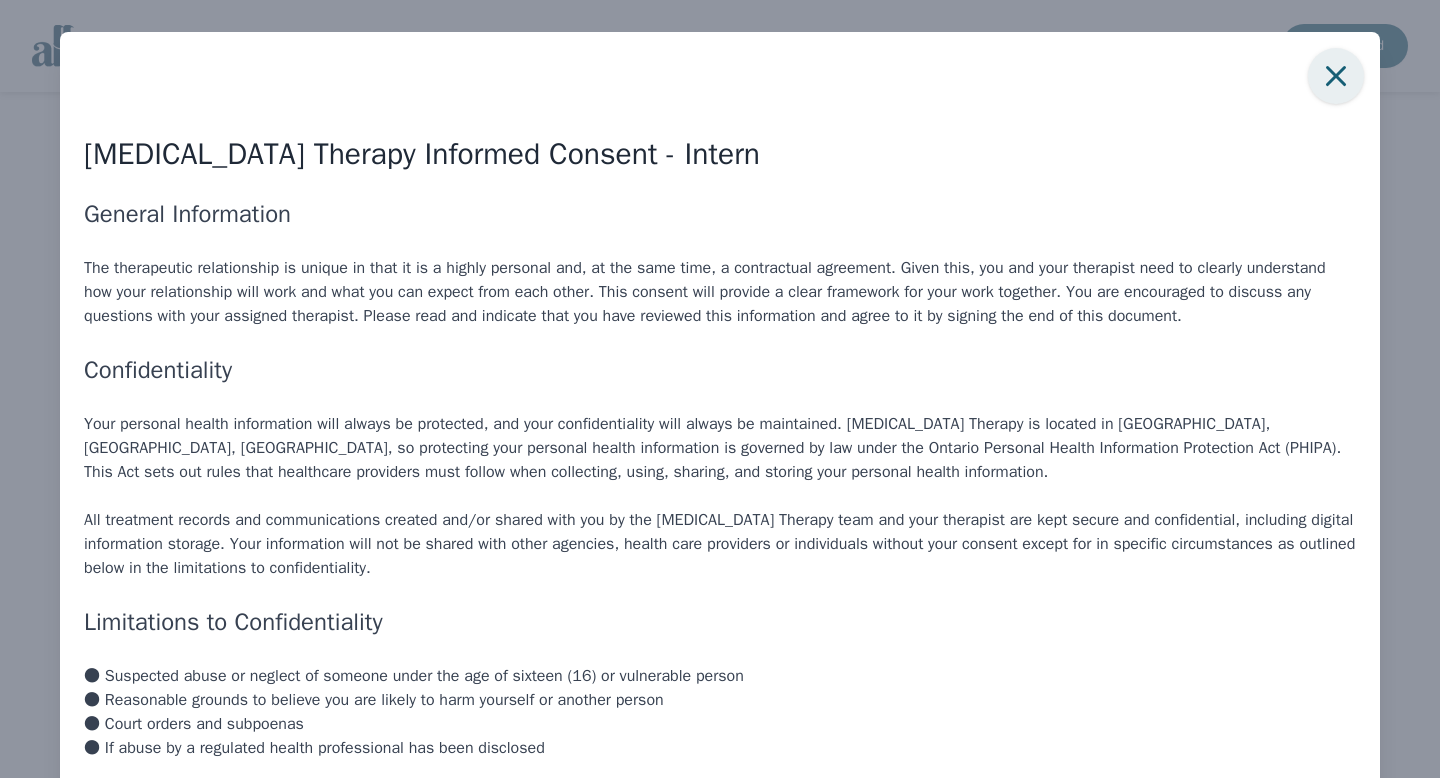 click 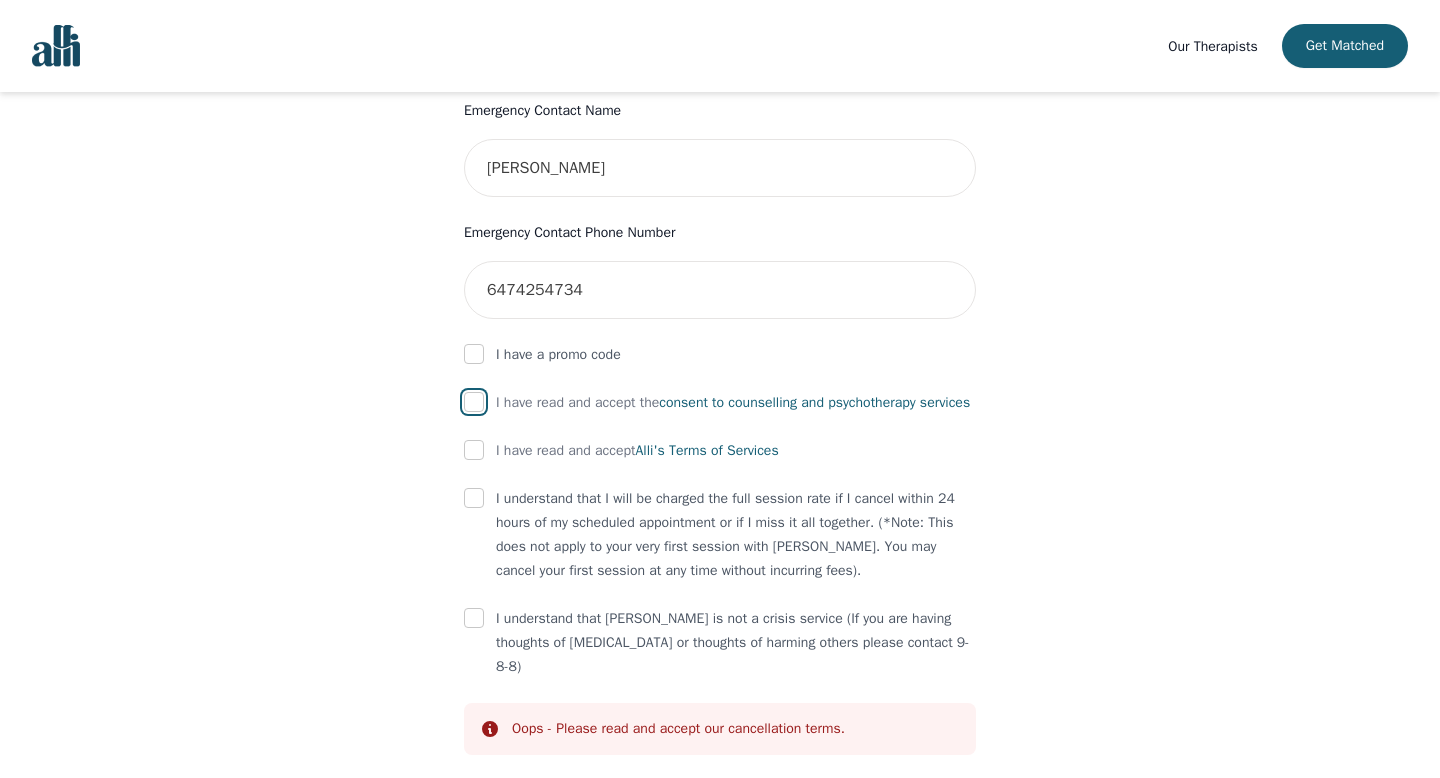 click at bounding box center (474, 402) 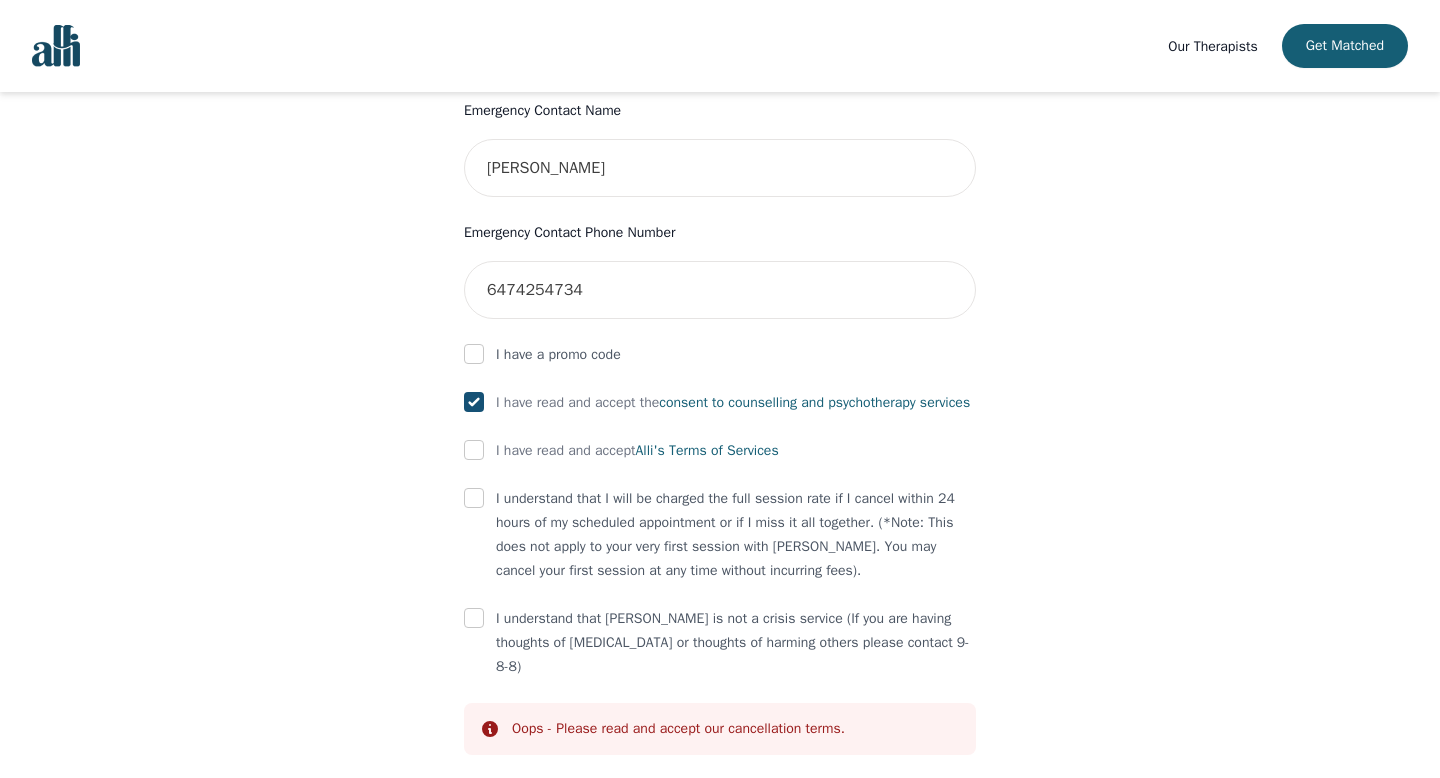 checkbox on "true" 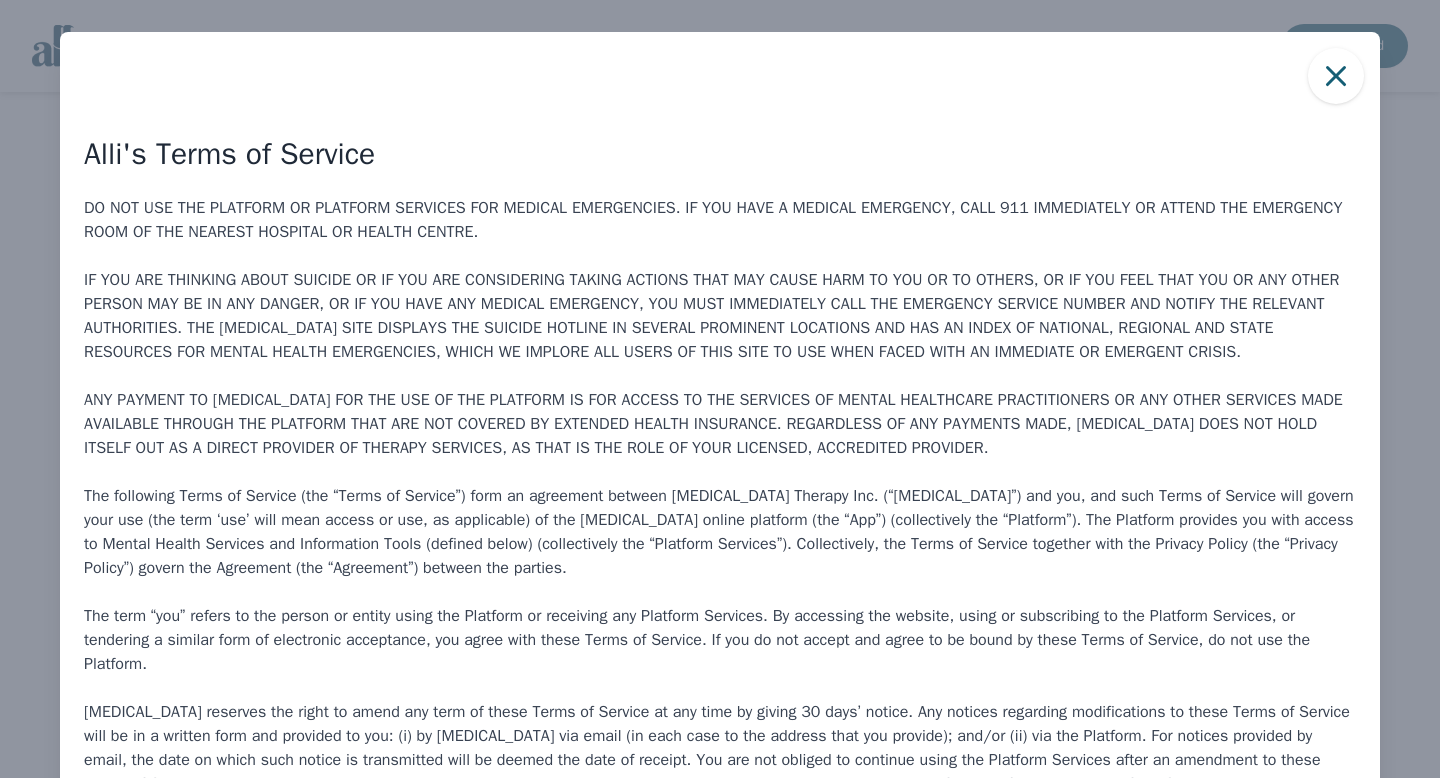 type 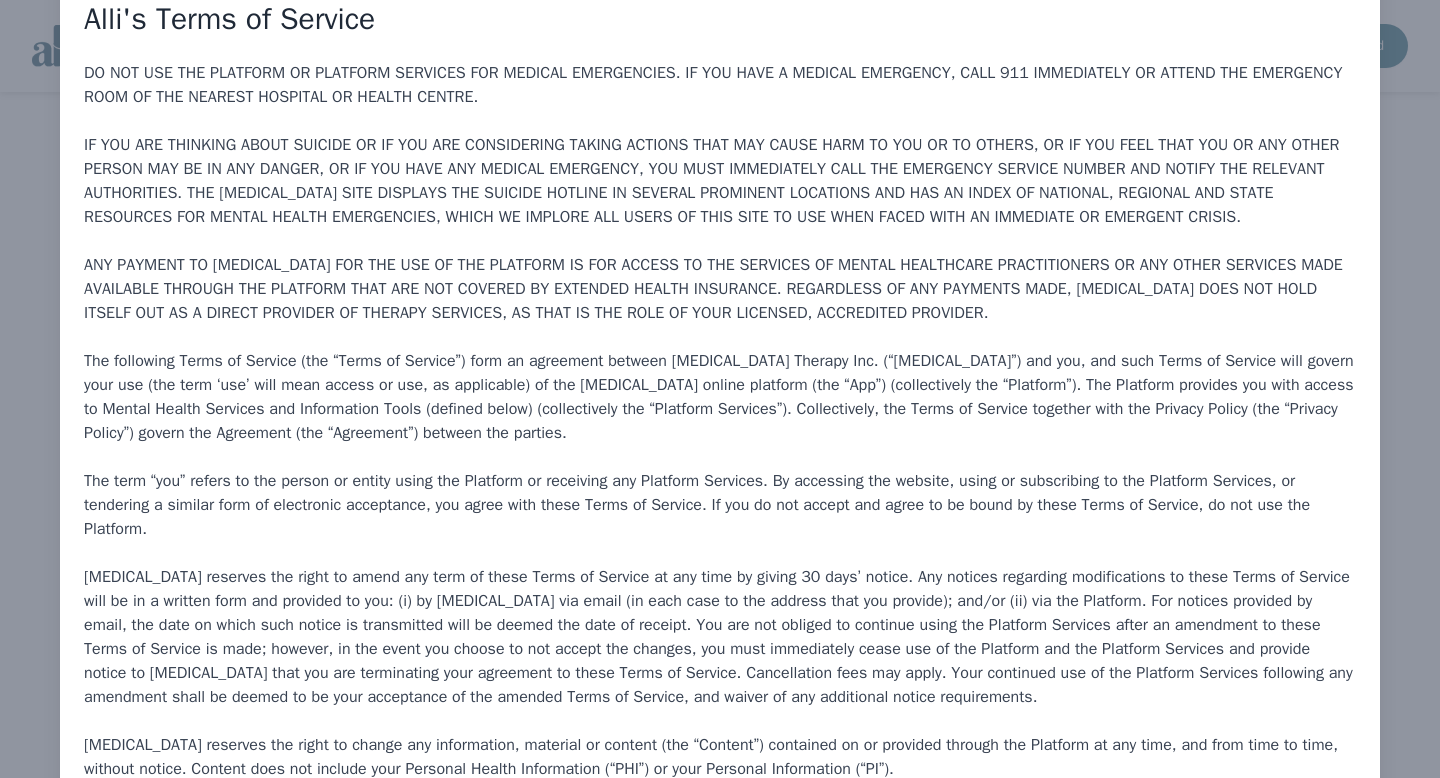 scroll, scrollTop: 0, scrollLeft: 0, axis: both 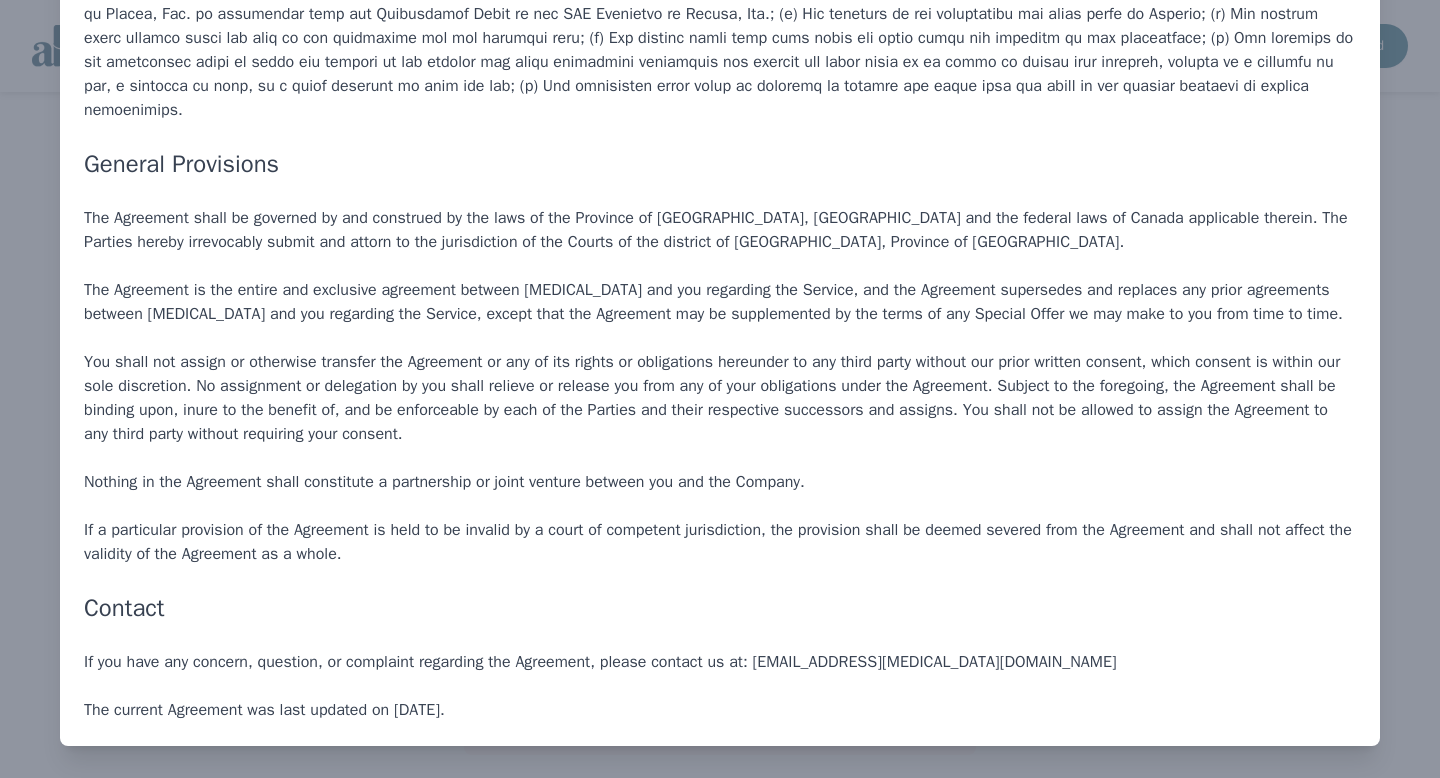 drag, startPoint x: 84, startPoint y: 154, endPoint x: 512, endPoint y: 706, distance: 698.4898 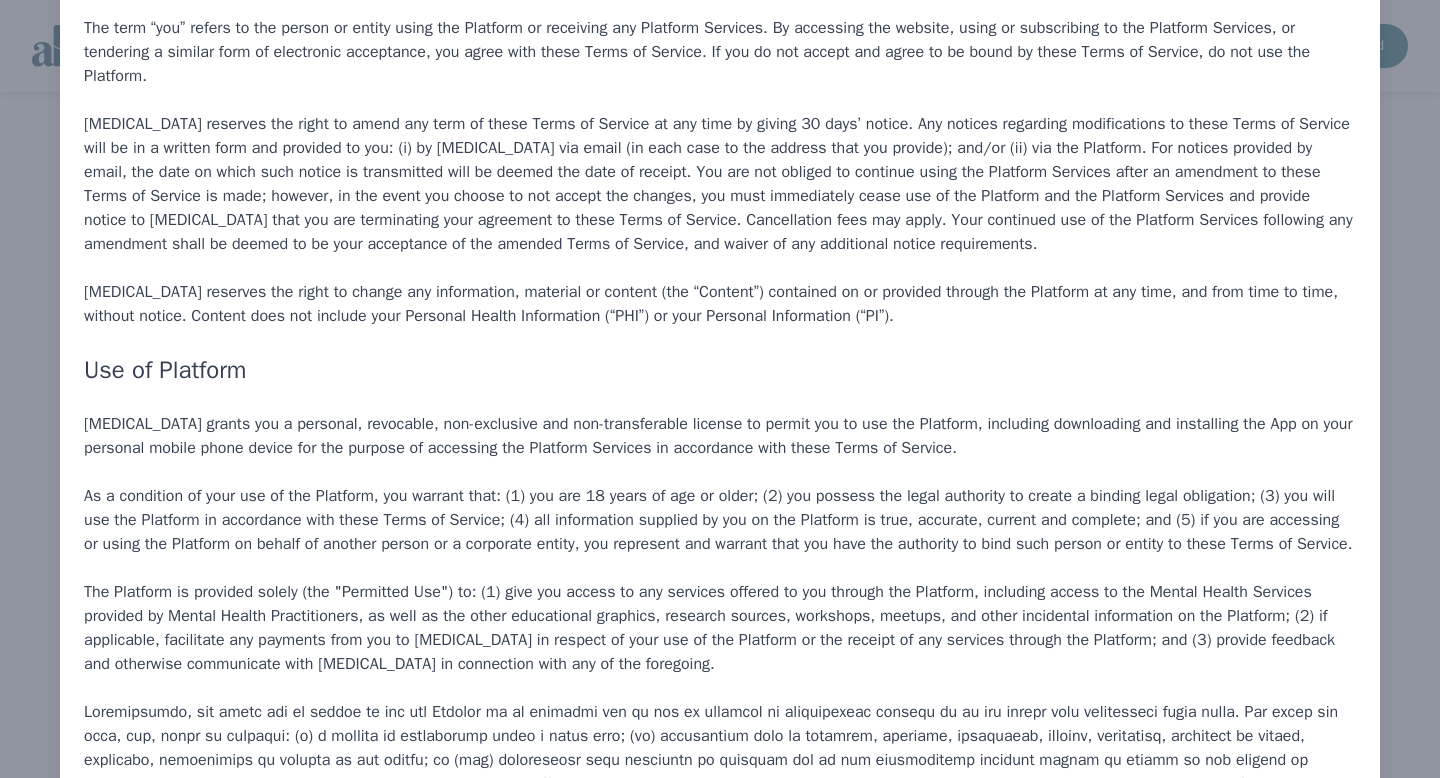 scroll, scrollTop: 0, scrollLeft: 0, axis: both 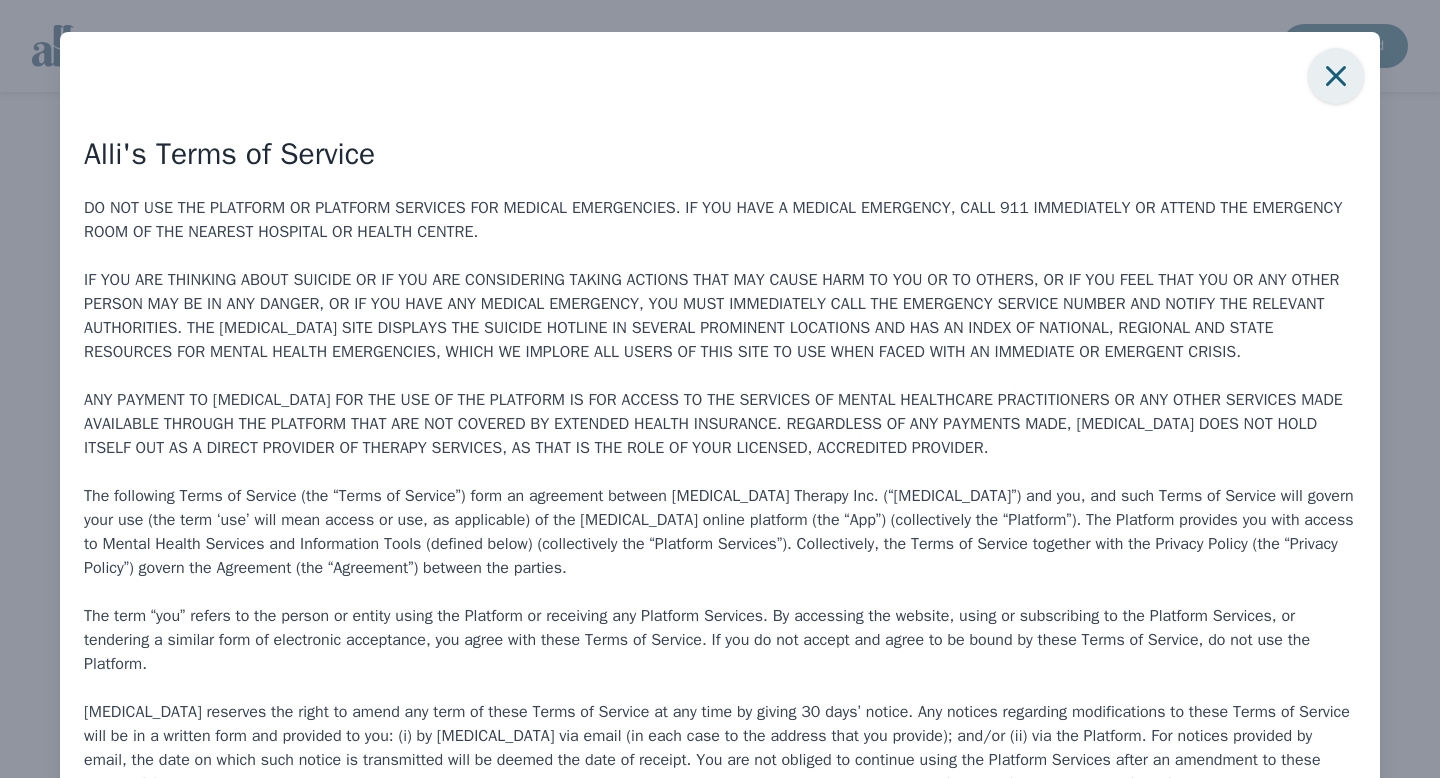 click 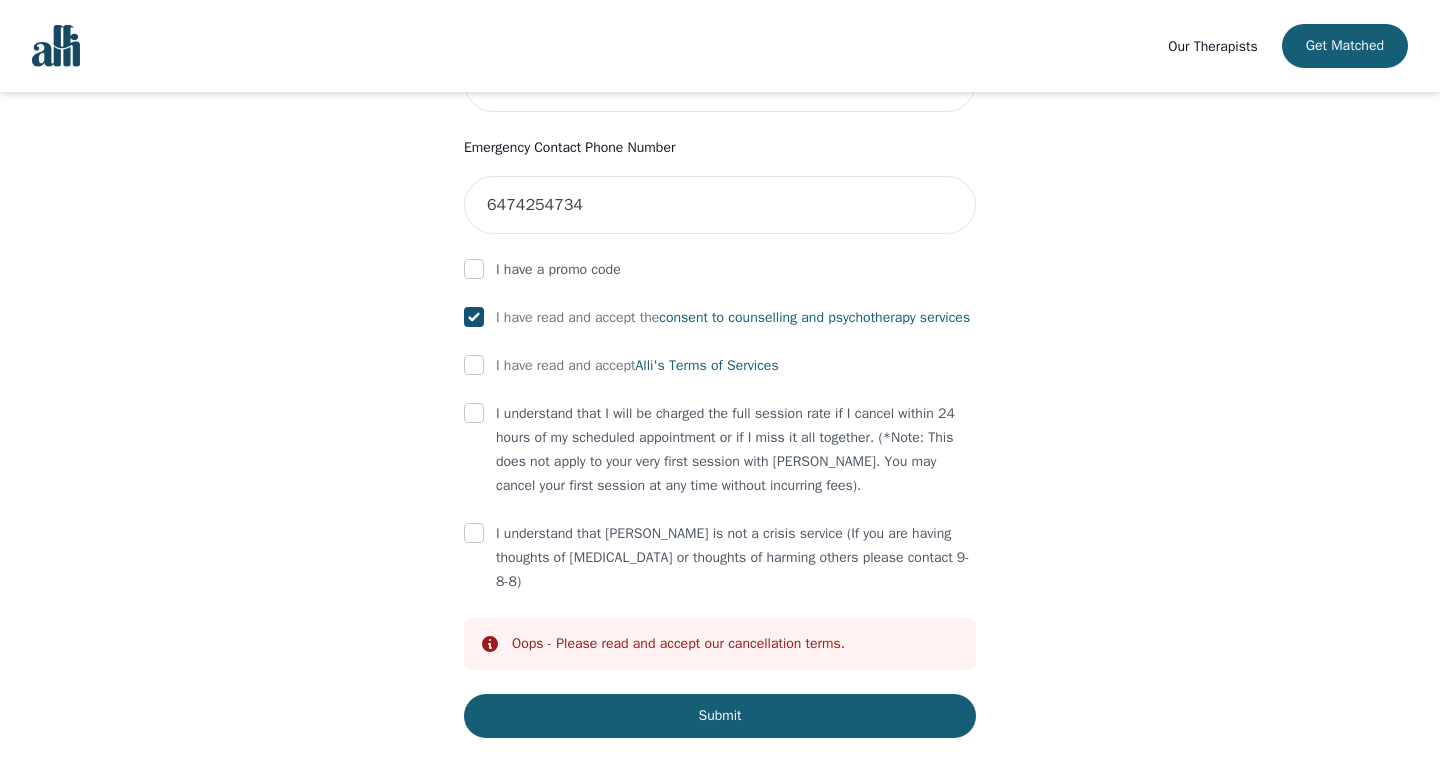 scroll, scrollTop: 1099, scrollLeft: 0, axis: vertical 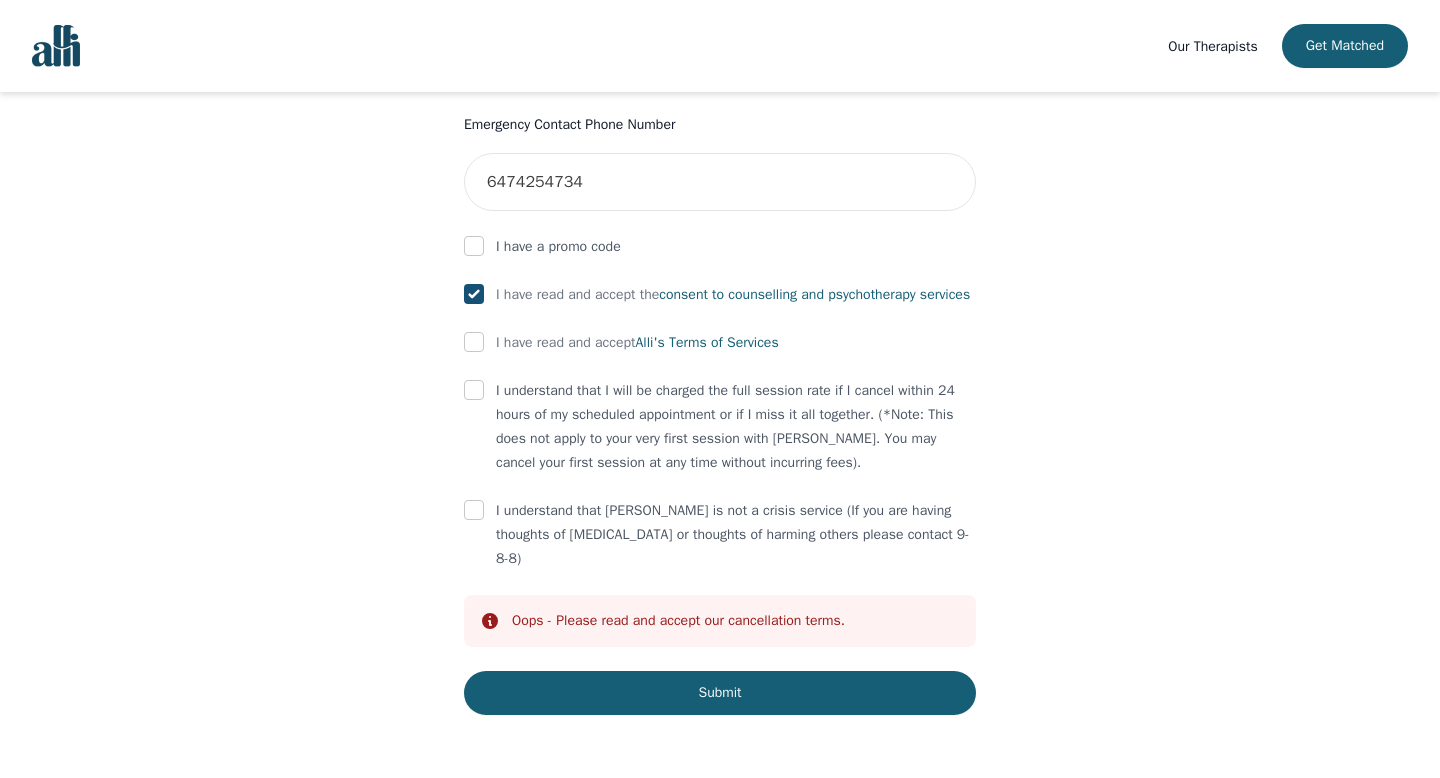 click on "I have read and accept  Alli's Terms of Services" at bounding box center (720, 343) 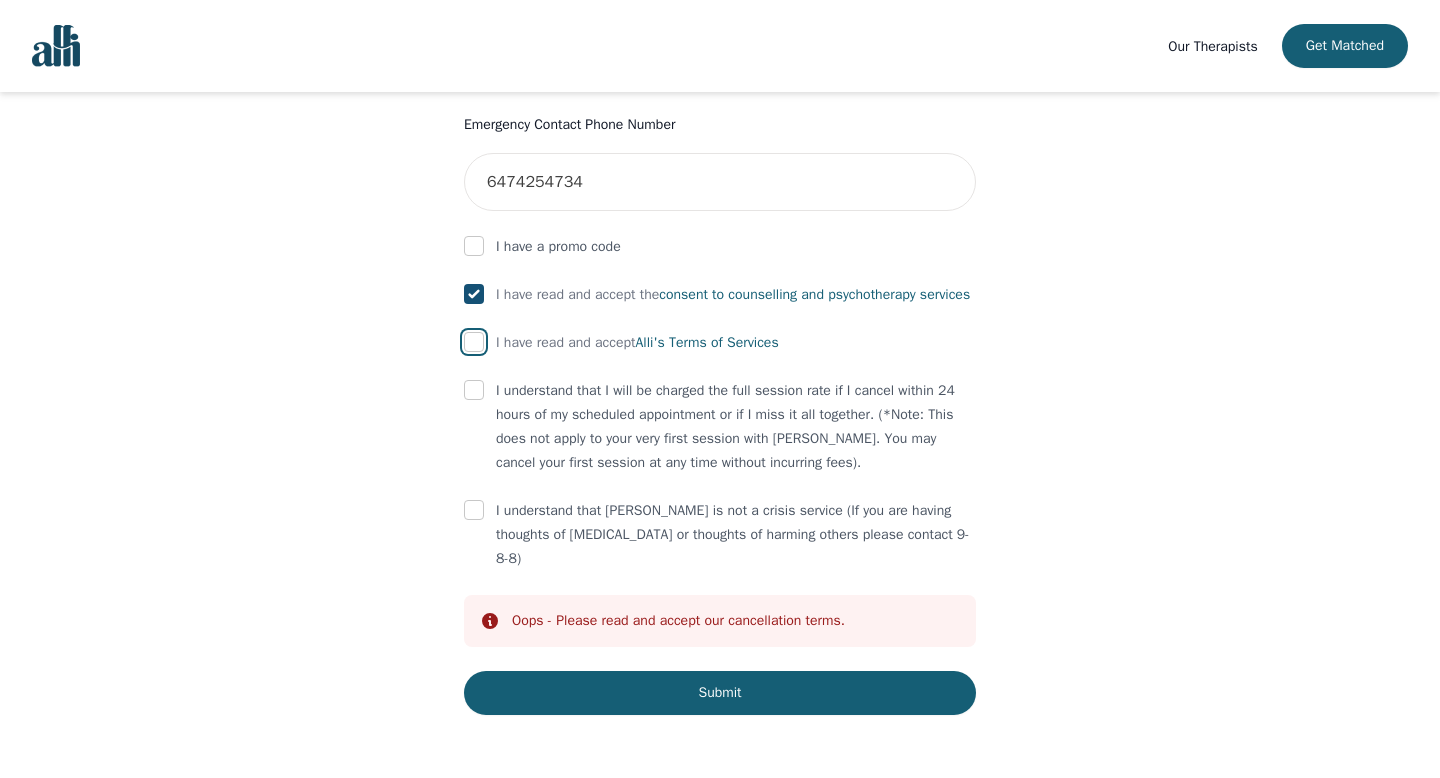 click at bounding box center (474, 342) 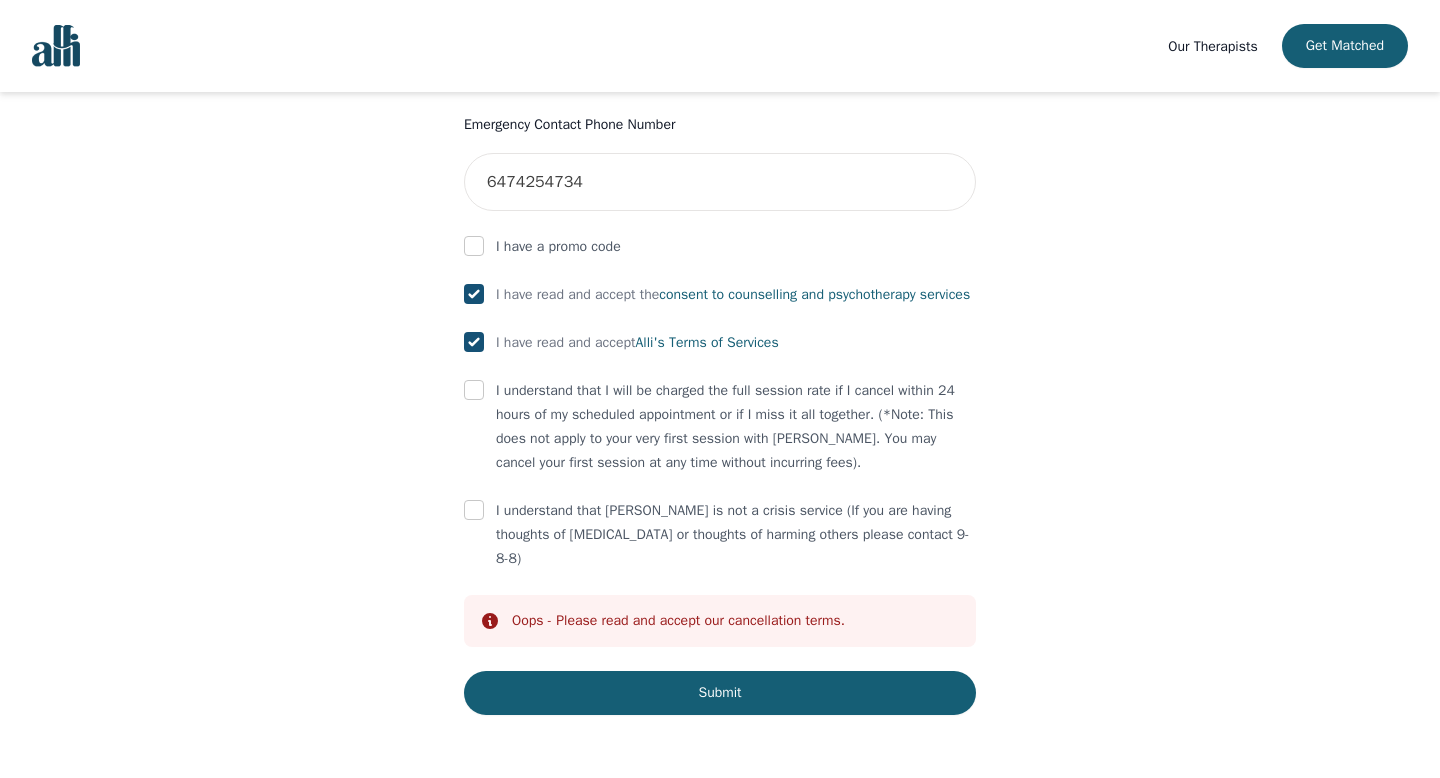 checkbox on "true" 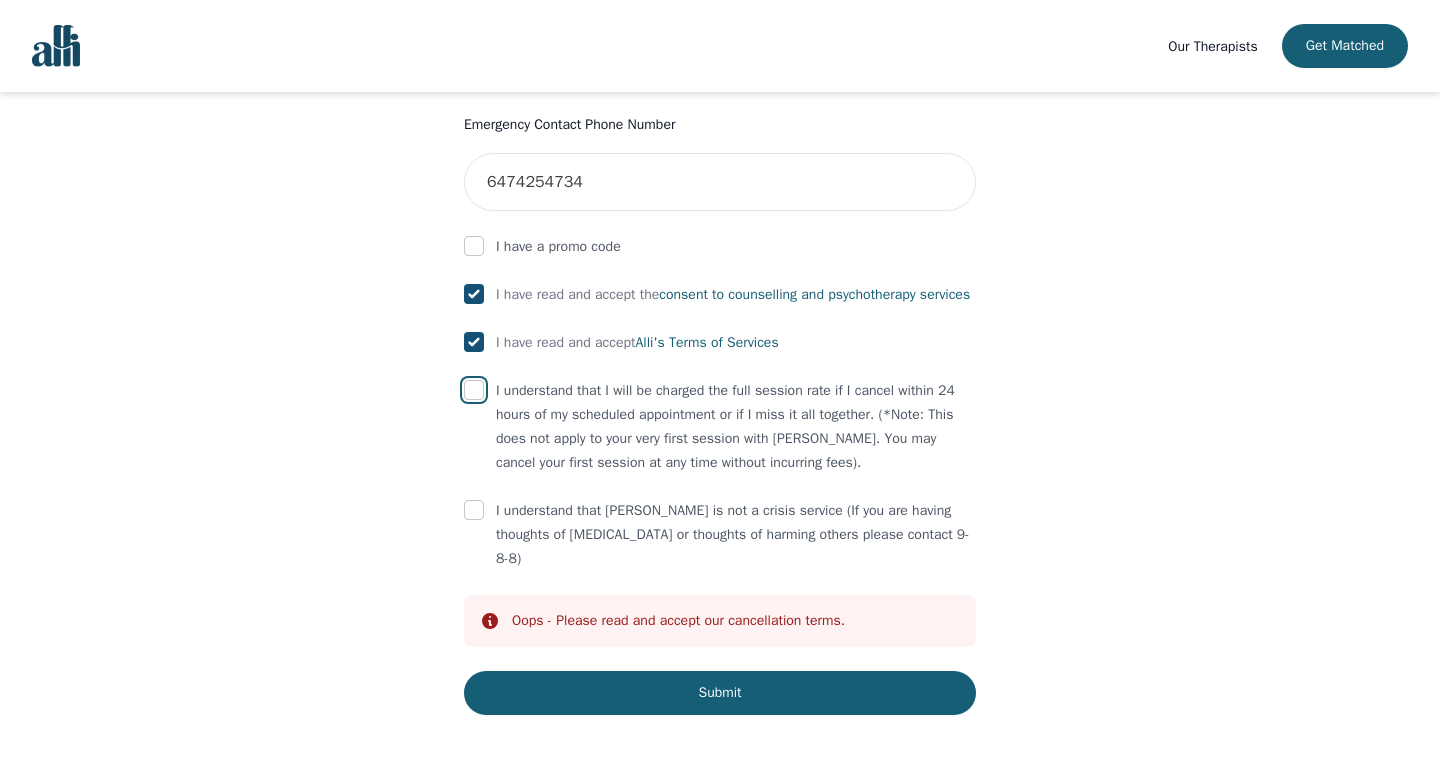 click at bounding box center (474, 390) 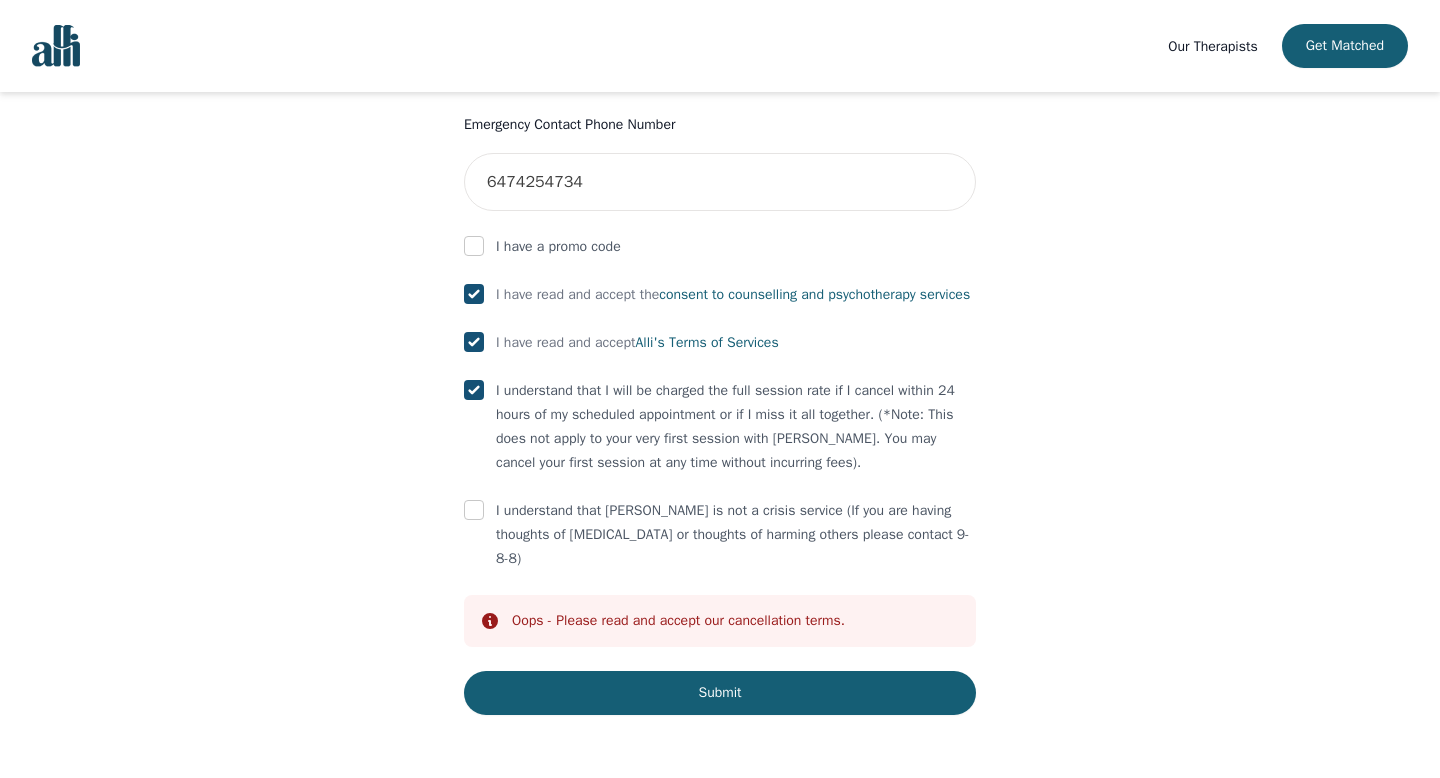 checkbox on "true" 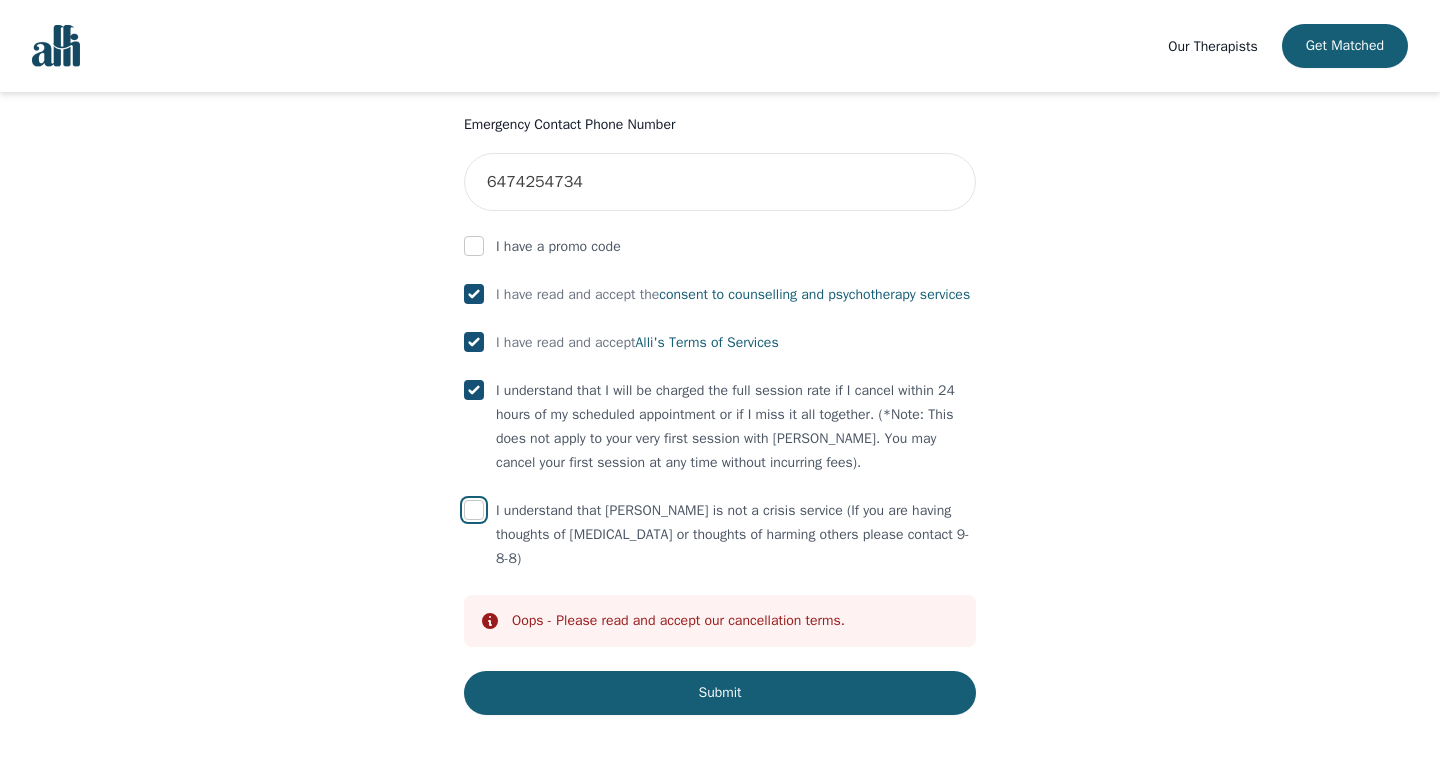 click at bounding box center (474, 510) 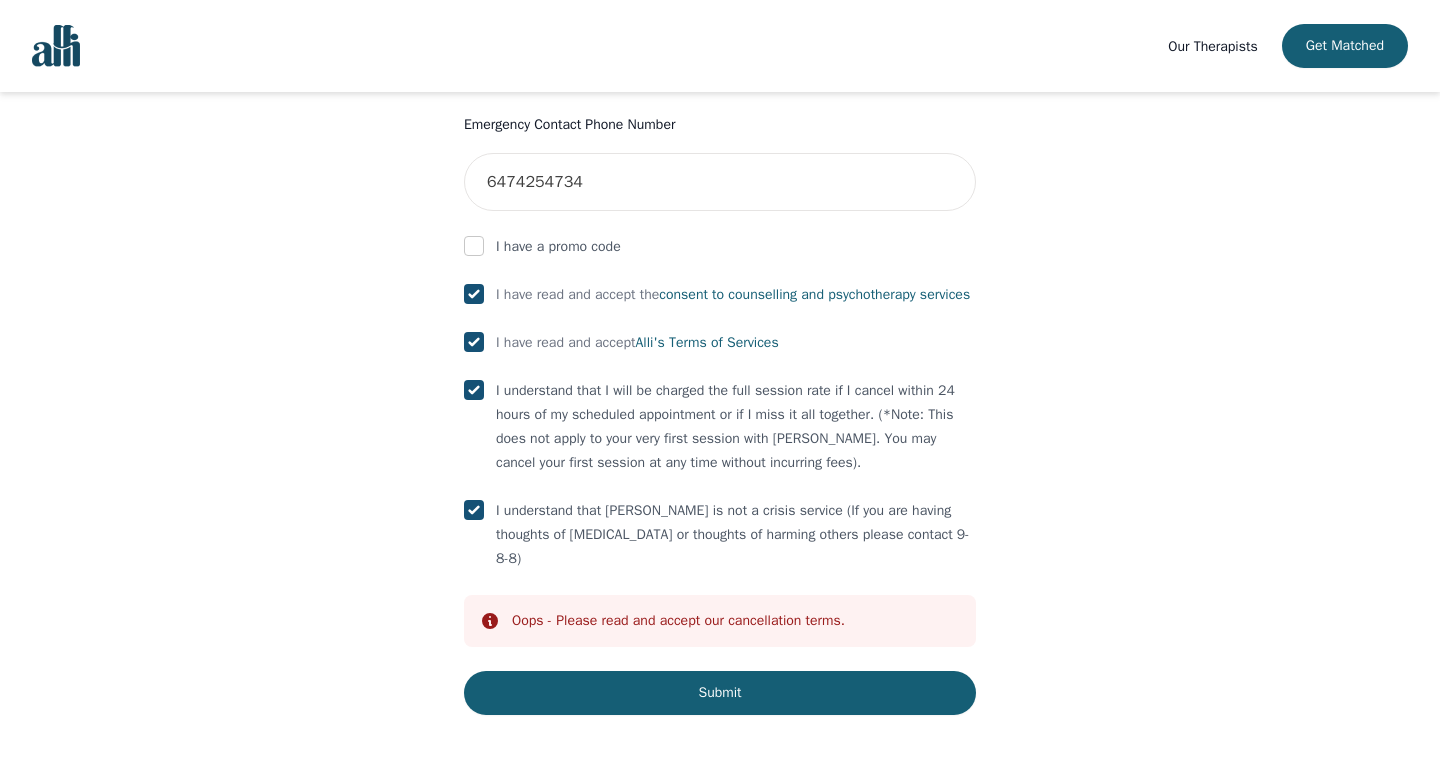checkbox on "true" 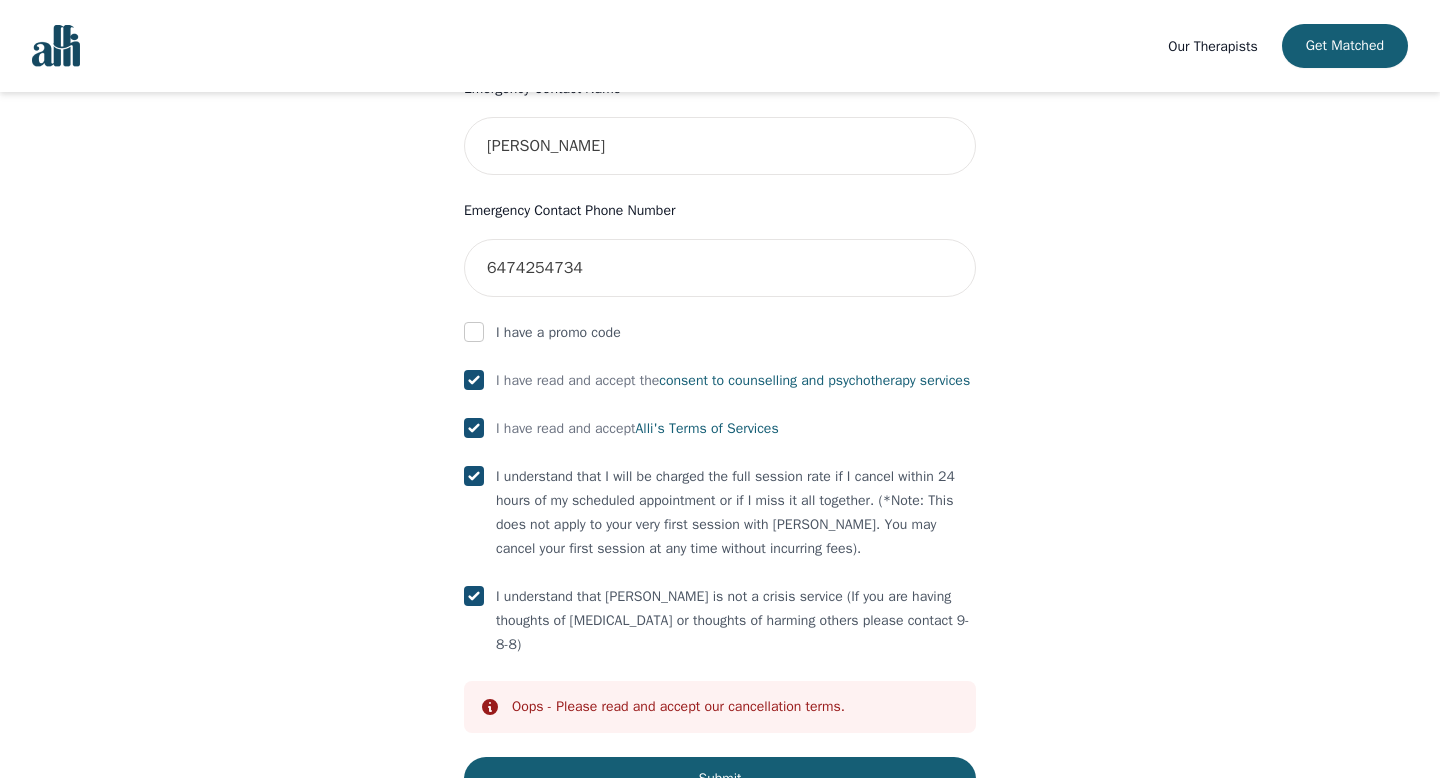 scroll, scrollTop: 1099, scrollLeft: 0, axis: vertical 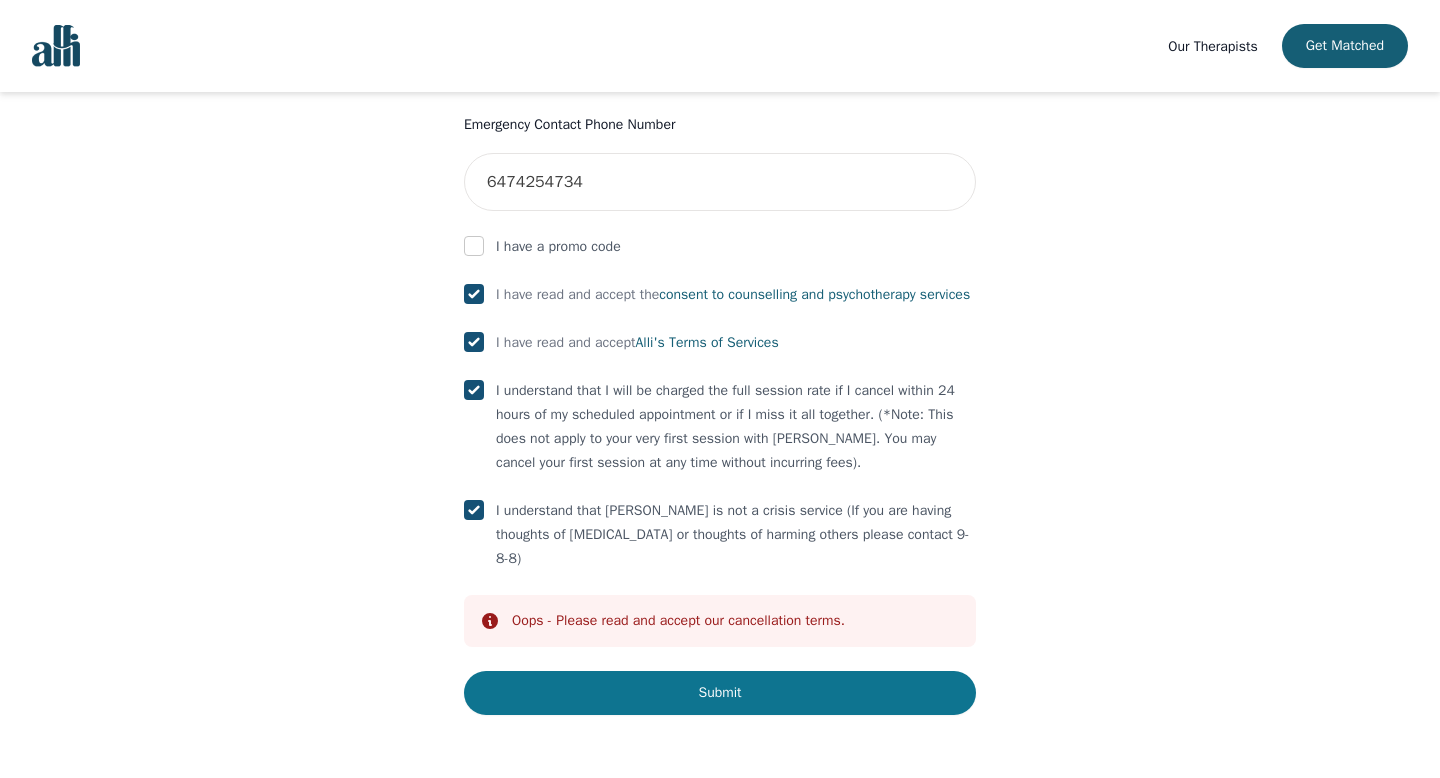 click on "Submit" at bounding box center [720, 693] 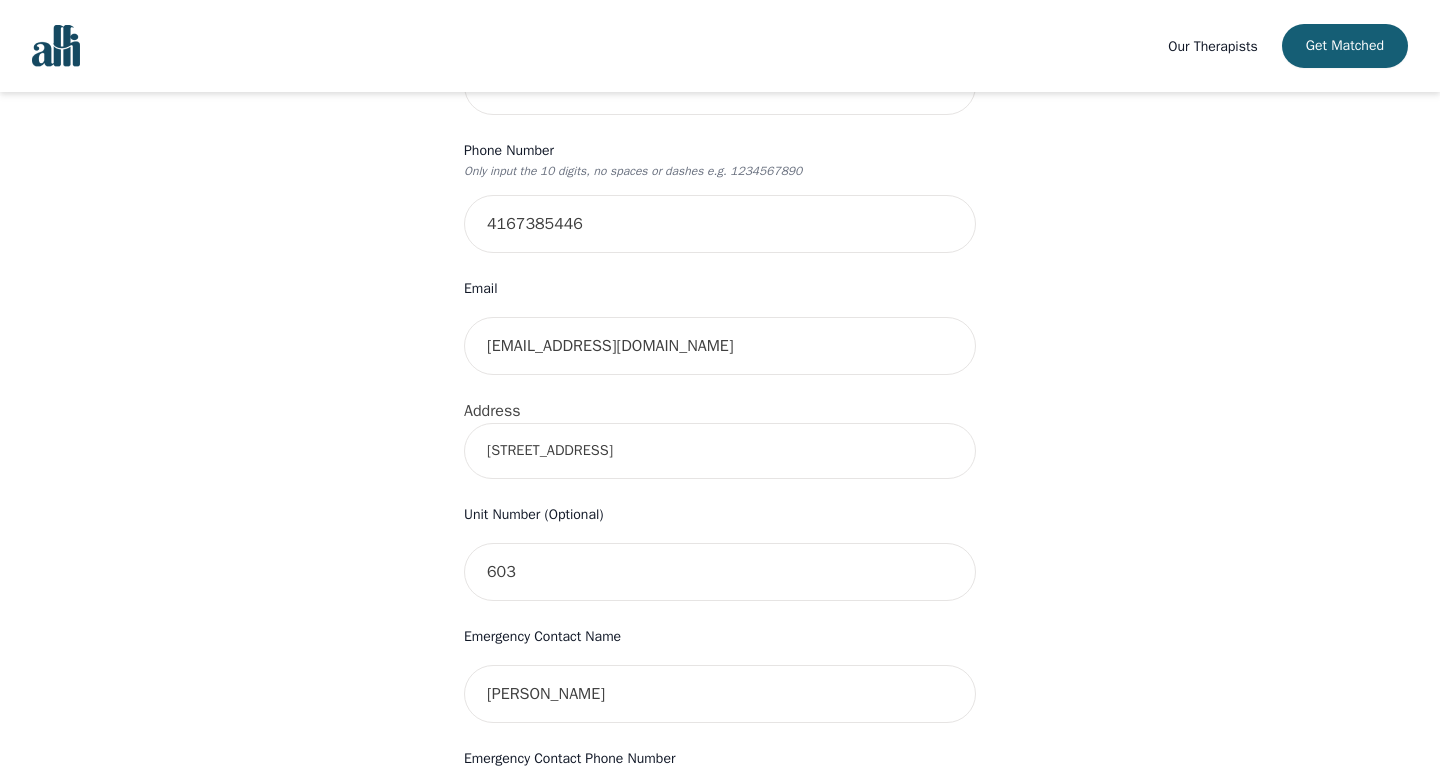 scroll, scrollTop: 447, scrollLeft: 0, axis: vertical 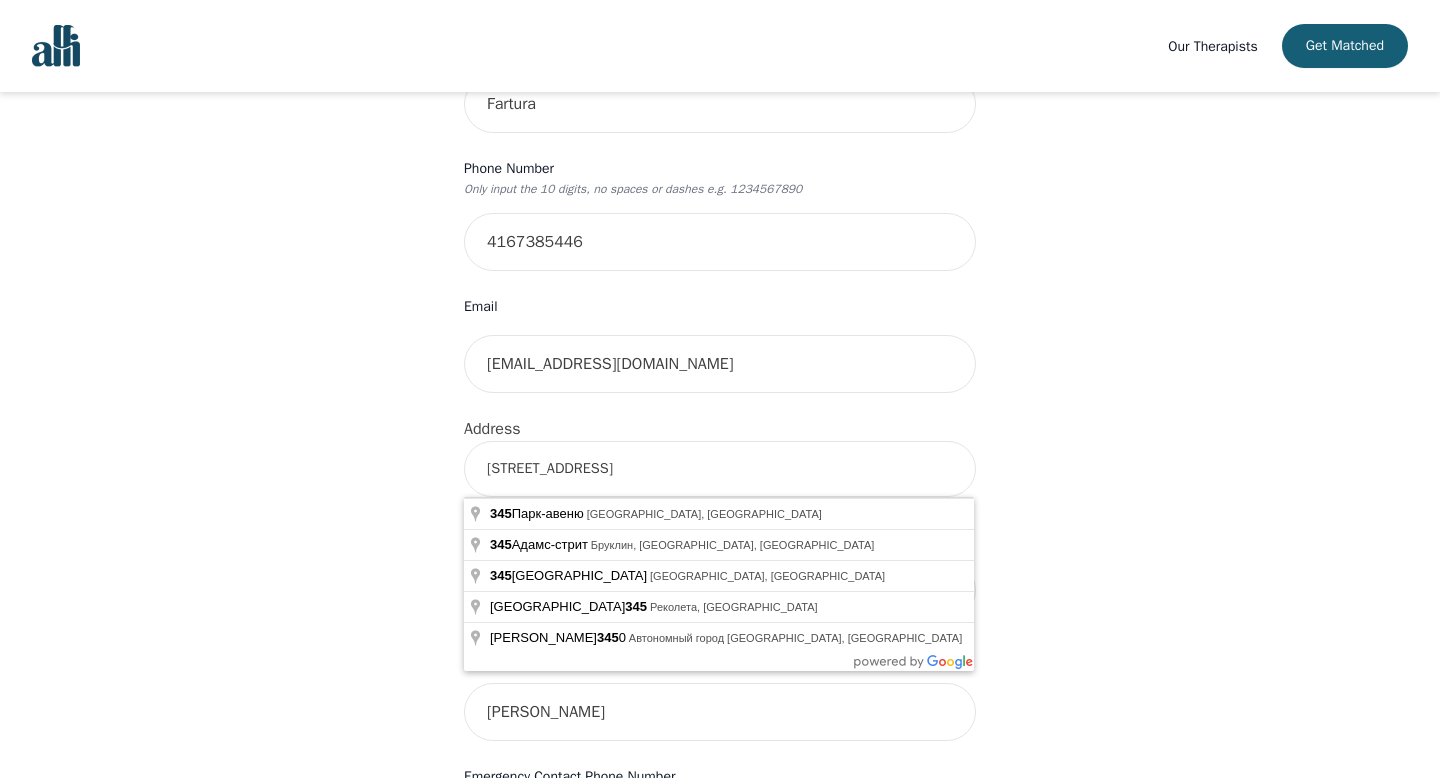 click on "345 Dufferin Street" at bounding box center (720, 469) 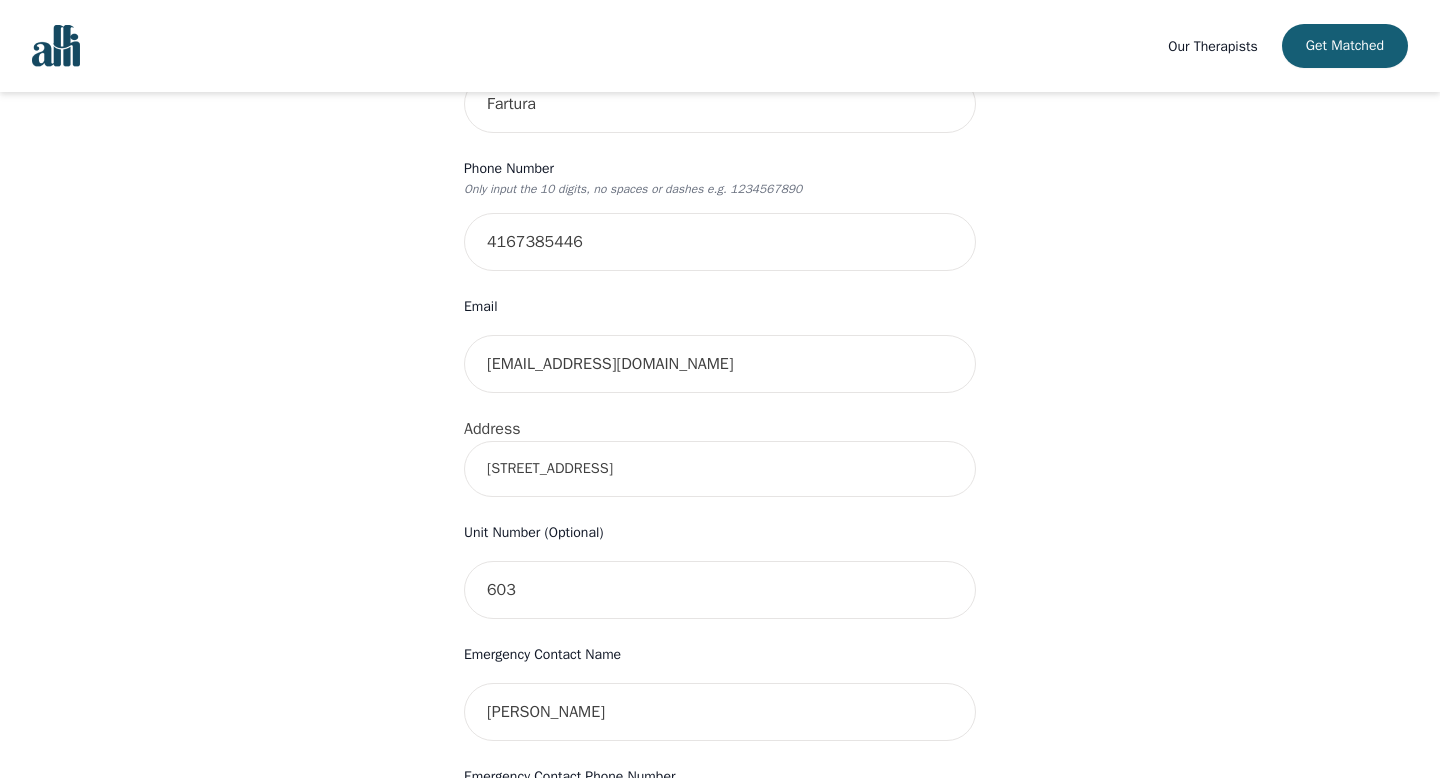 click on "Your therapy journey is about to begin! Your initial assessment session with   Daniel Mendes  will be on  2025-07-21 @ 12:00 PM  for 50 minutes , free of charge. Your follow-up sessions will be at your selected rate of $55. To confirm your session, please complete the following: First Name Ricardo Last Name Fartura Phone Number Only input the 10 digits, no spaces or dashes e.g. 1234567890 4167385446 Email ricardofartura@hotmail.com Address 345 Dufferin Street Unit Number (Optional) 603 Emergency Contact Name Lisa Glotova Emergency Contact Phone Number 6474254734 I have a promo code I have read and accept the  consent to counselling and psychotherapy services I have read and accept  Alli's Terms of Services I understand that I will be charged the full session rate if I cancel within 24 hours of my scheduled appointment or if I miss it all together. (*Note: This does not apply to your very first session with Alli. You may cancel your first session at any time without incurring fees). Info Oops -    Submit" at bounding box center (720, 538) 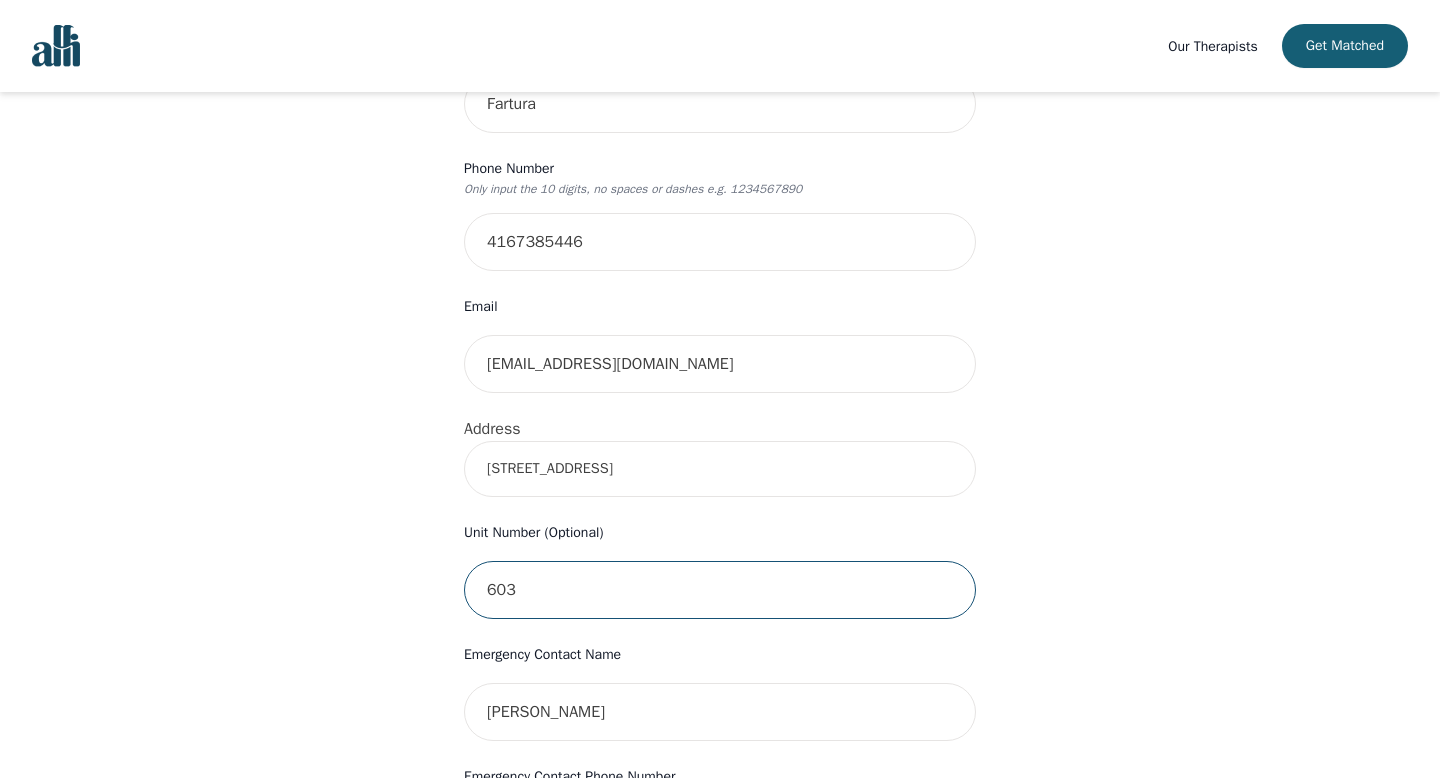 click on "603" at bounding box center [720, 590] 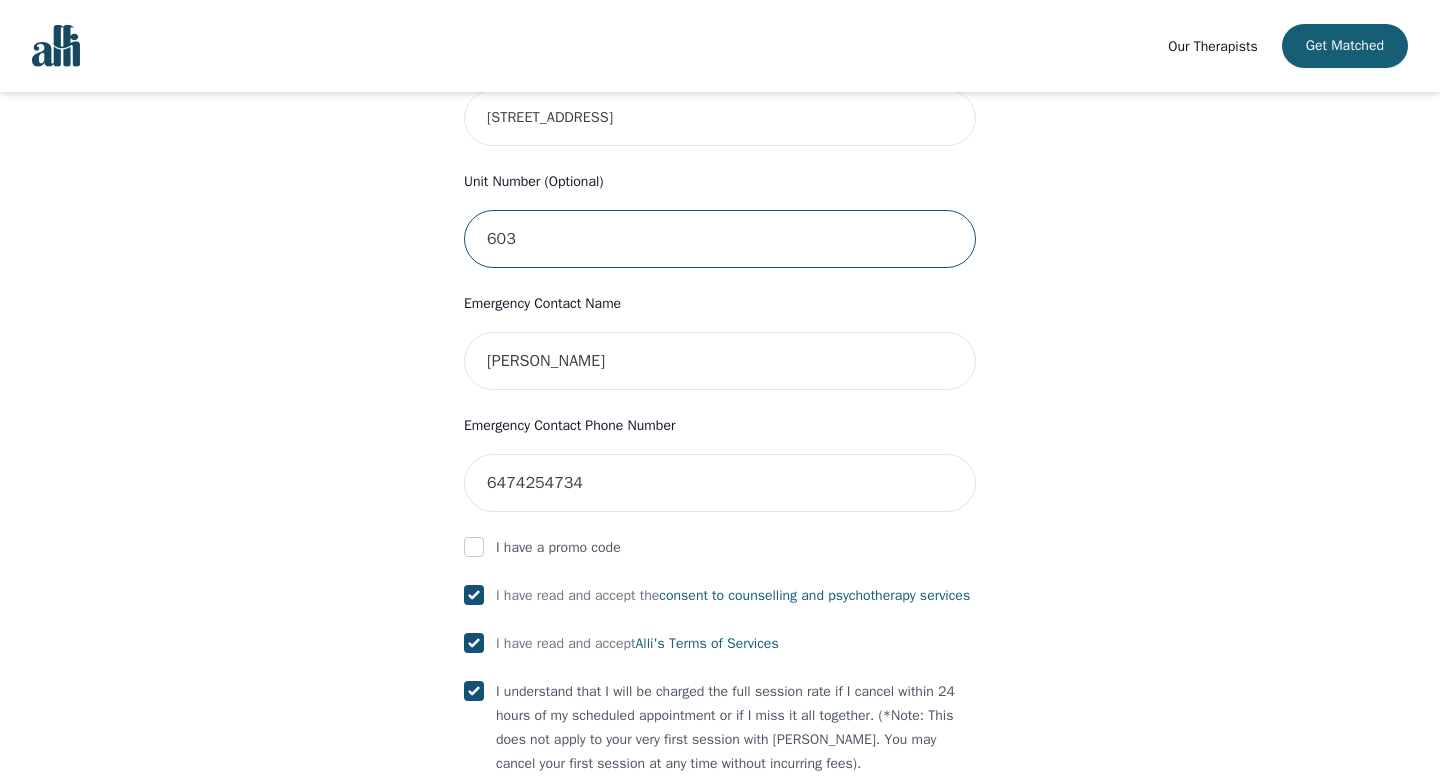 scroll, scrollTop: 1099, scrollLeft: 0, axis: vertical 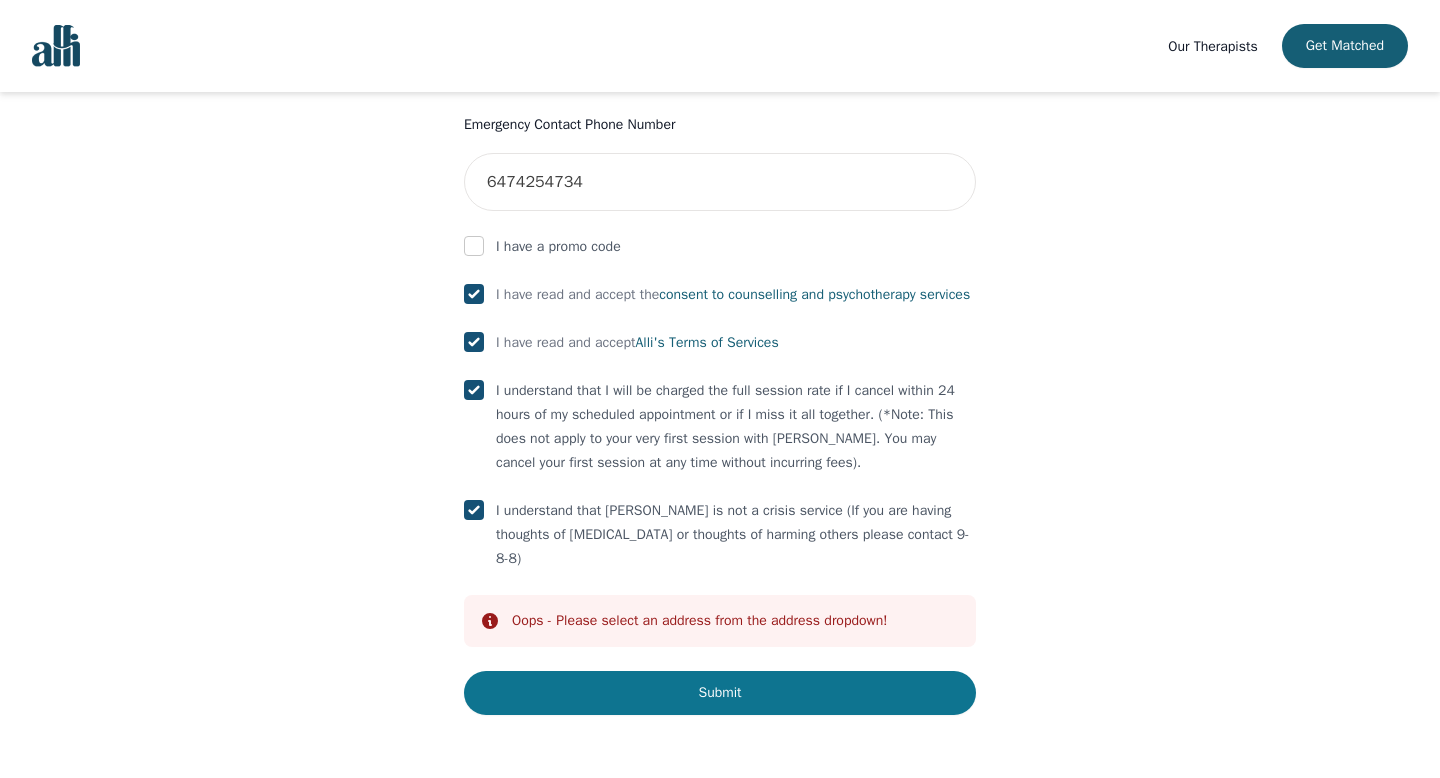 click on "Submit" at bounding box center (720, 693) 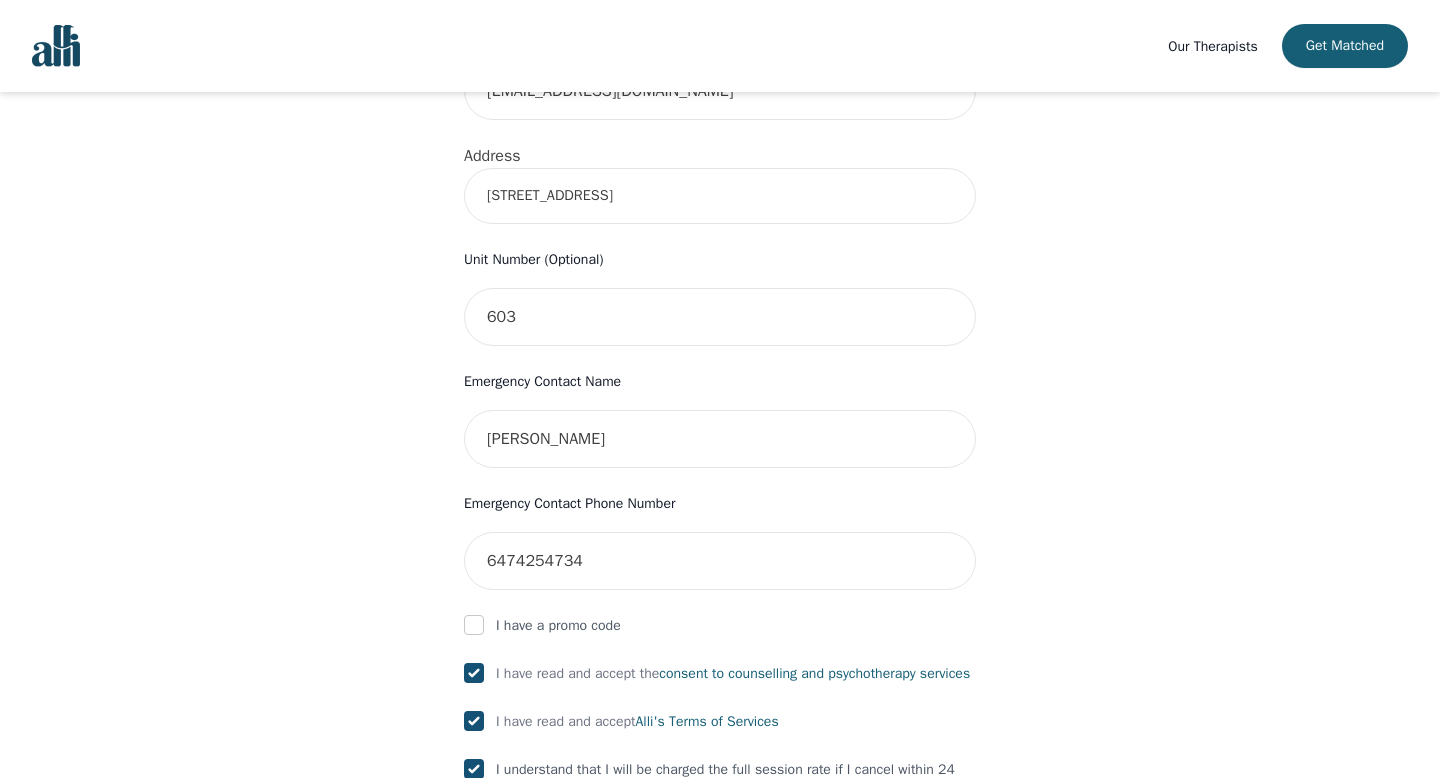 scroll, scrollTop: 656, scrollLeft: 0, axis: vertical 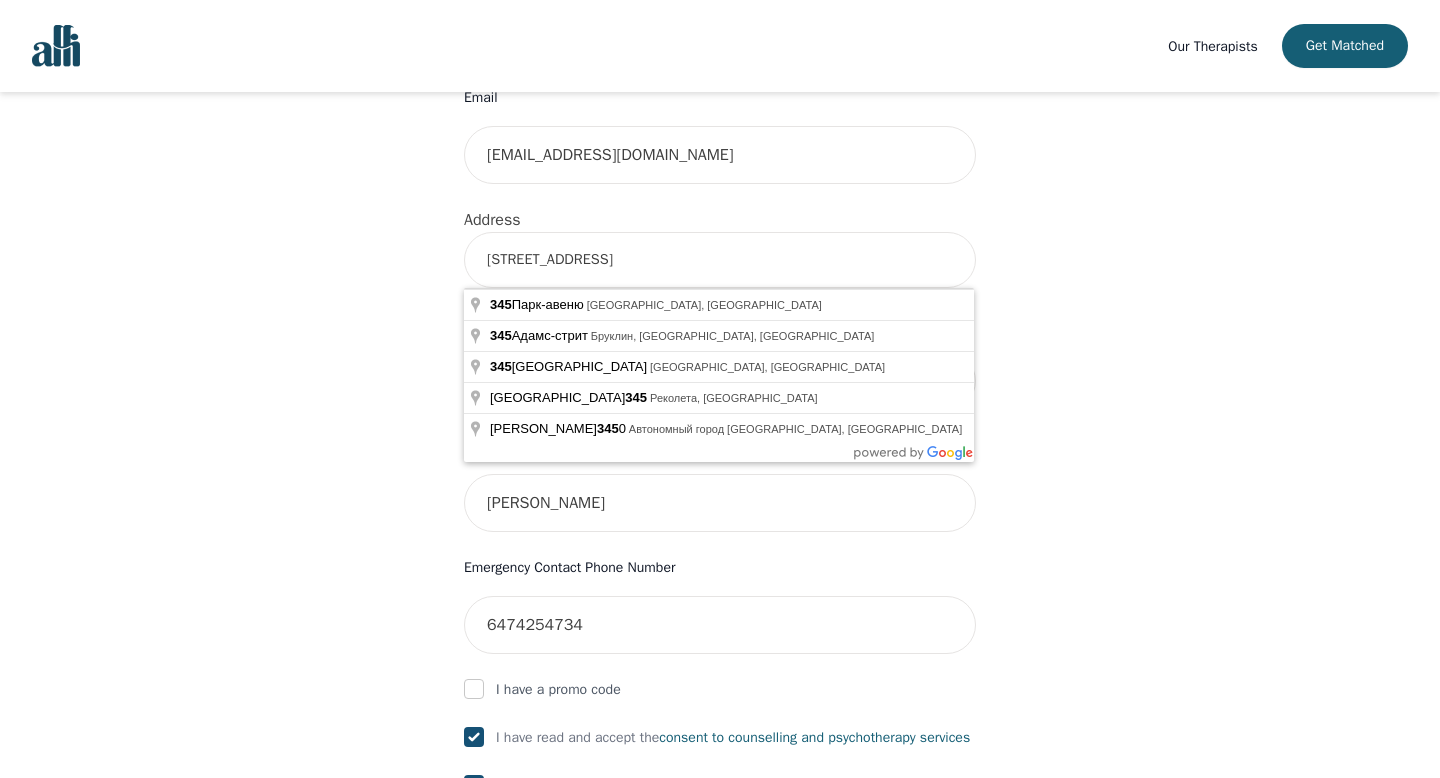 click on "345 Dufferin Street" at bounding box center [720, 260] 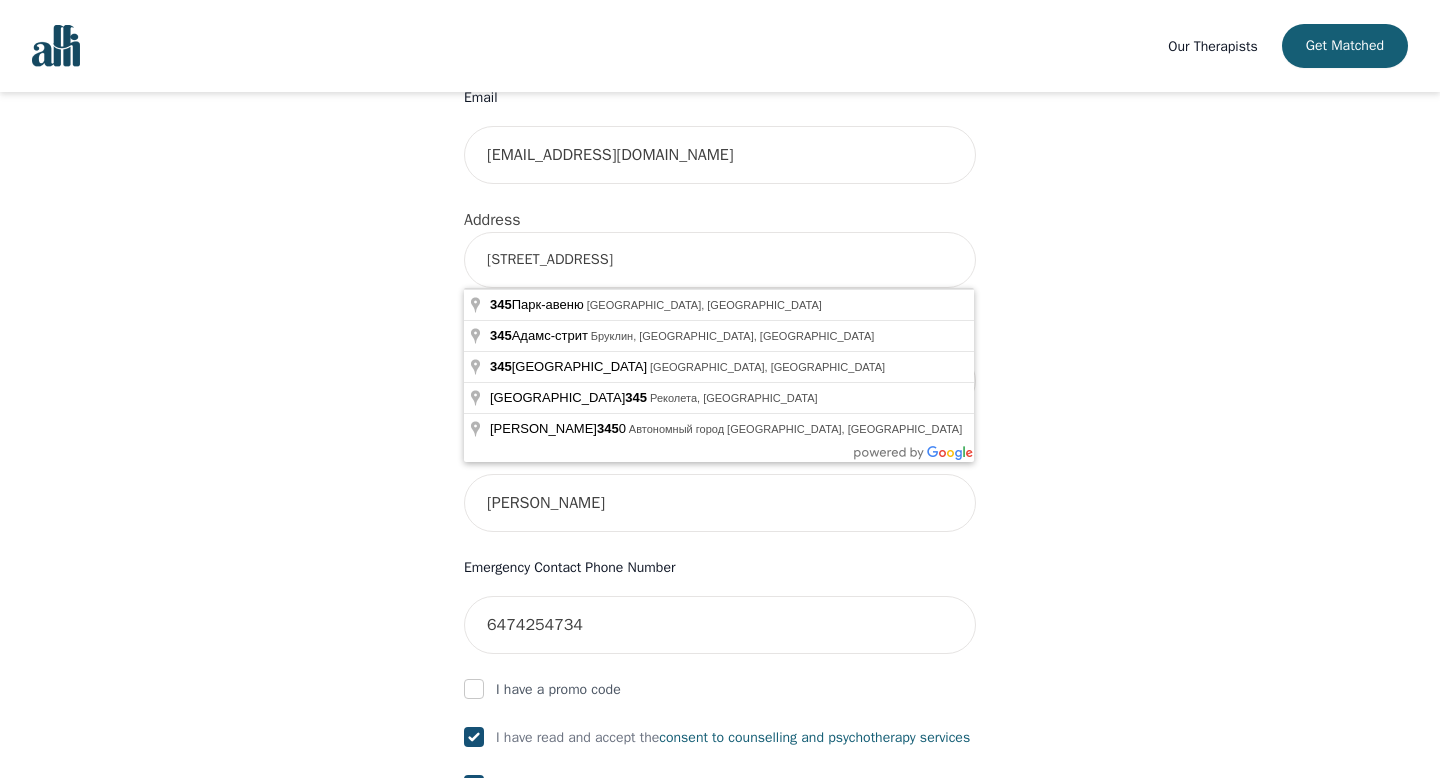 click on "345 Dufferin Street" at bounding box center (720, 260) 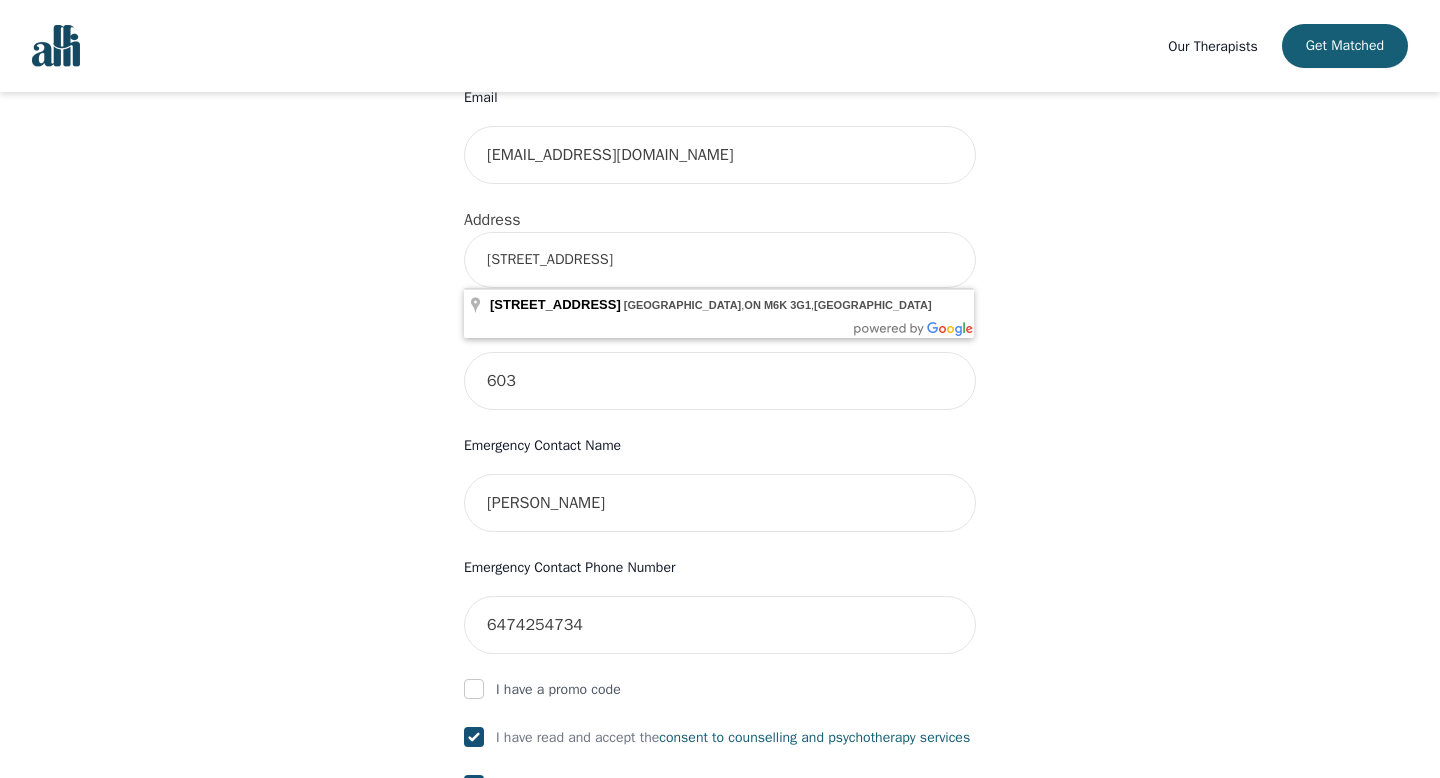 drag, startPoint x: 816, startPoint y: 269, endPoint x: 753, endPoint y: 266, distance: 63.07139 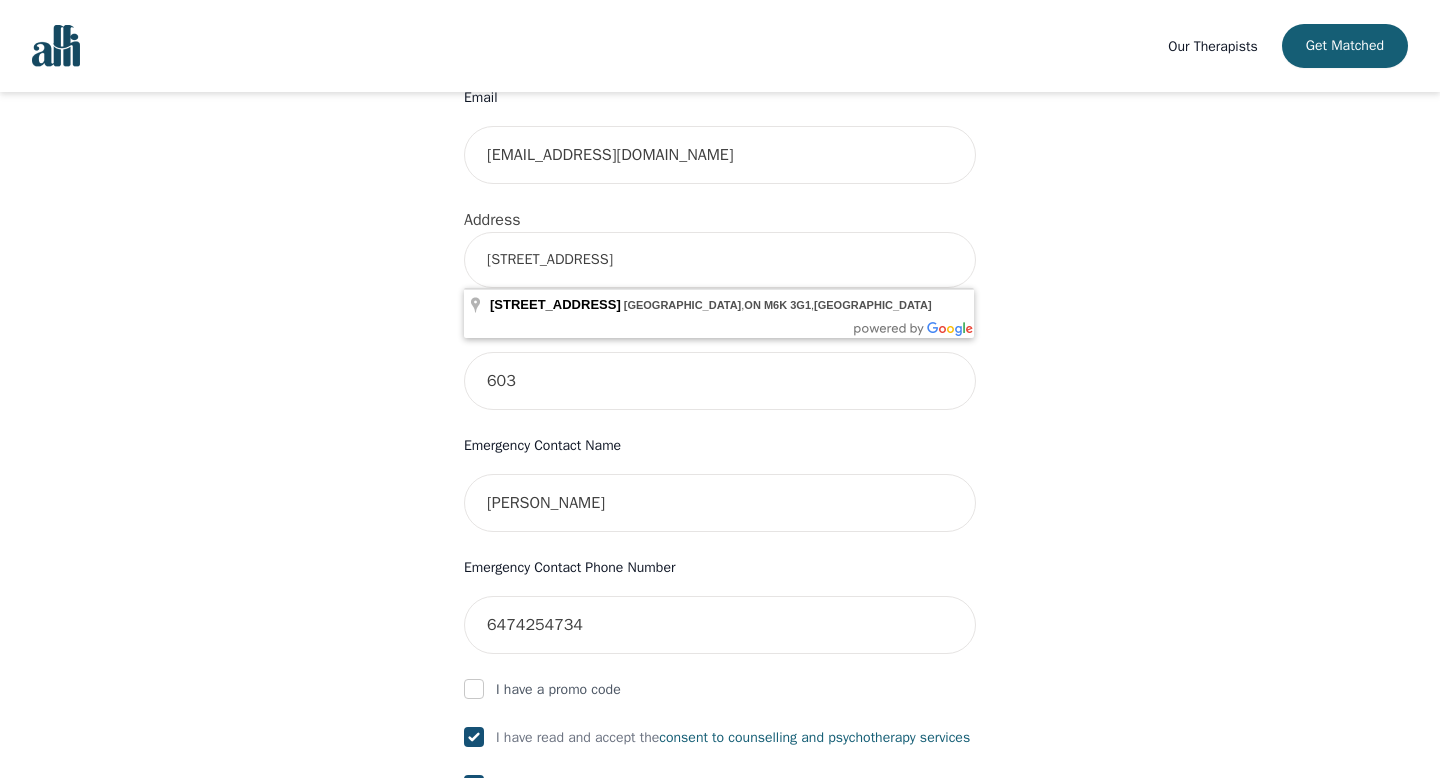click on "345 Dufferin St, Toronto, ON M6K 3G1, Канада" at bounding box center [720, 260] 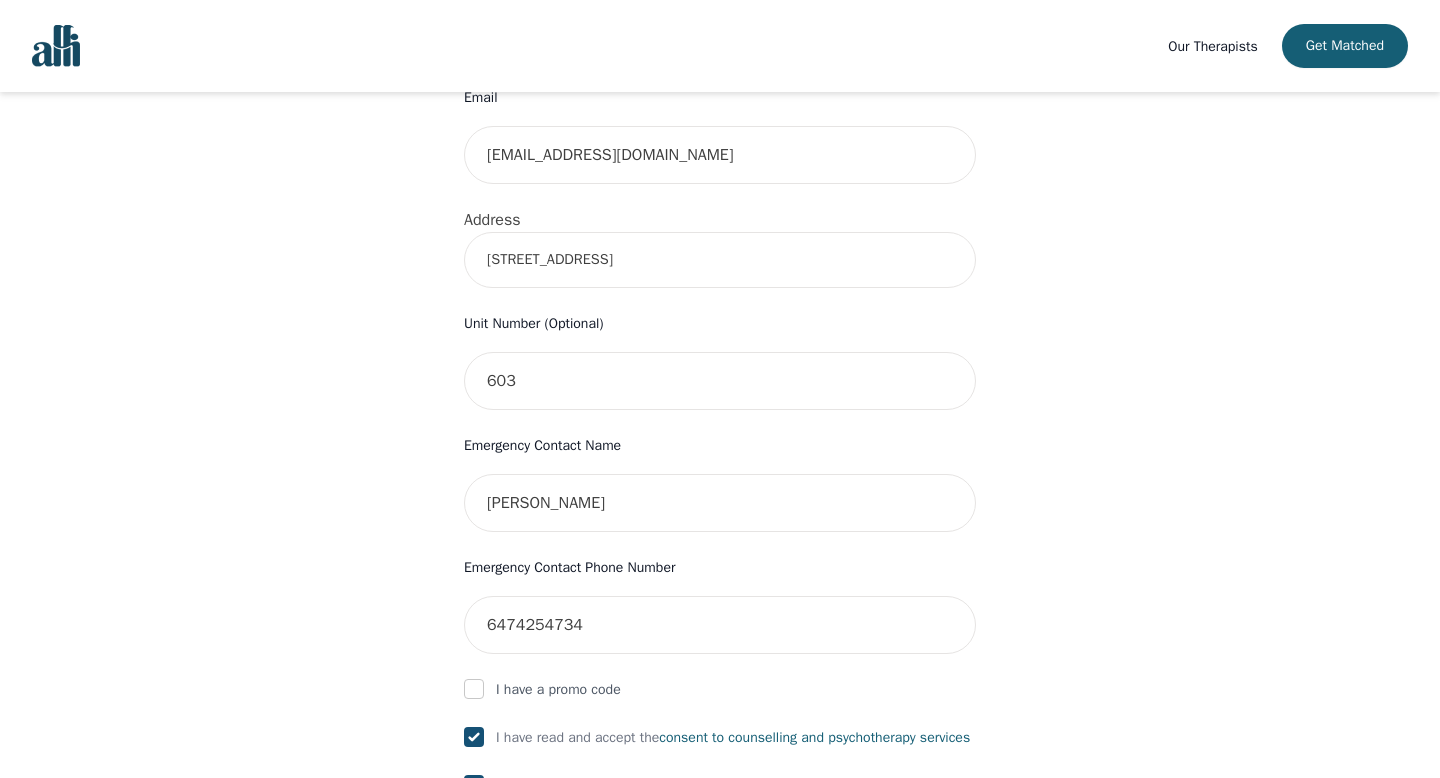 type on "345 Dufferin St, Toronto, ON M6K 3G1, Канада" 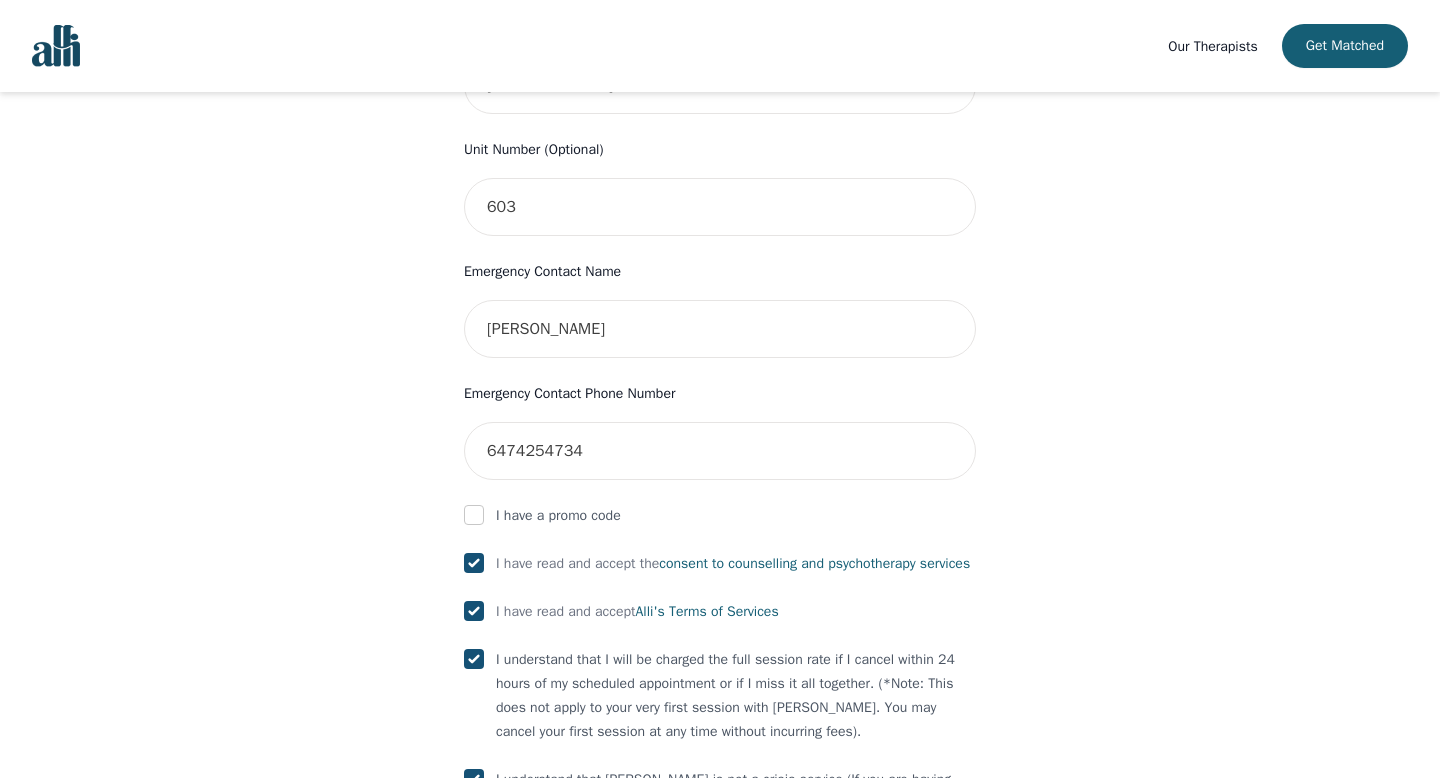 scroll, scrollTop: 1099, scrollLeft: 0, axis: vertical 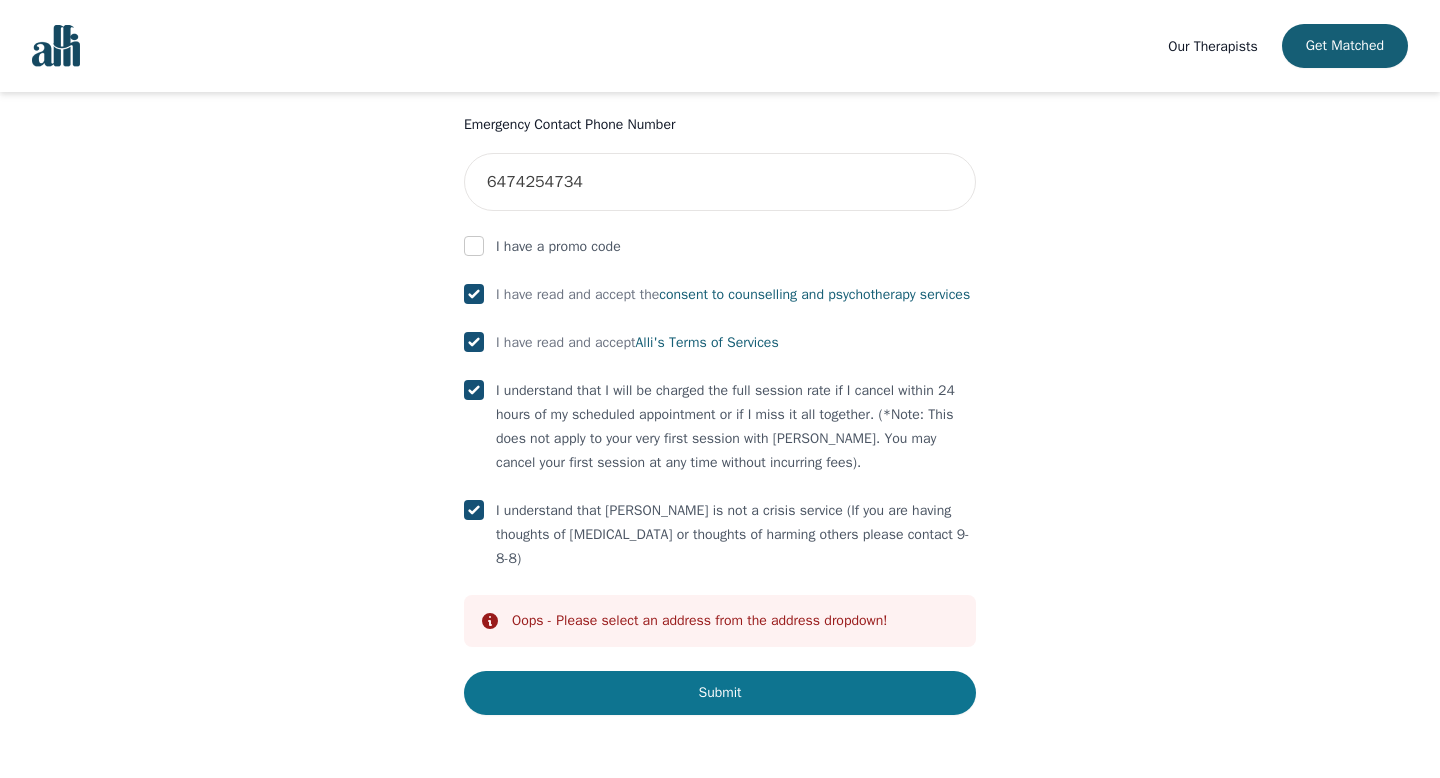 click on "Submit" at bounding box center (720, 693) 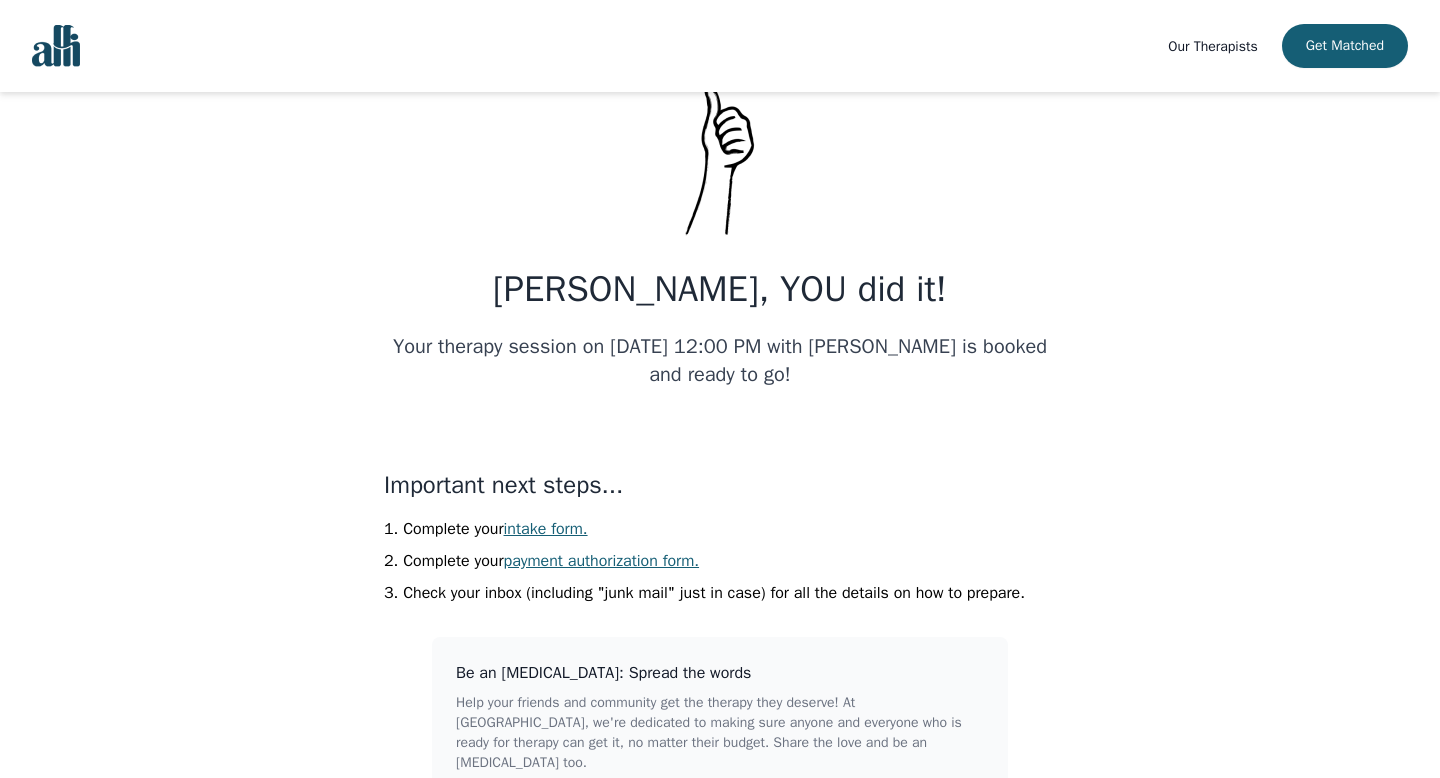 scroll, scrollTop: 176, scrollLeft: 0, axis: vertical 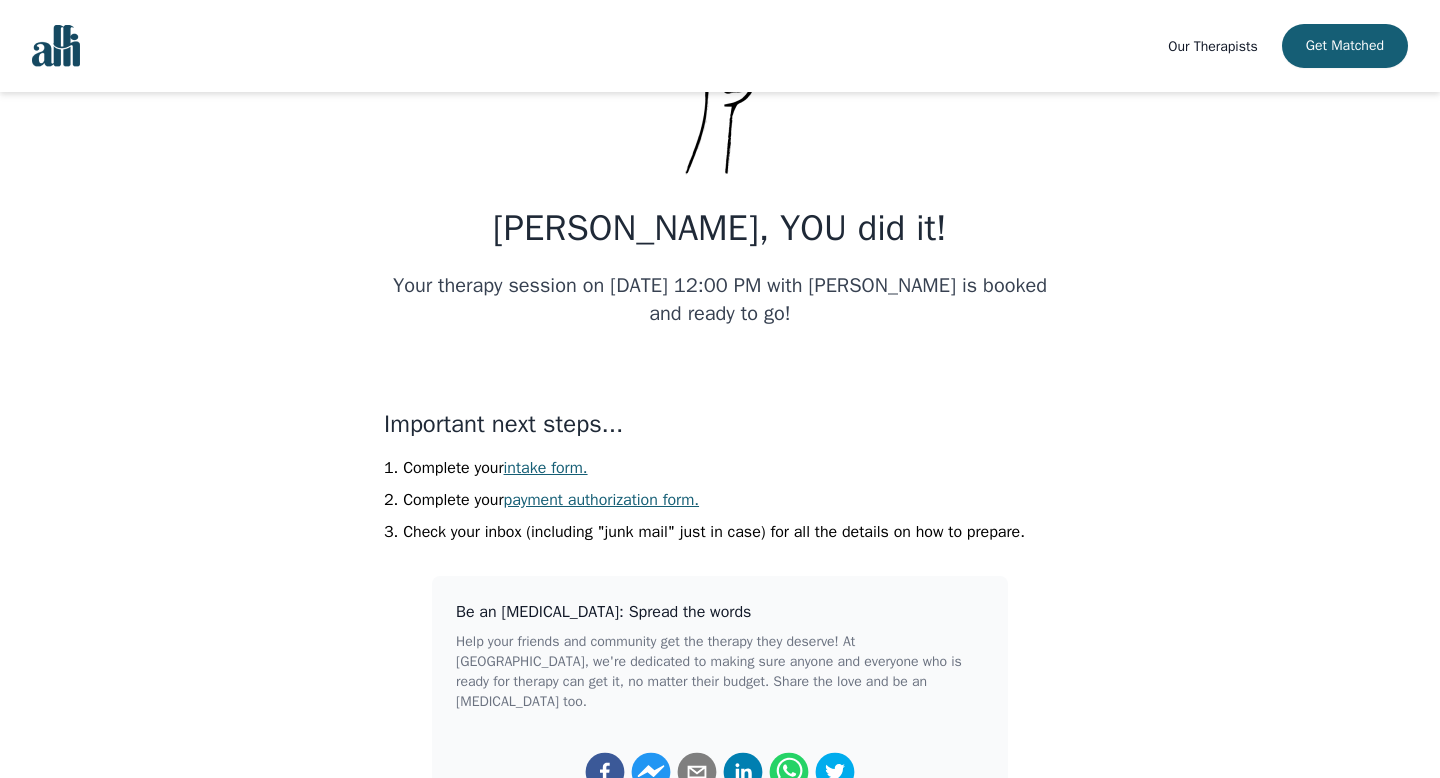 click on "intake form." at bounding box center [546, 468] 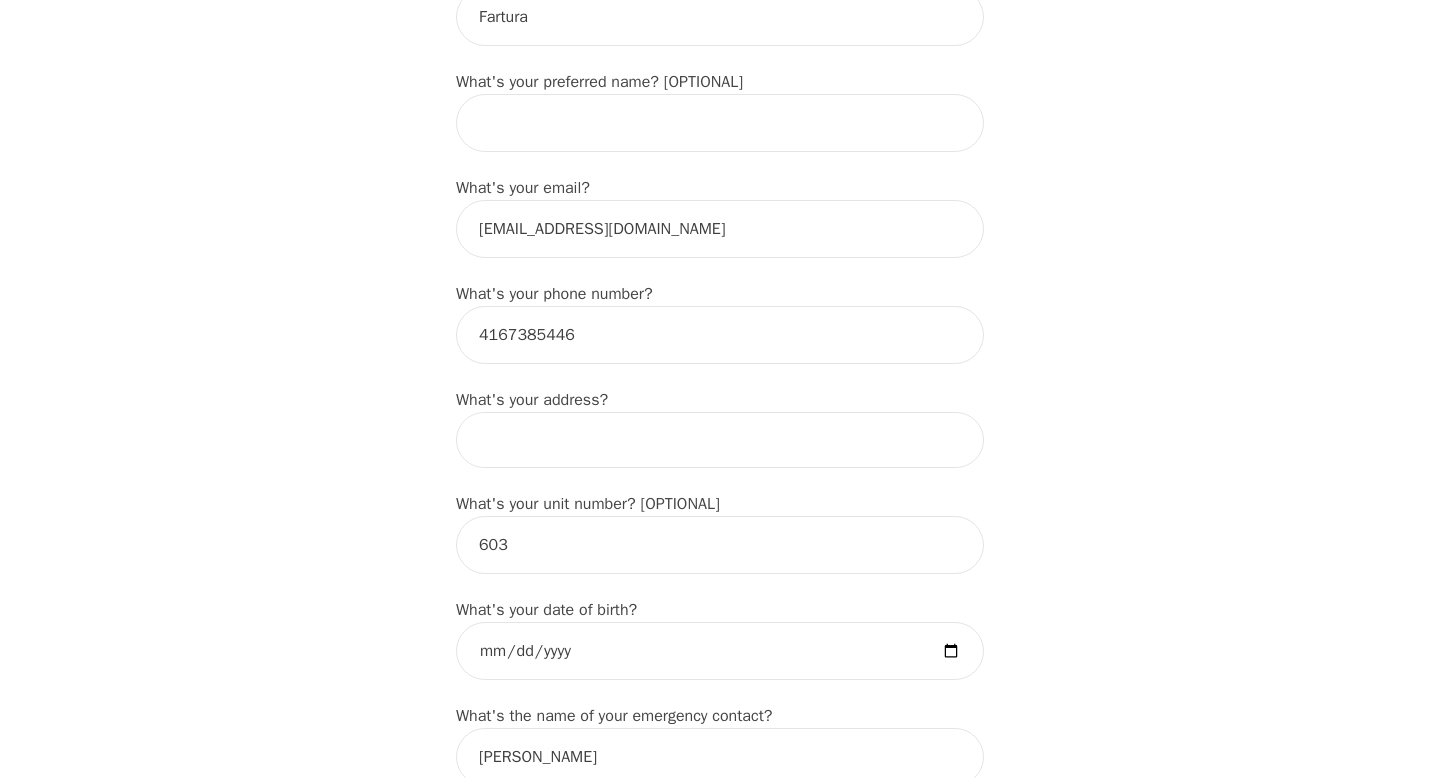 scroll, scrollTop: 469, scrollLeft: 0, axis: vertical 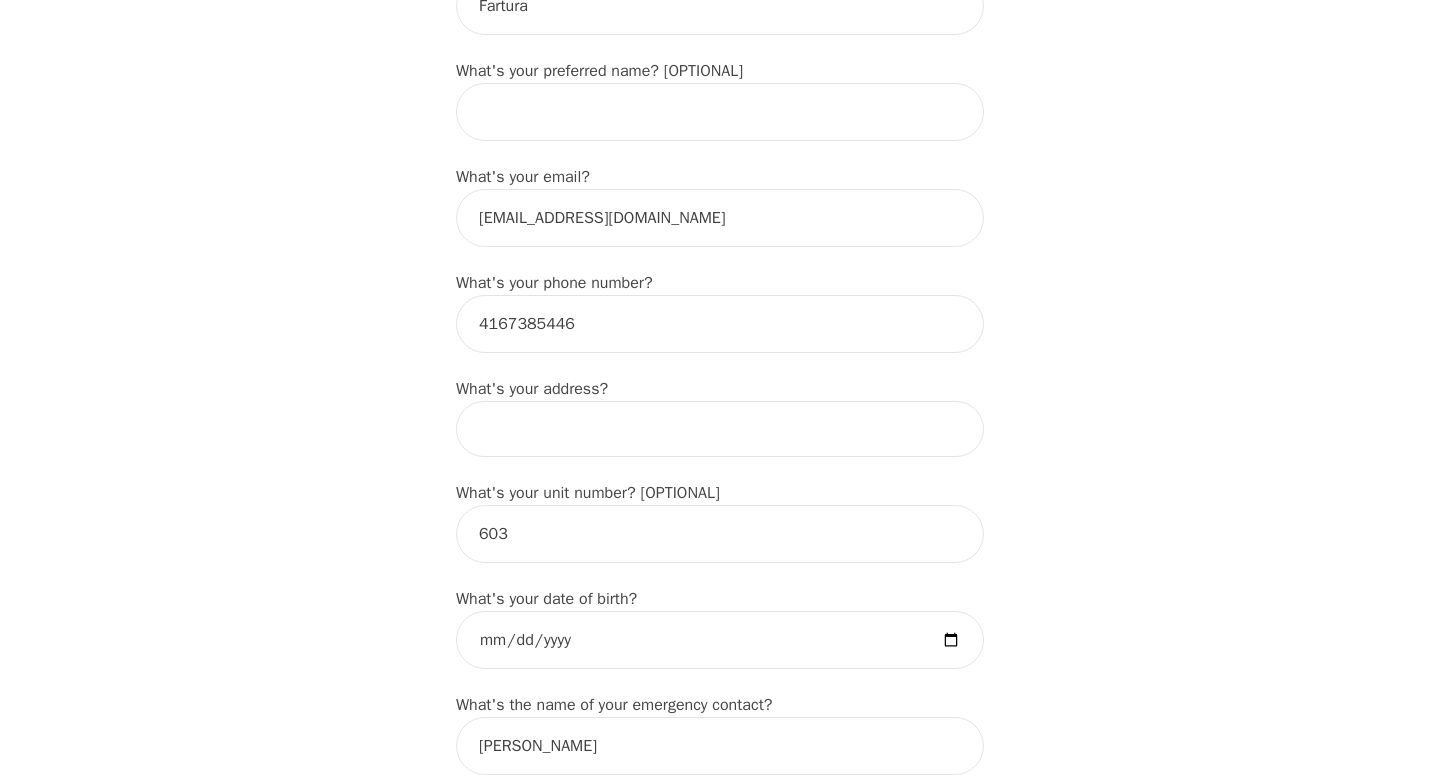 click on "What's your preferred name? [OPTIONAL]" at bounding box center (720, 100) 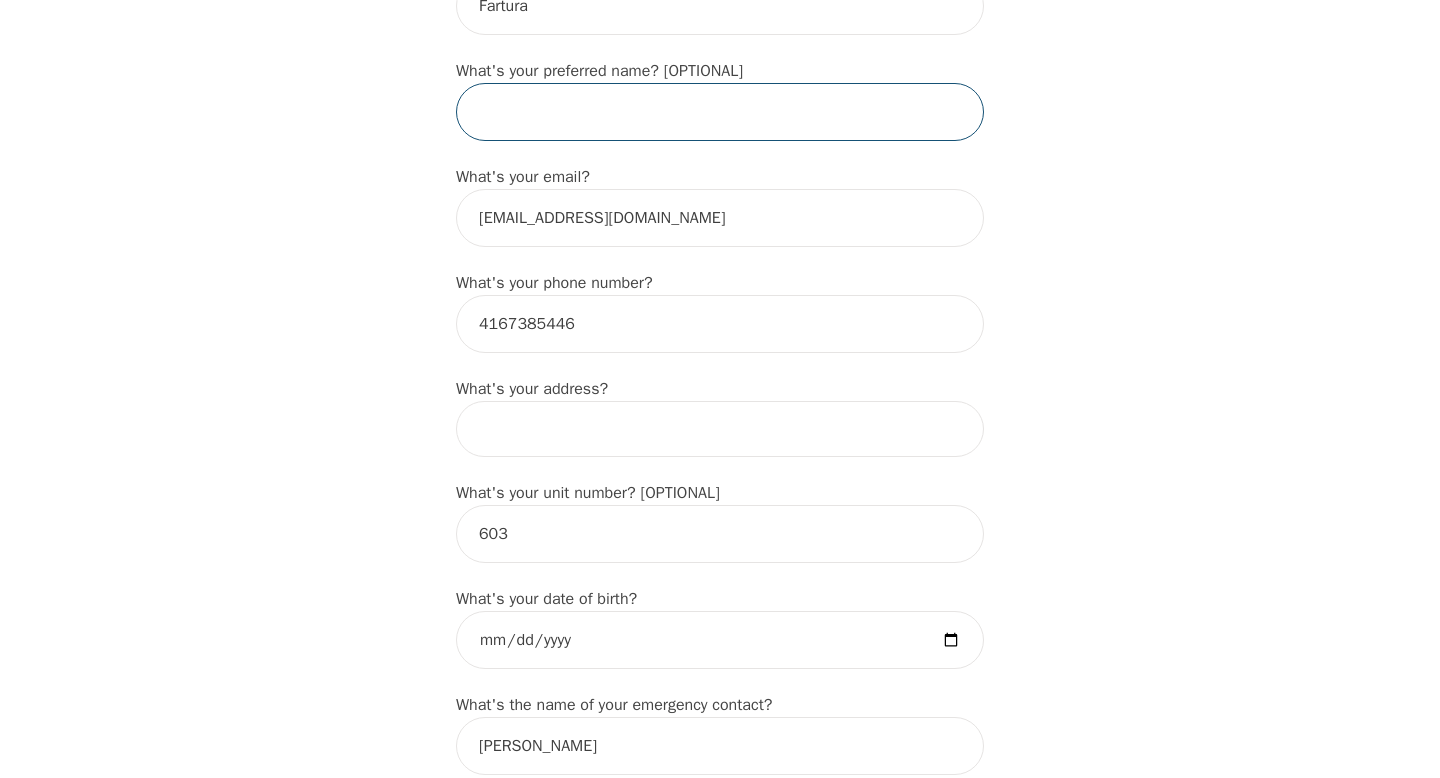 click at bounding box center [720, 112] 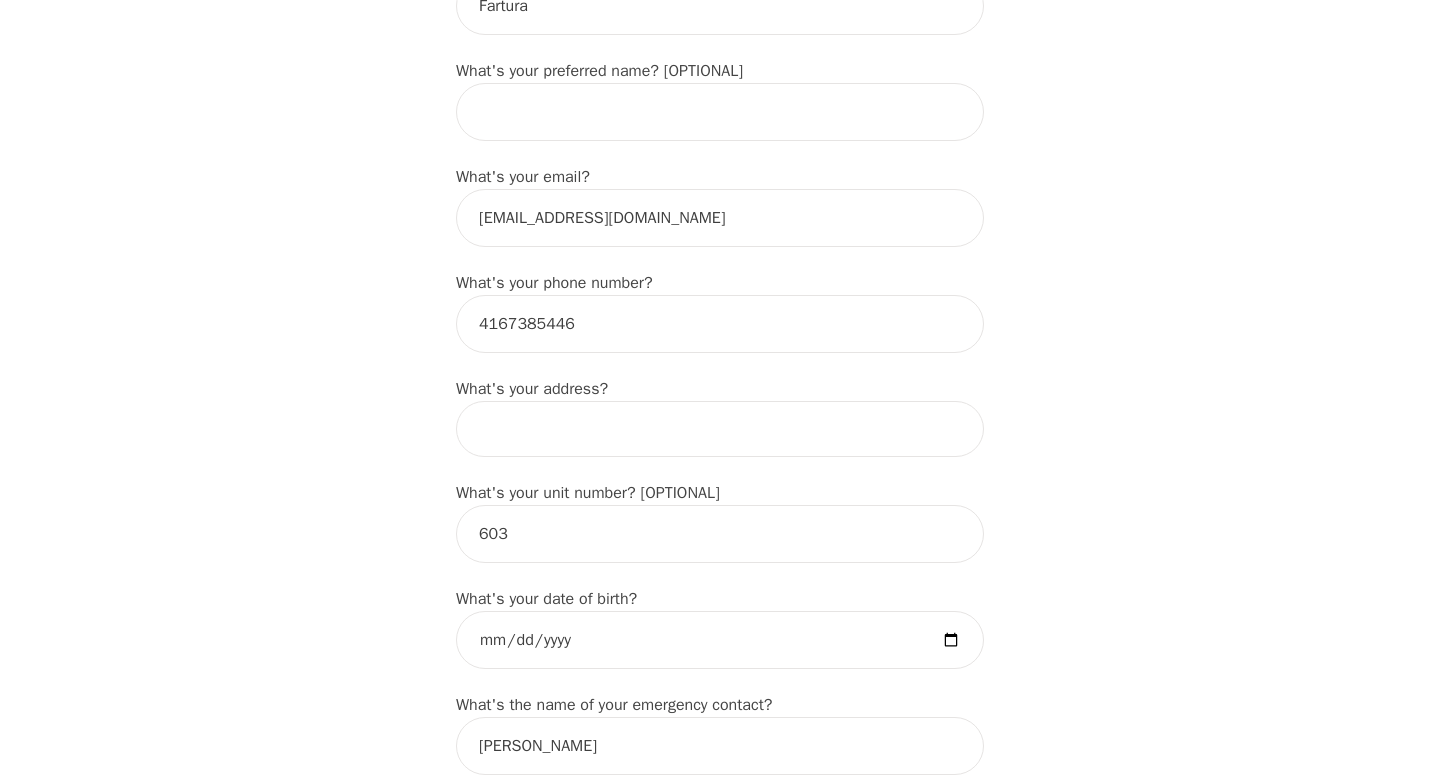 click on "Intake Assessment for Ricardo Fartura Part 1 of 2: Tell Us About Yourself Please complete the following information before your initial session. This step is crucial to kickstart your therapeutic journey with your therapist: What's your first name? (This will be the name on your insurance receipt) Ricardo What's your last name? Fartura What's your preferred name? [OPTIONAL] What's your email? ricardofartura@hotmail.com What's your phone number? 4167385446 What's your address? What's your unit number? [OPTIONAL] 603 What's your date of birth? What's the name of your emergency contact? Lisa Glotova What's the phone number of your emergency contact? 6474254734 What's the full name of your primary care physician? What's the phone number of your primary care physician? Below are optional questions - Please tell us more about yourself: What is your gender? -Select- male female non-binary transgender intersex prefer_not_to_say What are your preferred pronouns? -Select- he/him she/her they/them ze/zir xe/xem ey/em" at bounding box center [720, 1040] 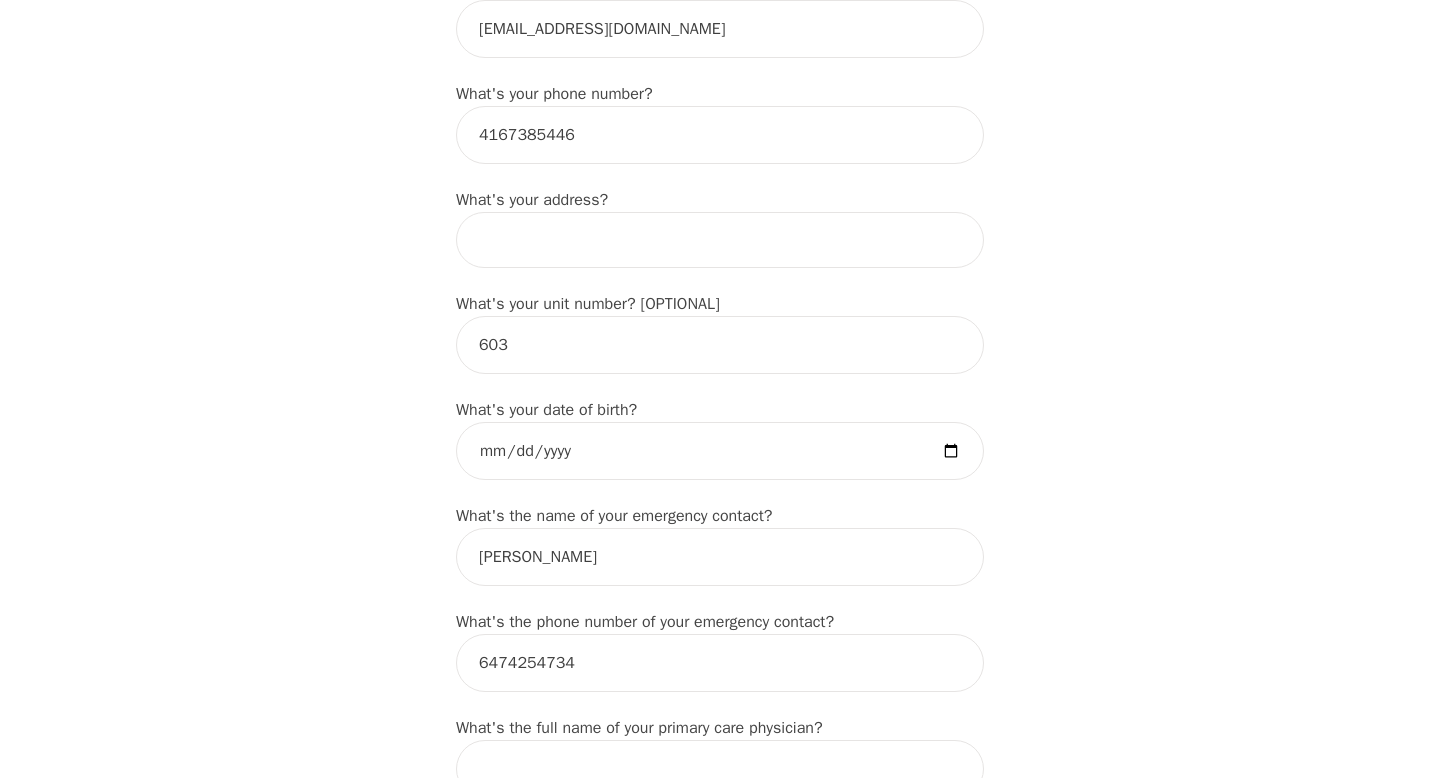 scroll, scrollTop: 661, scrollLeft: 0, axis: vertical 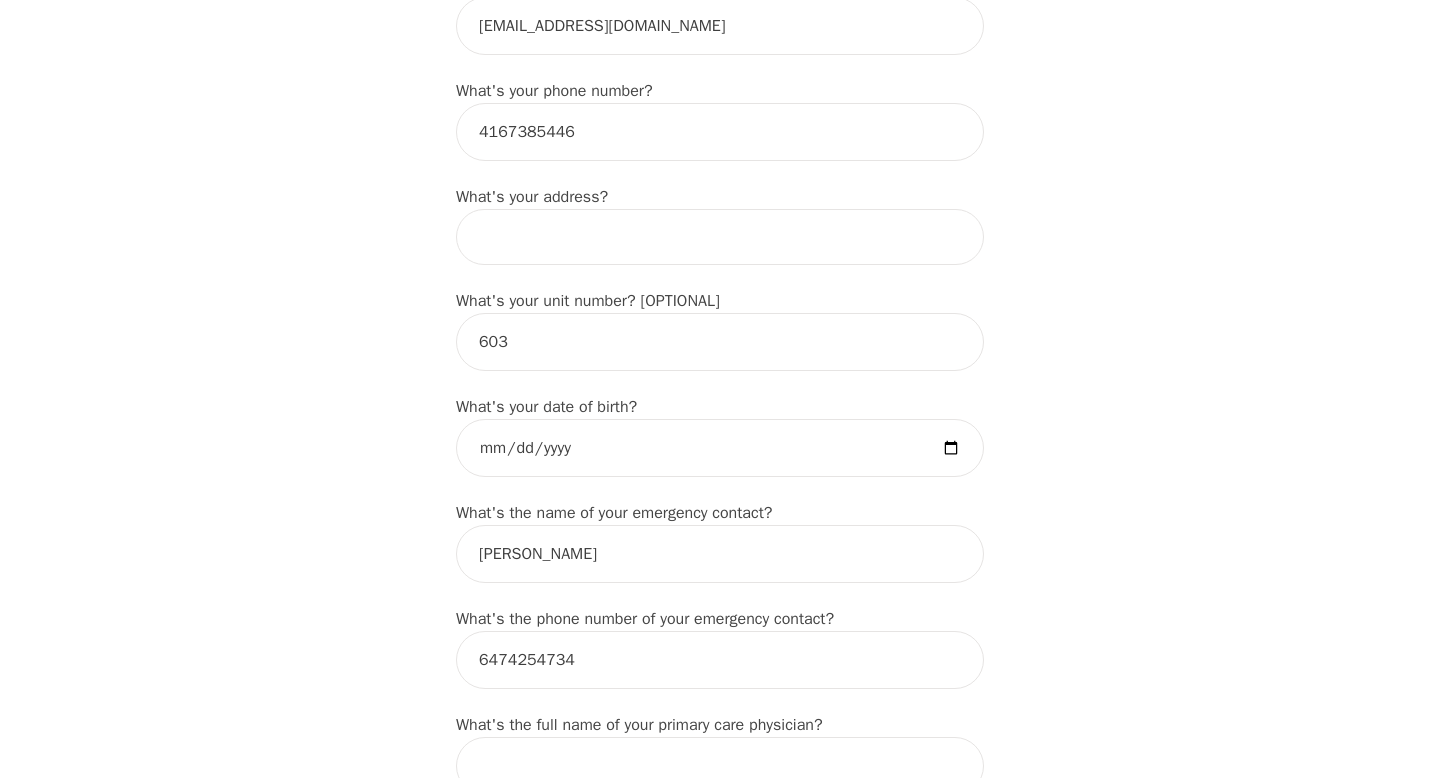 click at bounding box center [720, 237] 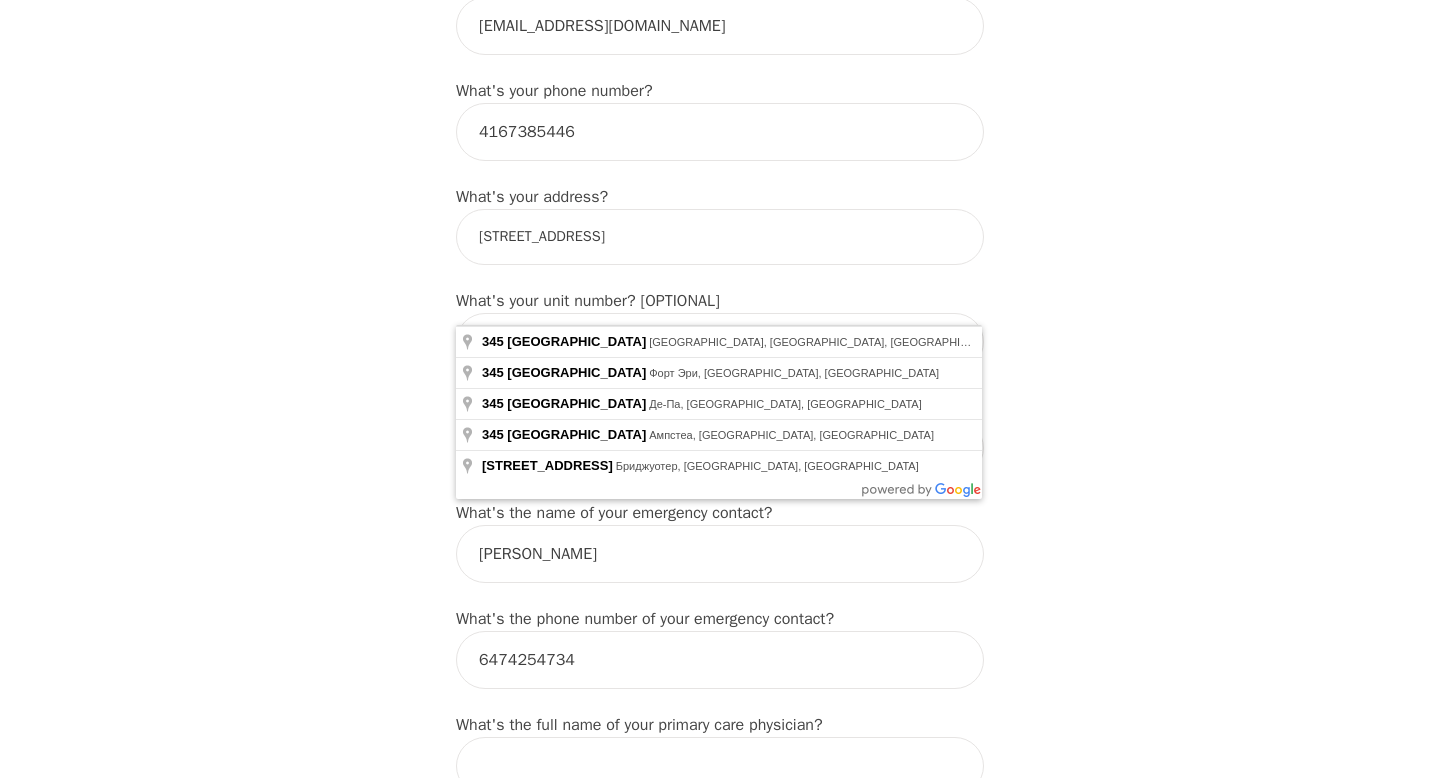 click on "Intake Assessment for Ricardo Fartura Part 1 of 2: Tell Us About Yourself Please complete the following information before your initial session. This step is crucial to kickstart your therapeutic journey with your therapist: What's your first name? (This will be the name on your insurance receipt) Ricardo What's your last name? Fartura What's your preferred name? [OPTIONAL] What's your email? ricardofartura@hotmail.com What's your phone number? 4167385446 What's your address? 345 Dufferin Street What's your unit number? [OPTIONAL] 603 What's your date of birth? What's the name of your emergency contact? Lisa Glotova What's the phone number of your emergency contact? 6474254734 What's the full name of your primary care physician? What's the phone number of your primary care physician? Below are optional questions - Please tell us more about yourself: What is your gender? -Select- male female non-binary transgender intersex prefer_not_to_say What are your preferred pronouns? -Select- he/him she/her they/them" at bounding box center (720, 848) 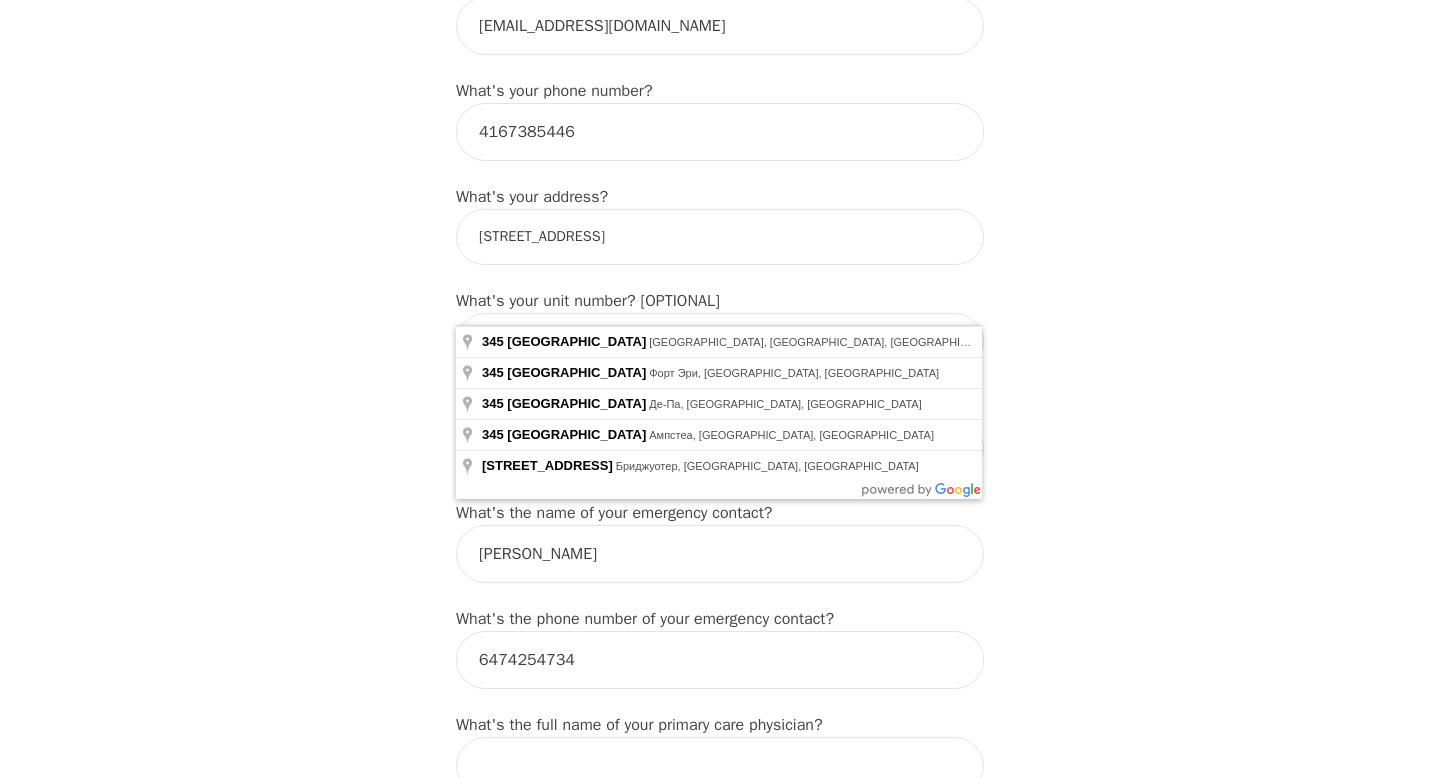 click on "345 Dufferin Street" at bounding box center [720, 237] 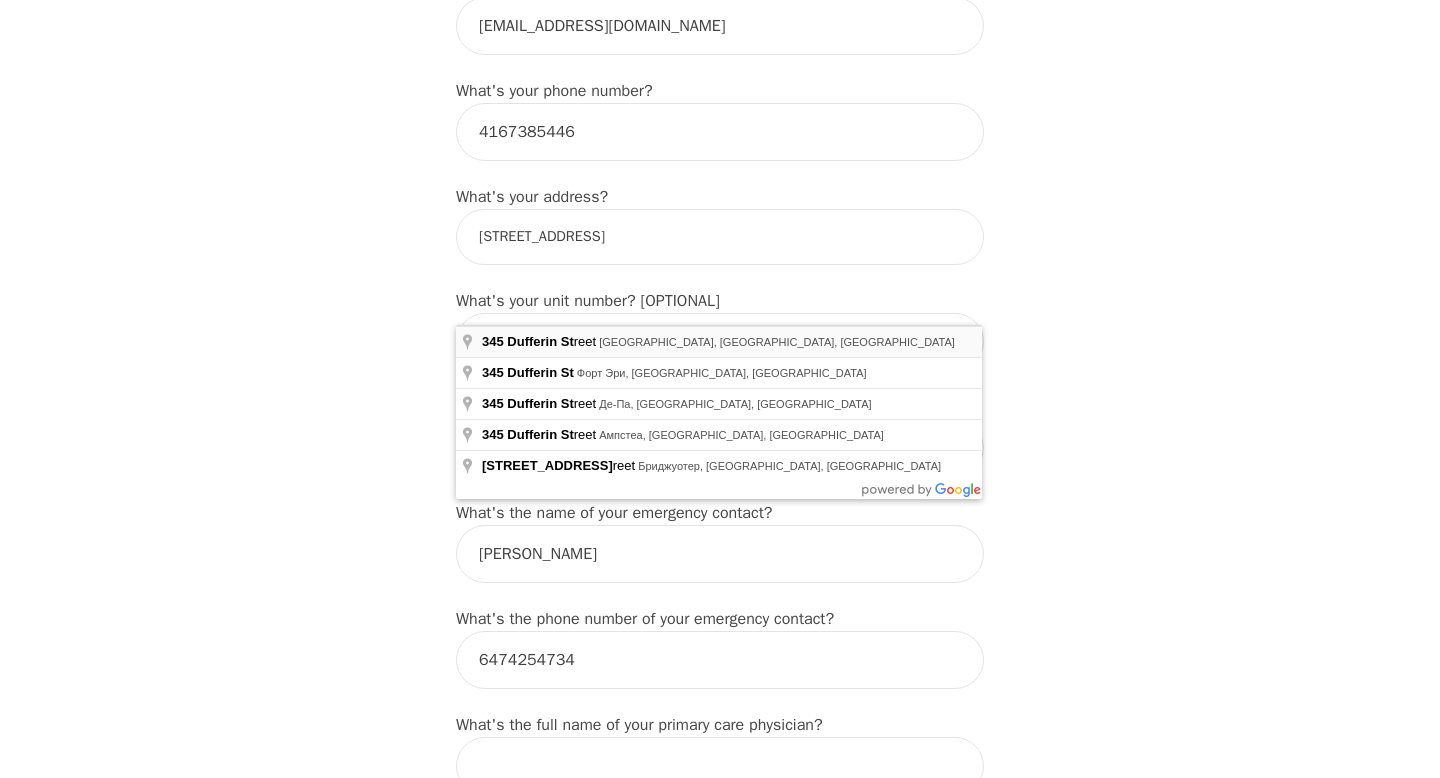 type on "345 Dufferin St, Toronto, ON M6K 3G1, Канада" 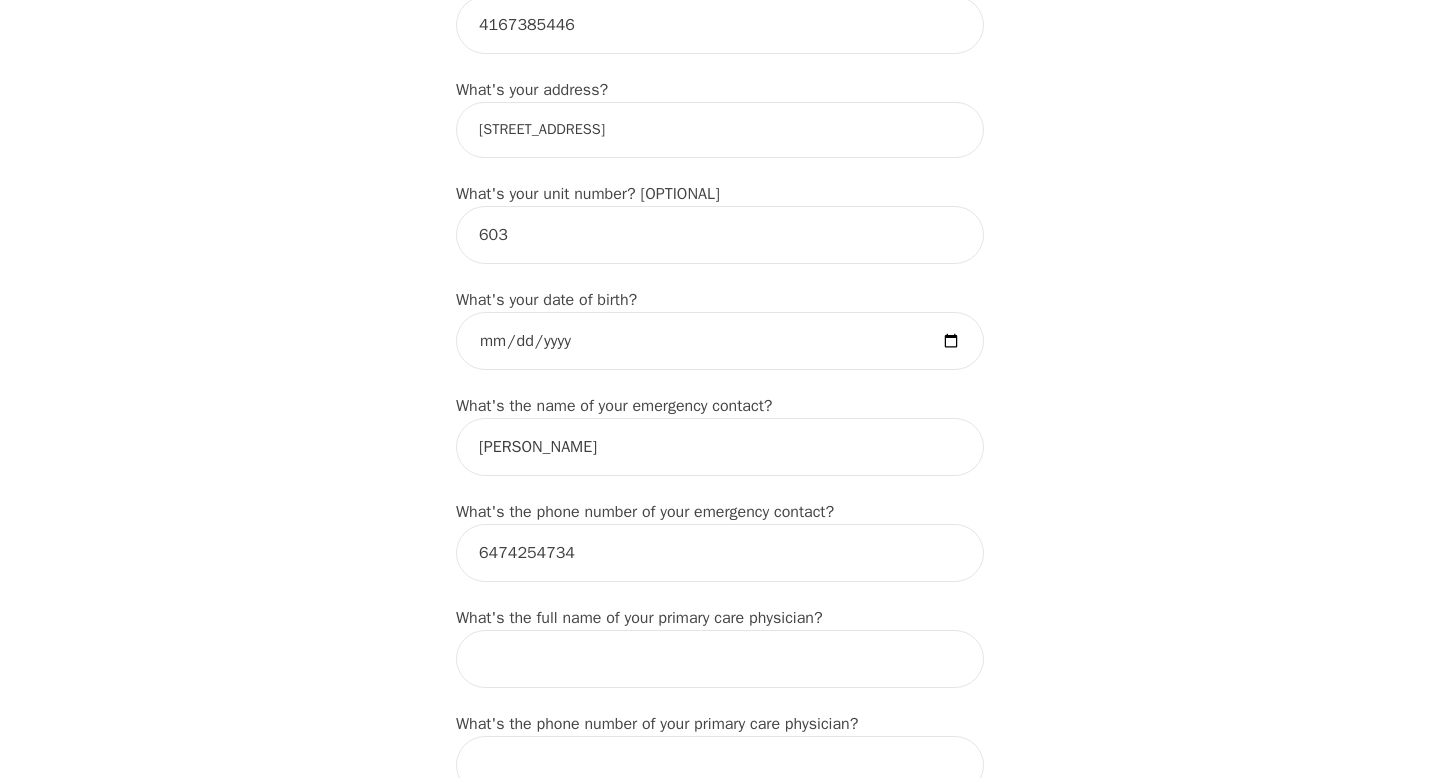 scroll, scrollTop: 817, scrollLeft: 0, axis: vertical 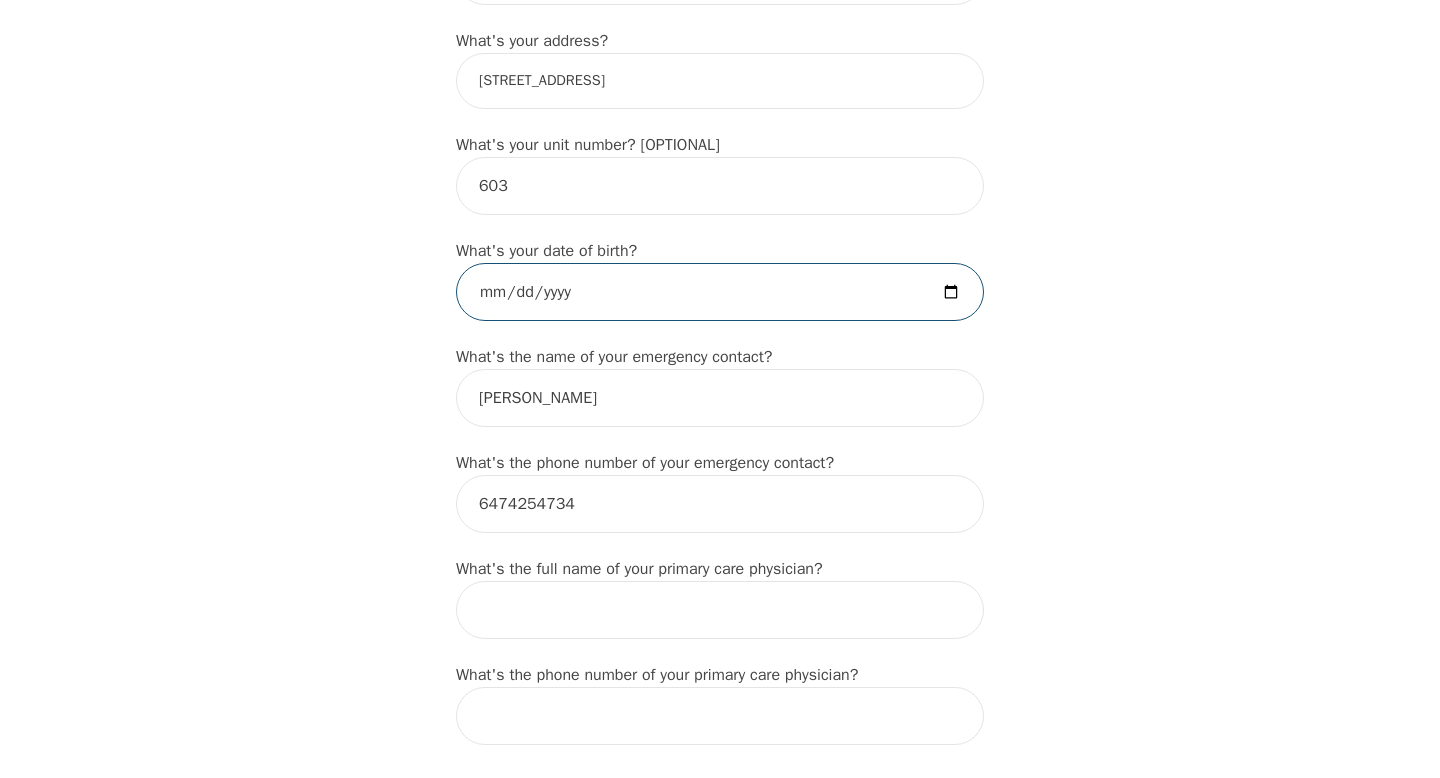 click at bounding box center [720, 292] 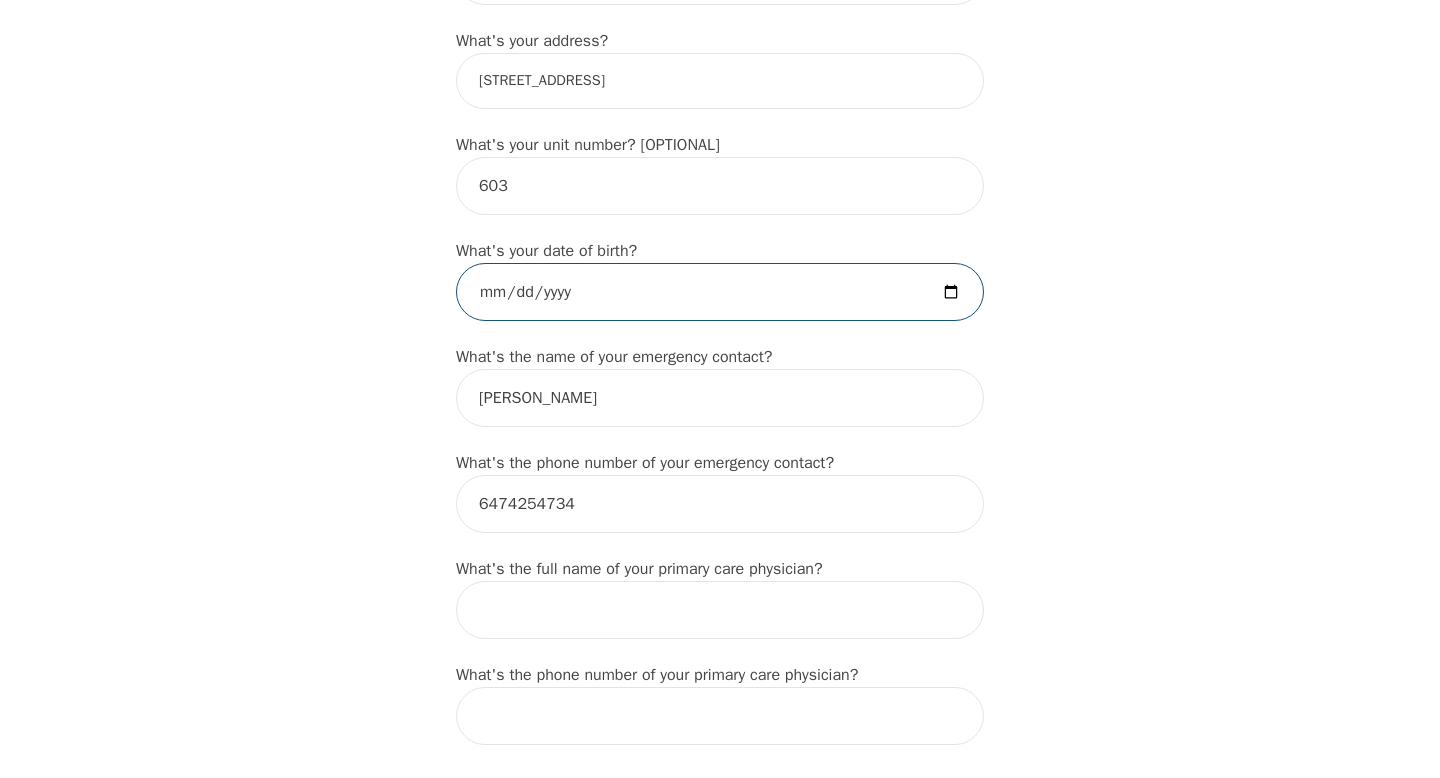 type on "1997-08-19" 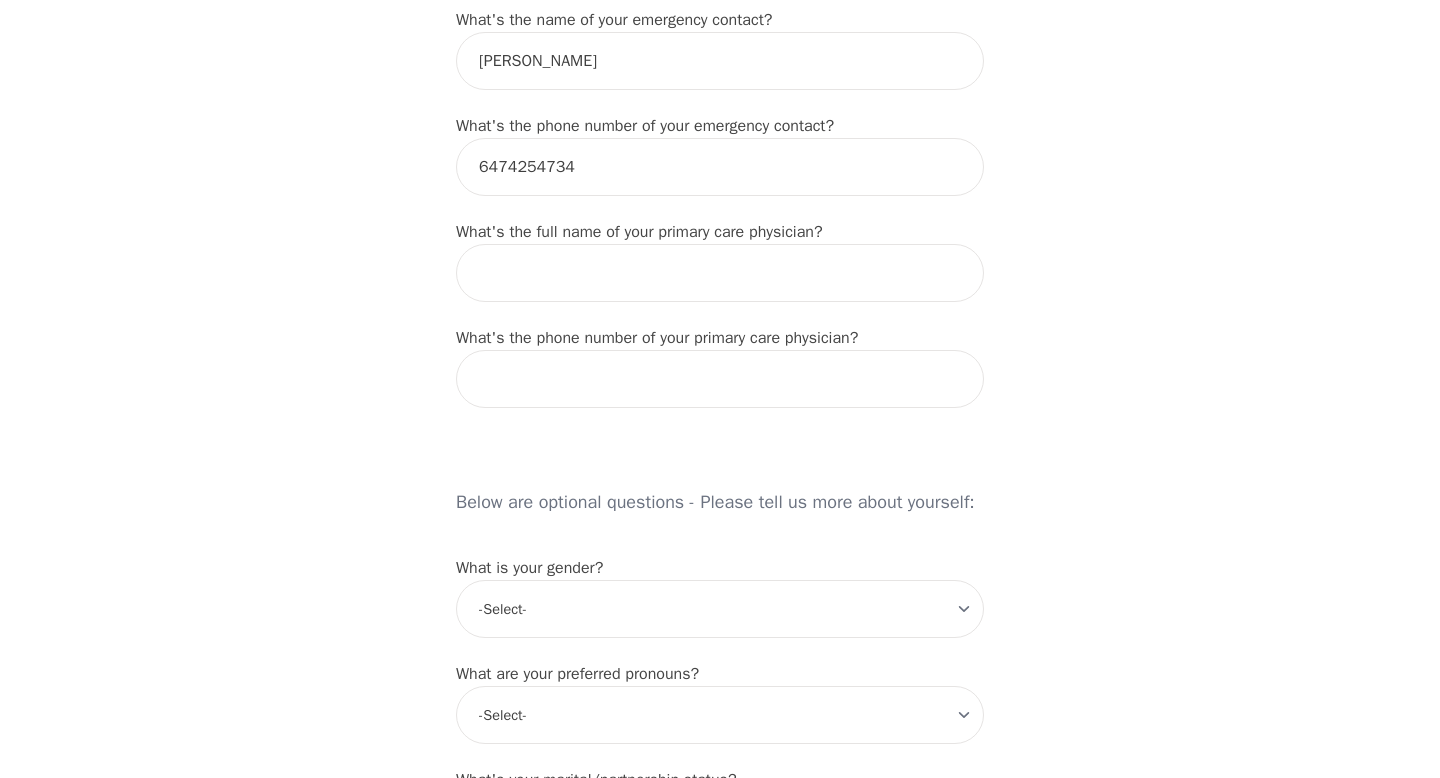 scroll, scrollTop: 1175, scrollLeft: 0, axis: vertical 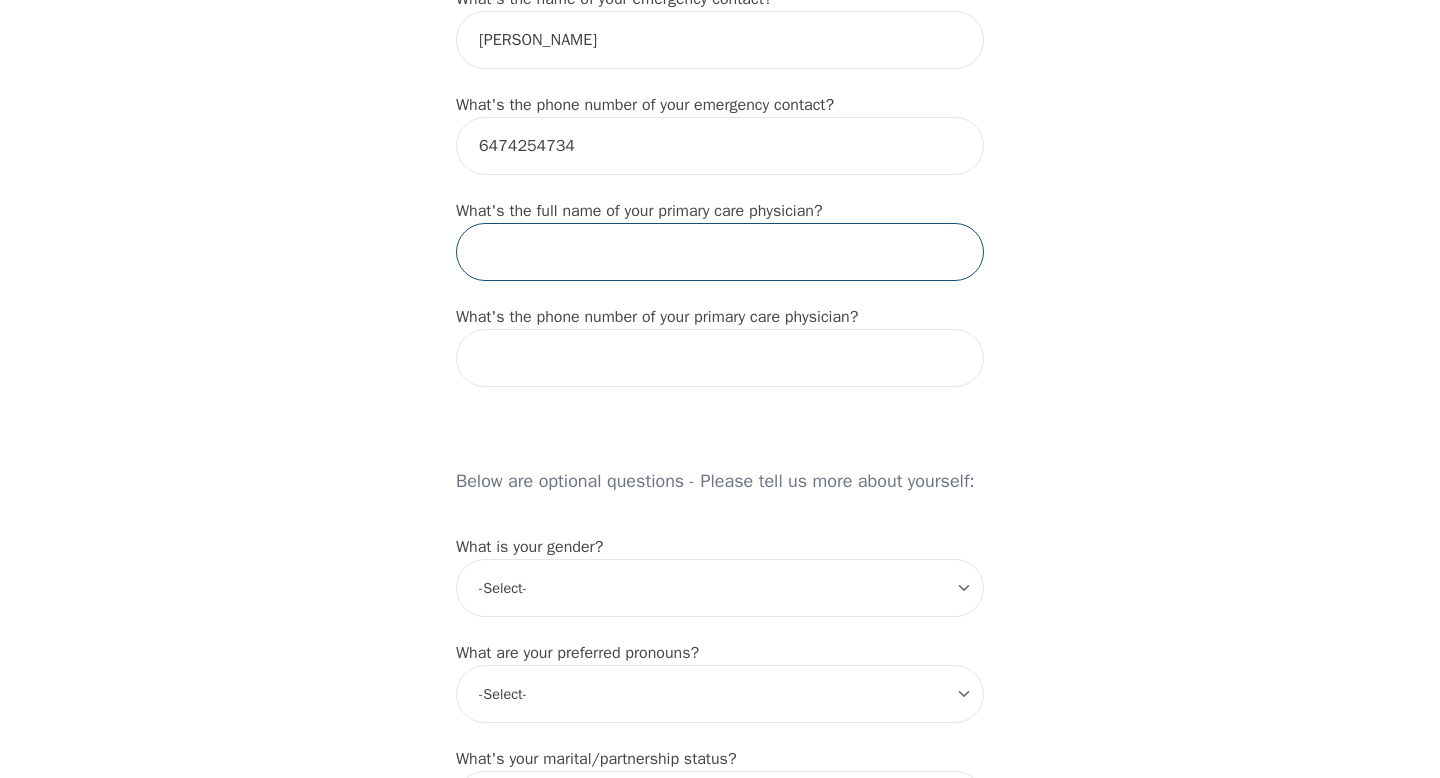 click at bounding box center (720, 252) 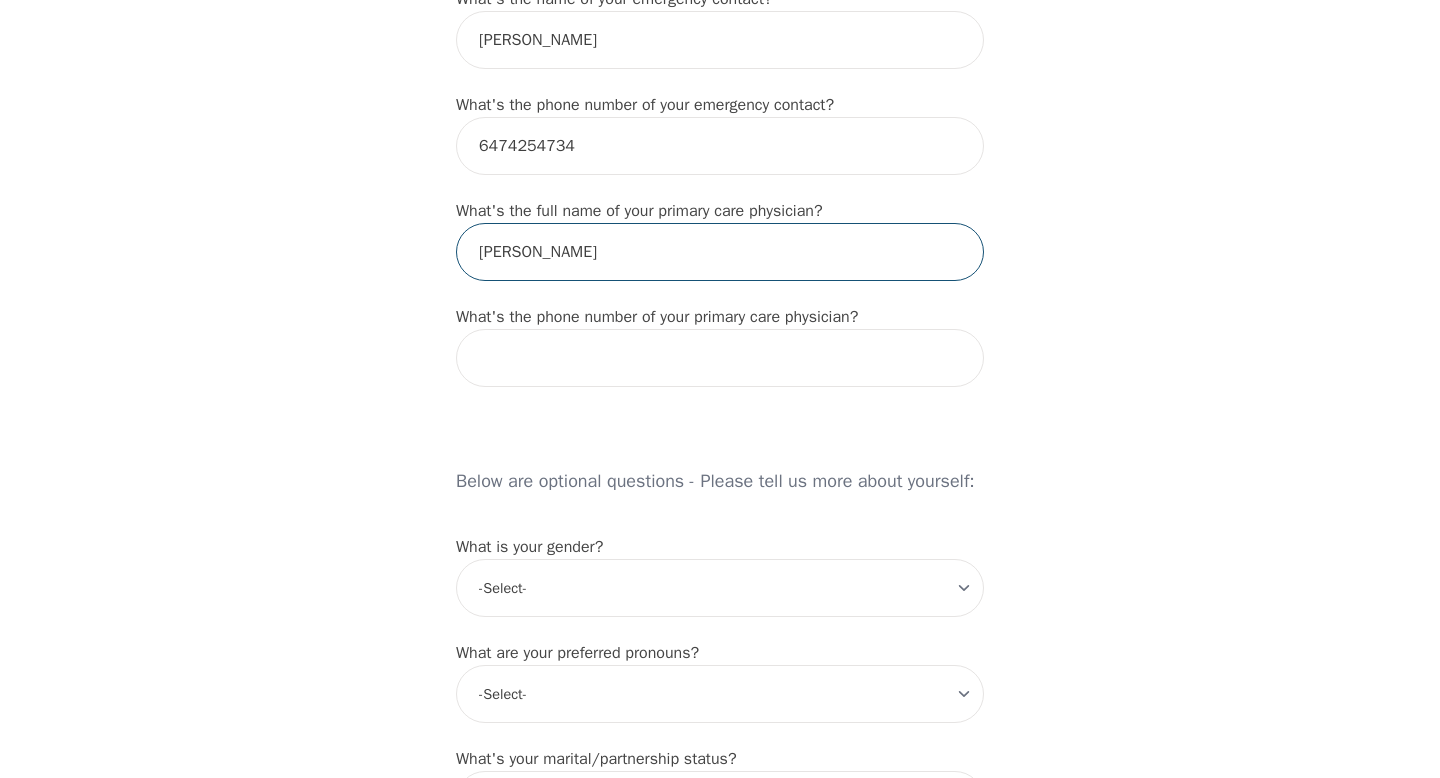 type on "Louis Furtado" 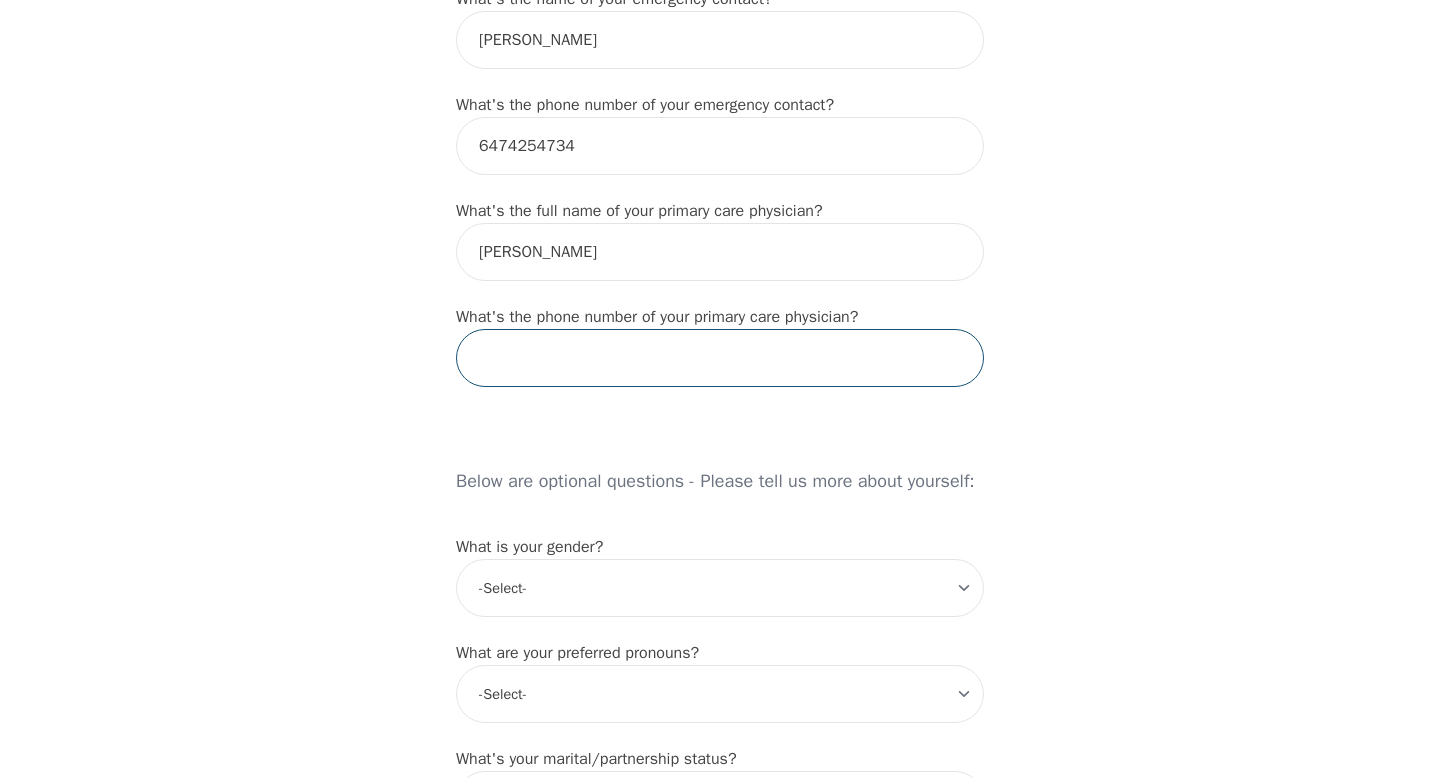 click at bounding box center (720, 358) 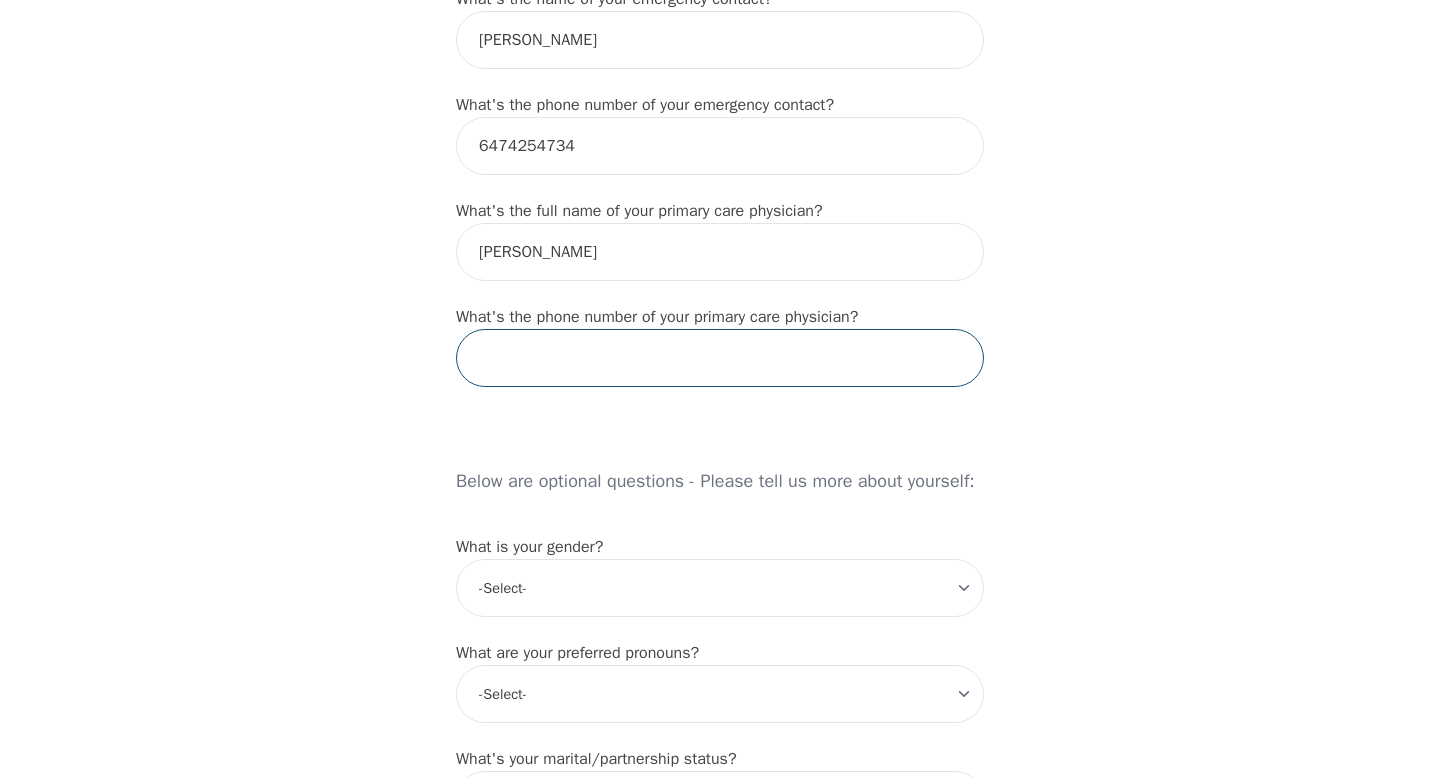 paste on "(416) 551-8181" 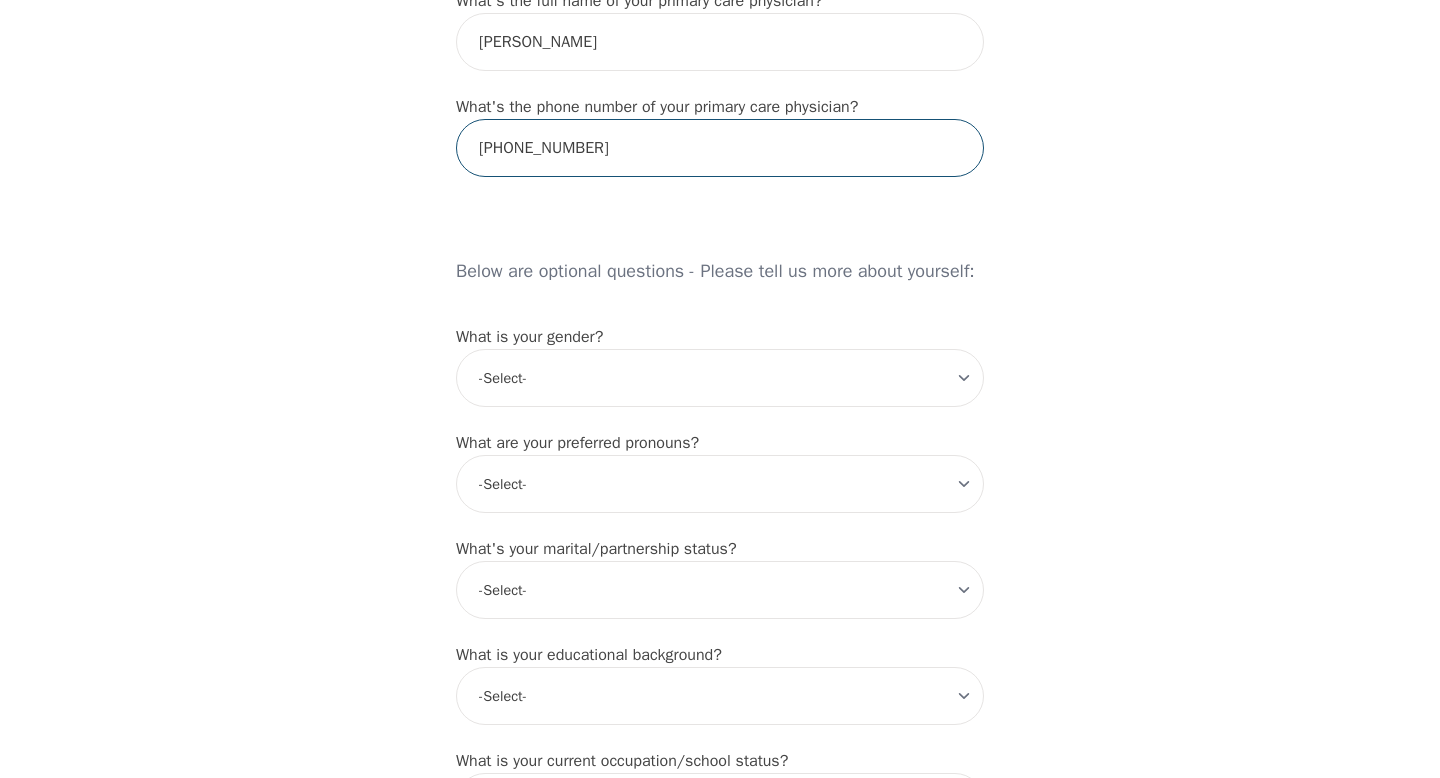 scroll, scrollTop: 1389, scrollLeft: 0, axis: vertical 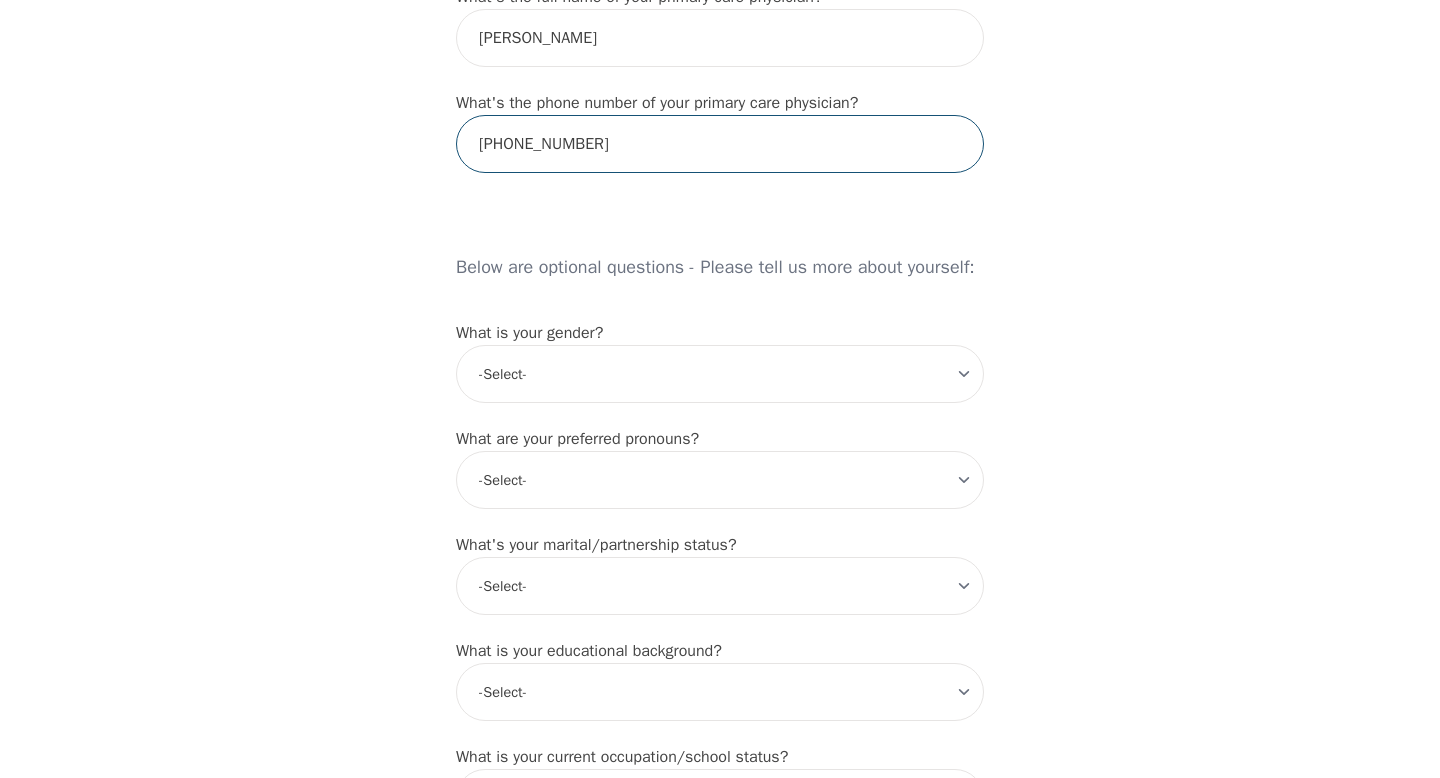 type on "(416) 551-8181" 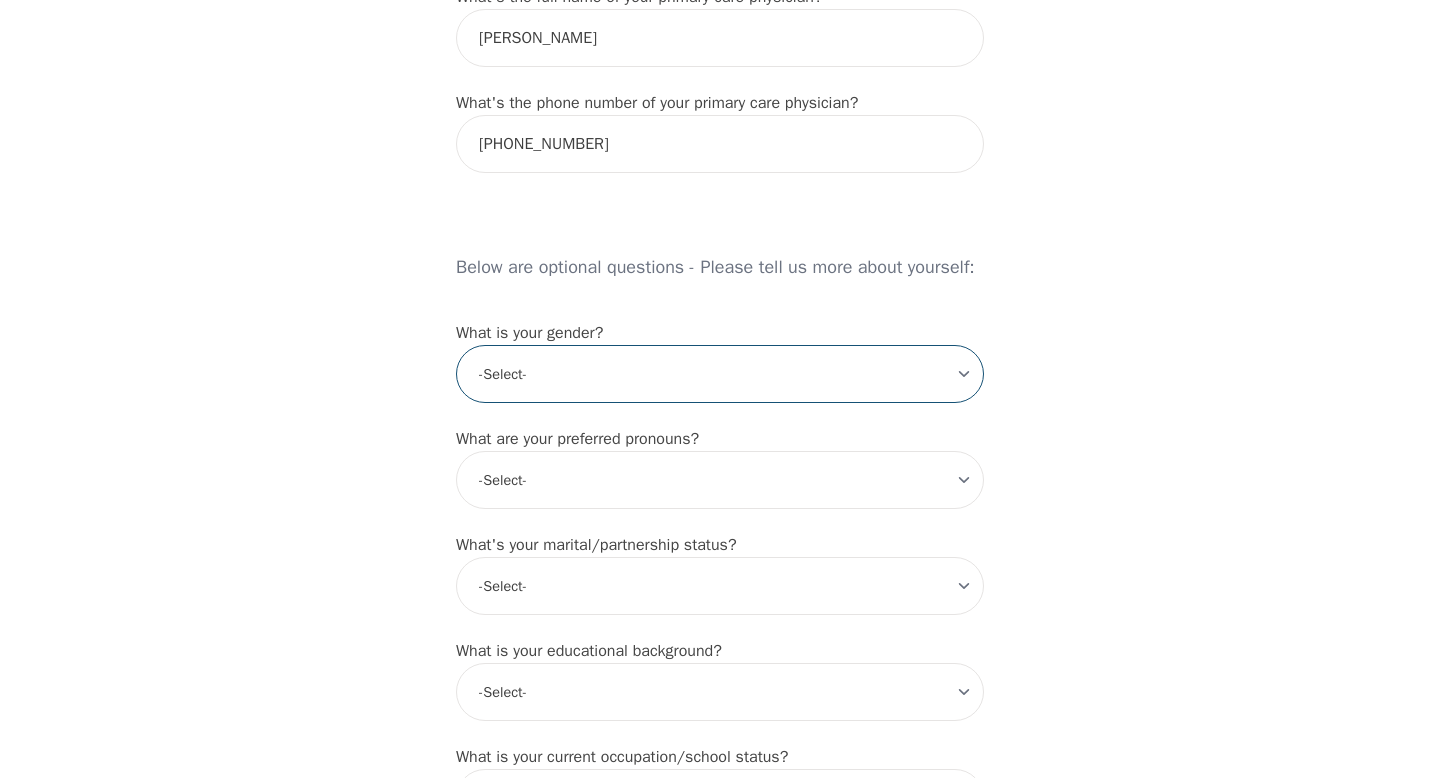 click on "-Select- male female non-binary transgender intersex prefer_not_to_say" at bounding box center [720, 374] 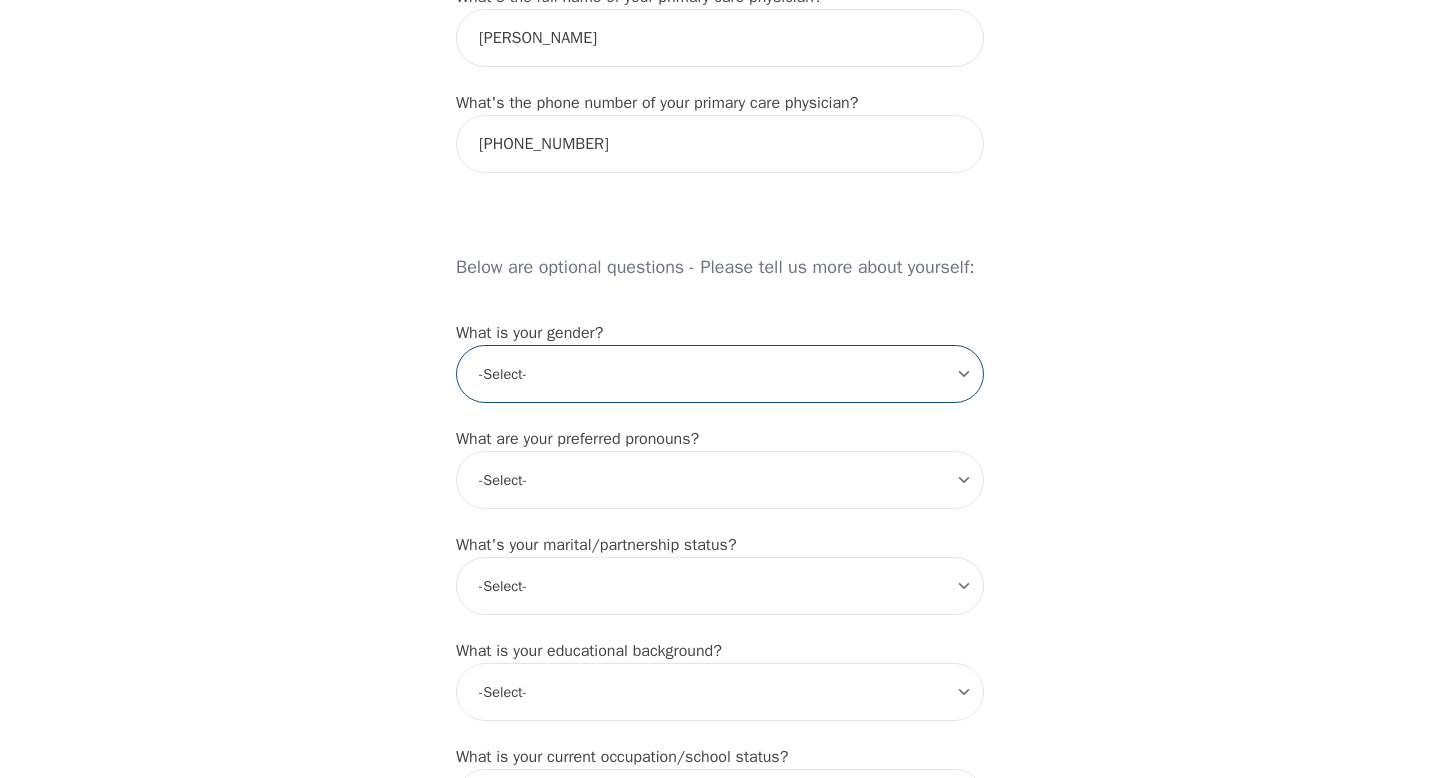 select on "male" 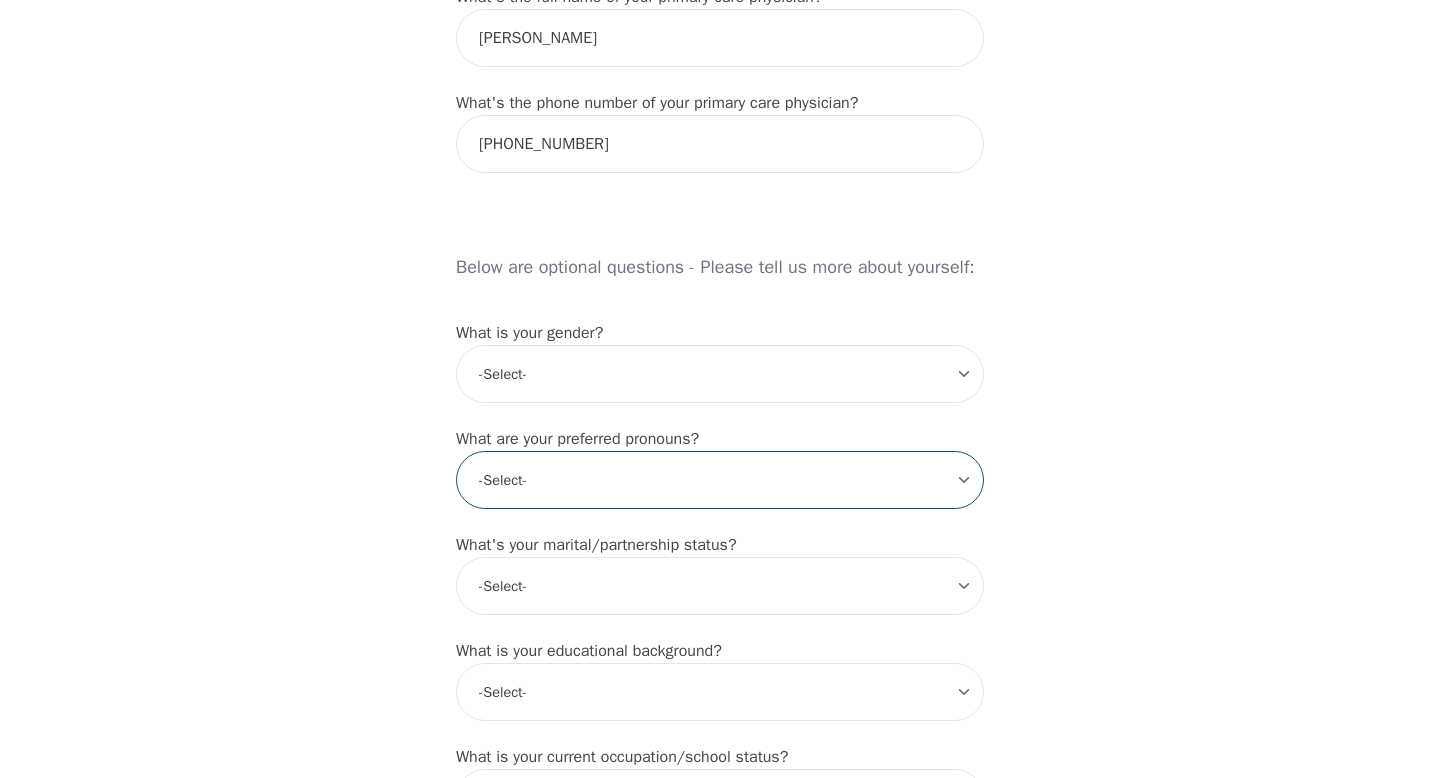 click on "-Select- he/him she/her they/them ze/zir xe/xem ey/em ve/ver tey/ter e/e per/per prefer_not_to_say" at bounding box center (720, 480) 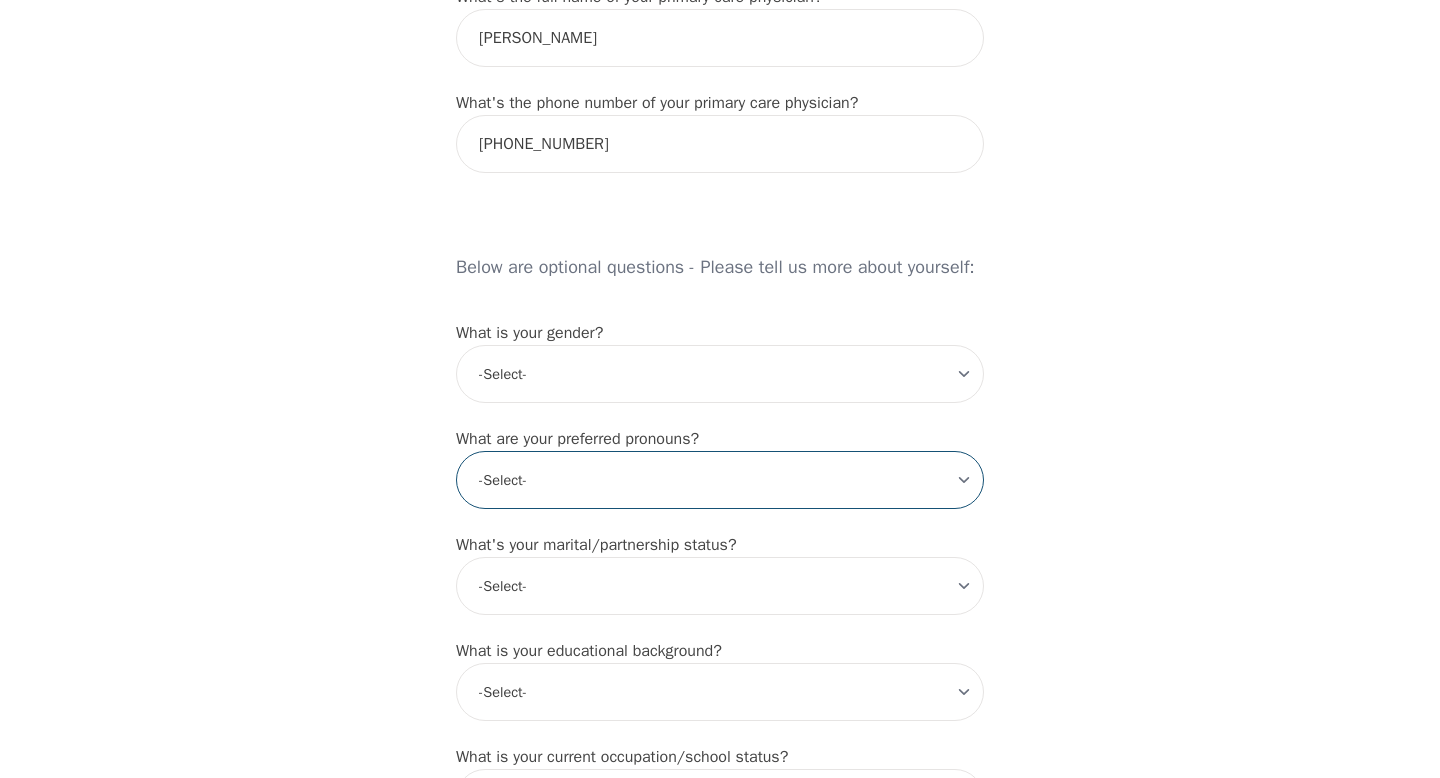 select on "he/him" 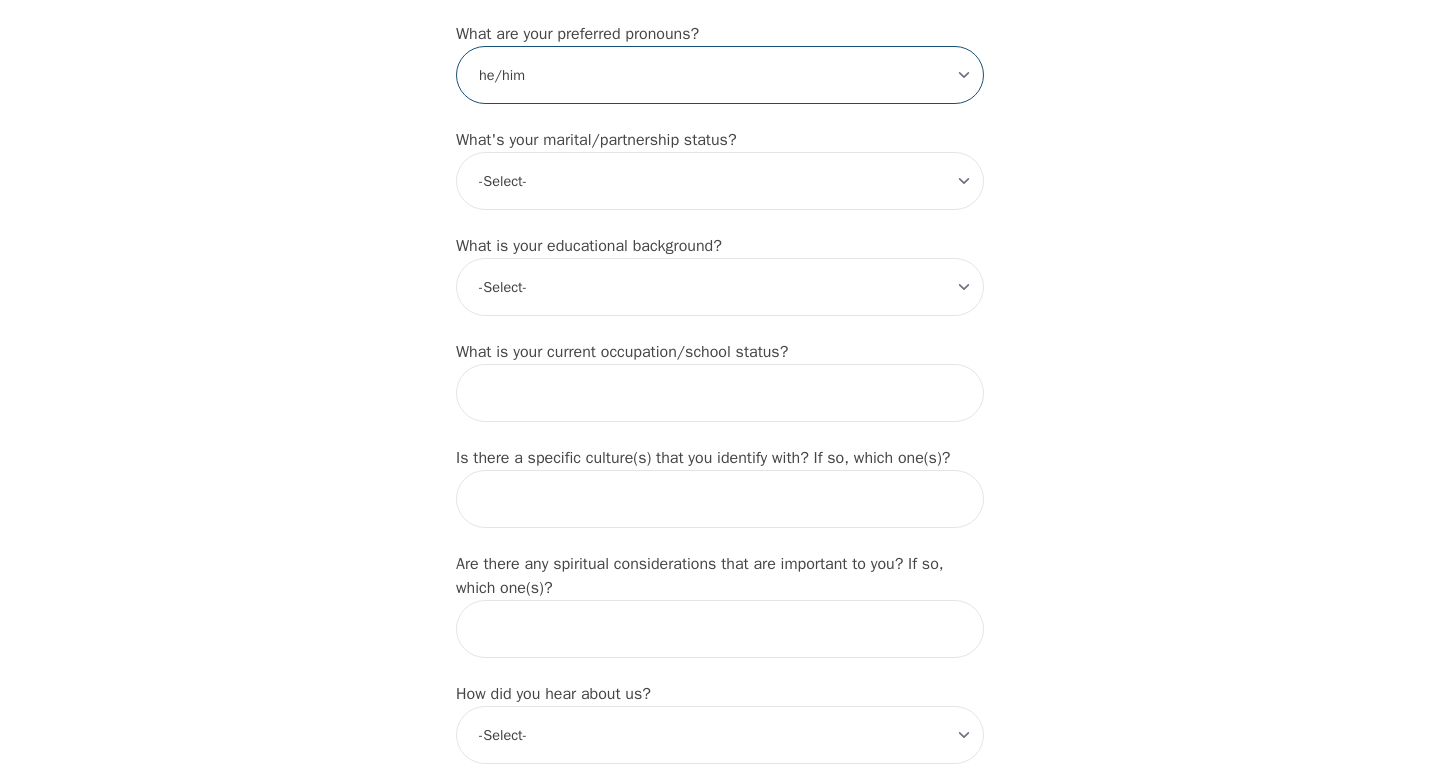 scroll, scrollTop: 1818, scrollLeft: 0, axis: vertical 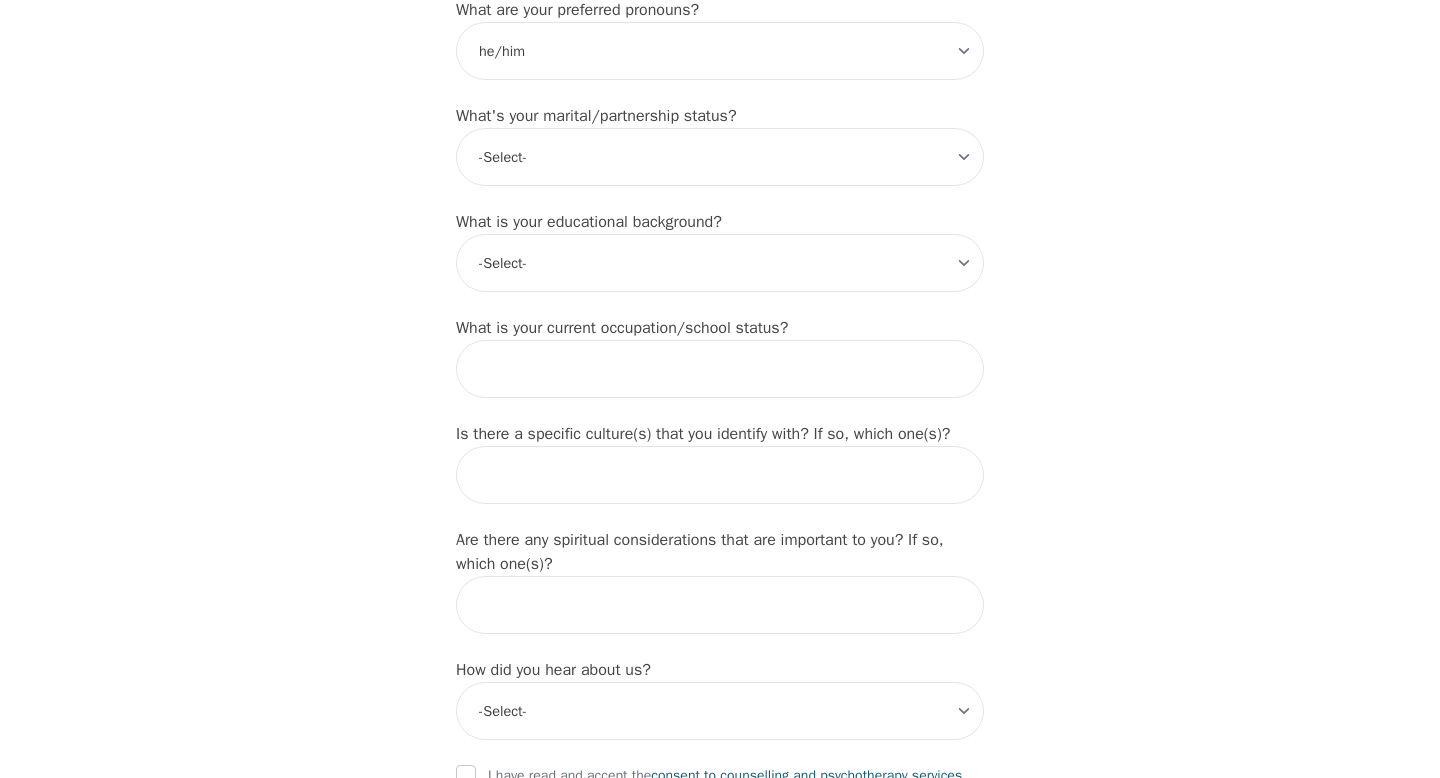 click on "What's your marital/partnership status? -Select- Single Partnered Married Common Law Widowed Separated Divorced" at bounding box center (720, 145) 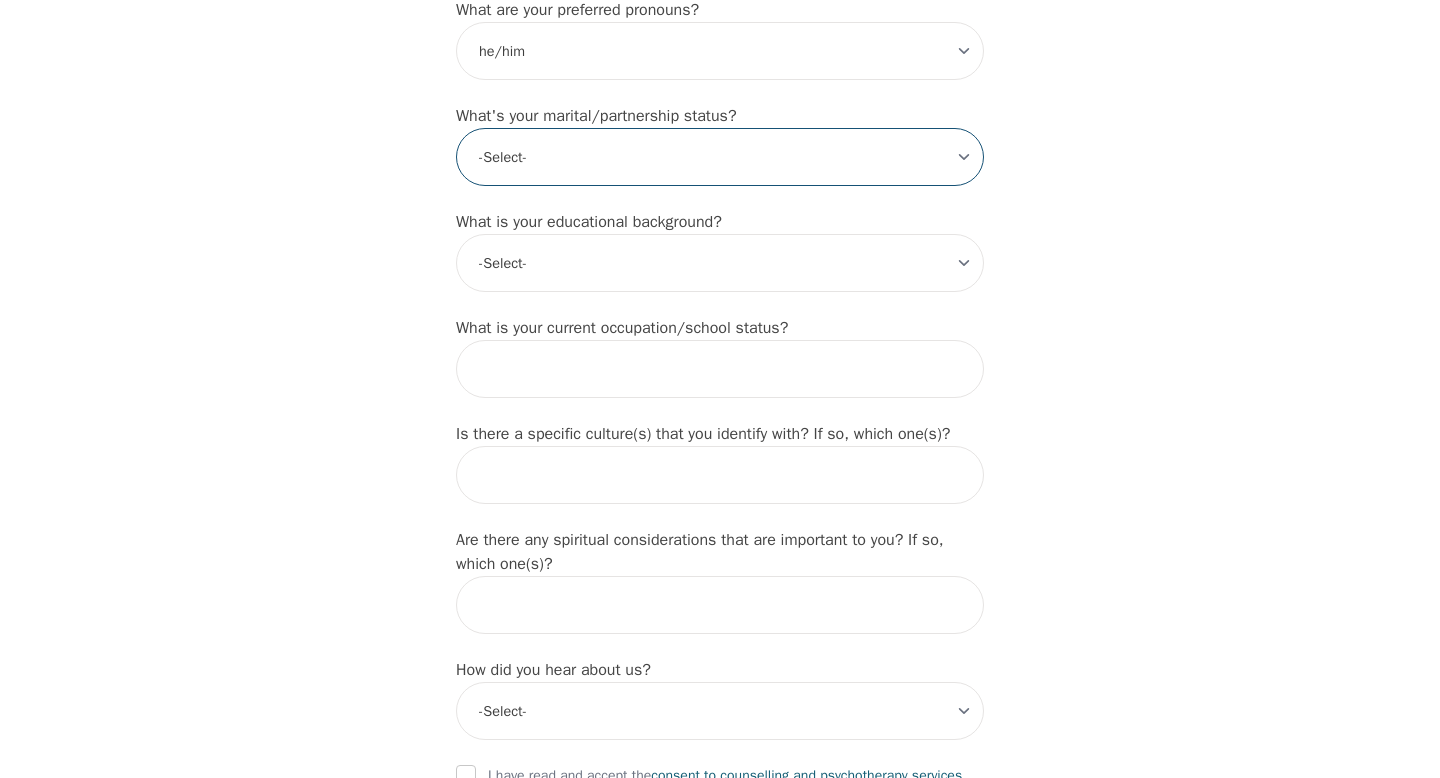 click on "-Select- Single Partnered Married Common Law Widowed Separated Divorced" at bounding box center [720, 157] 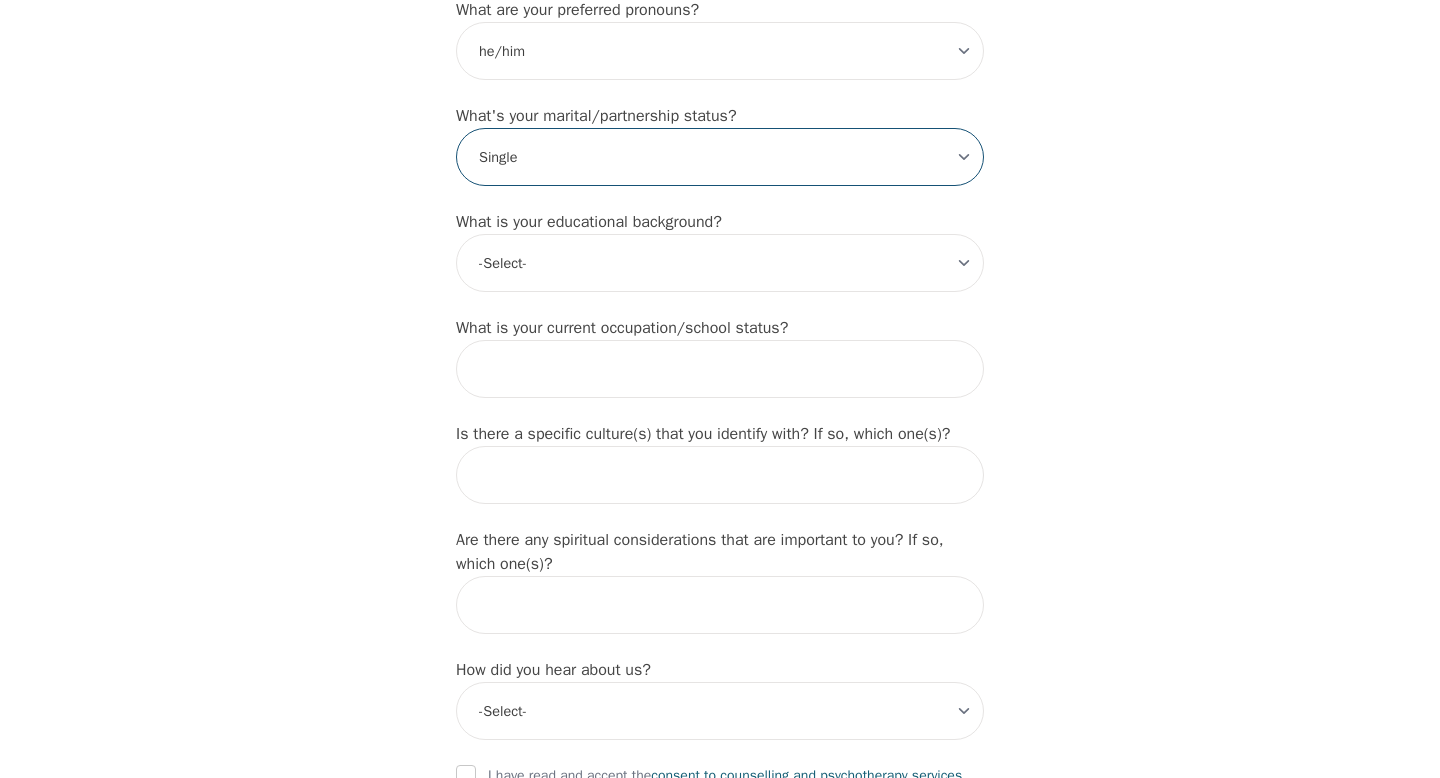 click on "-Select- Single Partnered Married Common Law Widowed Separated Divorced" at bounding box center [720, 157] 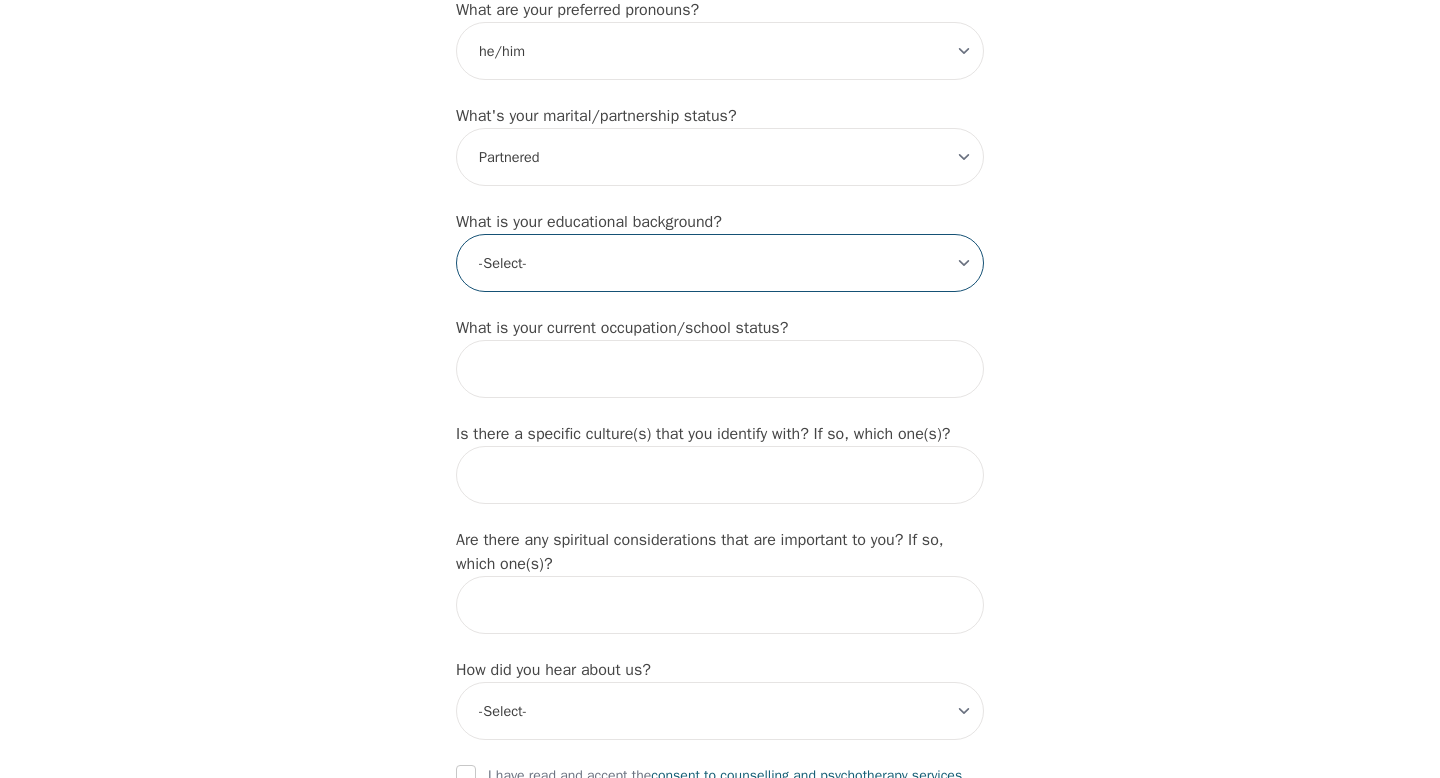 click on "-Select- Less than high school High school Associate degree Bachelor degree Master's degree Professional degree Doctorial degree" at bounding box center (720, 263) 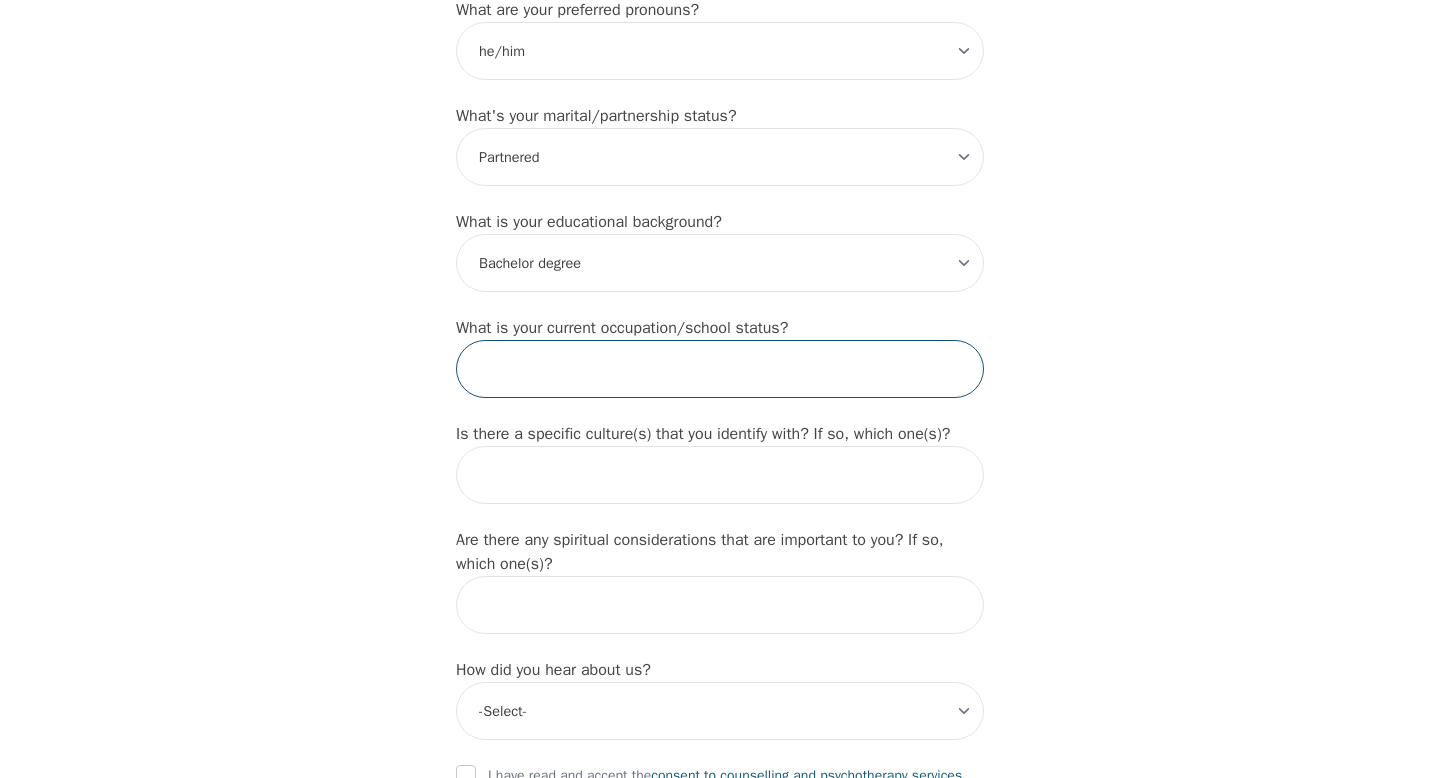 click at bounding box center [720, 369] 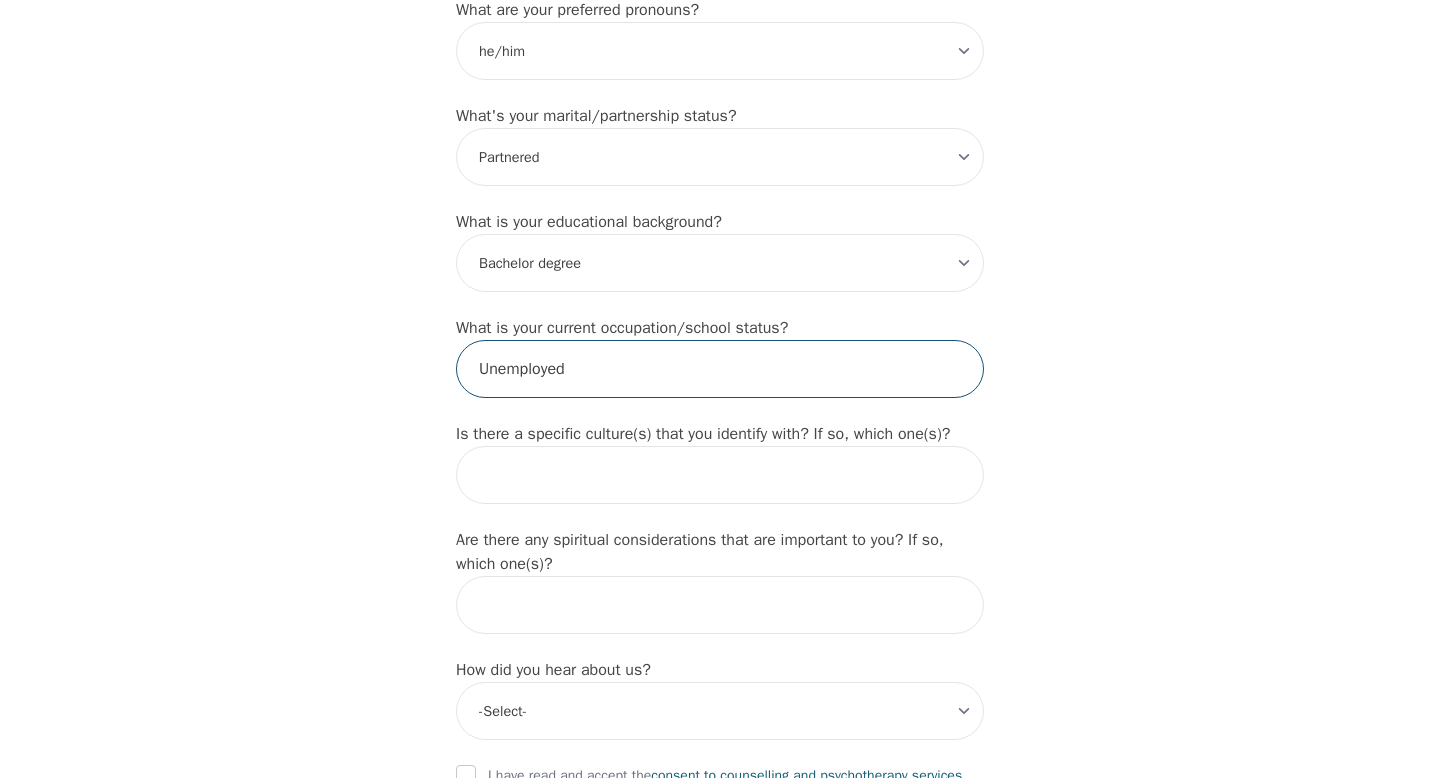 type on "Unemployed" 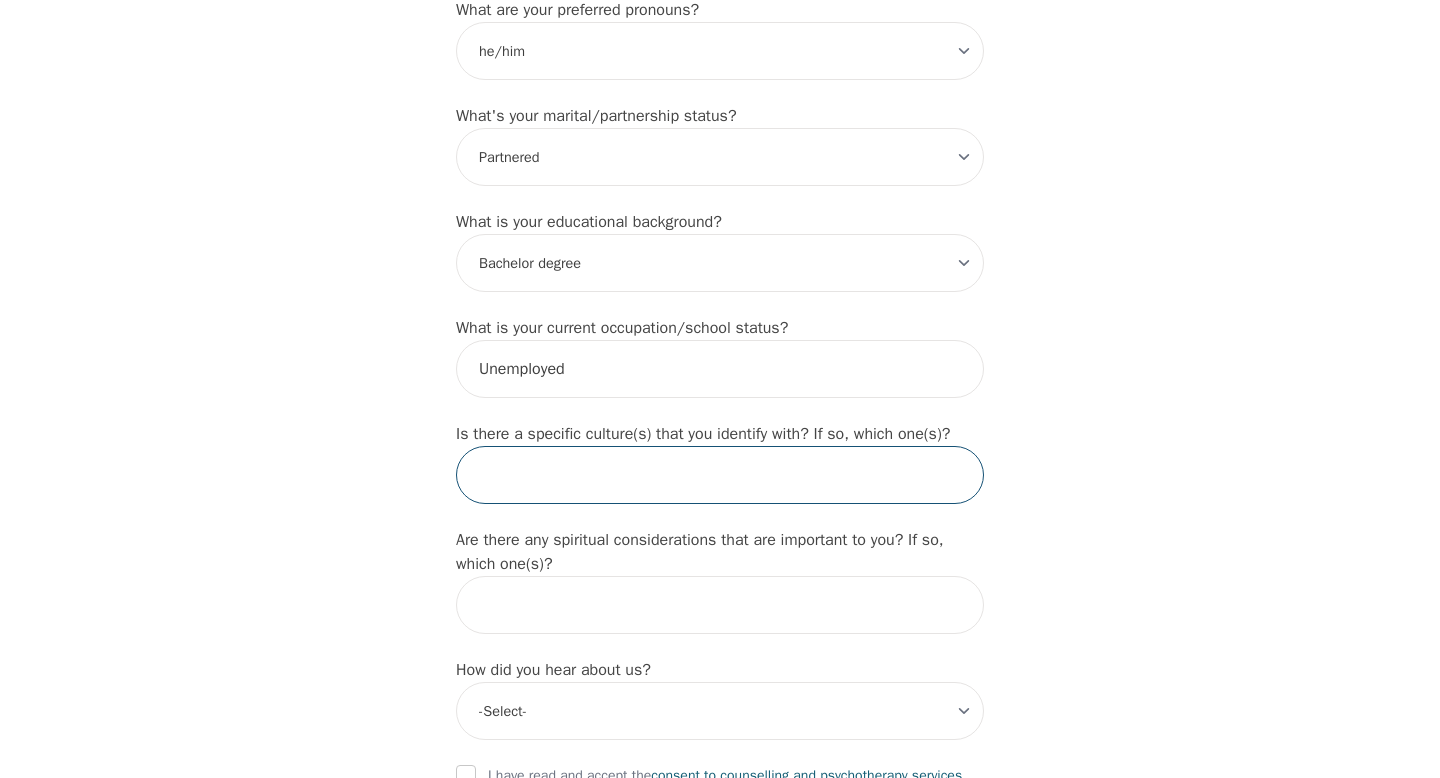 click at bounding box center [720, 475] 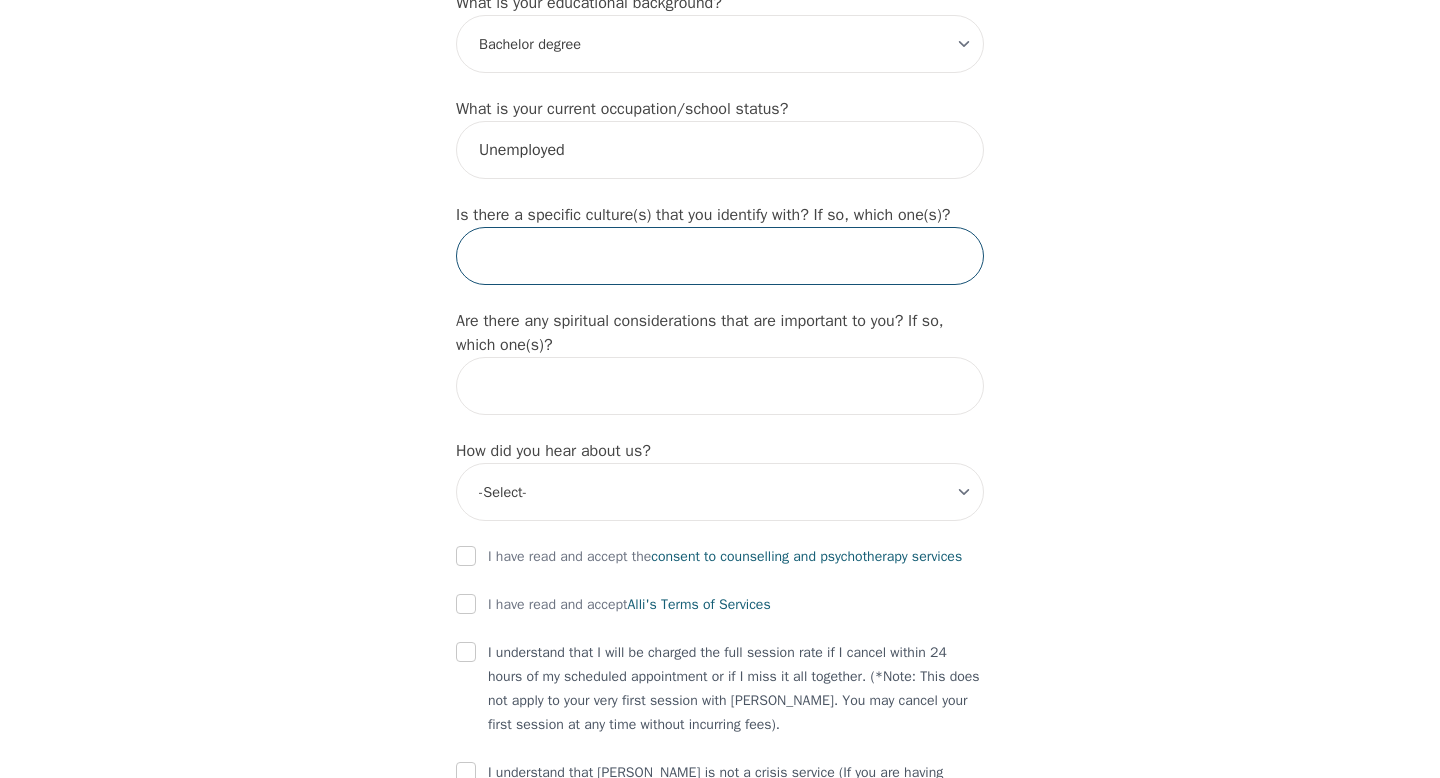 scroll, scrollTop: 2065, scrollLeft: 0, axis: vertical 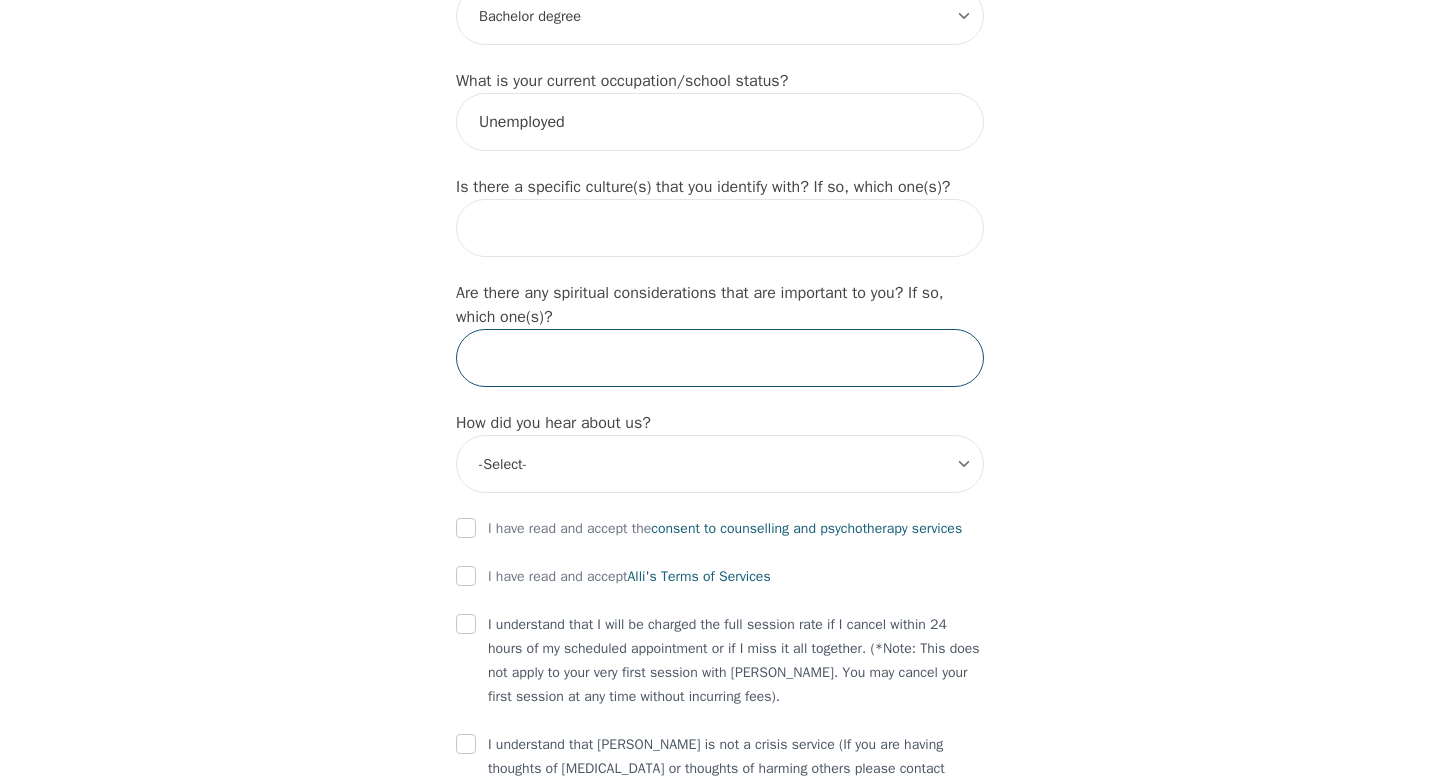 click at bounding box center [720, 358] 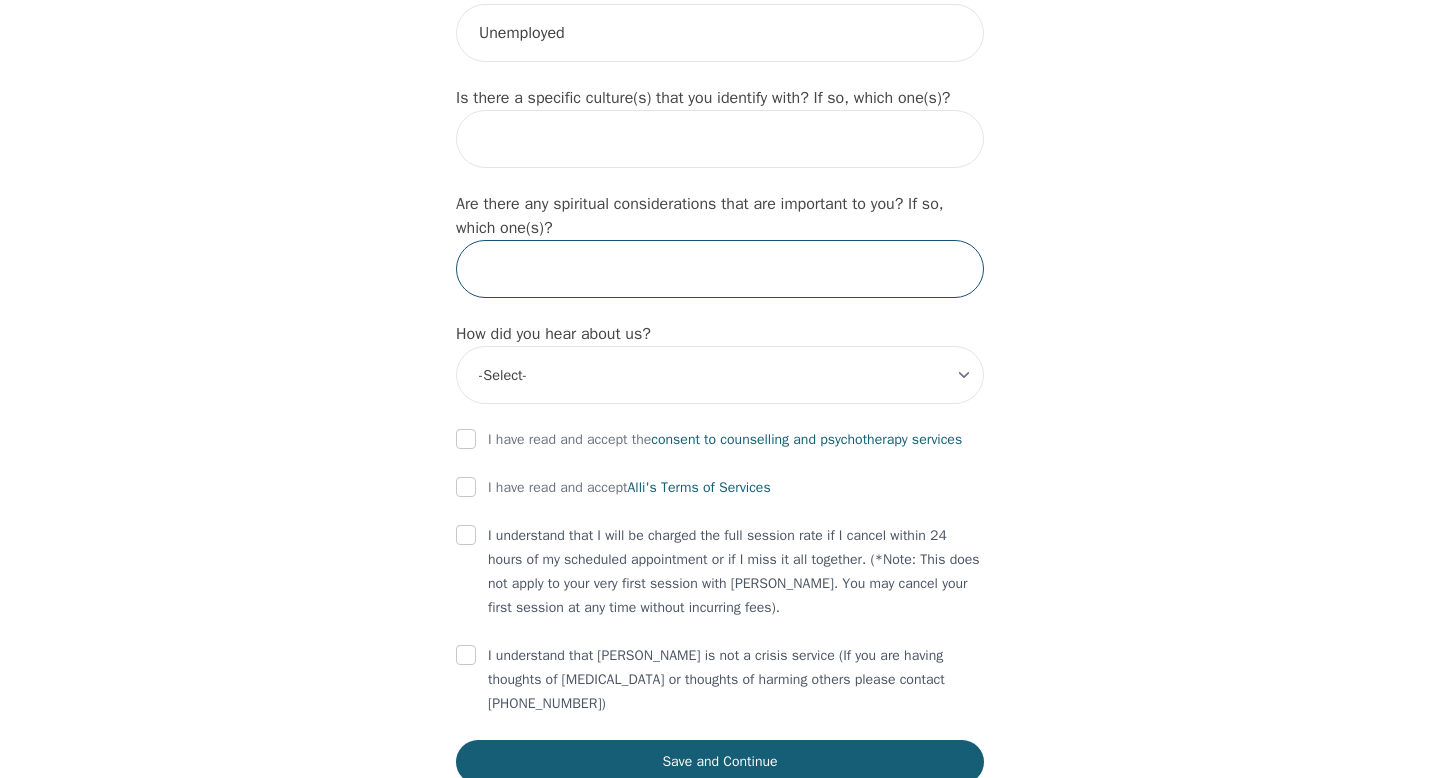 scroll, scrollTop: 2189, scrollLeft: 0, axis: vertical 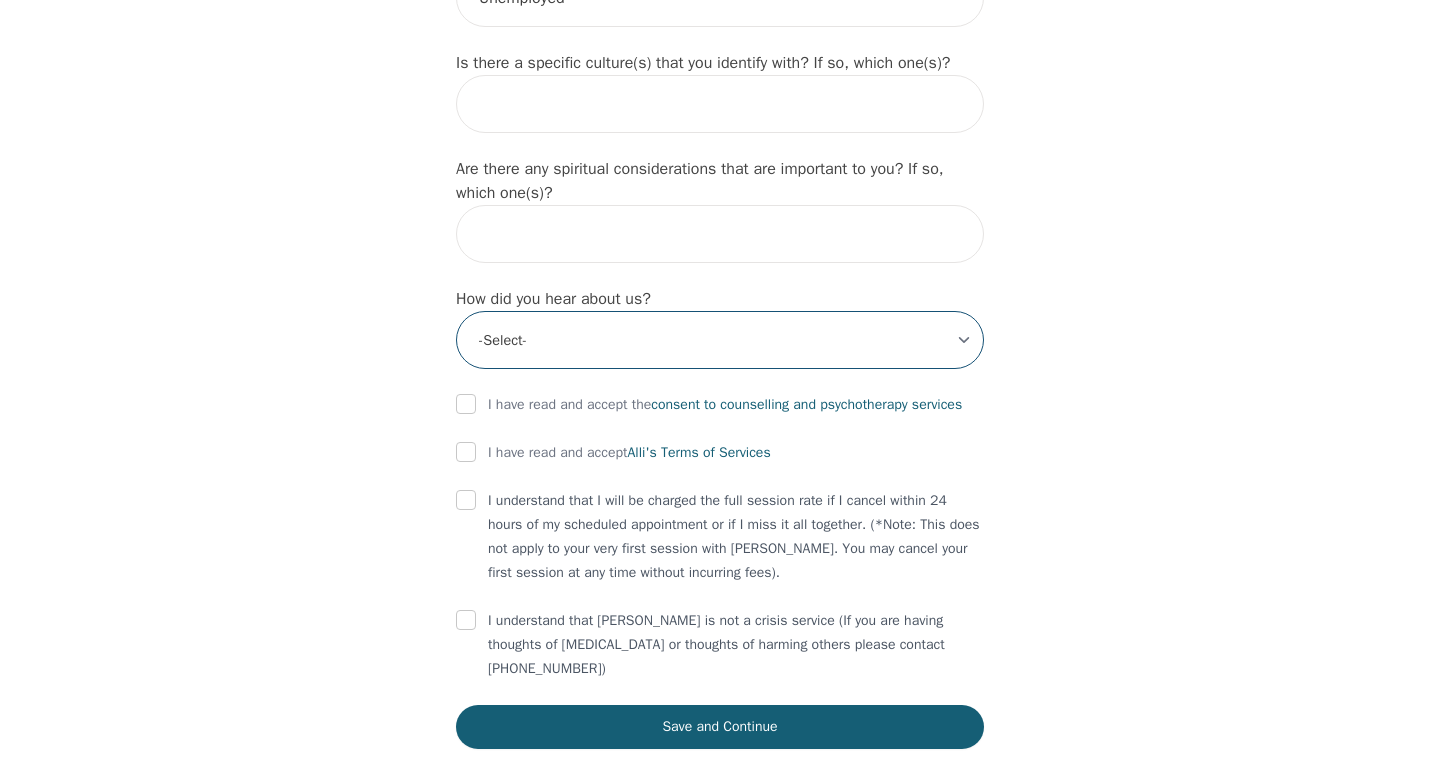 click on "-Select- Physician/Specialist Friend Facebook Instagram Google Search Google Ads Facebook/Instagram Ads Other" at bounding box center (720, 340) 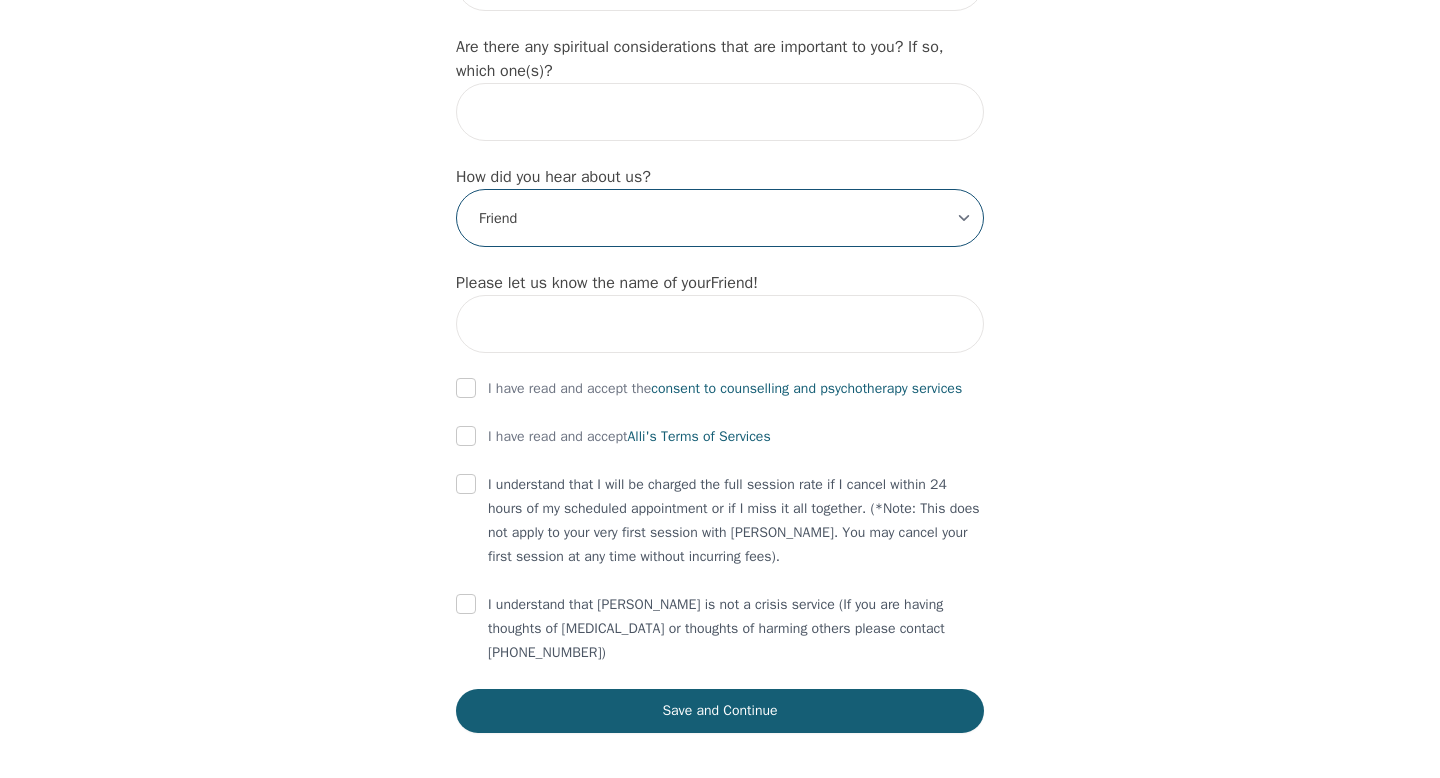 scroll, scrollTop: 2329, scrollLeft: 0, axis: vertical 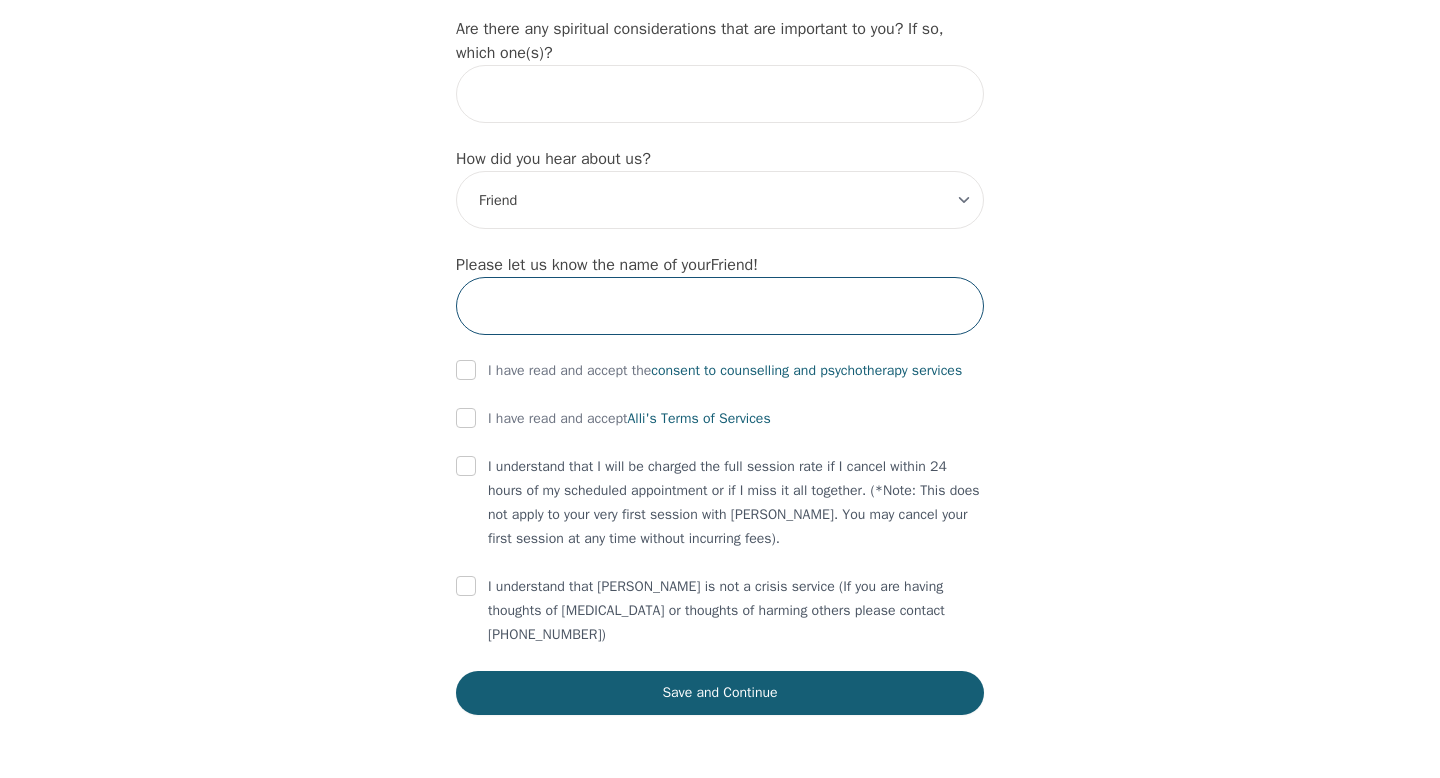 click at bounding box center (720, 306) 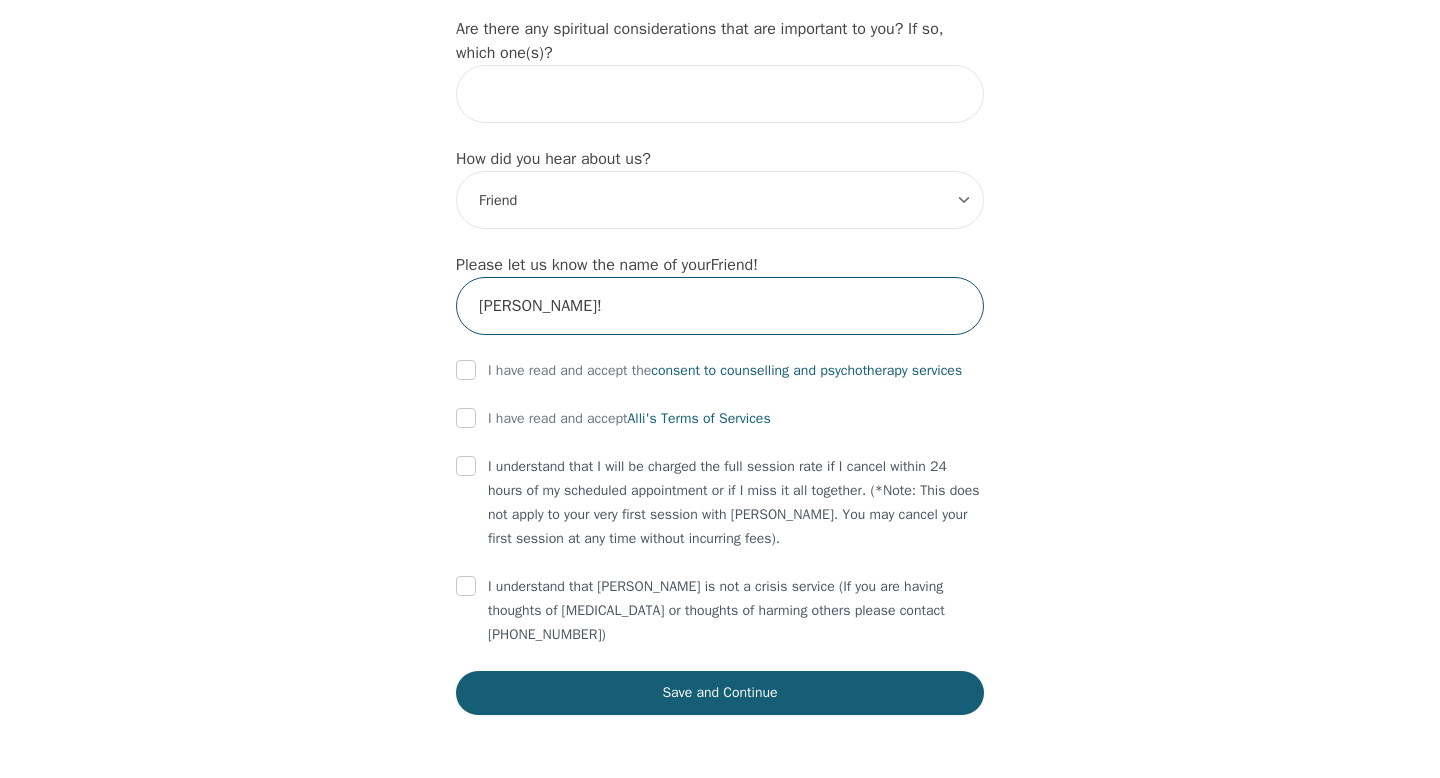 type on "Lisa!" 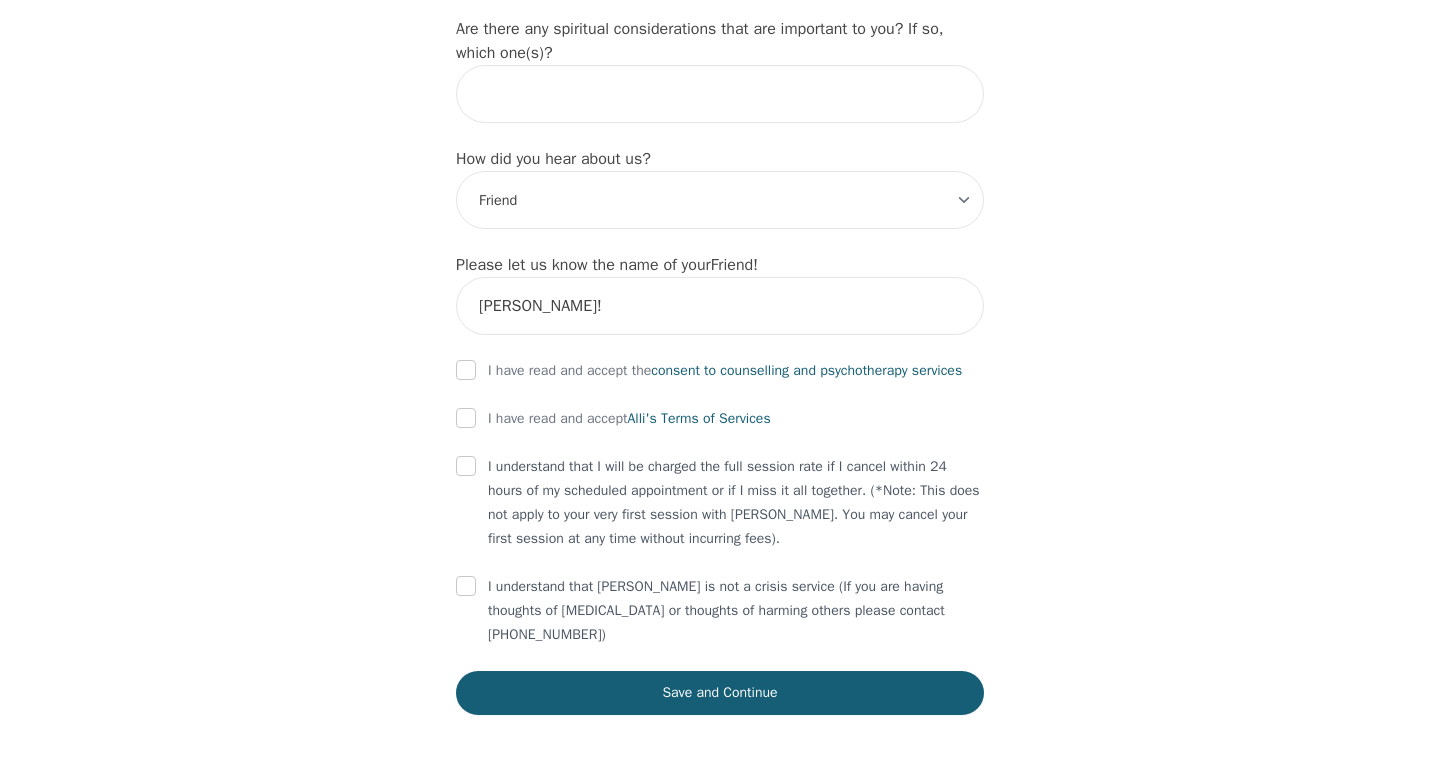 click on "Intake Assessment for Ricardo Fartura Part 1 of 2: Tell Us About Yourself Please complete the following information before your initial session. This step is crucial to kickstart your therapeutic journey with your therapist: What's your first name? (This will be the name on your insurance receipt) Ricardo What's your last name? Fartura What's your preferred name? [OPTIONAL] What's your email? ricardofartura@hotmail.com What's your phone number? 4167385446 What's your address? 345 Dufferin St, Toronto, ON M6K 3G1, Канада What's your unit number? [OPTIONAL] 603 What's your date of birth? 1997-08-19 What's the name of your emergency contact? Lisa Glotova What's the phone number of your emergency contact? 6474254734 What's the full name of your primary care physician? Louis Furtado What's the phone number of your primary care physician? (416) 551-8181 Below are optional questions - Please tell us more about yourself: What is your gender? -Select- male female non-binary transgender intersex prefer_not_to_say" at bounding box center (720, -767) 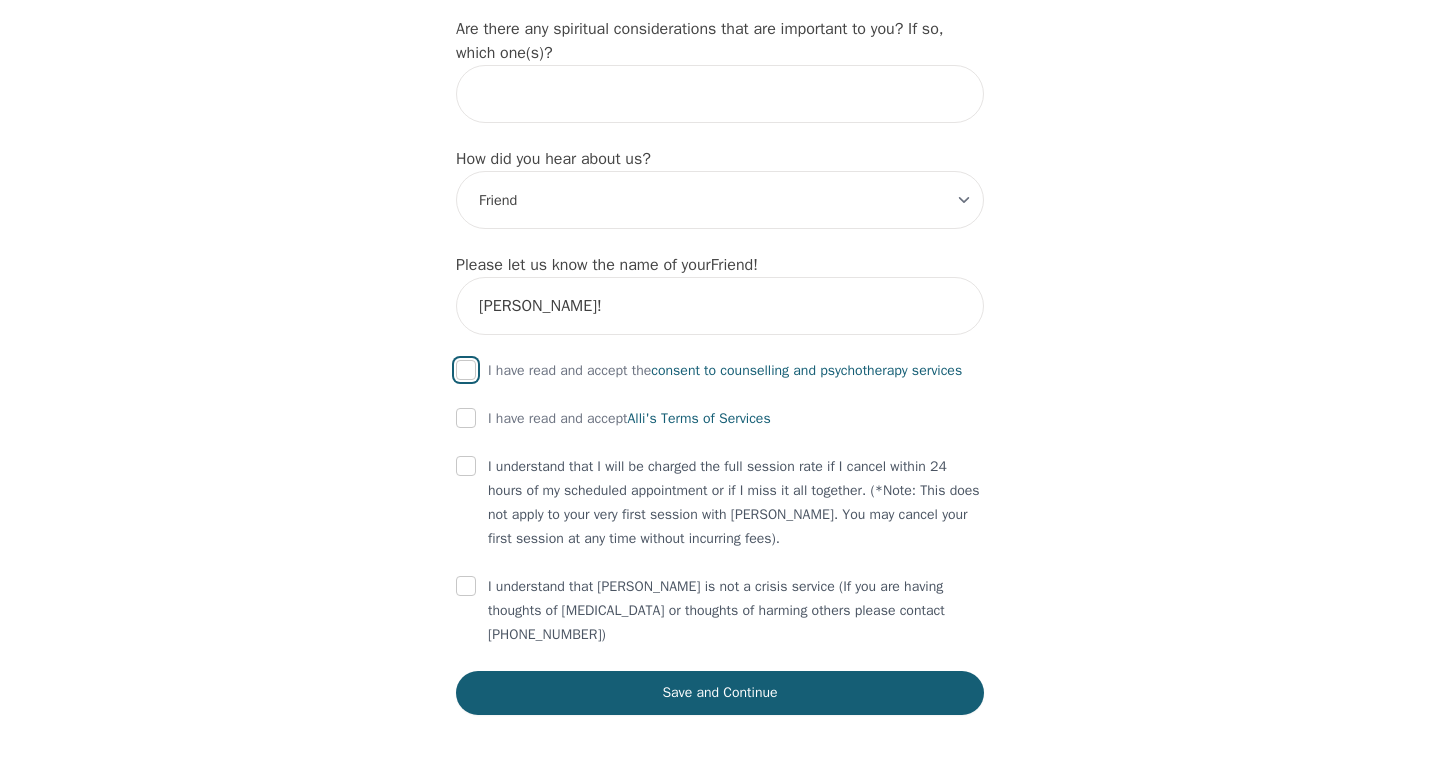 click at bounding box center [466, 370] 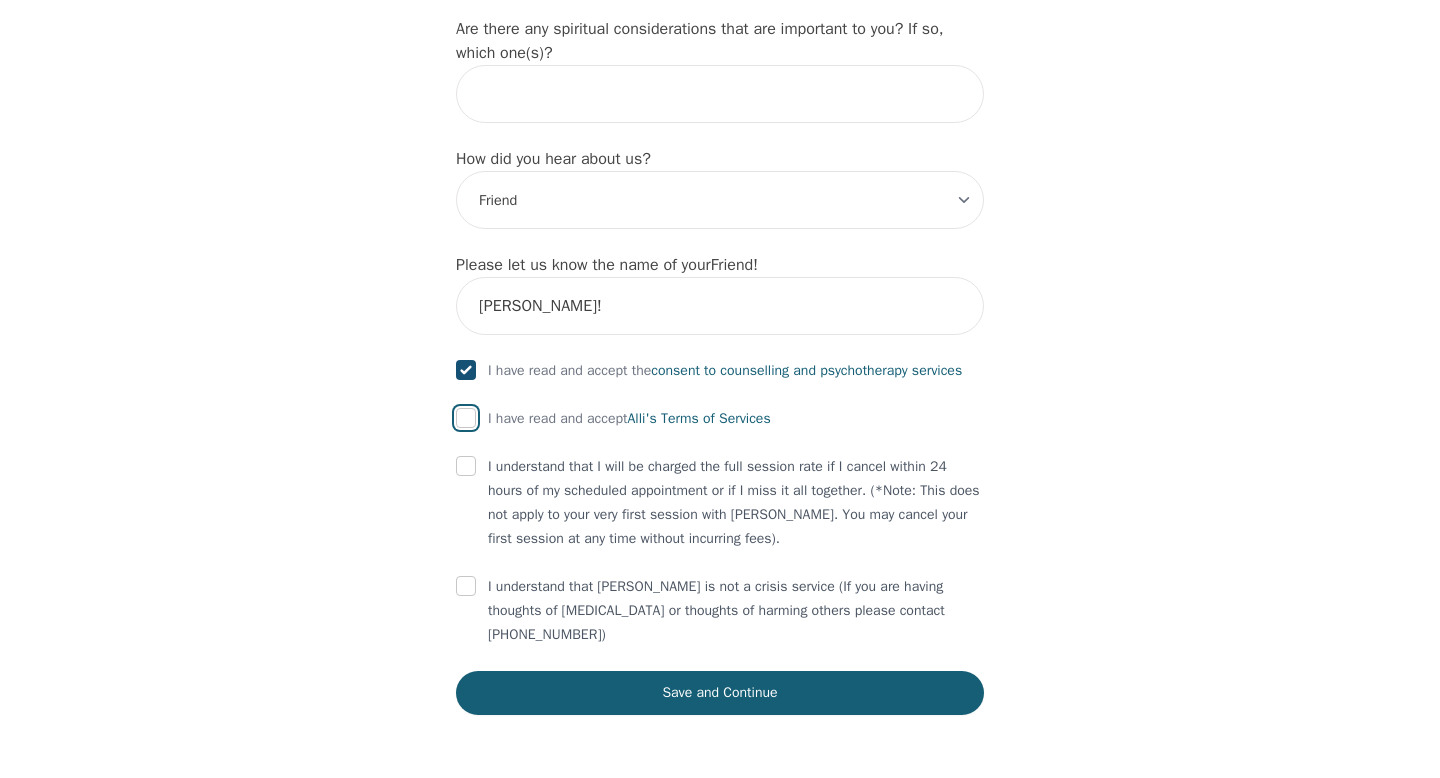 click at bounding box center (466, 418) 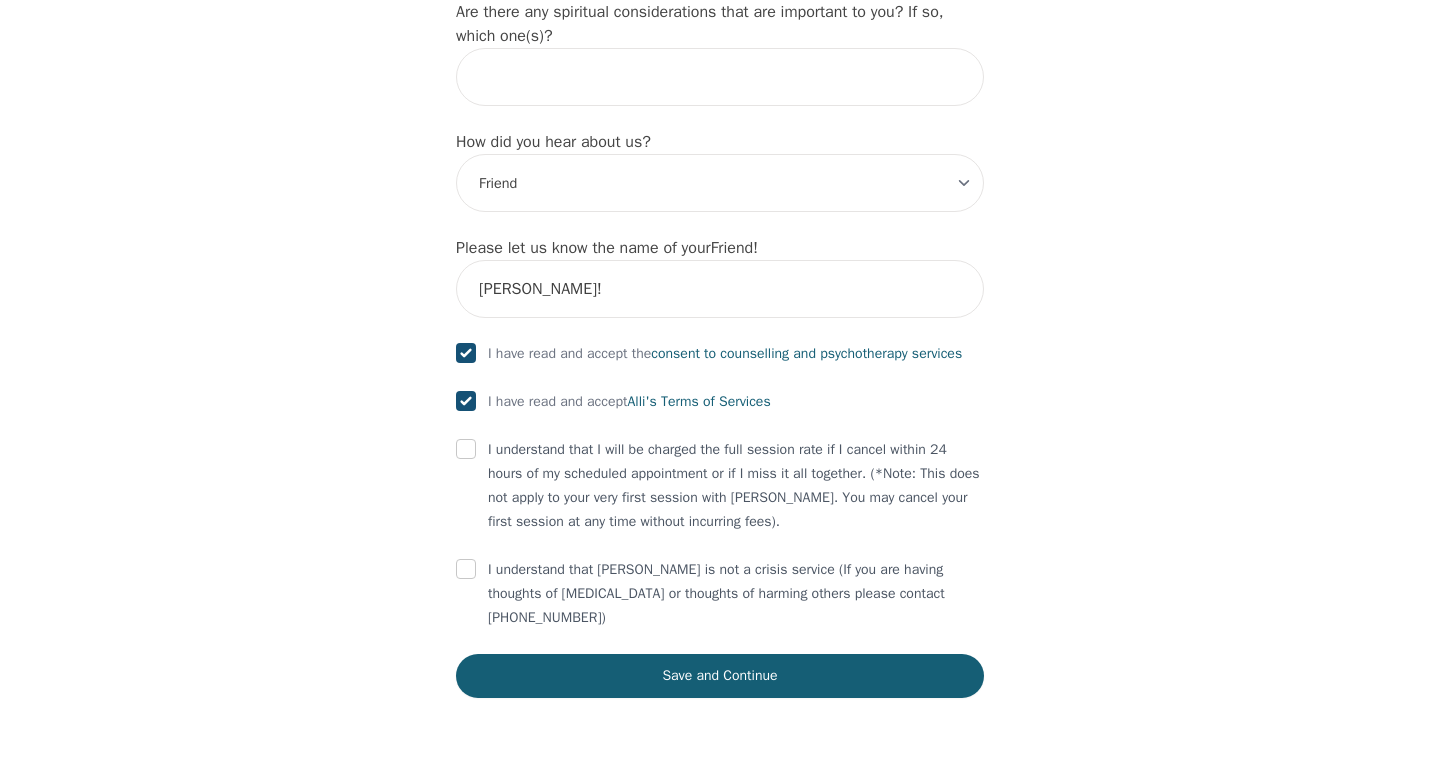 scroll, scrollTop: 2405, scrollLeft: 0, axis: vertical 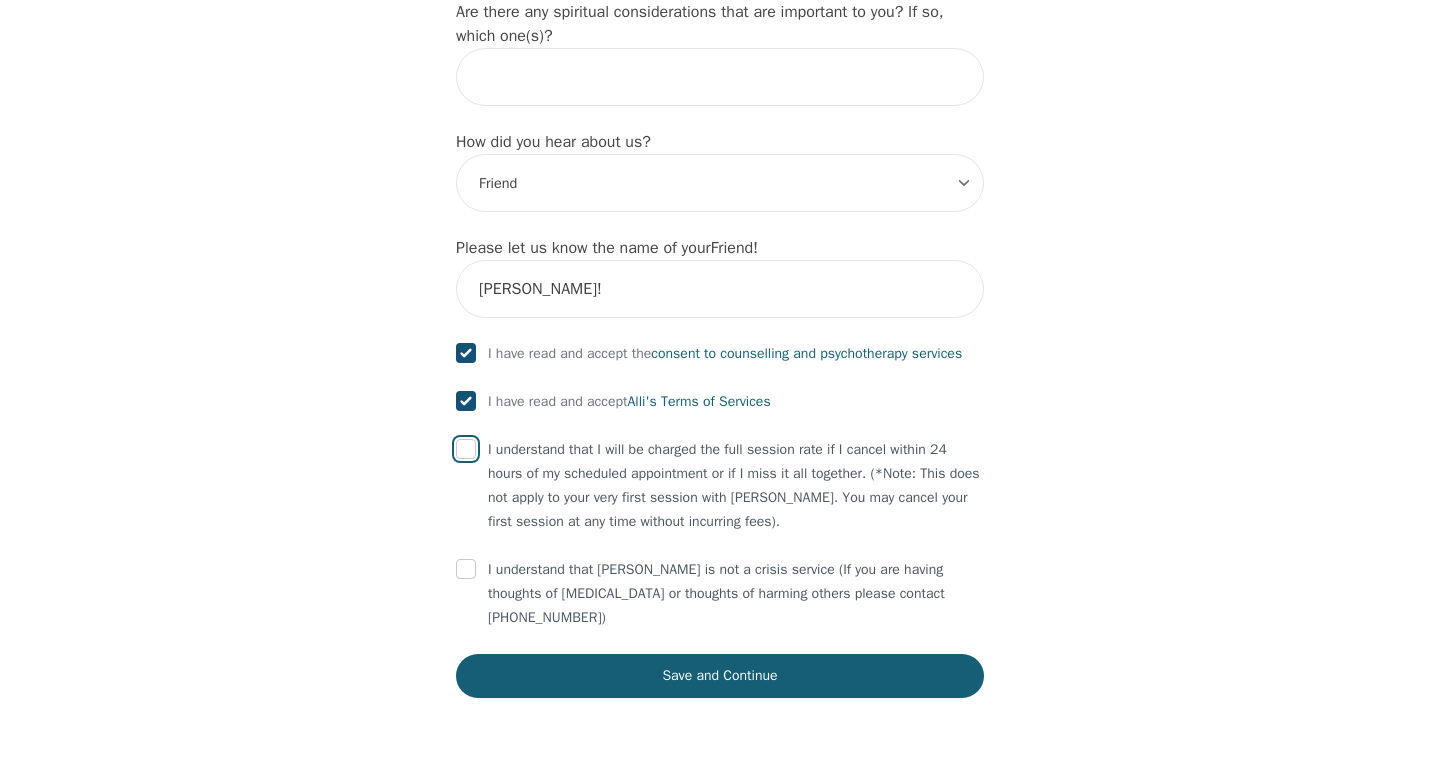 click at bounding box center (466, 449) 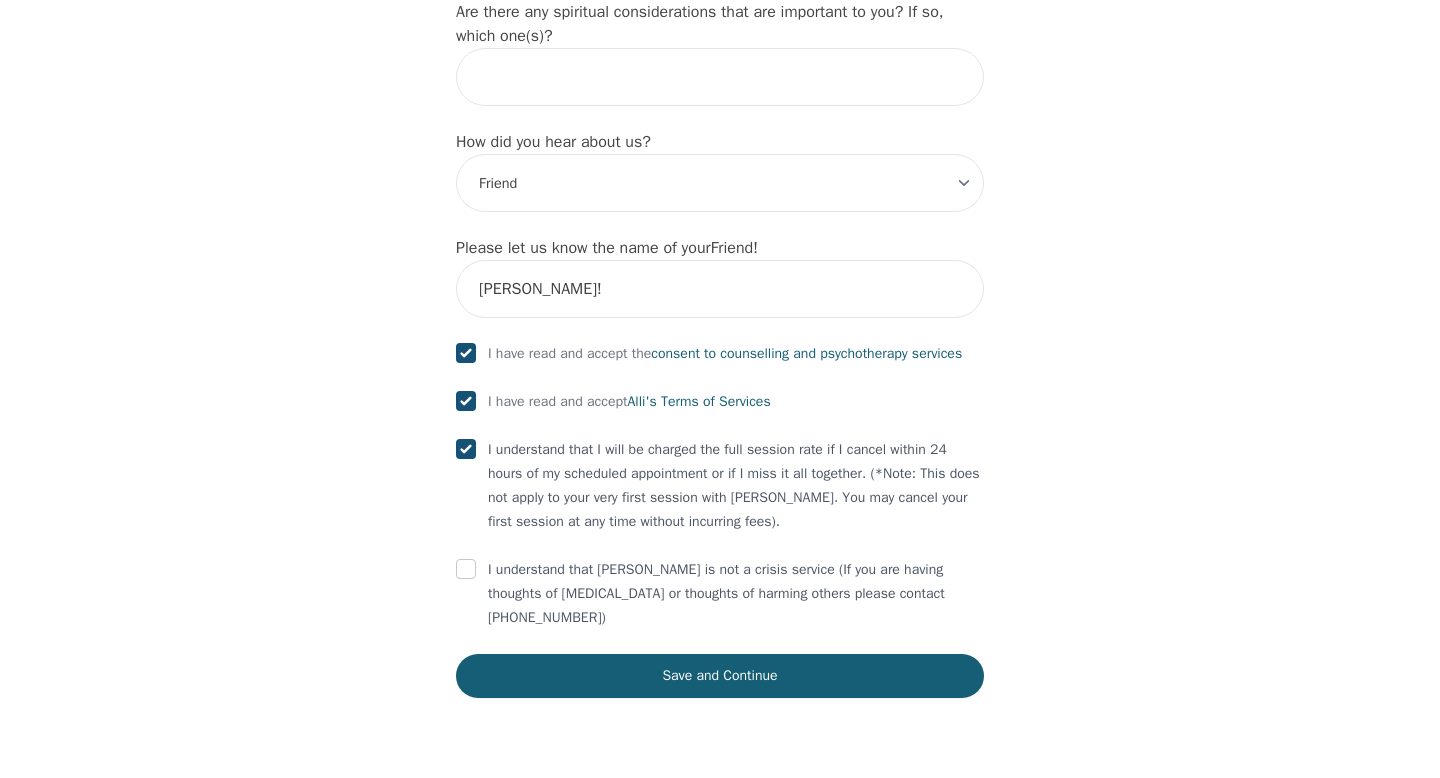 checkbox on "true" 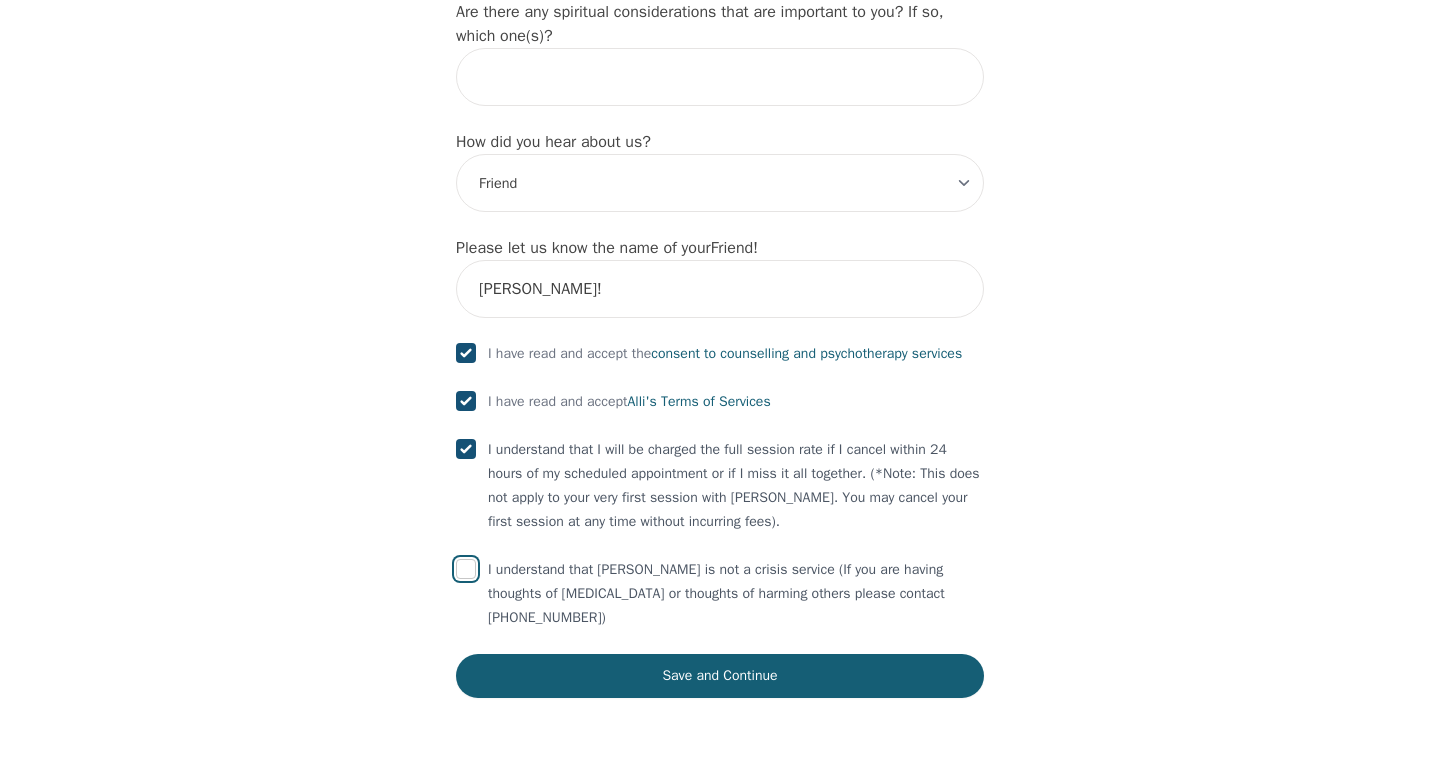 click at bounding box center (466, 569) 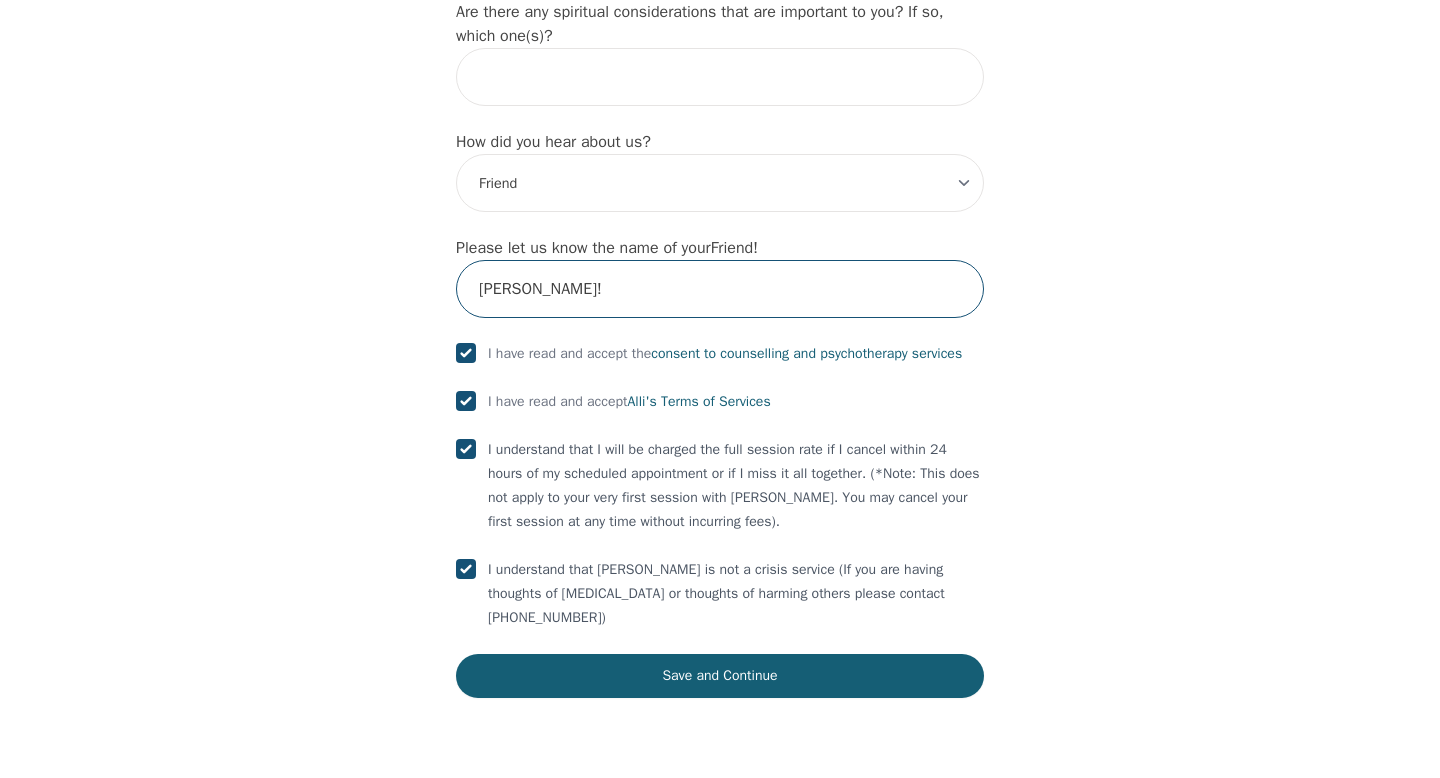 click on "Lisa!" at bounding box center [720, 289] 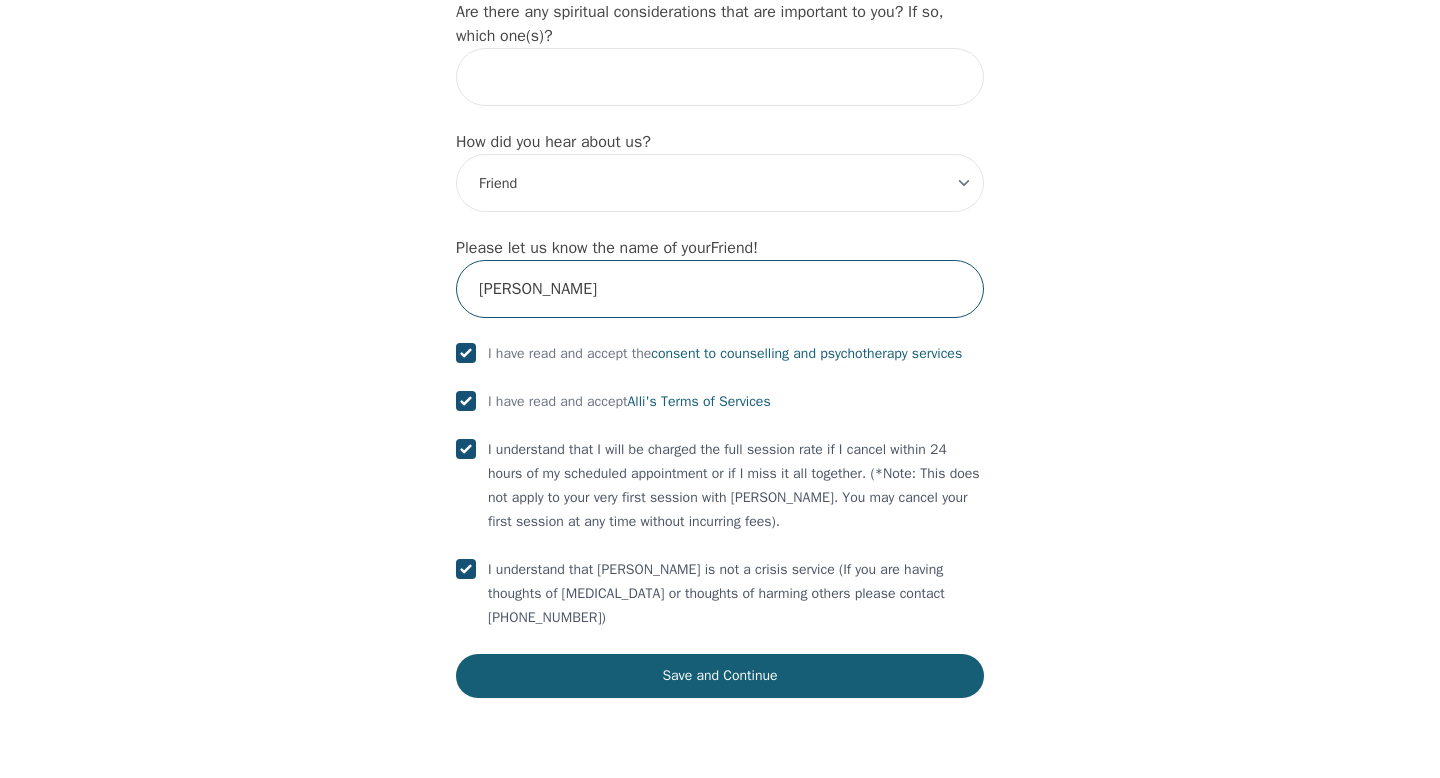 type on "Lisa" 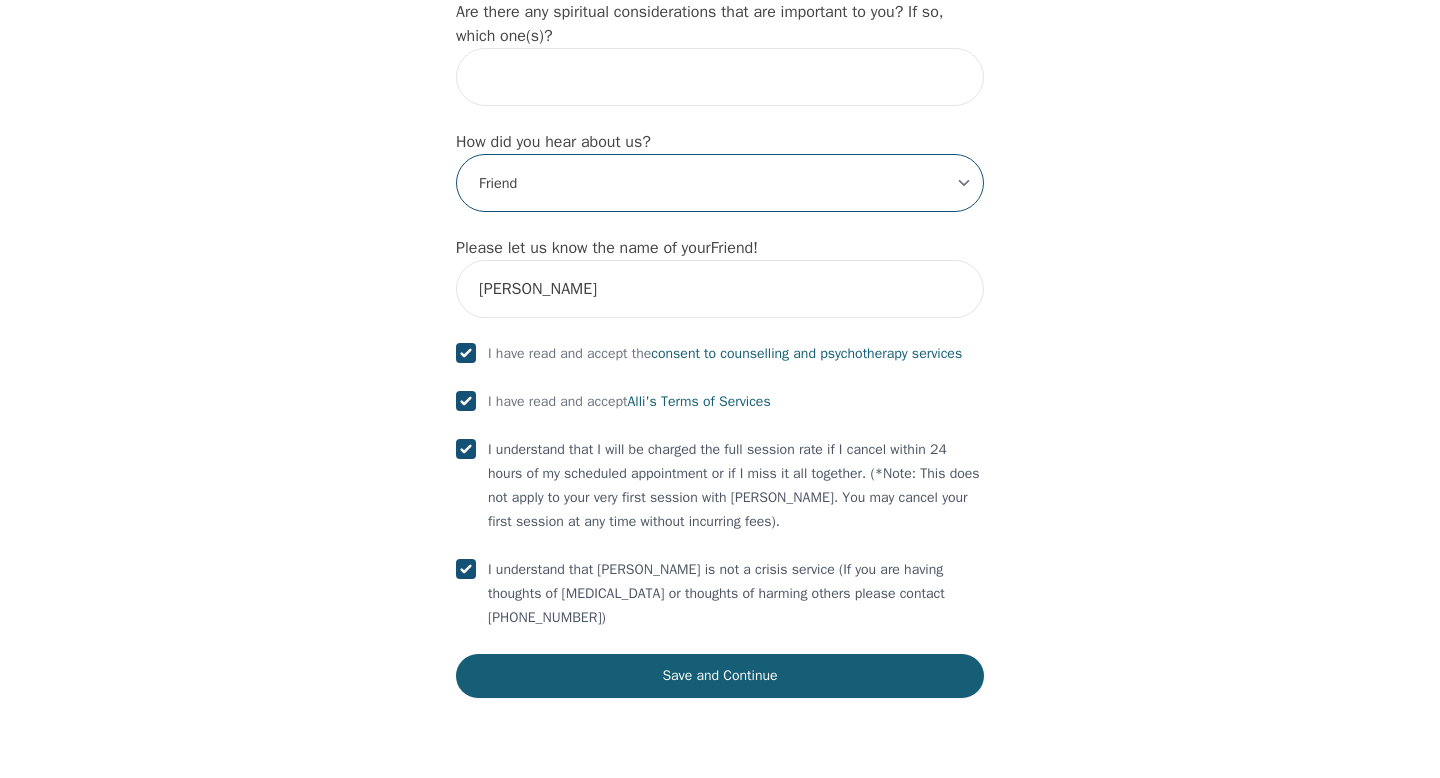 click on "-Select- Physician/Specialist Friend Facebook Instagram Google Search Google Ads Facebook/Instagram Ads Other" at bounding box center [720, 183] 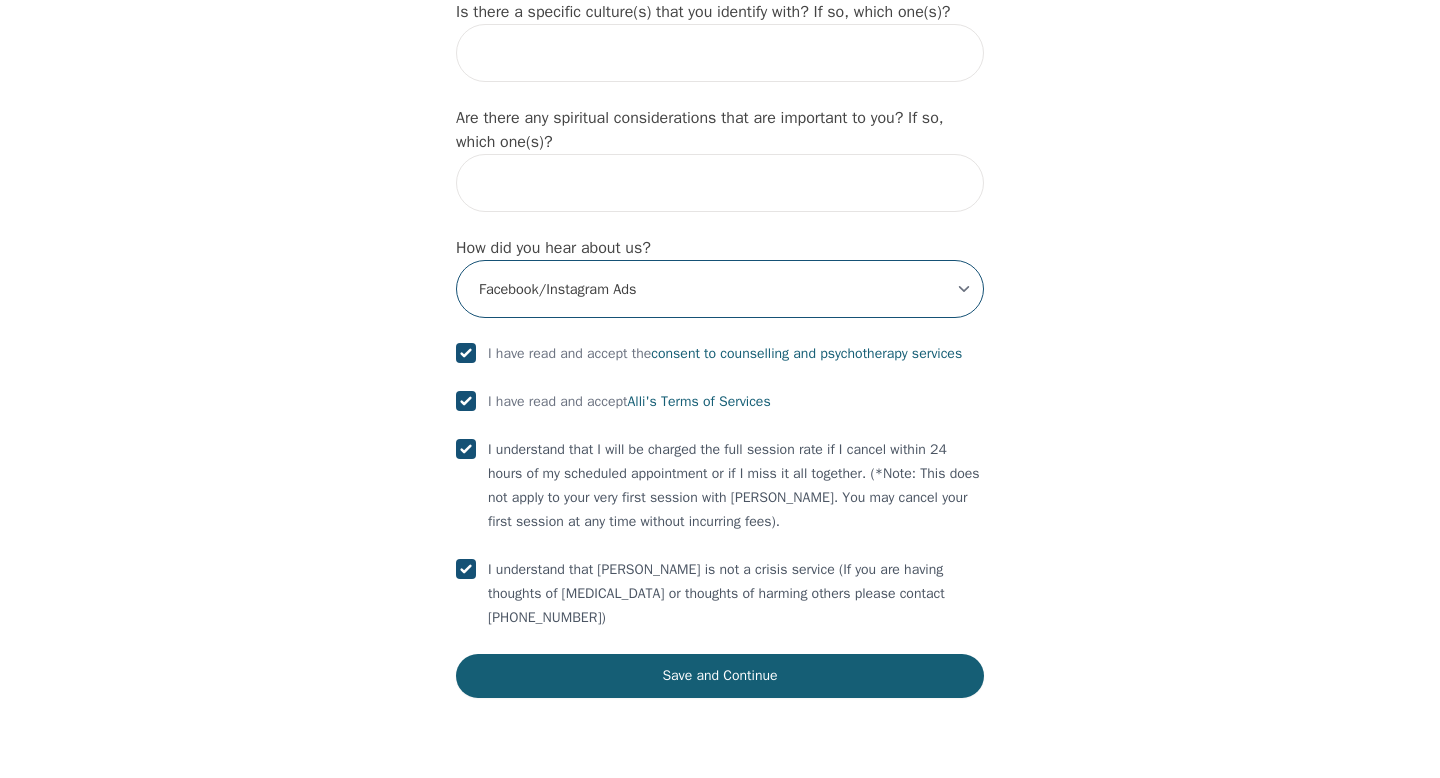scroll, scrollTop: 2299, scrollLeft: 0, axis: vertical 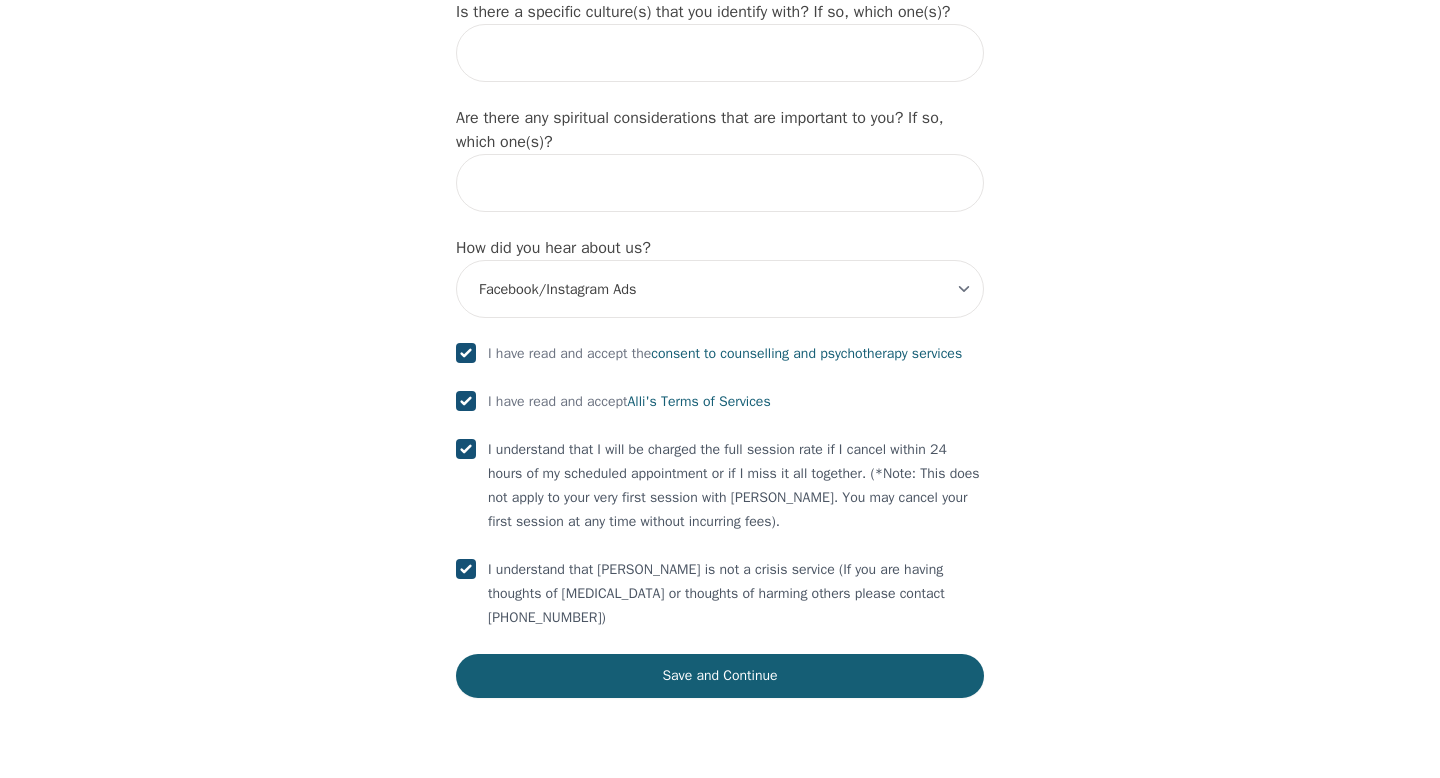 click on "What's your first name? (This will be the name on your insurance receipt) Ricardo What's your last name? Fartura What's your preferred name? [OPTIONAL] What's your email? ricardofartura@hotmail.com What's your phone number? 4167385446 What's your address? 345 Dufferin St, Toronto, ON M6K 3G1, Канада What's your unit number? [OPTIONAL] 603 What's your date of birth? 1997-08-19 What's the name of your emergency contact? Lisa Glotova What's the phone number of your emergency contact? 6474254734 What's the full name of your primary care physician? Louis Furtado What's the phone number of your primary care physician? (416) 551-8181 Below are optional questions - Please tell us more about yourself: What is your gender? -Select- male female non-binary transgender intersex prefer_not_to_say What are your preferred pronouns? -Select- he/him she/her they/them ze/zir xe/xem ey/em ve/ver tey/ter e/e per/per prefer_not_to_say What's your marital/partnership status? -Select- Single Partnered Married Common Law Friend" at bounding box center [720, -625] 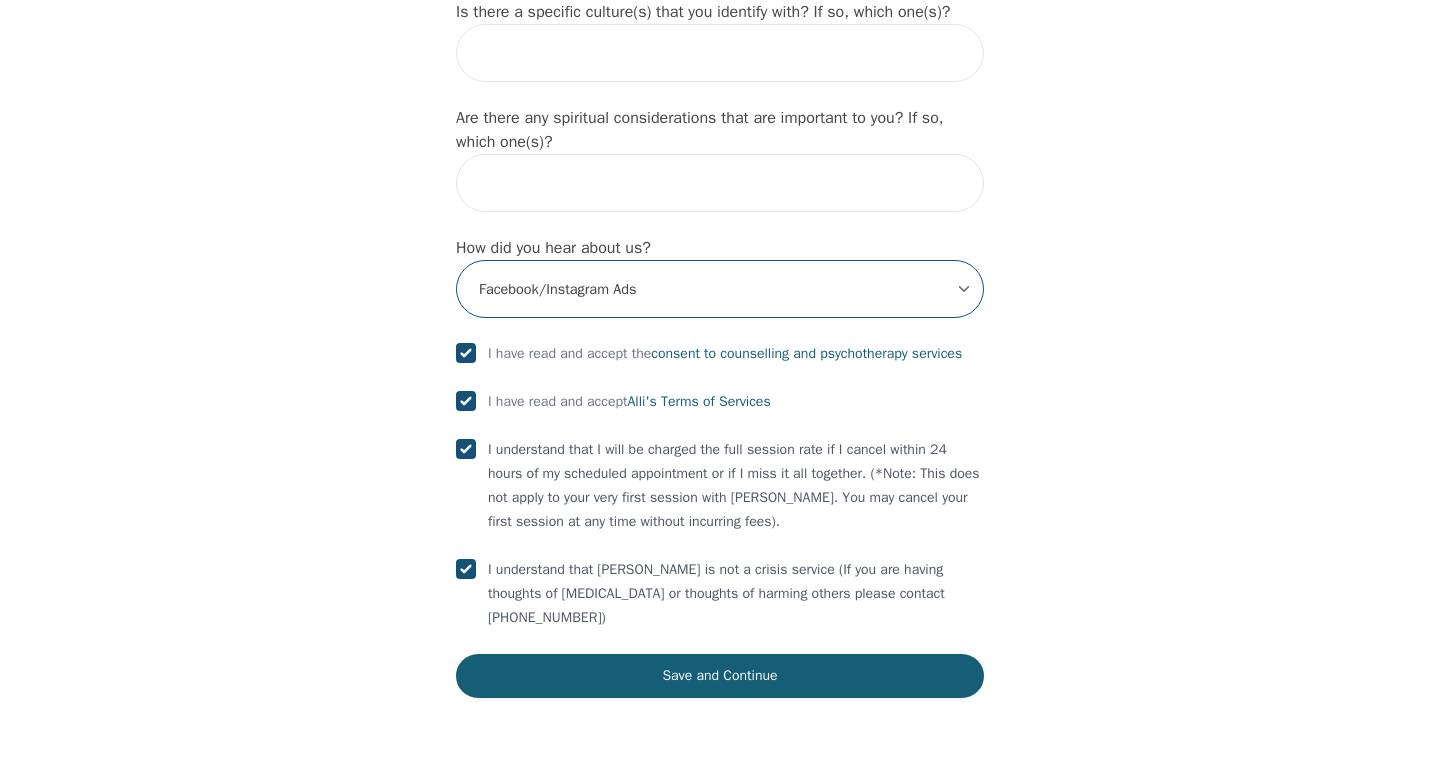 click on "-Select- Physician/Specialist Friend Facebook Instagram Google Search Google Ads Facebook/Instagram Ads Other" at bounding box center [720, 289] 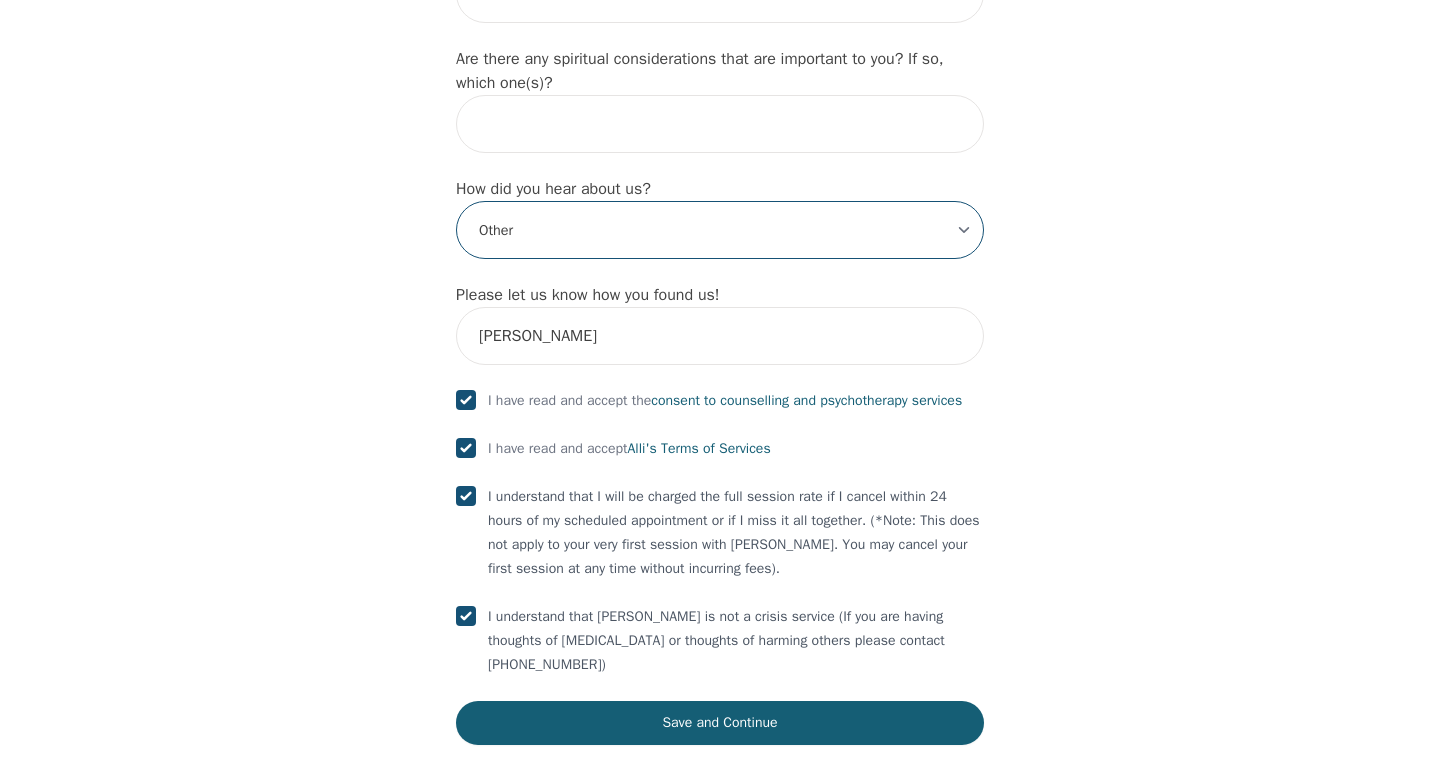 click on "-Select- Physician/Specialist Friend Facebook Instagram Google Search Google Ads Facebook/Instagram Ads Other" at bounding box center [720, 230] 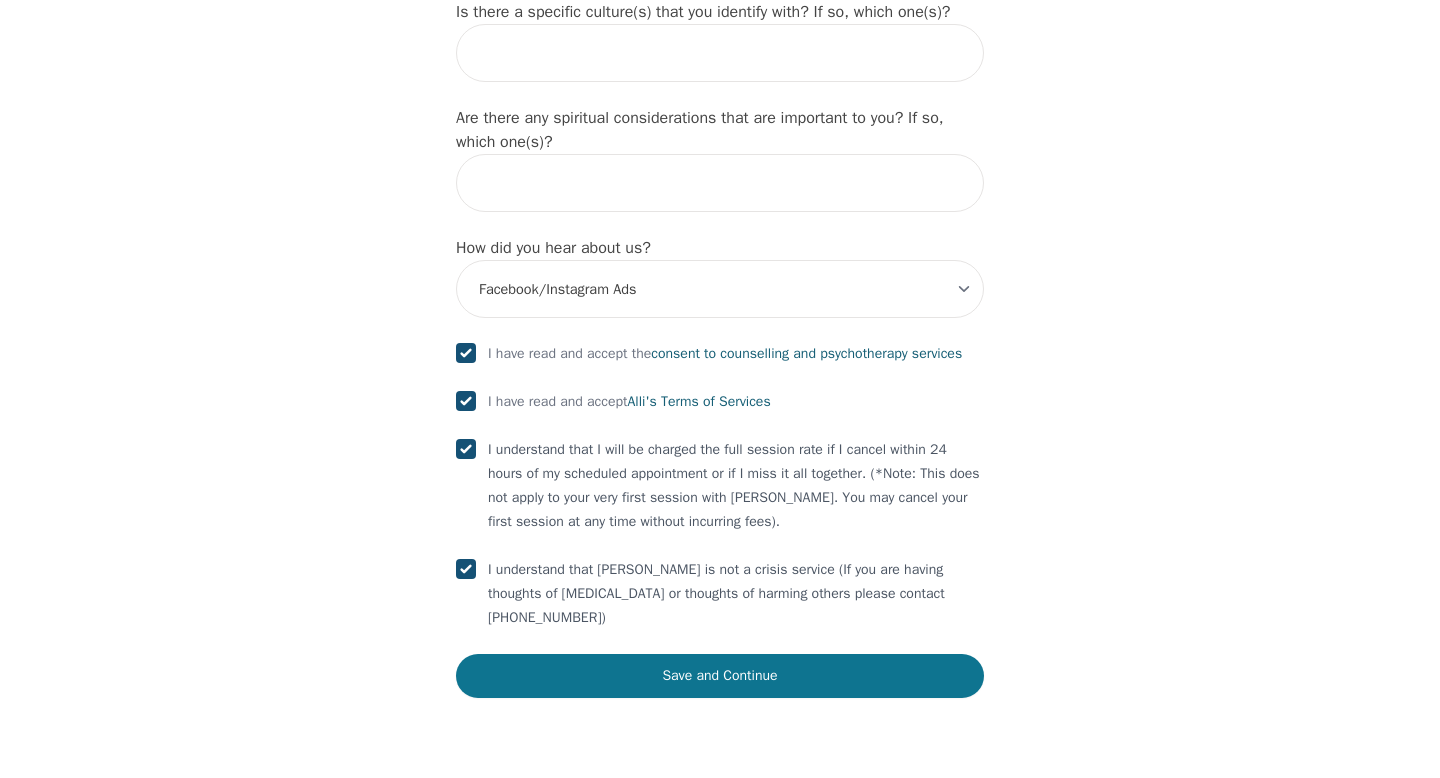 click on "Save and Continue" at bounding box center (720, 676) 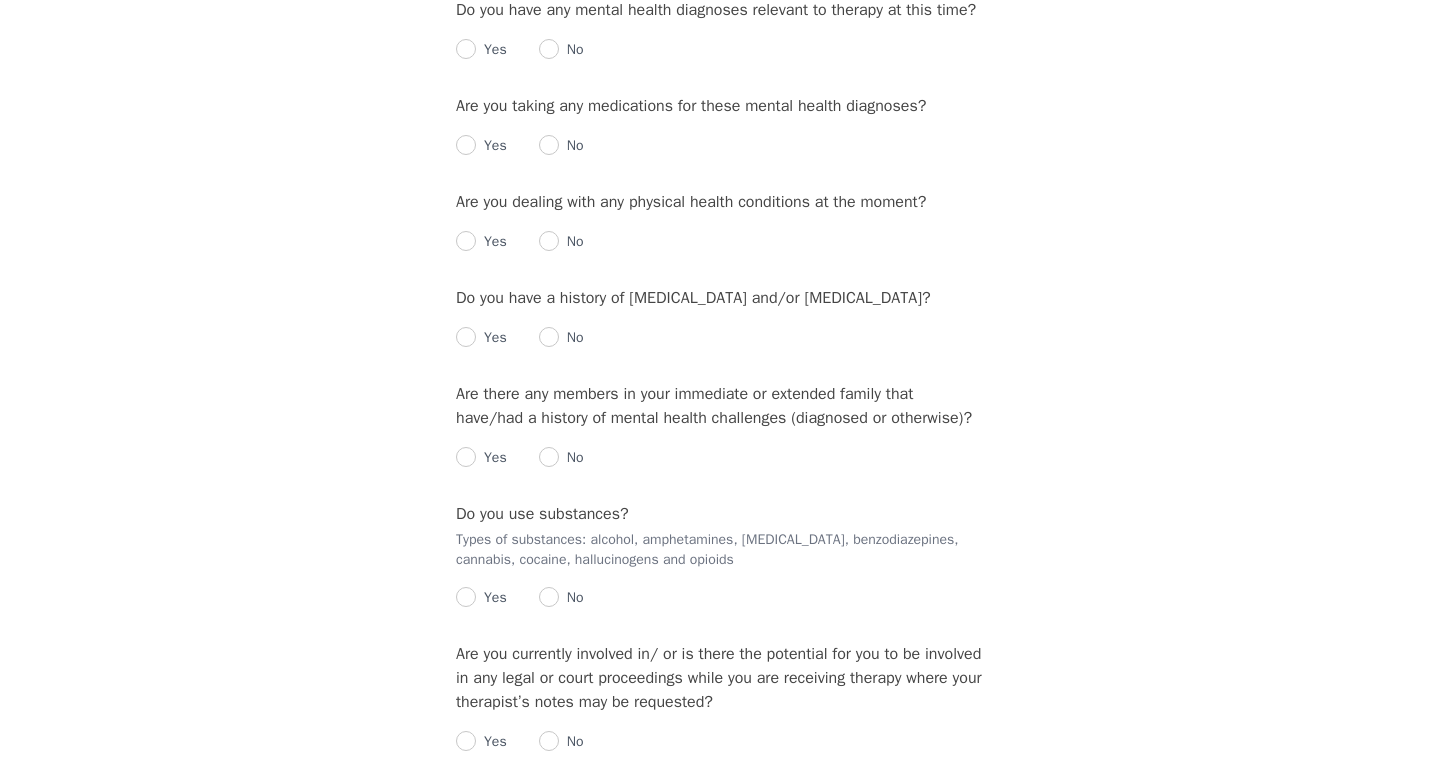 scroll, scrollTop: 0, scrollLeft: 0, axis: both 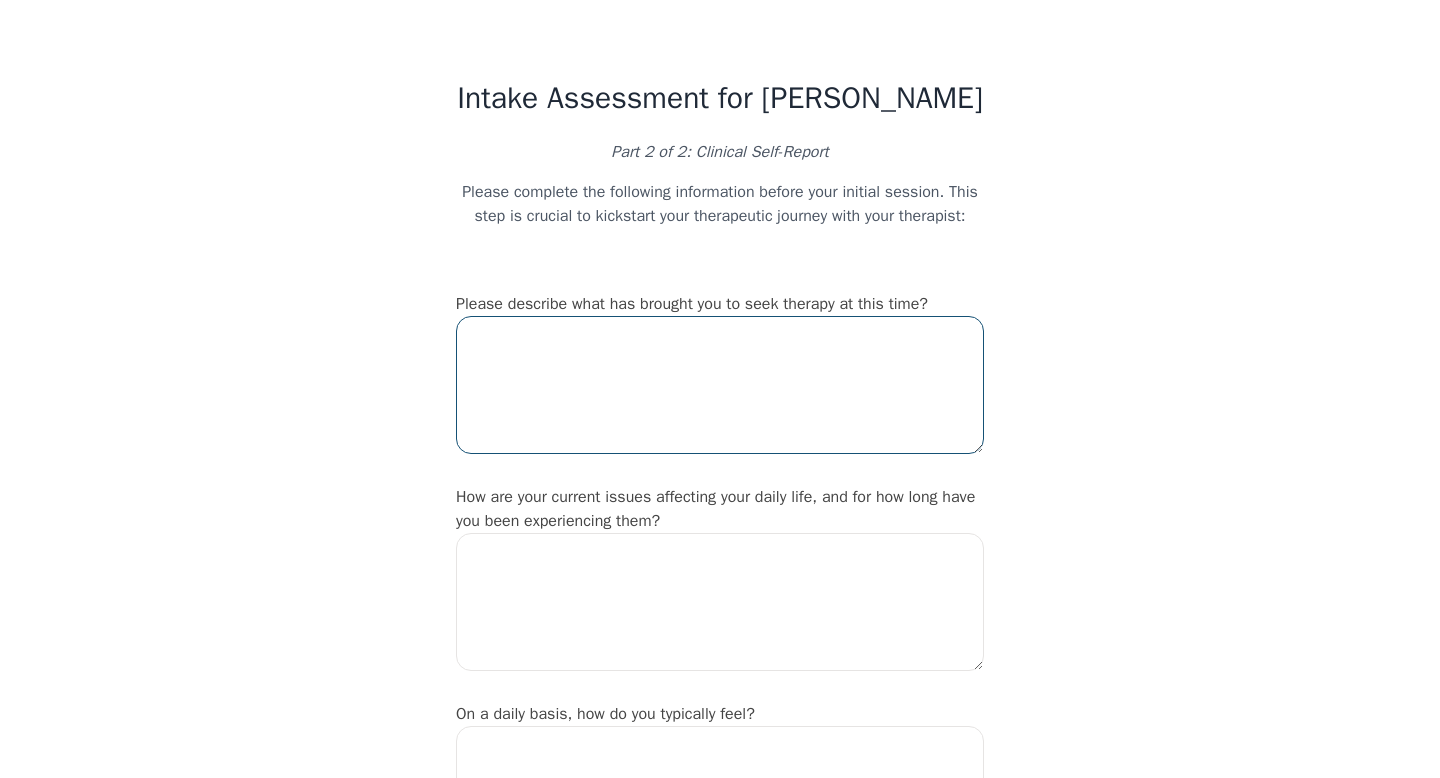 click at bounding box center [720, 385] 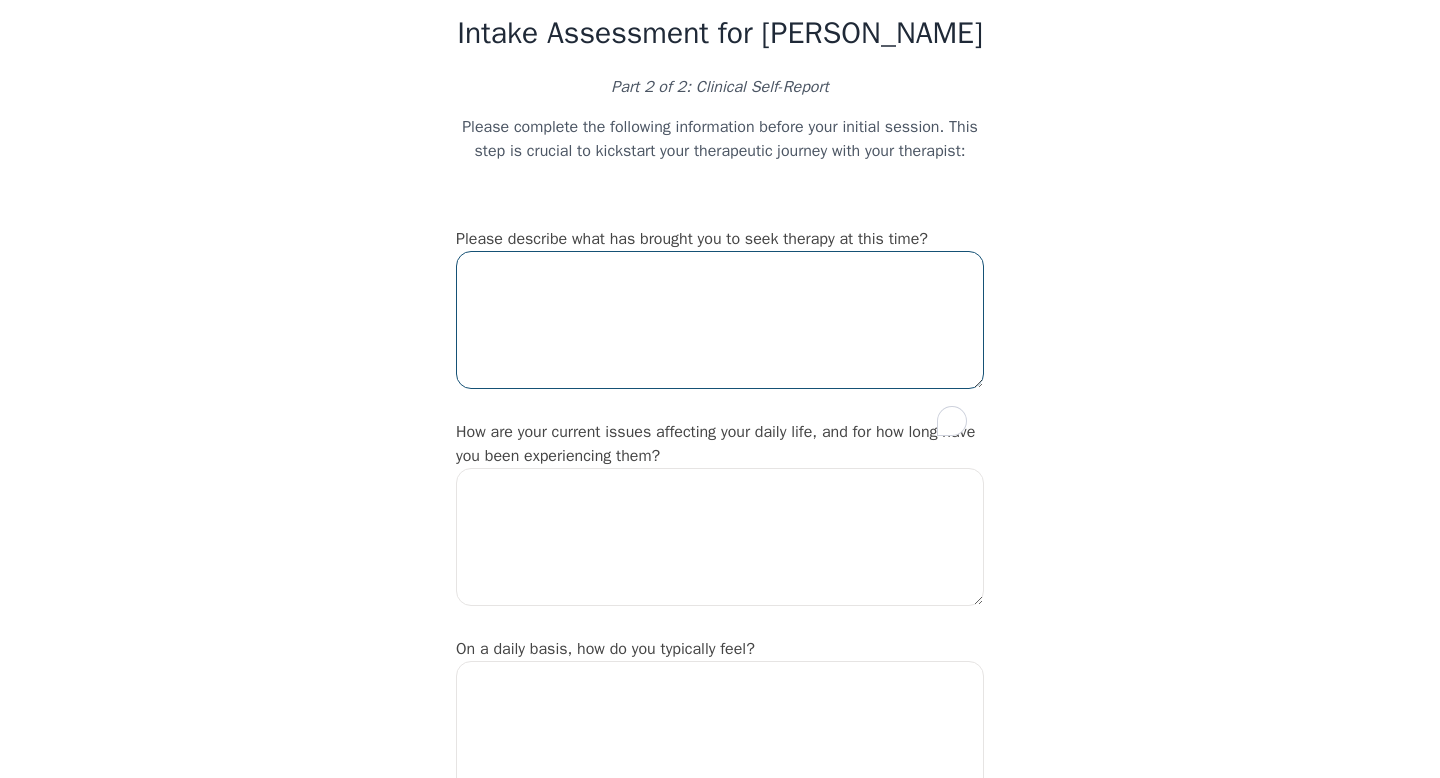 scroll, scrollTop: 0, scrollLeft: 0, axis: both 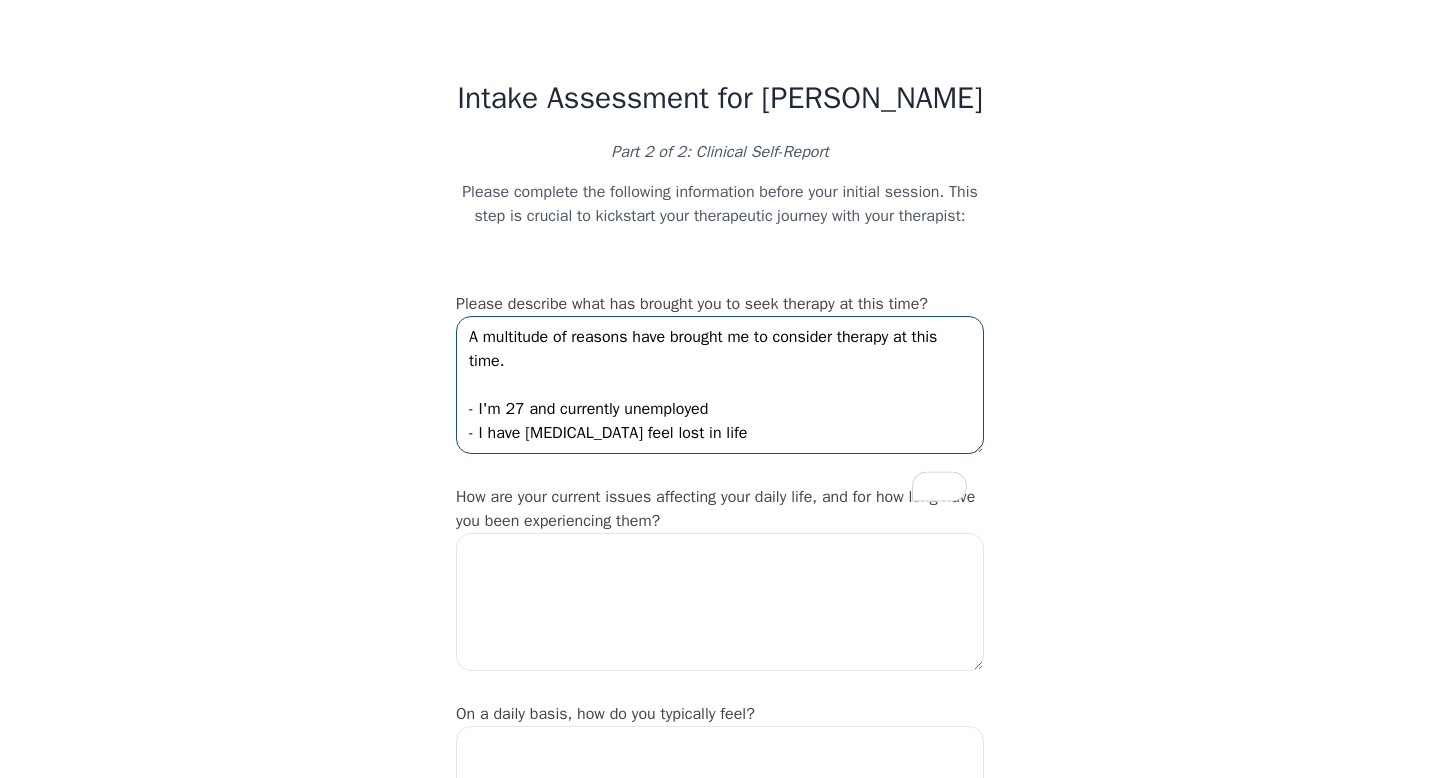 click on "A multitude of reasons have brought me to consider therapy at this time.
- I'm 27 and currently unemployed
- I have ADHD
- I feel lost in life" at bounding box center (720, 385) 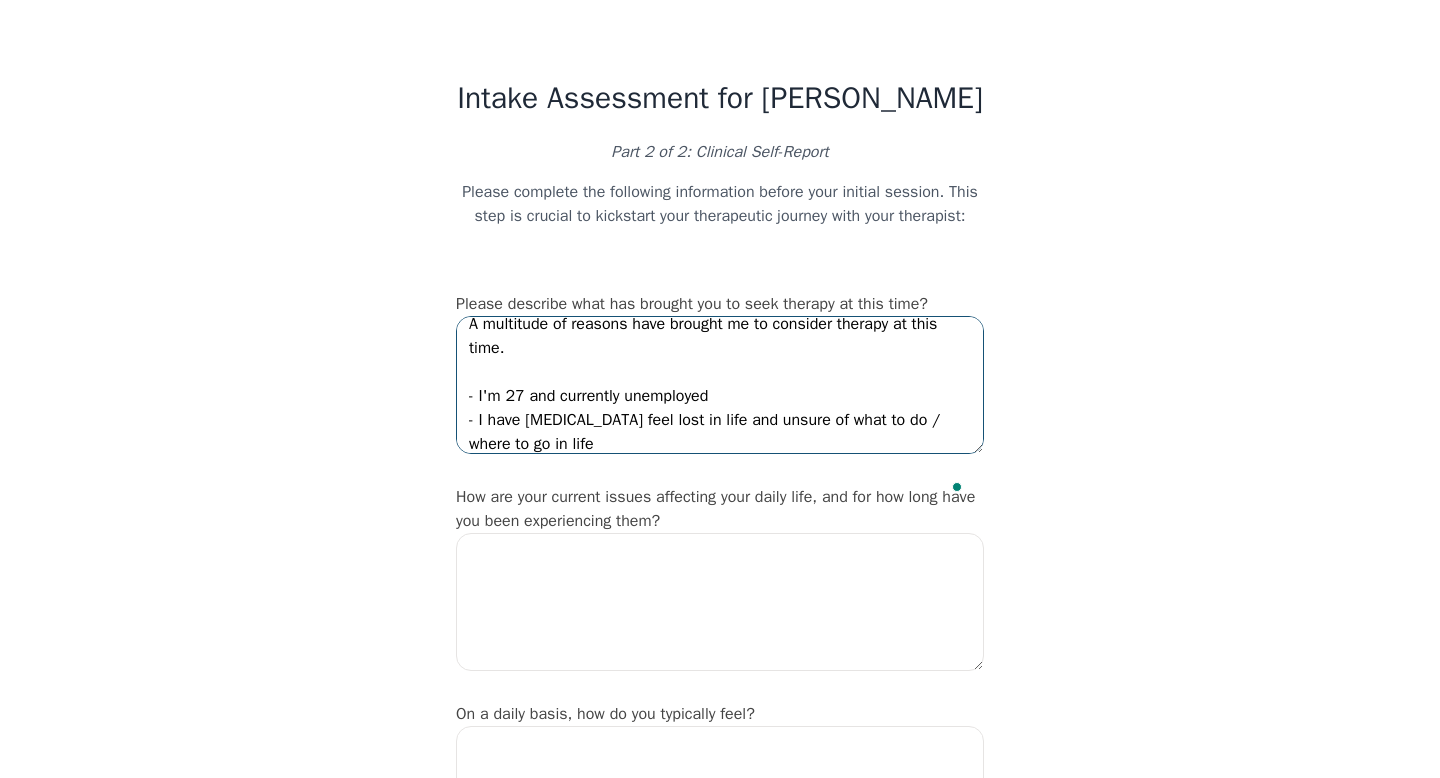 scroll, scrollTop: 37, scrollLeft: 0, axis: vertical 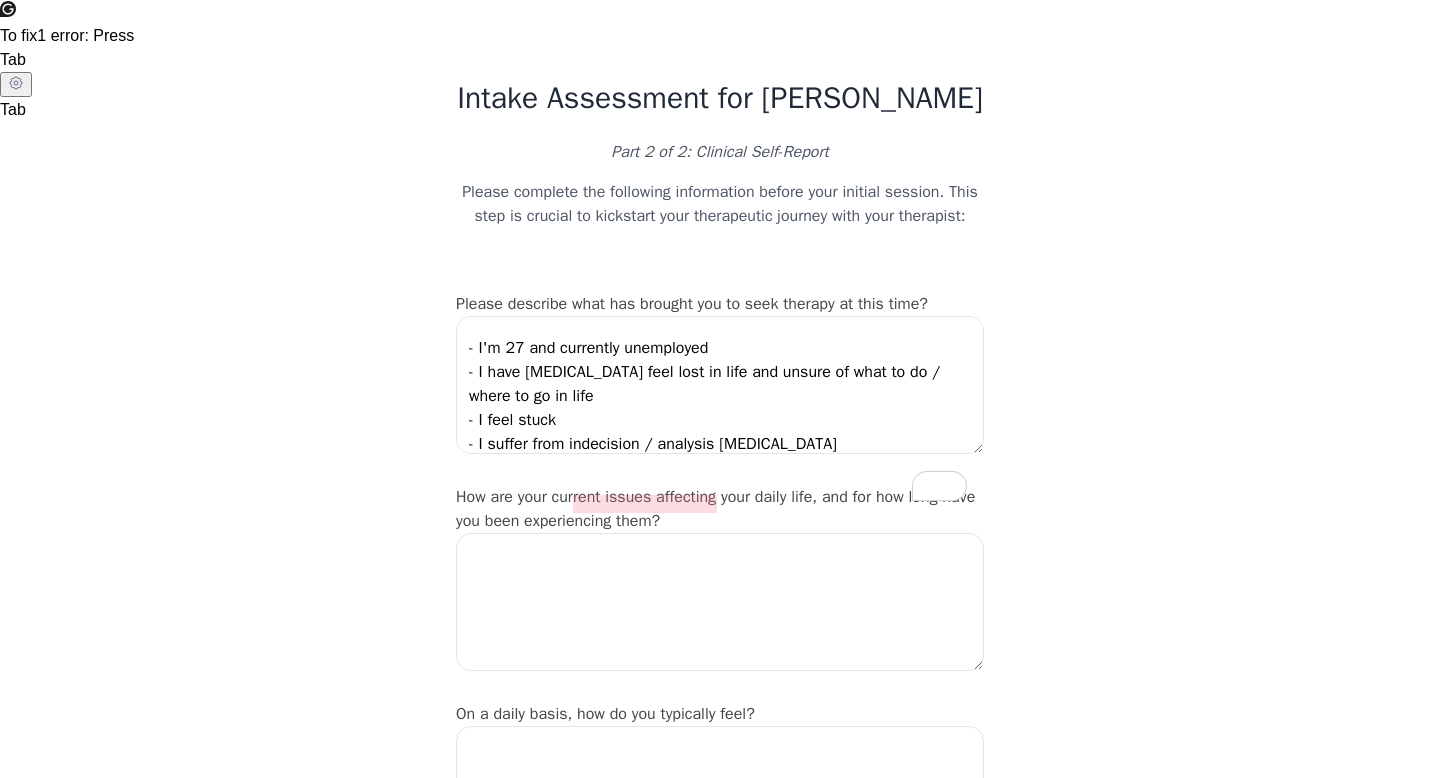 click on "To fix  1 error : Press" 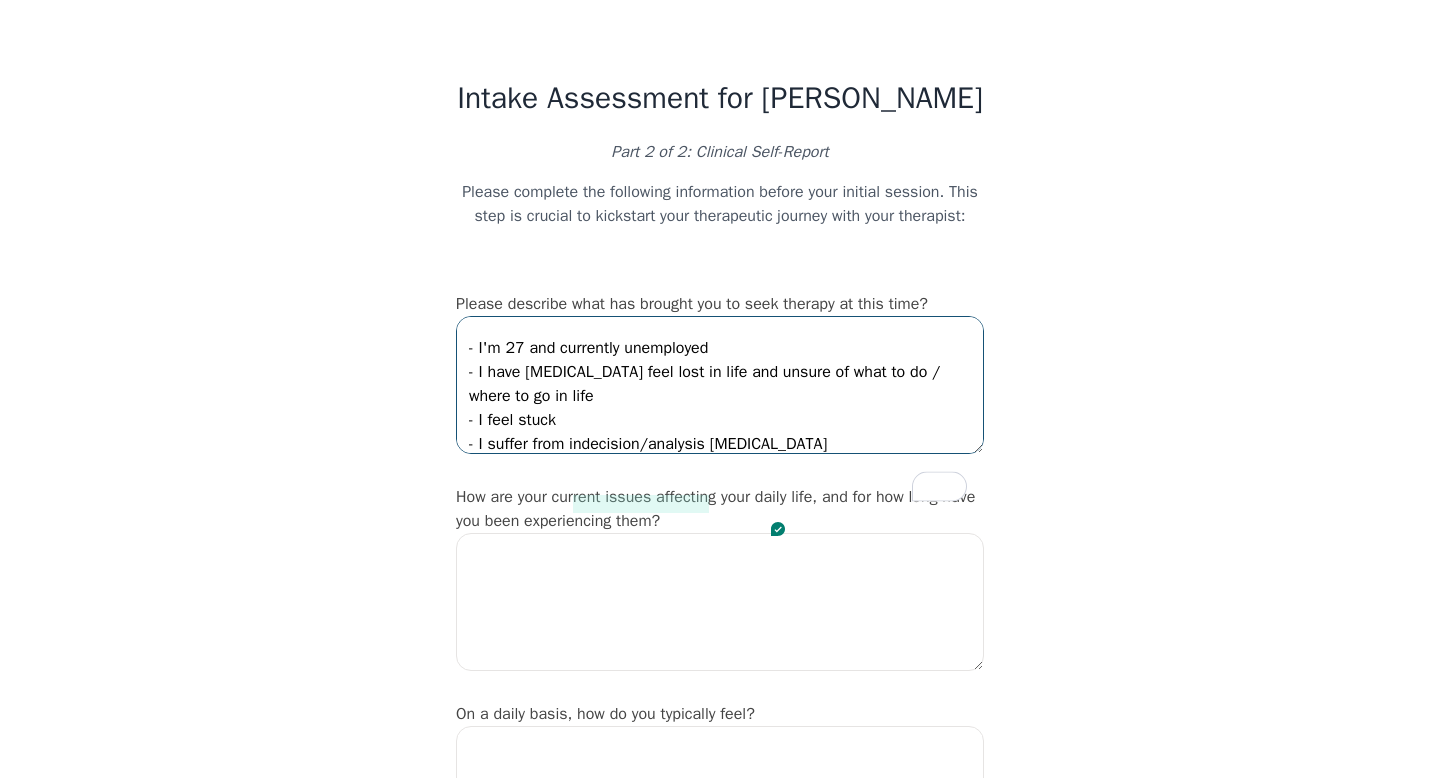 click on "A multitude of reasons have brought me to consider therapy at this time.
- I'm 27 and currently unemployed
- I have ADHD
- I feel lost in life and unsure of what to do / where to go in life
- I feel stuck
- I suffer from indecision/analysis paralysis" at bounding box center [720, 385] 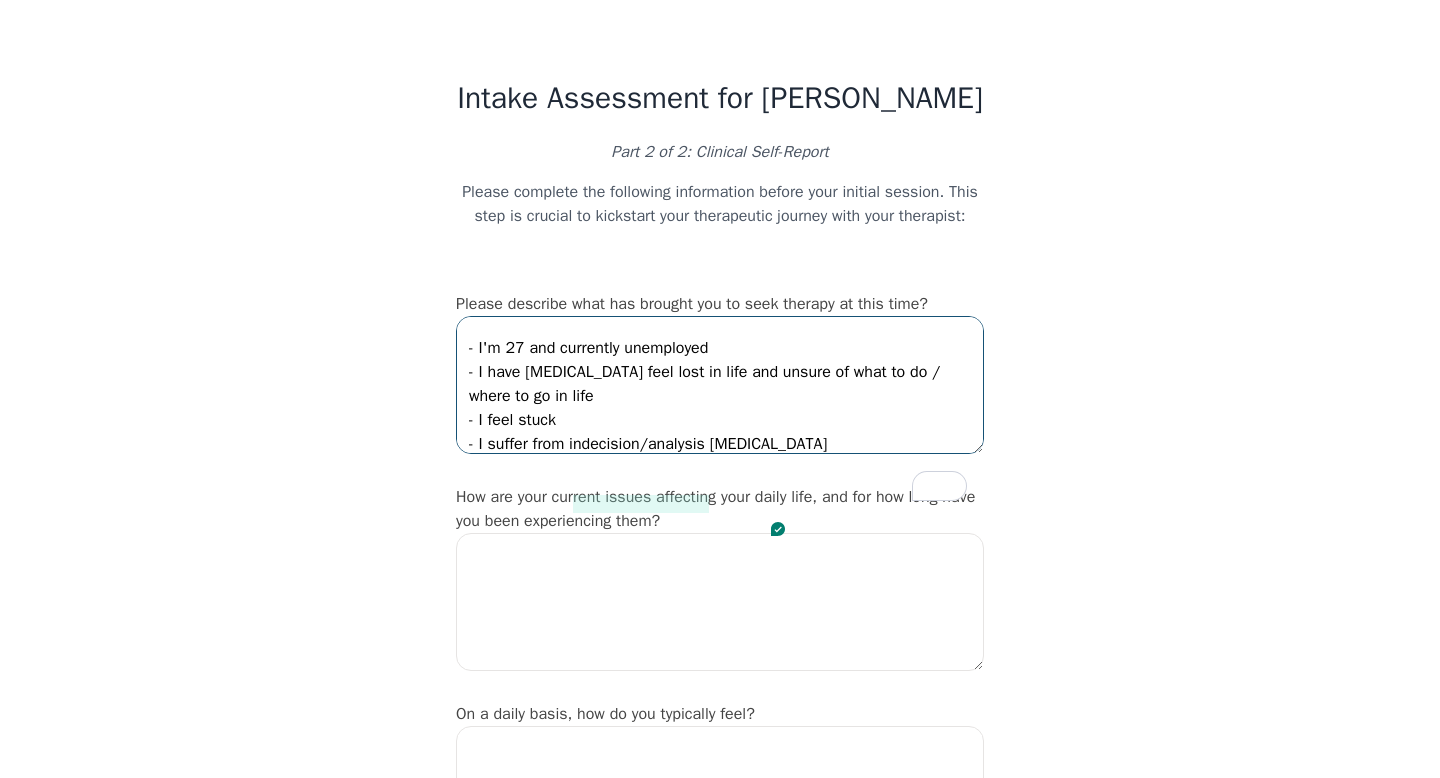 click on "A multitude of reasons have brought me to consider therapy at this time.
- I'm 27 and currently unemployed
- I have ADHD
- I feel lost in life and unsure of what to do / where to go in life
- I feel stuck
- I suffer from indecision/analysis paralysis" at bounding box center (720, 385) 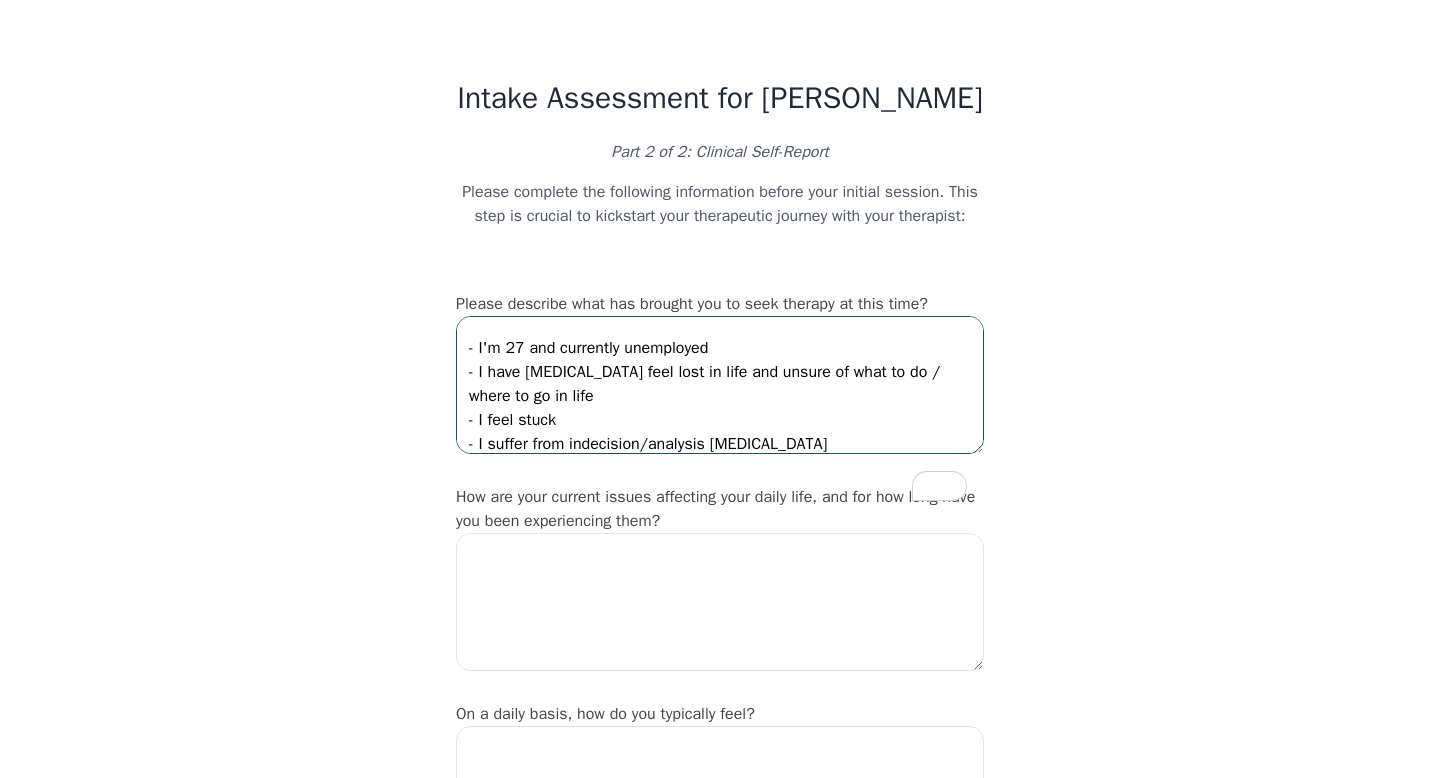scroll, scrollTop: 85, scrollLeft: 0, axis: vertical 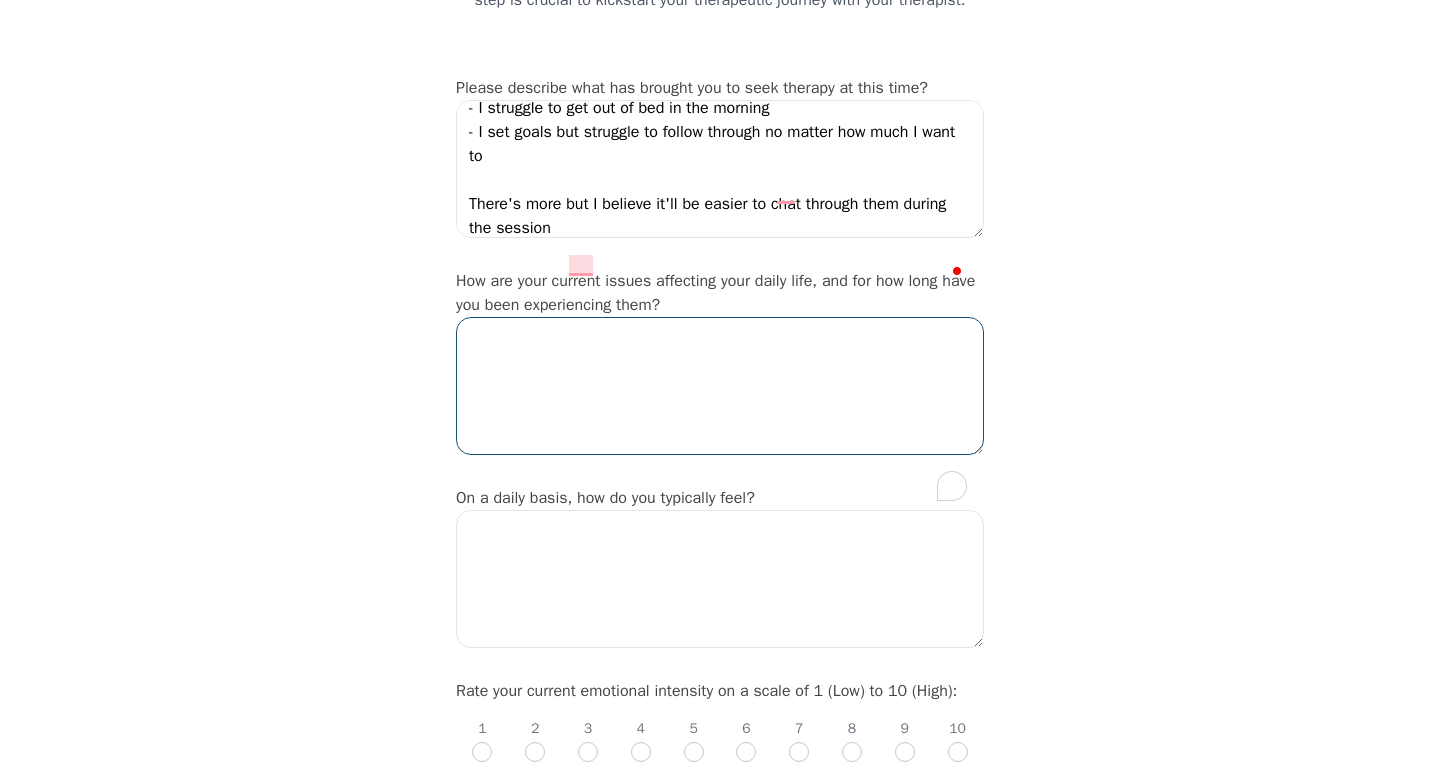 click at bounding box center (720, 386) 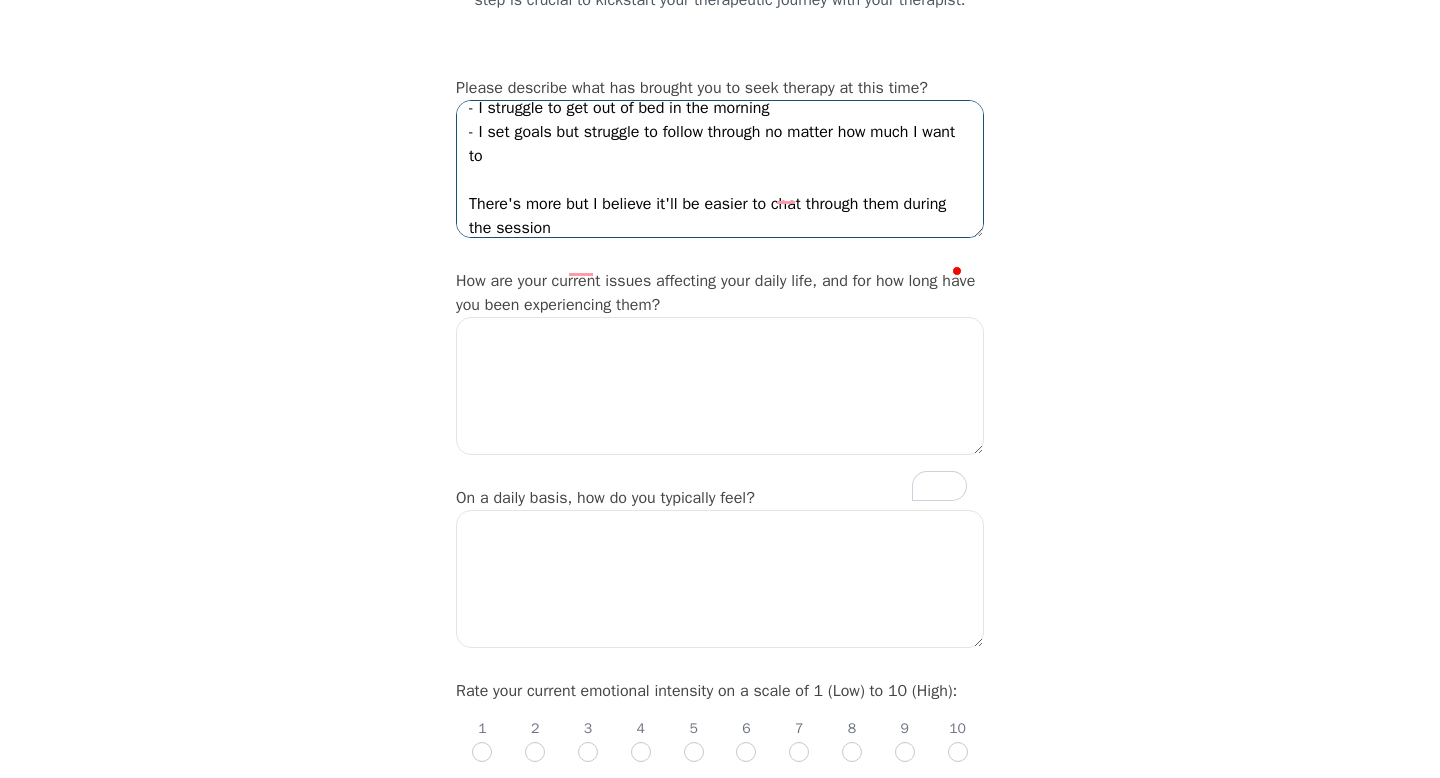 click on "A multitude of reasons have brought me to consider therapy at this time.
- I'm 27 and currently unemployed
- I have ADHD
- I feel lost in life and unsure of what to do / where to go in life
- I feel stuck
- I suffer from indecision/analysis paralysis
- I struggle to get out of bed in the morning
- I set goals but struggle to follow through no matter how much I want to
There's more but I believe it'll be easier to chat through them during the session" at bounding box center [720, 169] 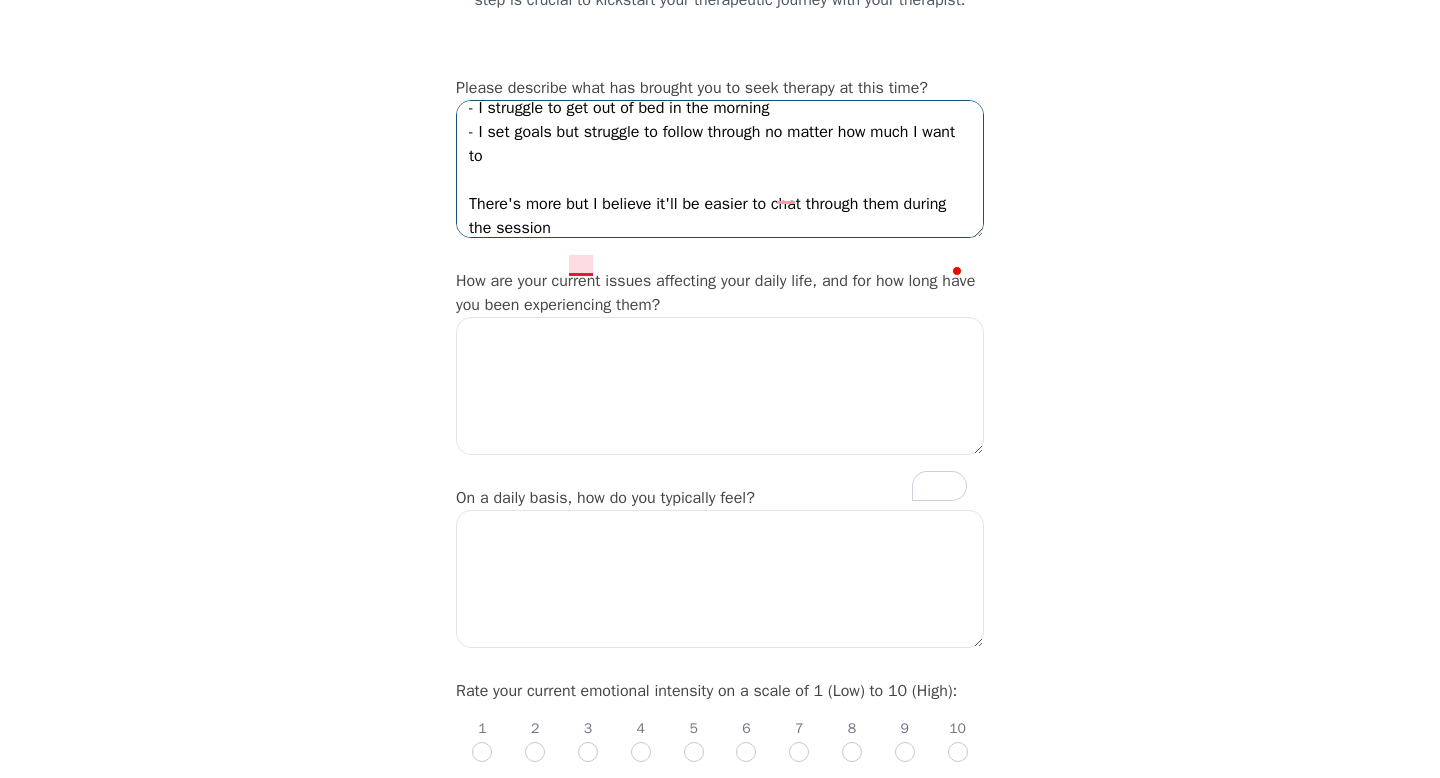 click on "A multitude of reasons have brought me to consider therapy at this time.
- I'm 27 and currently unemployed
- I have ADHD
- I feel lost in life and unsure of what to do / where to go in life
- I feel stuck
- I suffer from indecision/analysis paralysis
- I struggle to get out of bed in the morning
- I set goals but struggle to follow through no matter how much I want to
There's more but I believe it'll be easier to chat through them during the session" at bounding box center [720, 169] 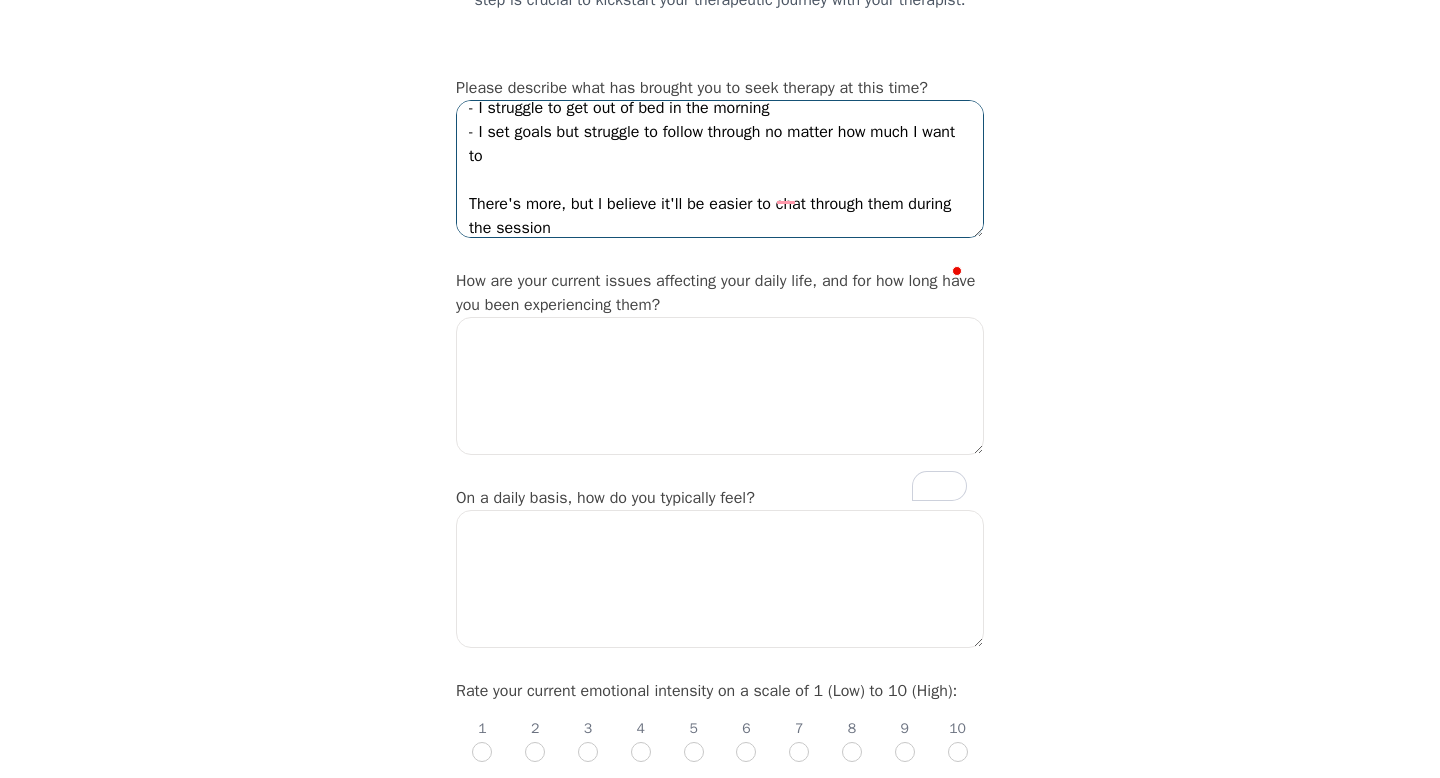 type on "A multitude of reasons have brought me to consider therapy at this time.
- I'm 27 and currently unemployed
- I have ADHD
- I feel lost in life and unsure of what to do / where to go in life
- I feel stuck
- I suffer from indecision/analysis paralysis
- I struggle to get out of bed in the morning
- I set goals but struggle to follow through no matter how much I want to
There's more, but I believe it'll be easier to chat through them during the session" 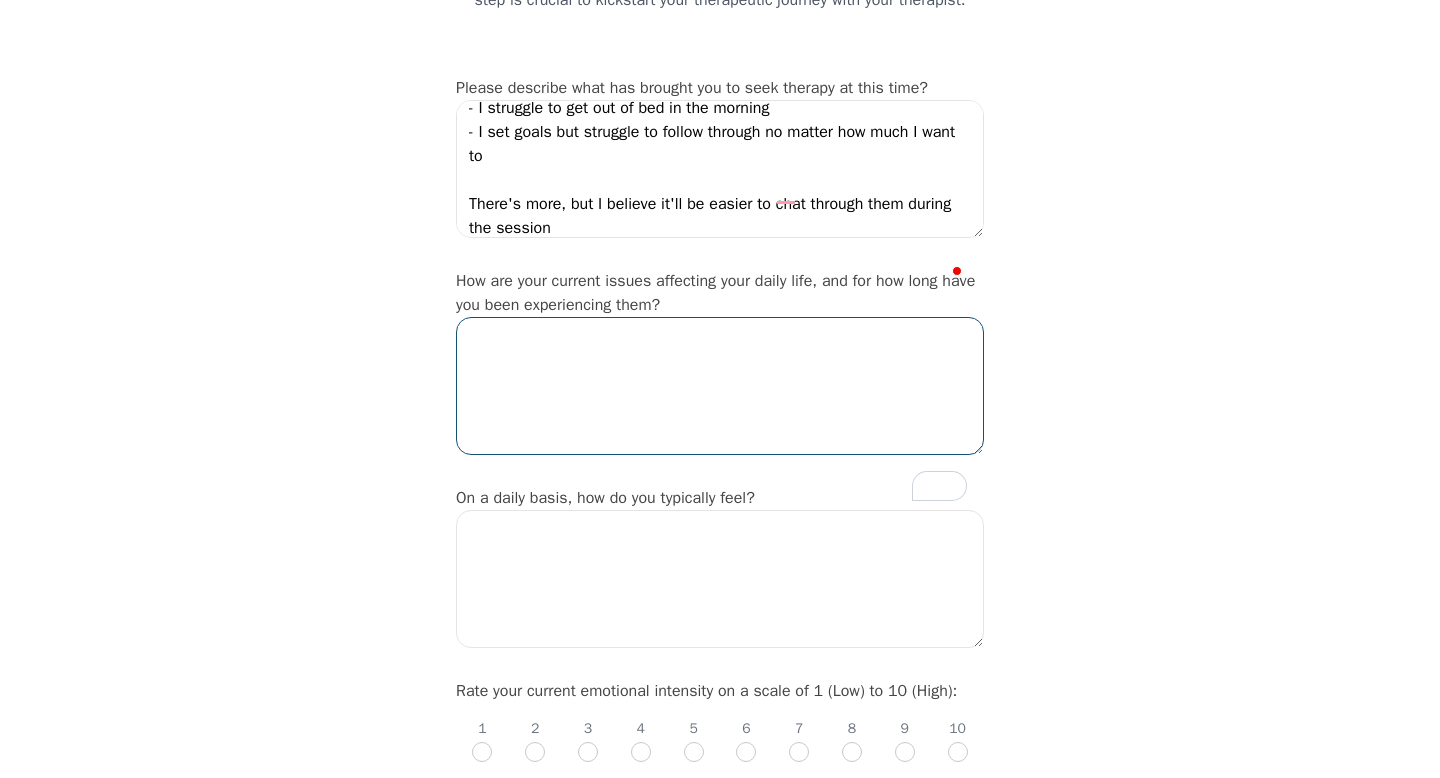 click at bounding box center (720, 386) 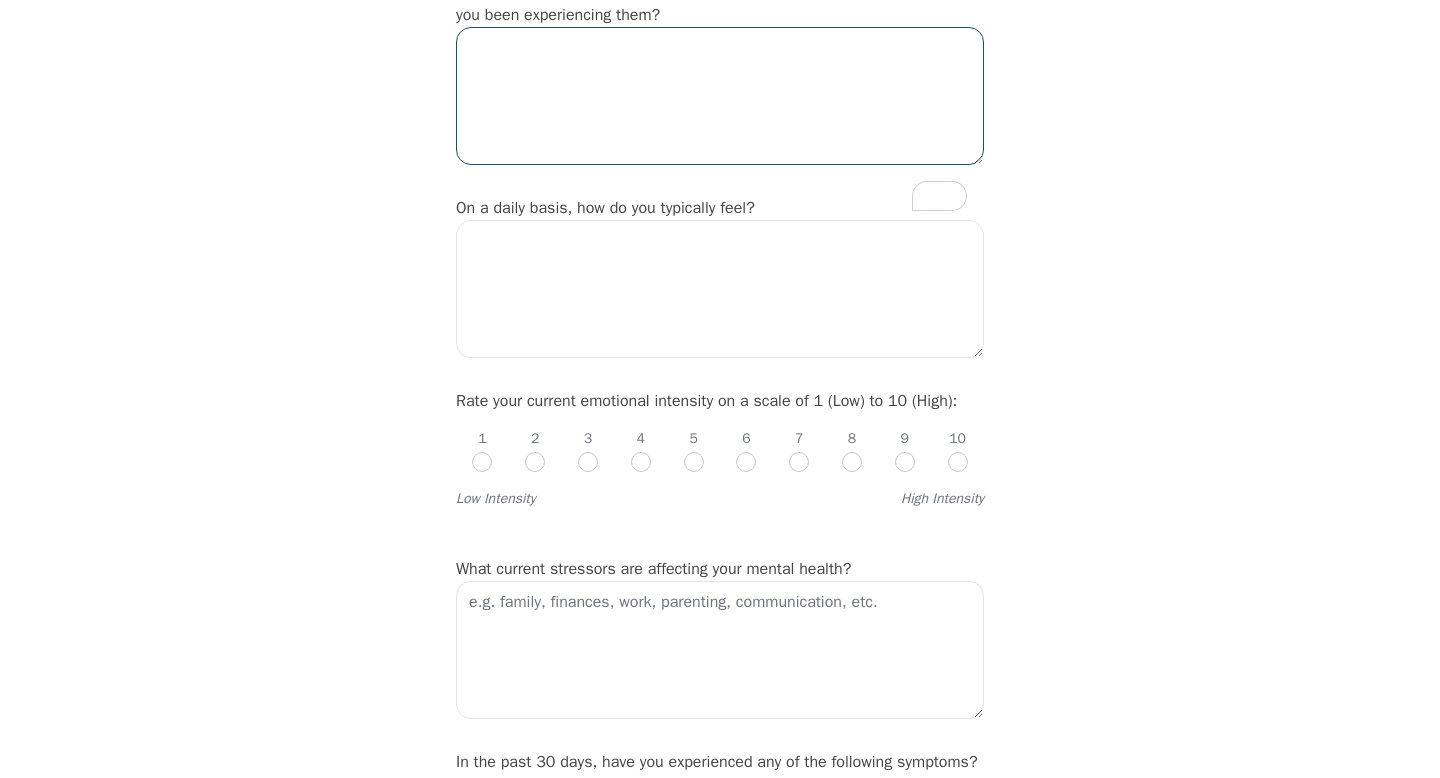 scroll, scrollTop: 496, scrollLeft: 0, axis: vertical 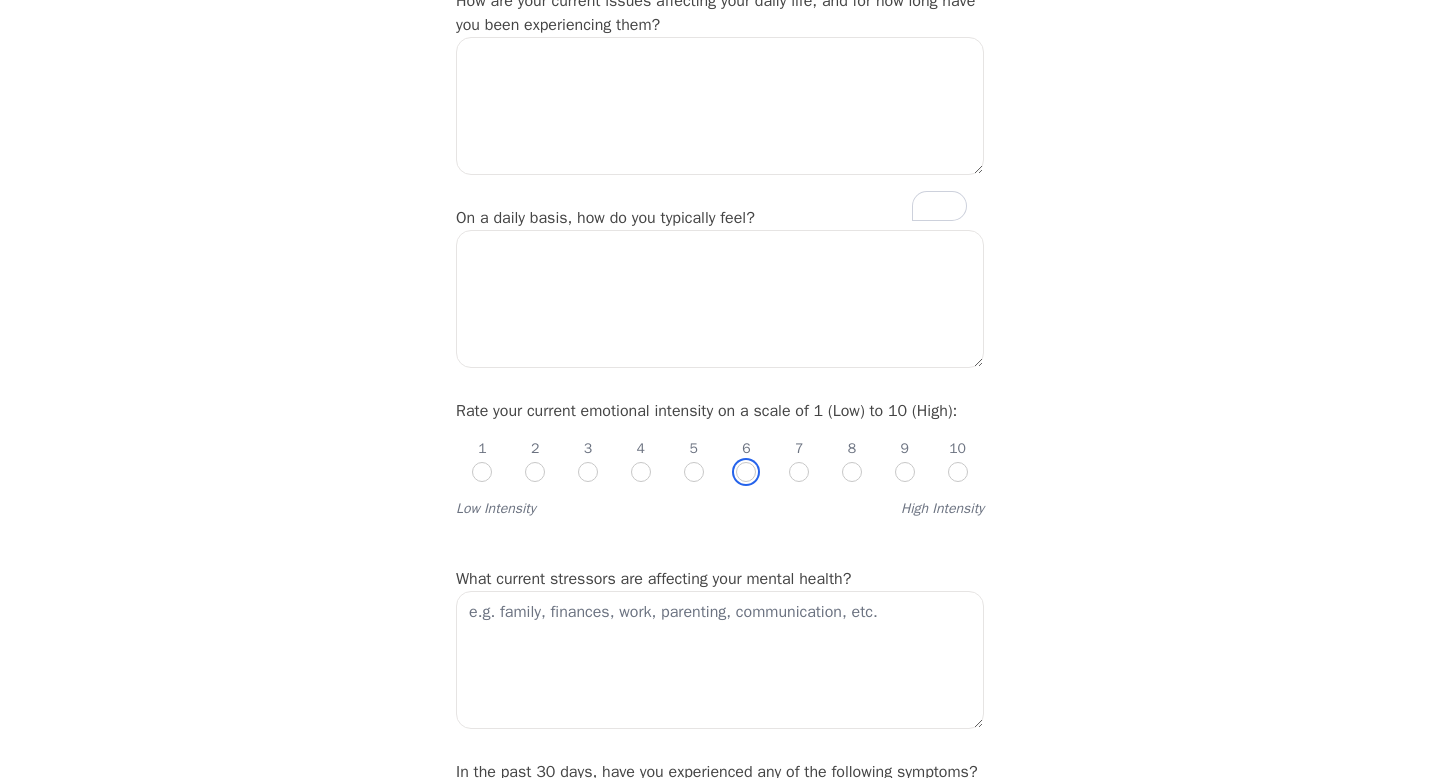 click at bounding box center (746, 472) 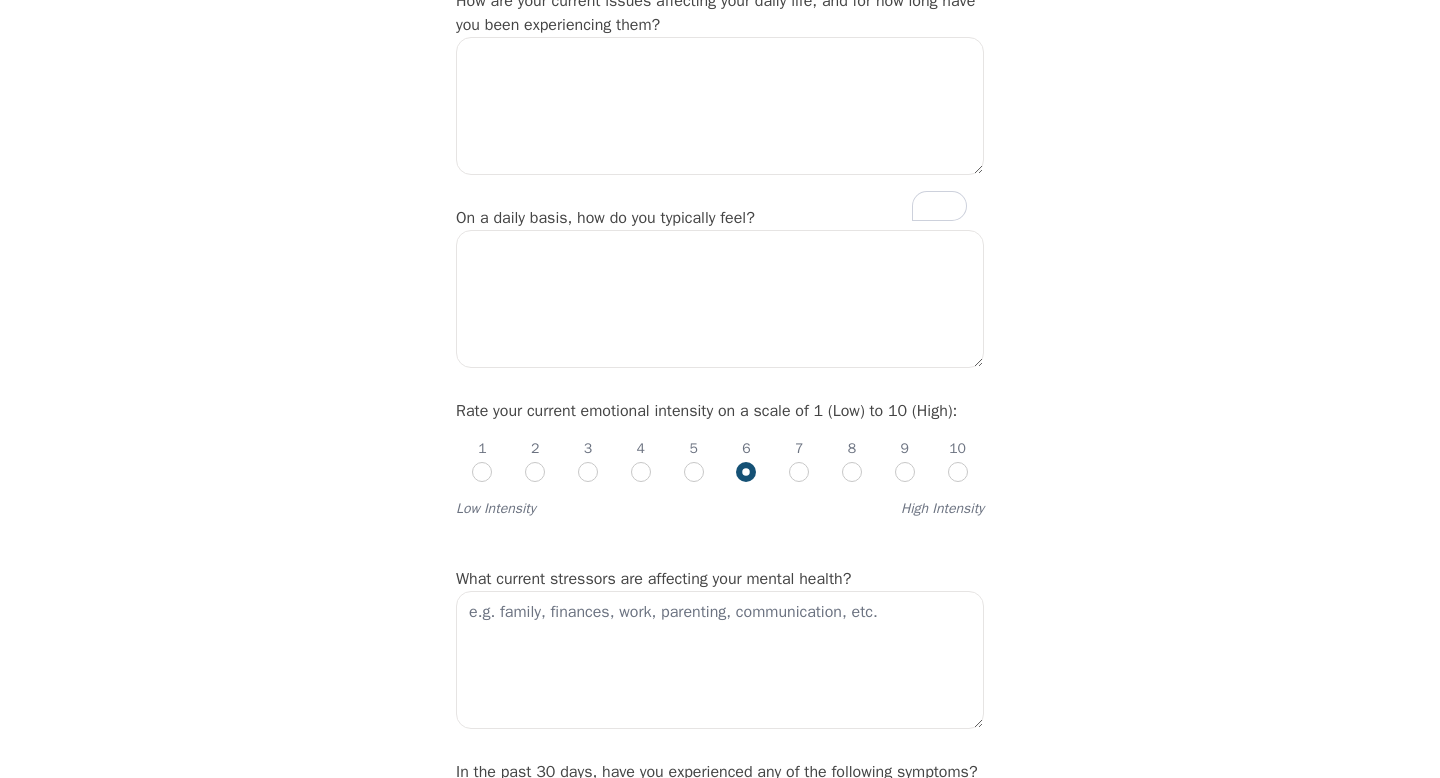 radio on "true" 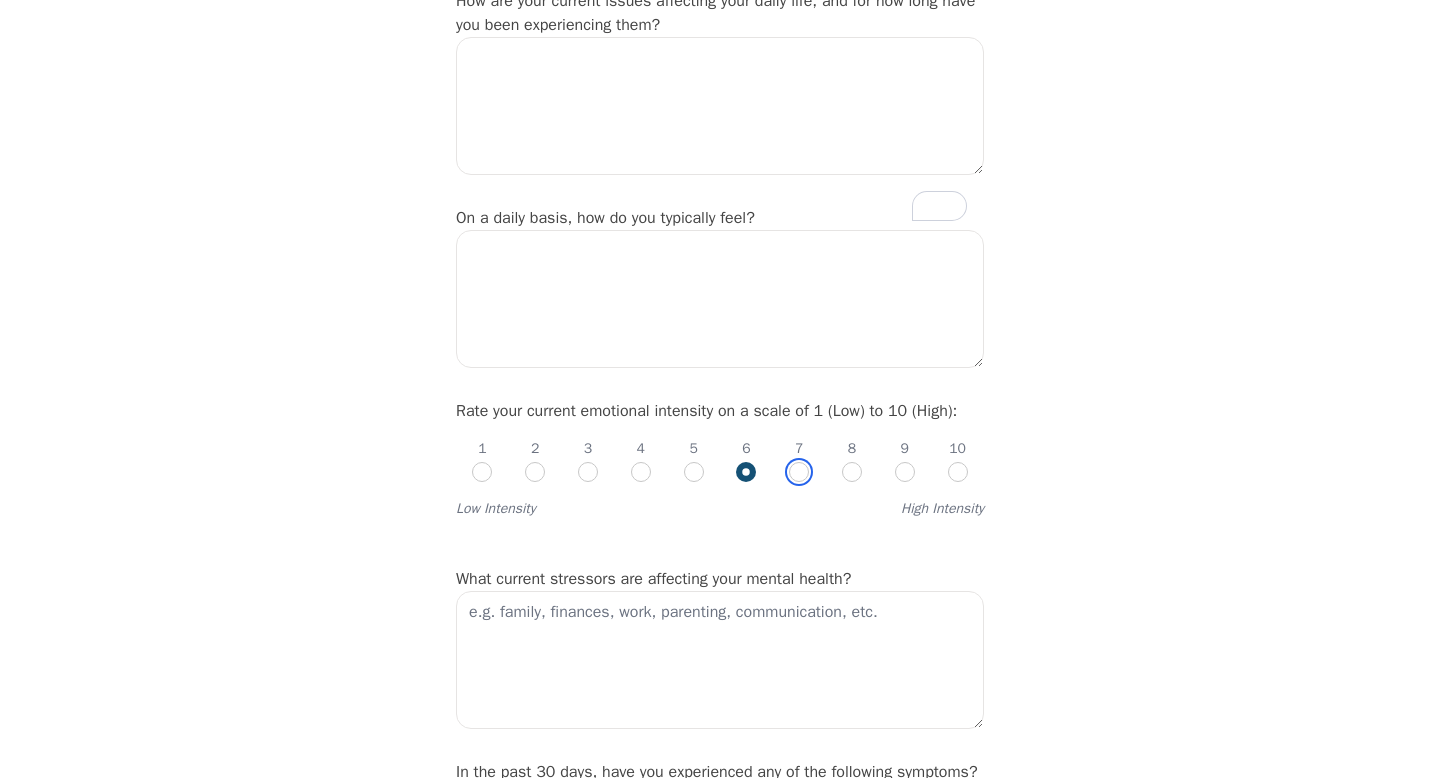 click at bounding box center (799, 472) 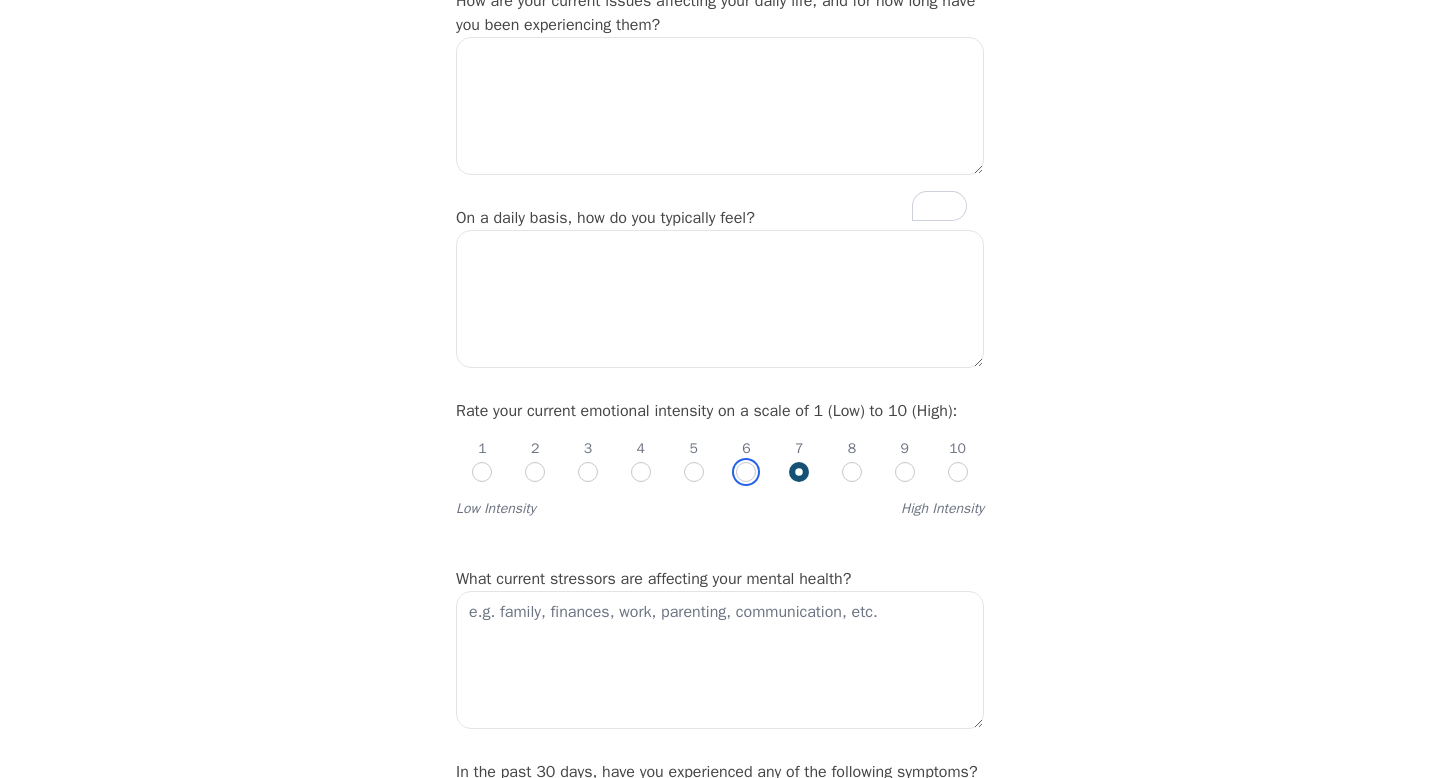 click at bounding box center [746, 472] 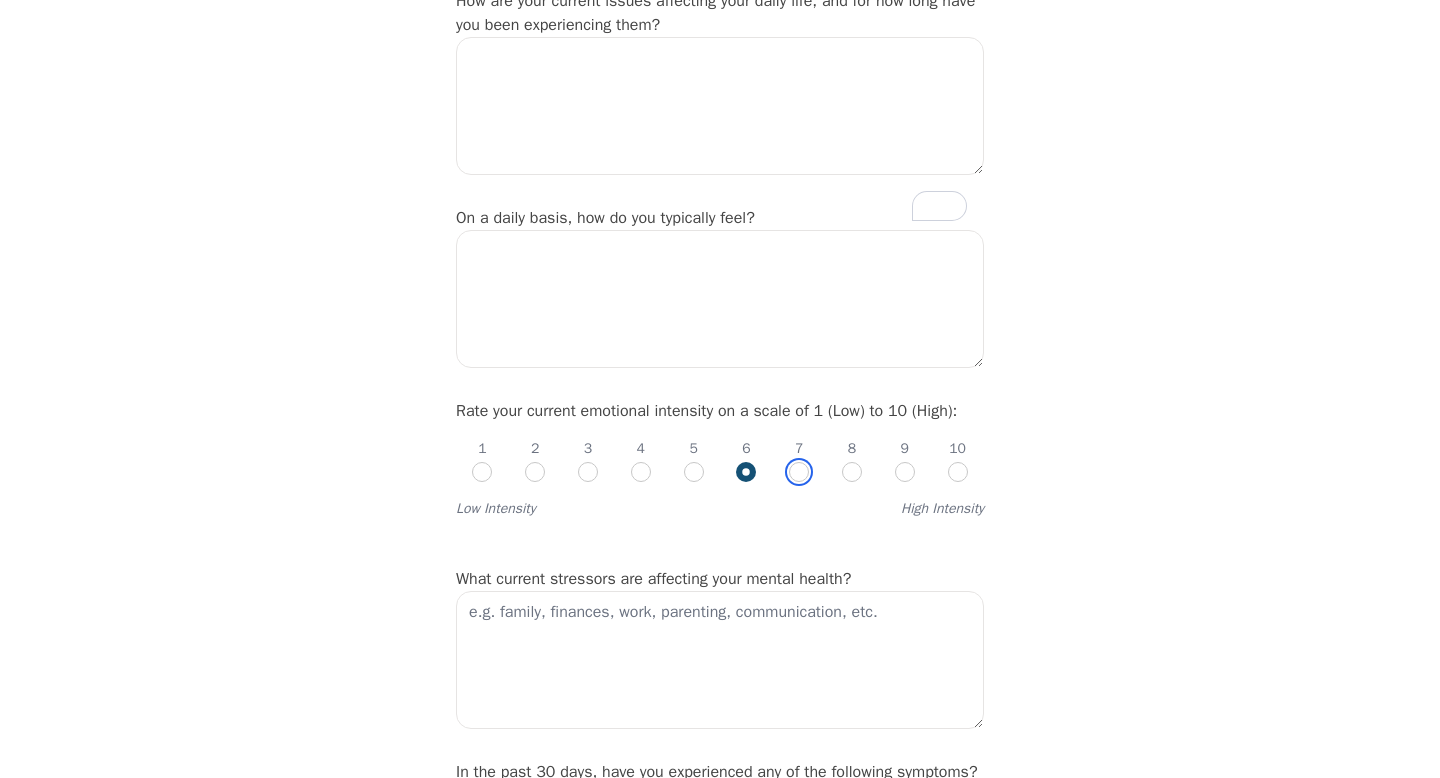 click at bounding box center [799, 472] 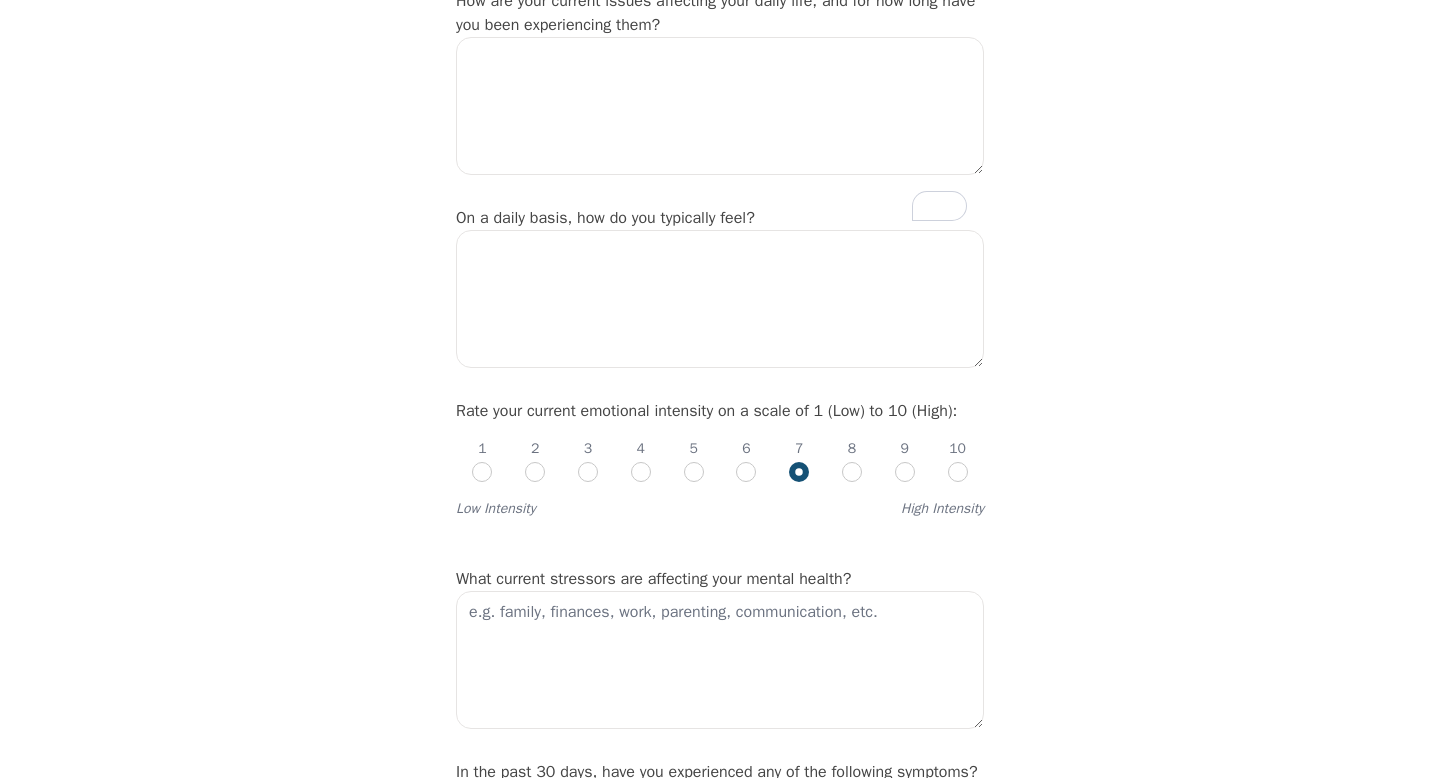 click on "1 2 3 4 5 6 7 8 9 10" at bounding box center [720, 453] 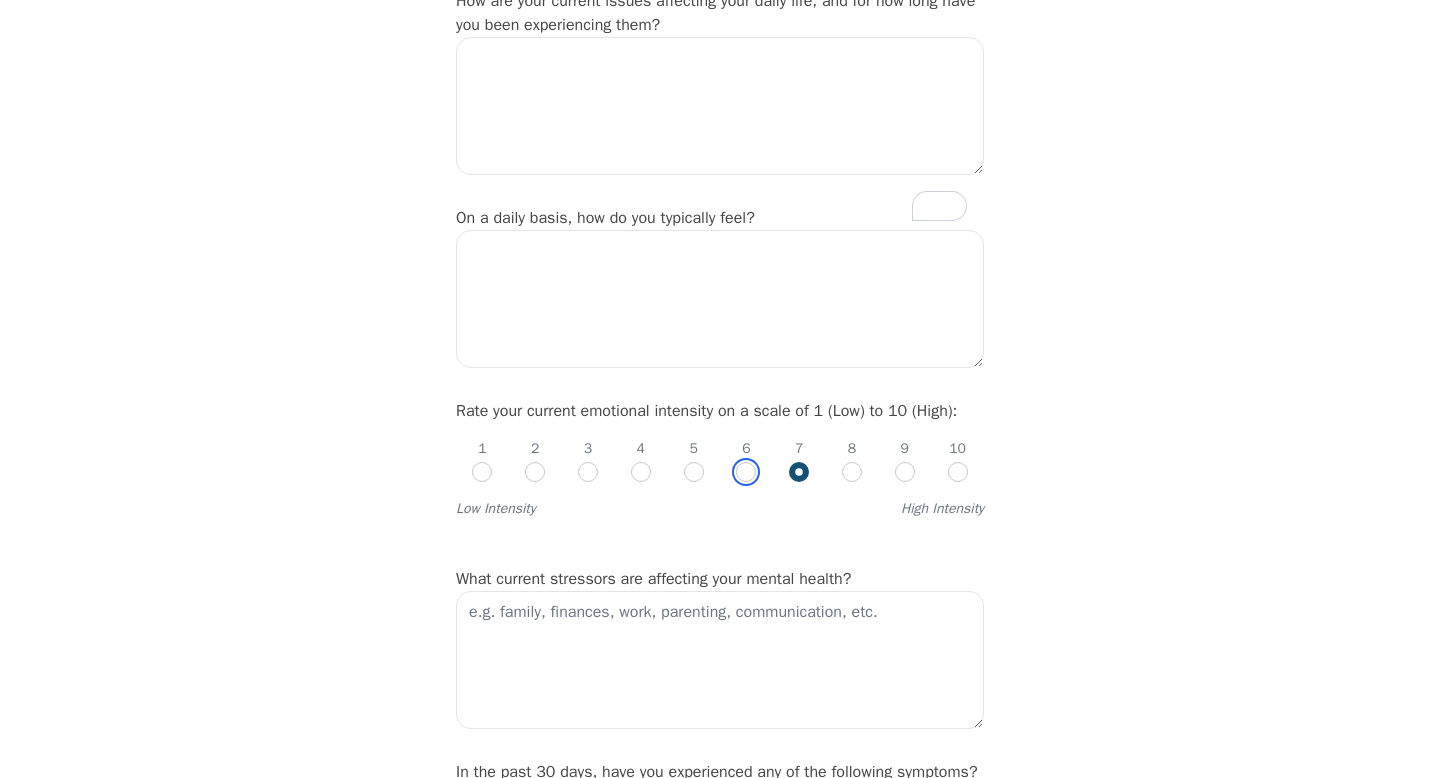 click at bounding box center (746, 472) 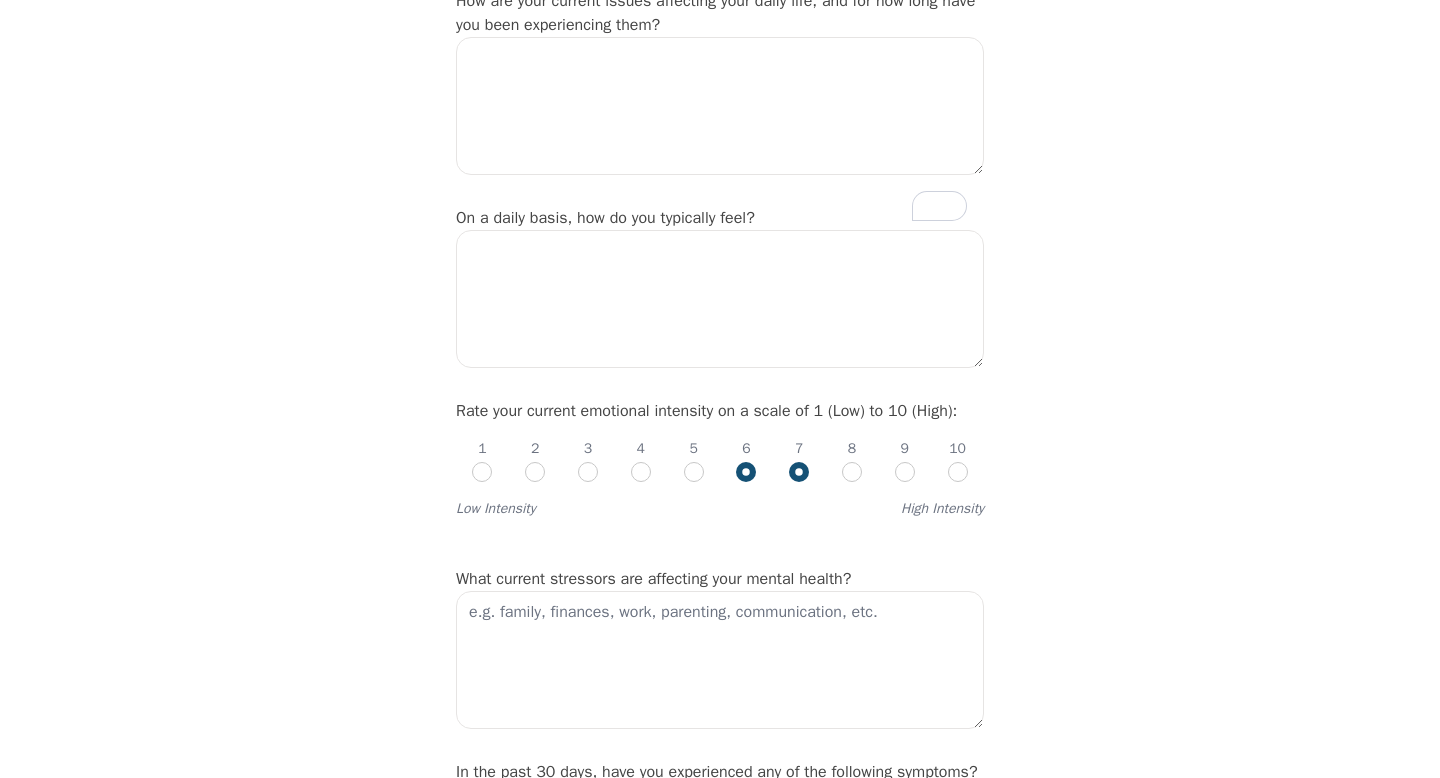 radio on "false" 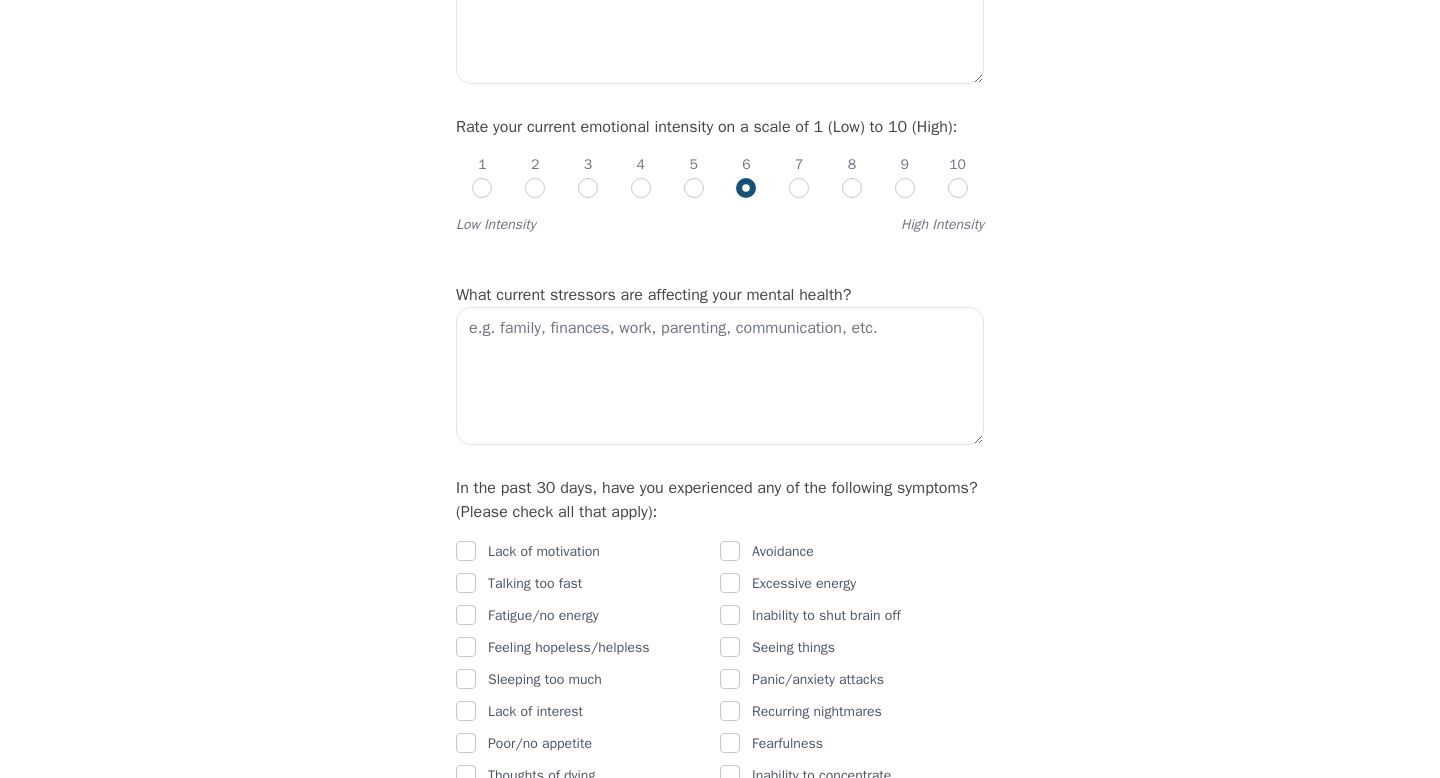 scroll, scrollTop: 791, scrollLeft: 0, axis: vertical 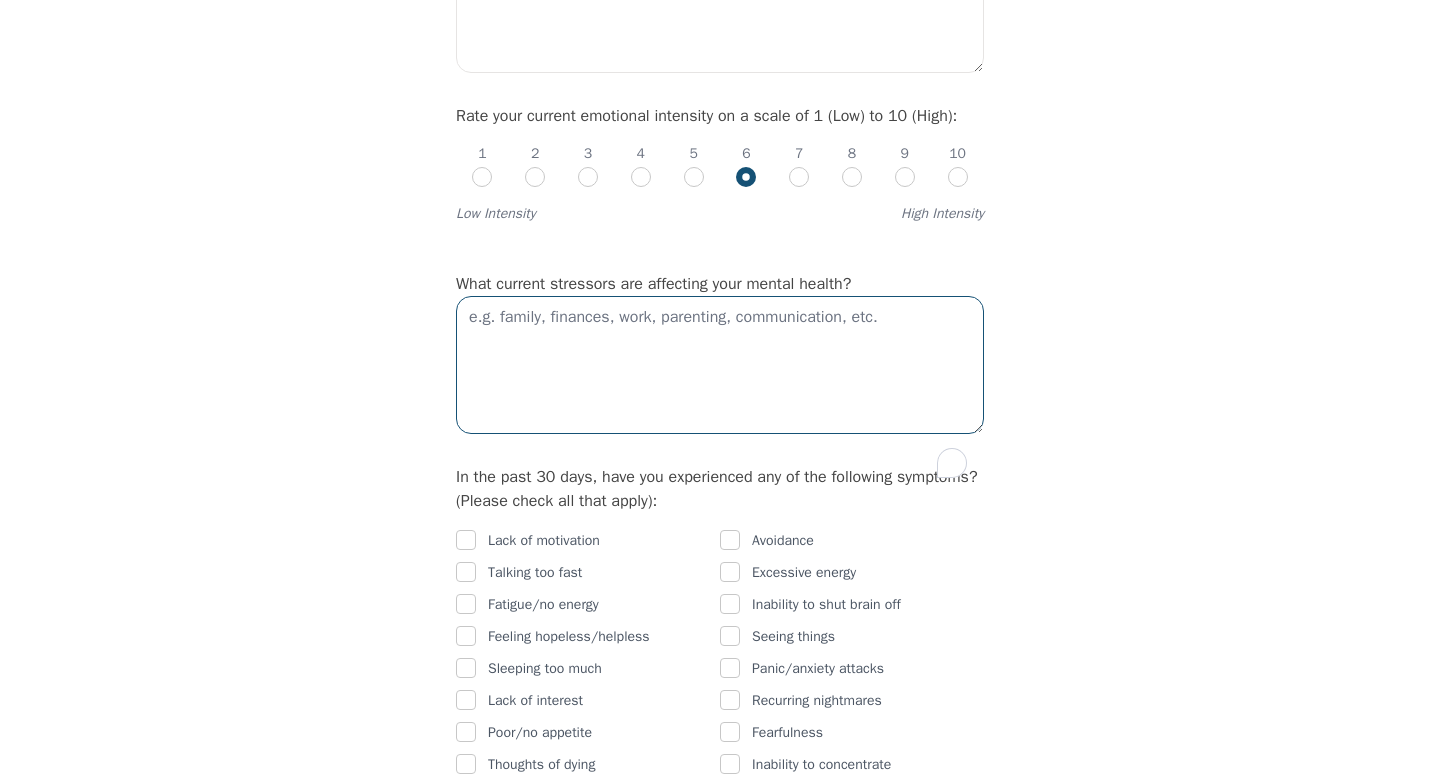 click at bounding box center [720, 365] 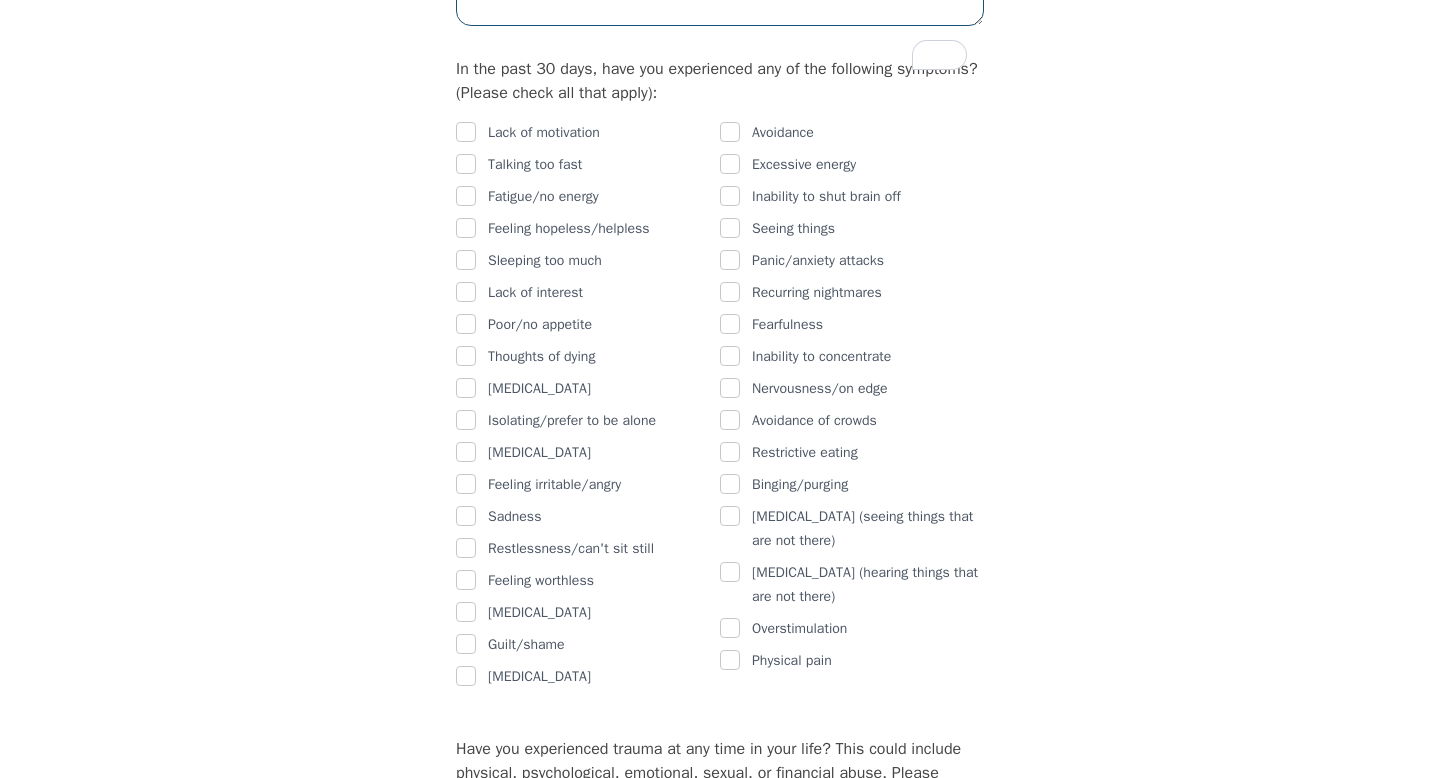 scroll, scrollTop: 1207, scrollLeft: 0, axis: vertical 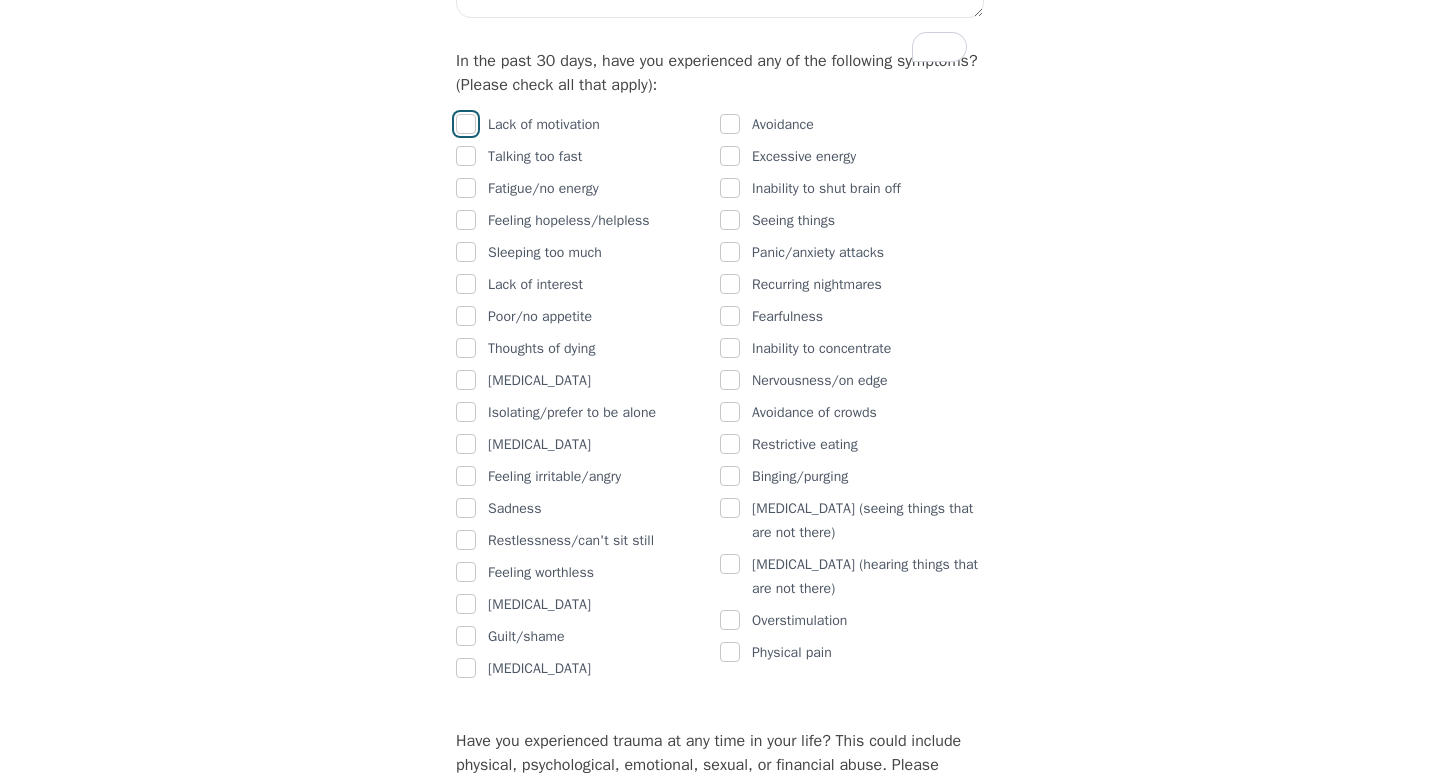 click at bounding box center [466, 124] 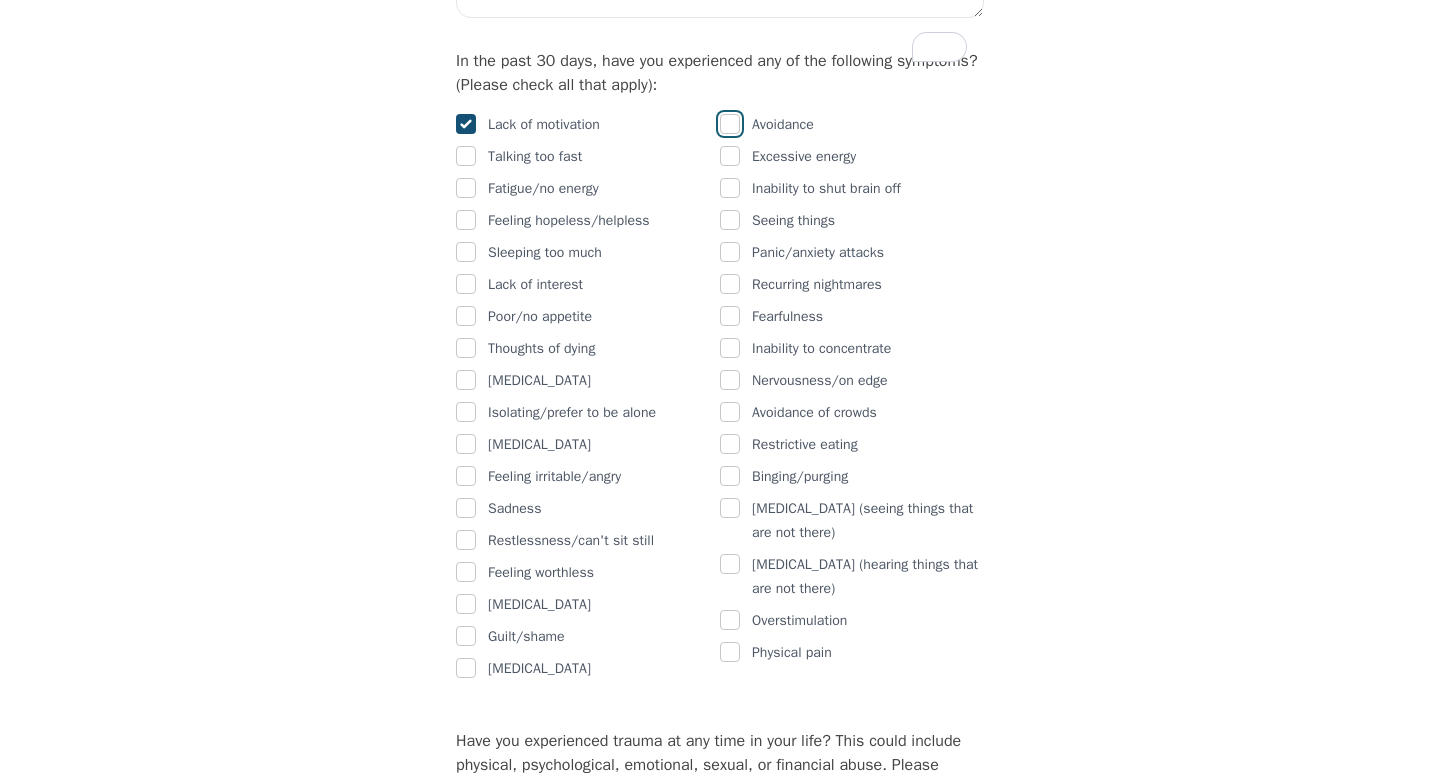click at bounding box center (730, 124) 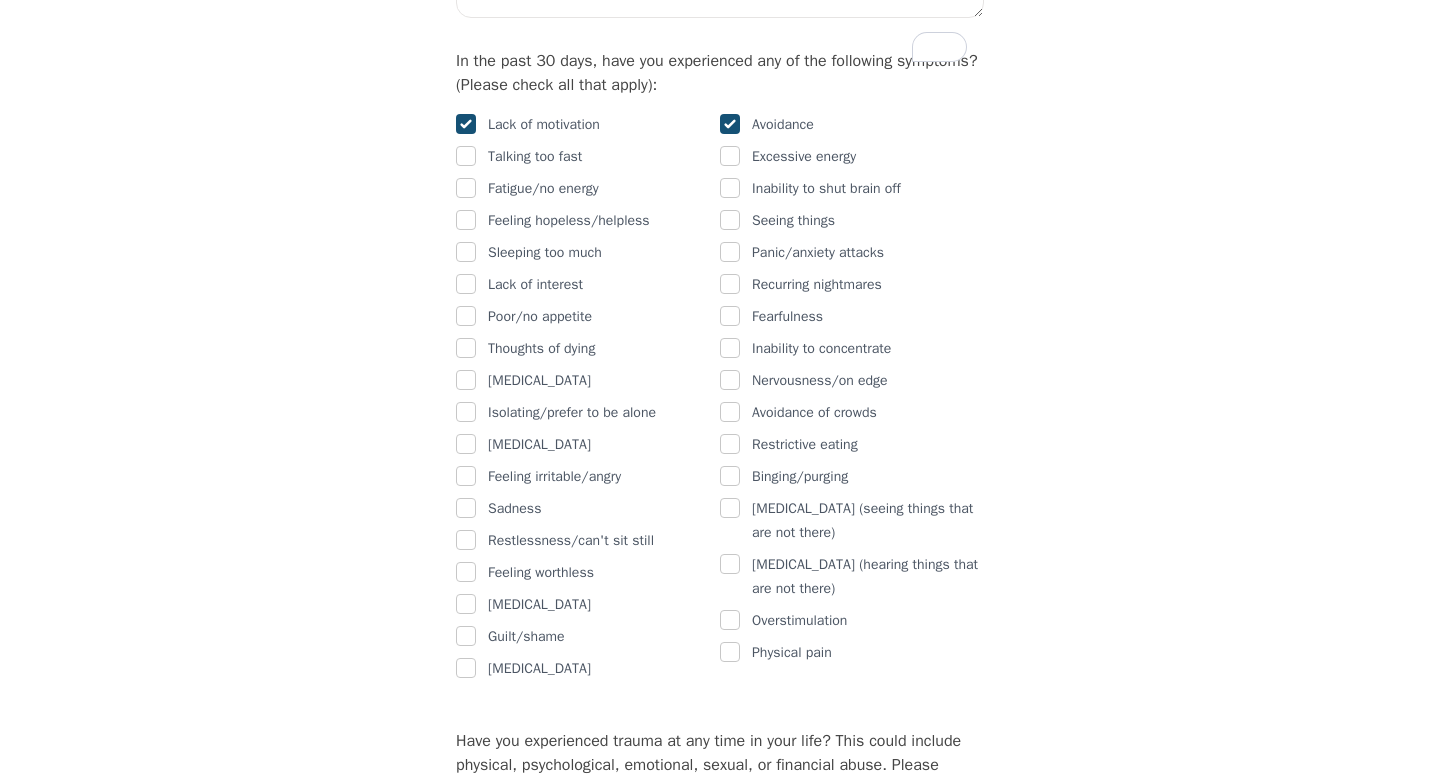 checkbox on "true" 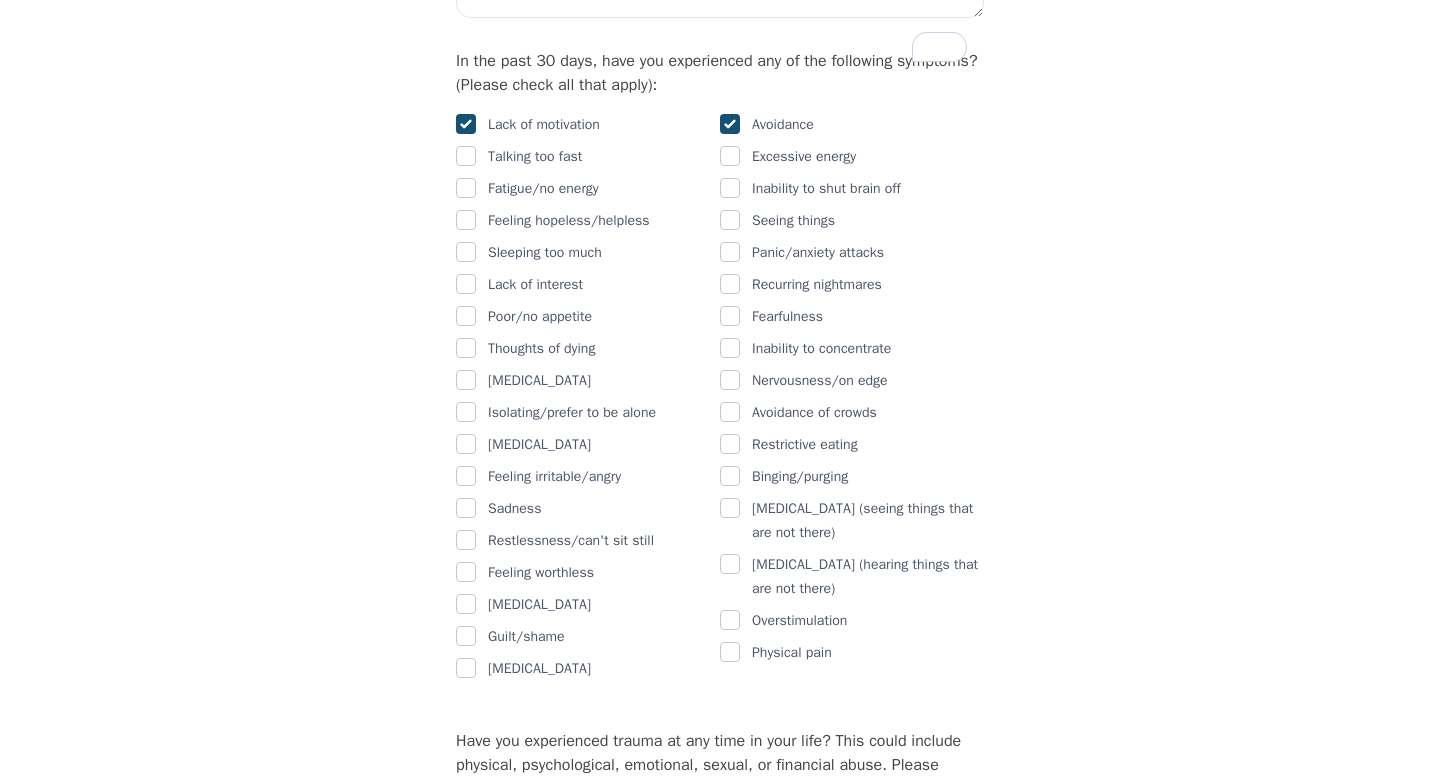 click on "Fatigue/no energy" at bounding box center (543, 189) 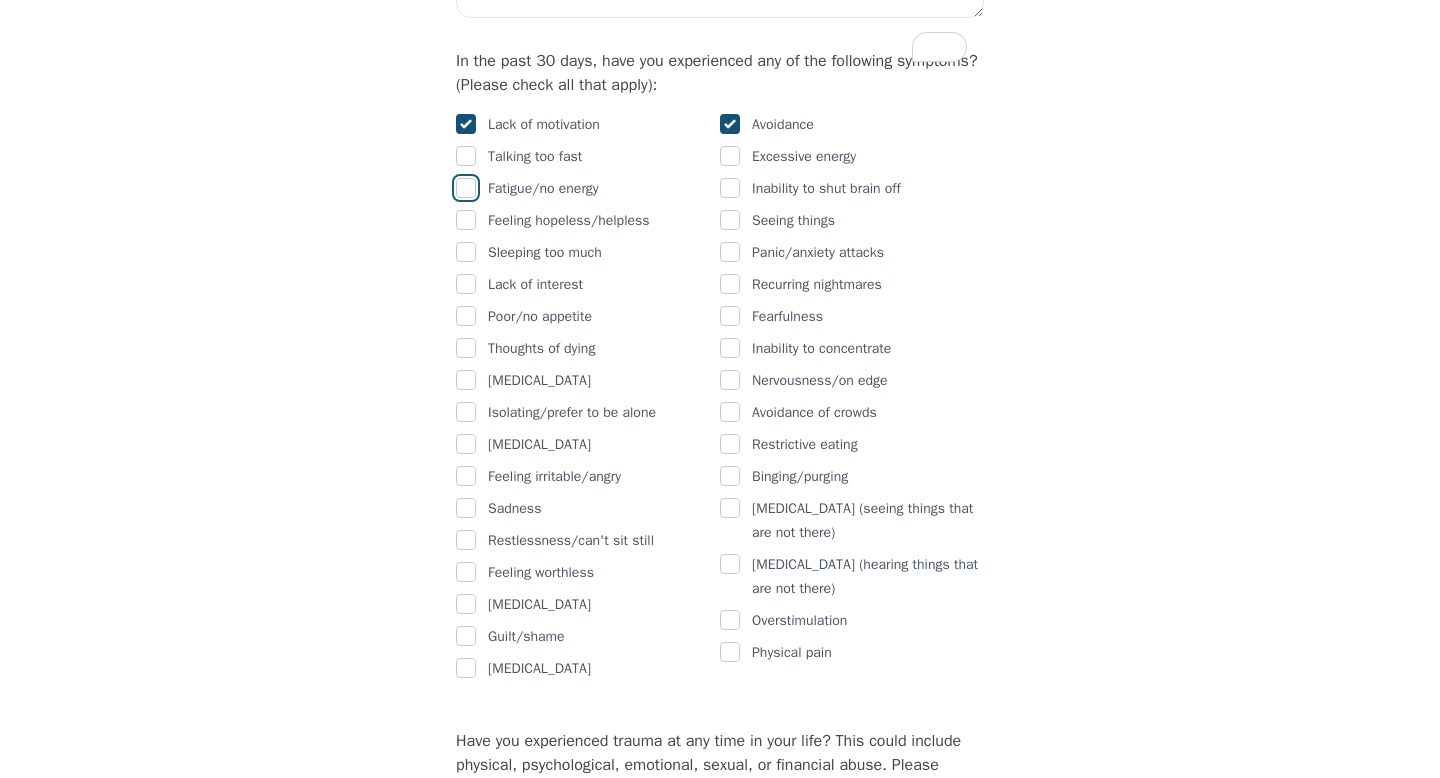click at bounding box center (466, 188) 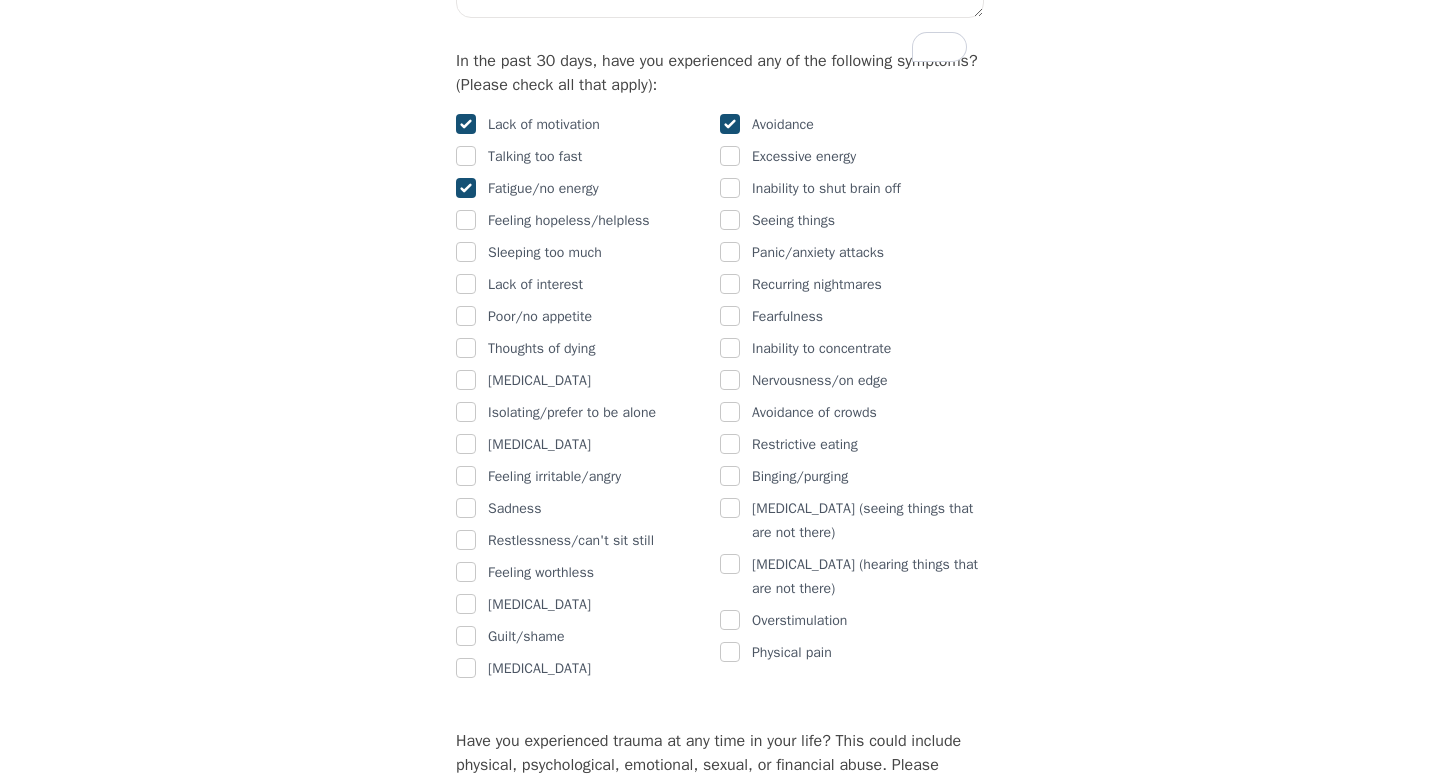checkbox on "true" 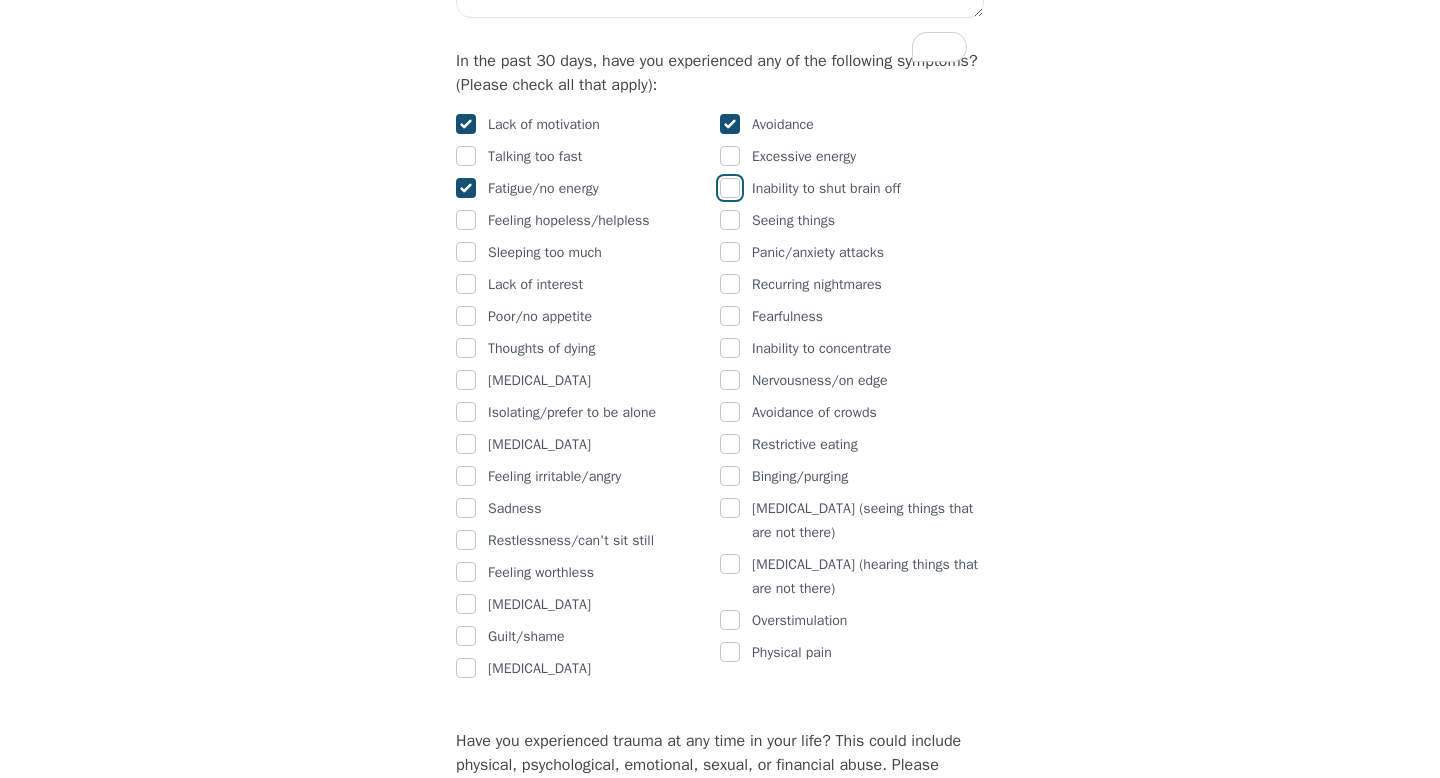 click at bounding box center (730, 188) 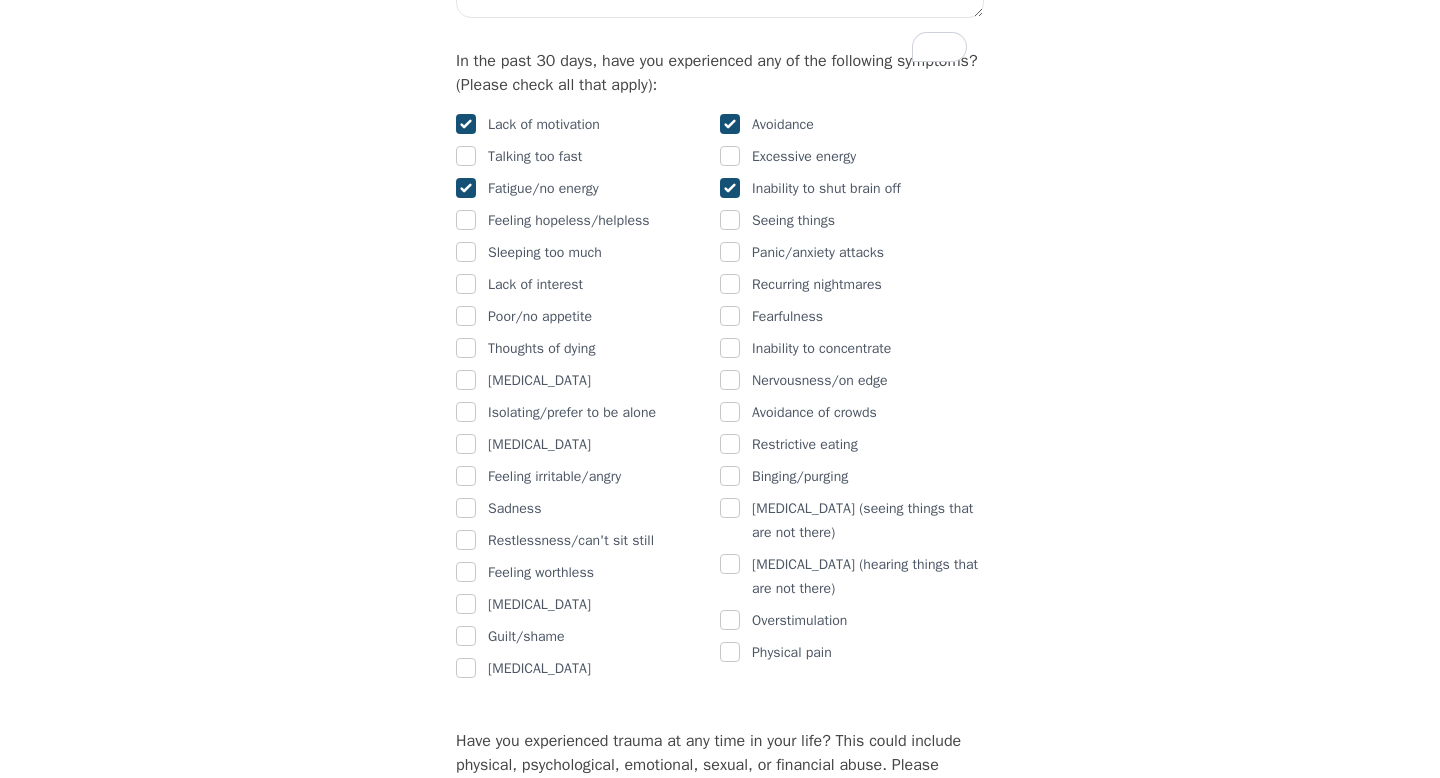 checkbox on "true" 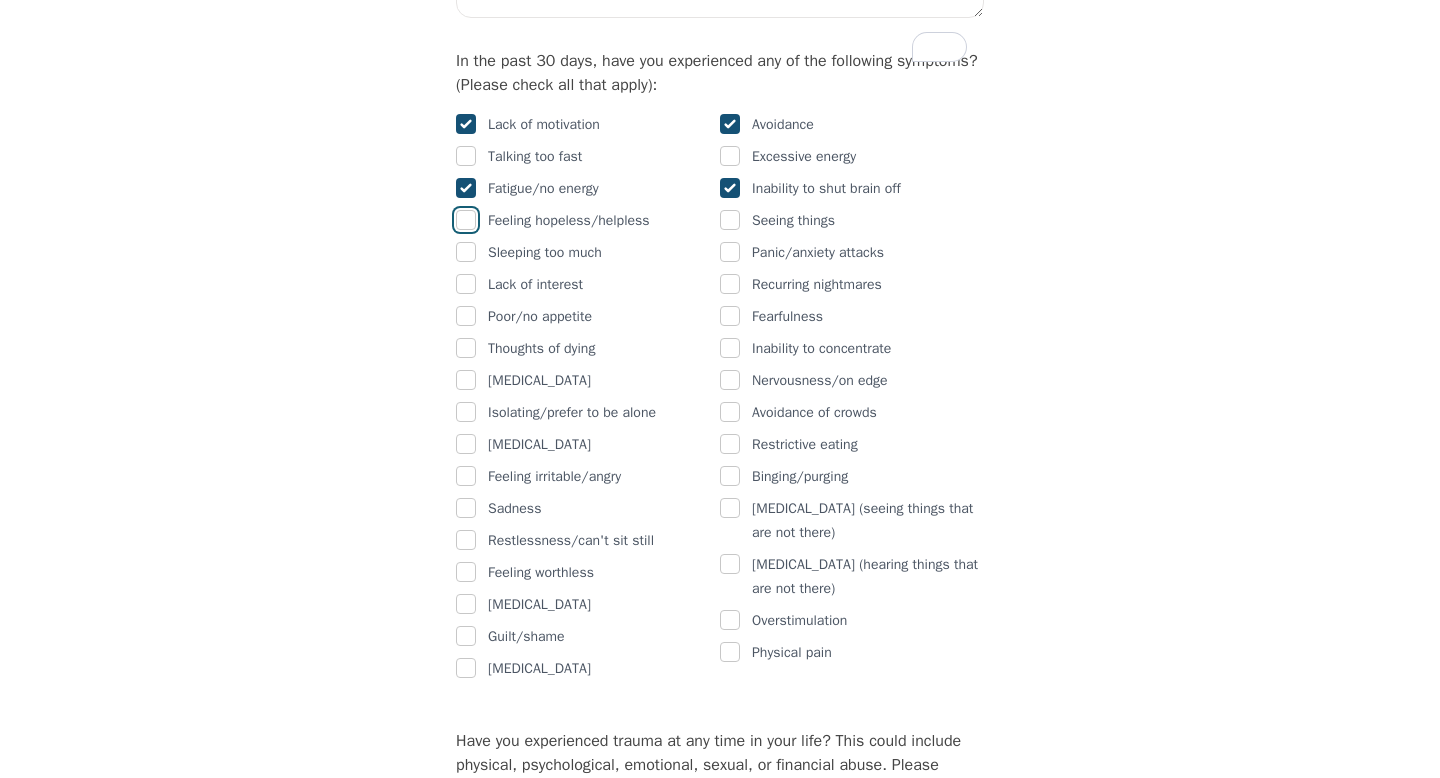 click at bounding box center [466, 220] 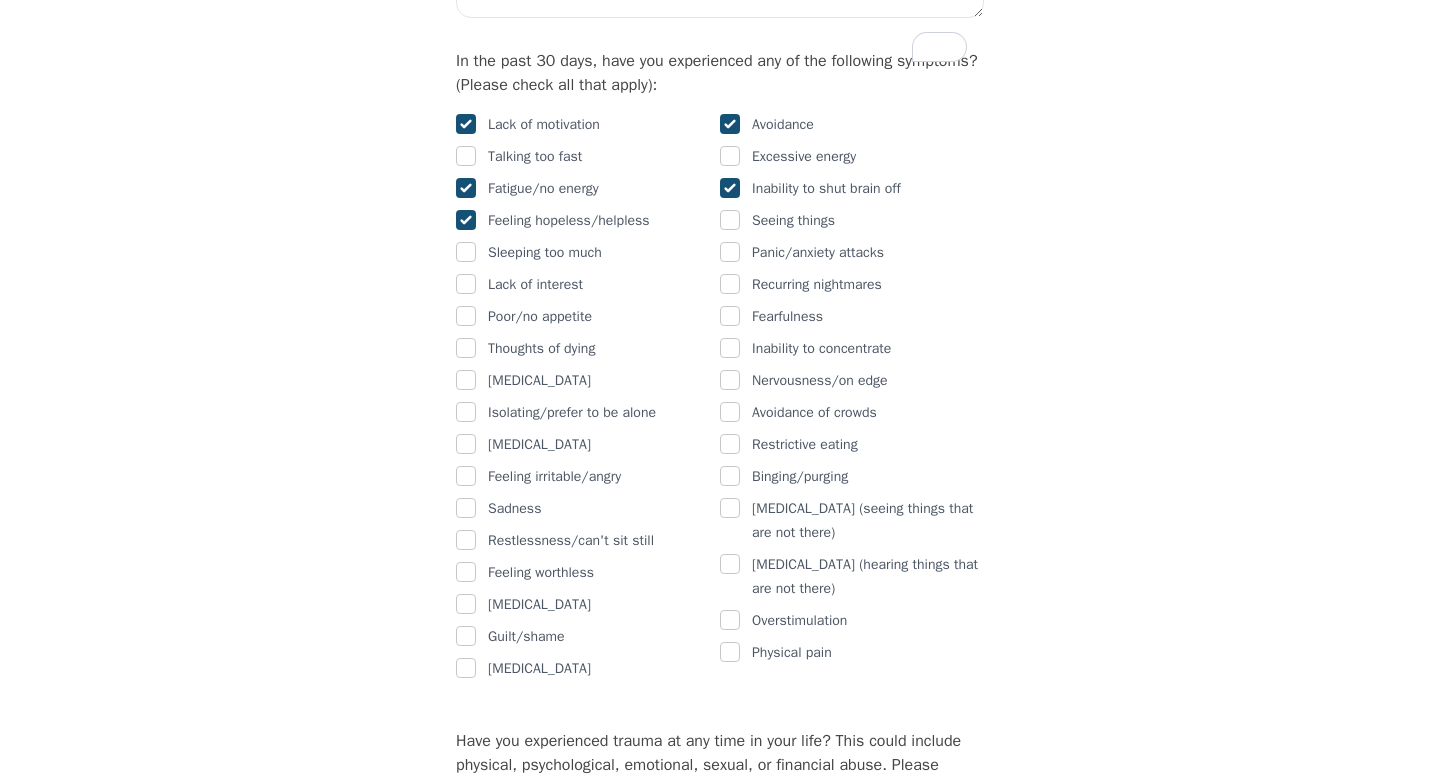 checkbox on "true" 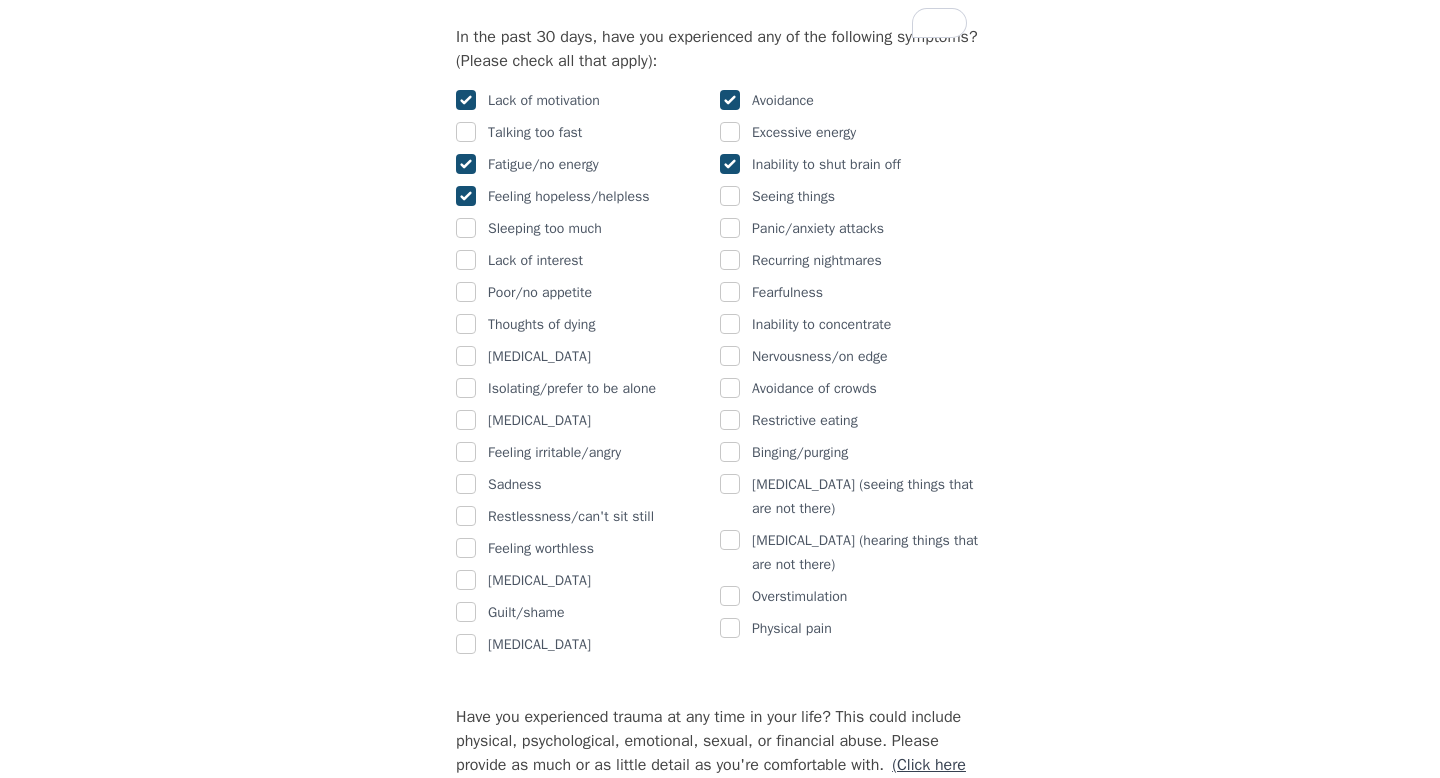 scroll, scrollTop: 1250, scrollLeft: 0, axis: vertical 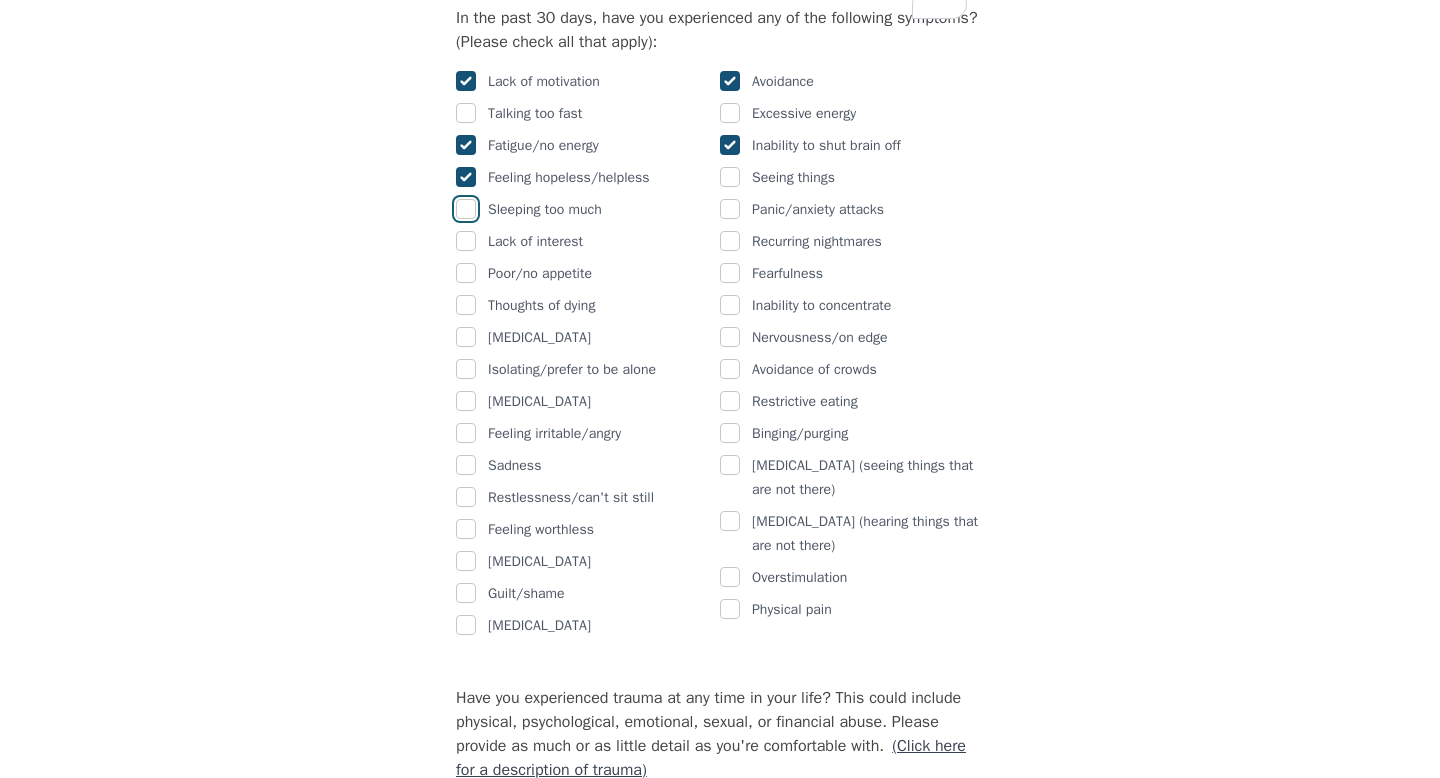 click at bounding box center [466, 209] 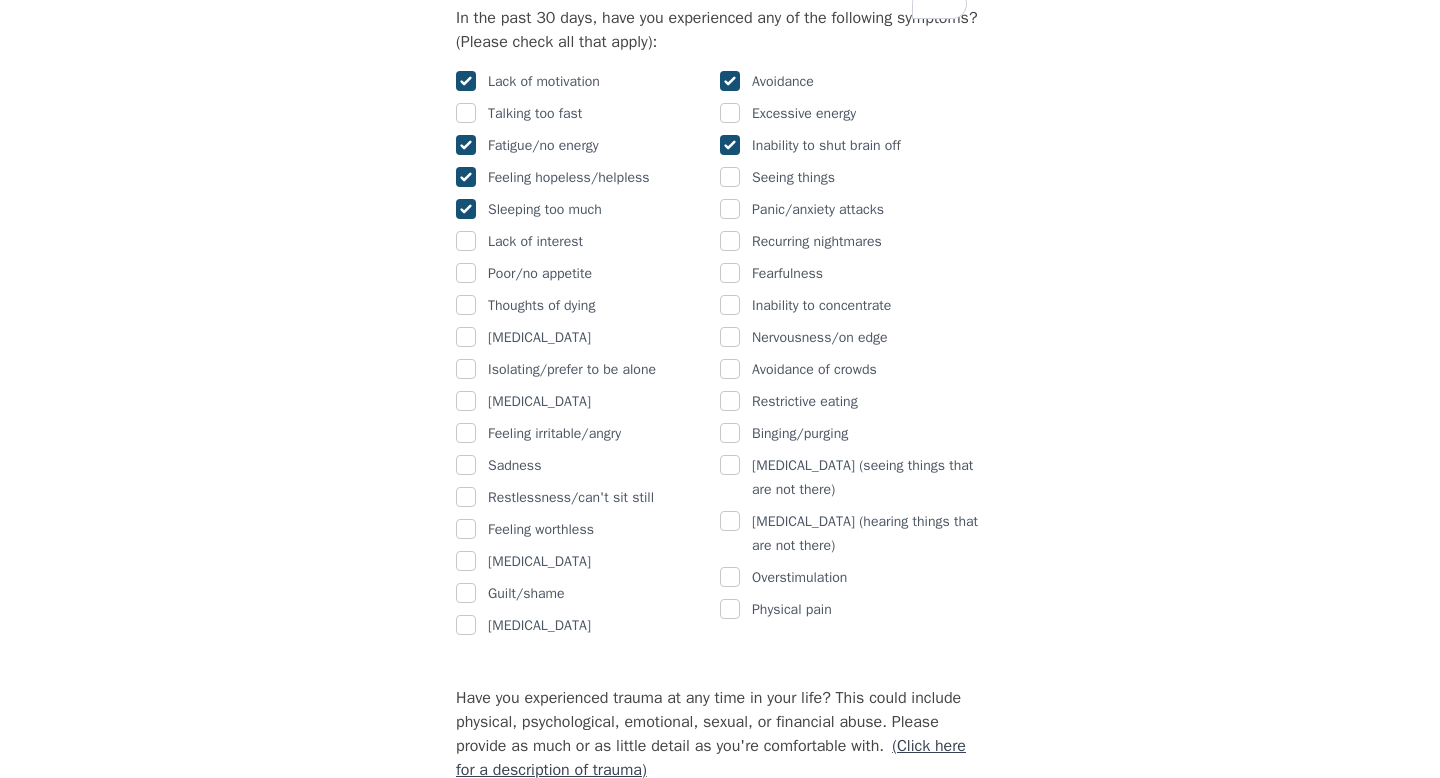 click on "Lack of motivation Talking too fast Fatigue/no energy Feeling hopeless/helpless Sleeping too much Lack of interest Poor/no appetite Thoughts of dying Overeating Isolating/prefer to be alone Poor memory Feeling irritable/angry Sadness Restlessness/can't sit still Feeling worthless Impulsiveness Guilt/shame Paranoia" at bounding box center (588, 354) 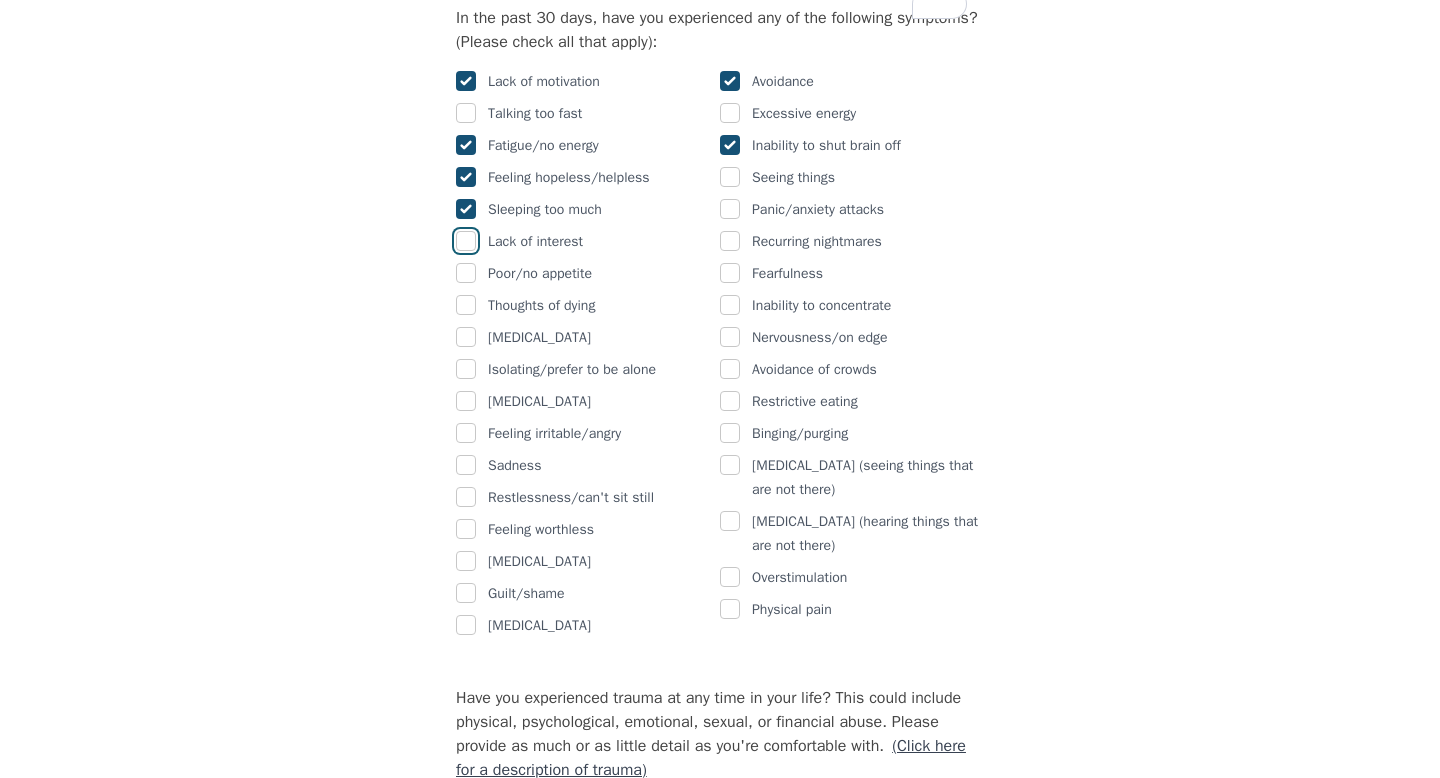 click at bounding box center (466, 241) 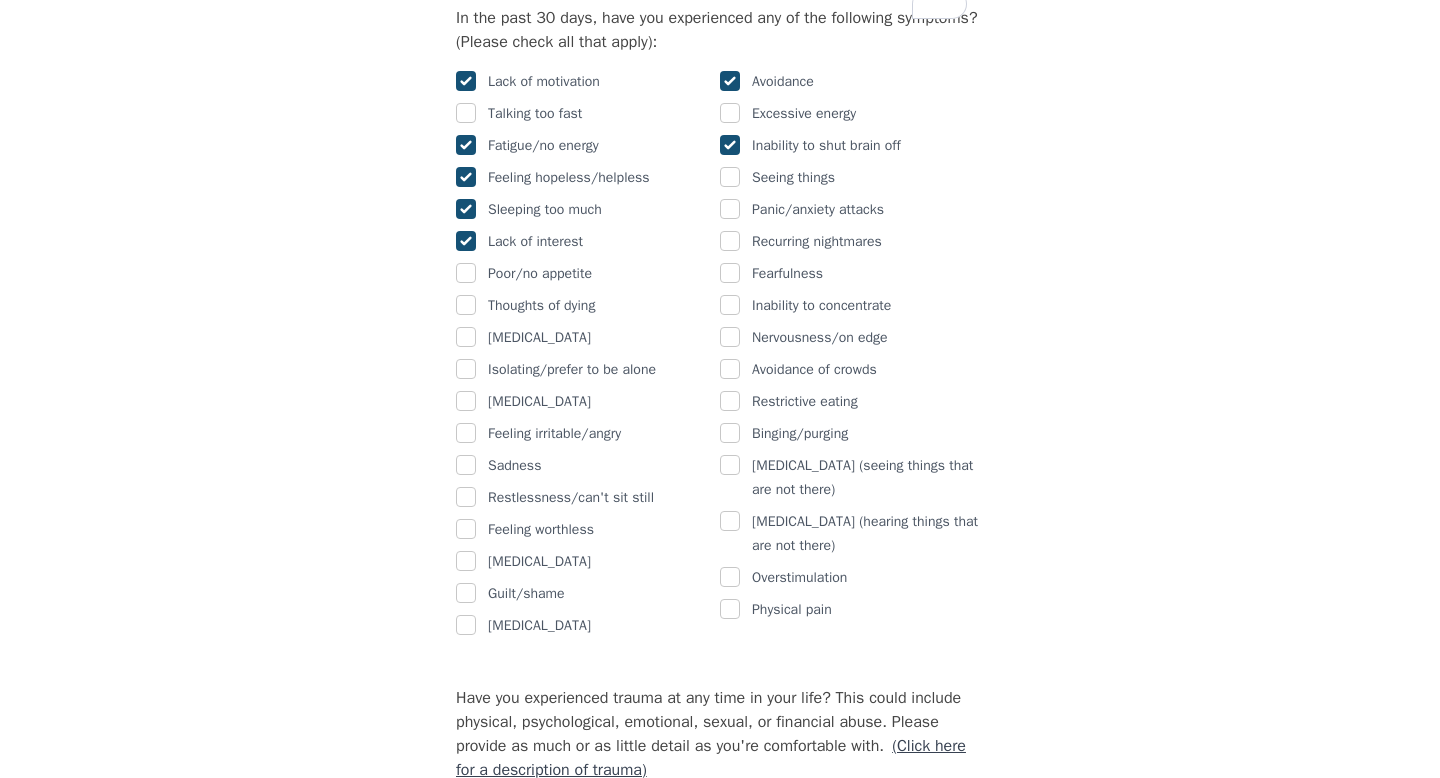 checkbox on "true" 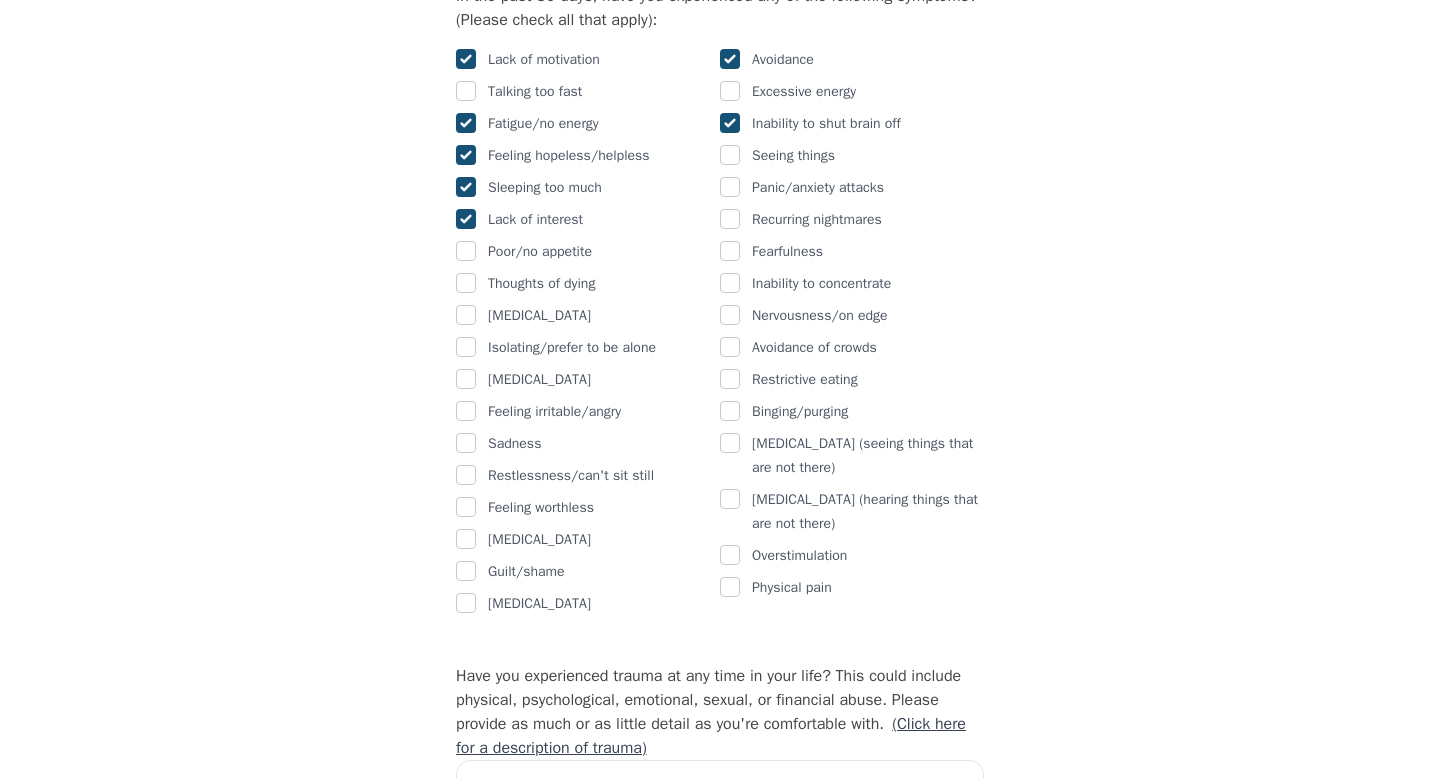 scroll, scrollTop: 1279, scrollLeft: 0, axis: vertical 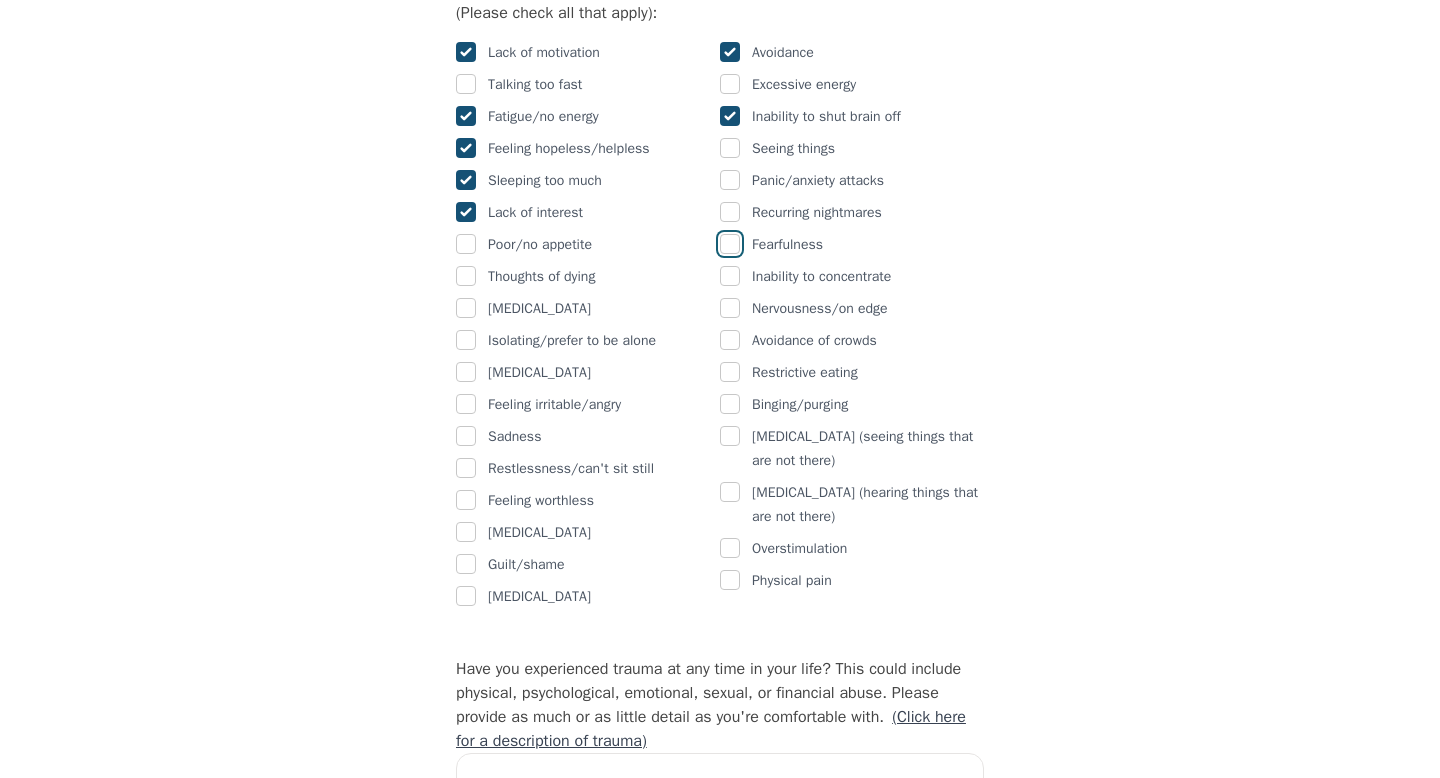 click at bounding box center (730, 244) 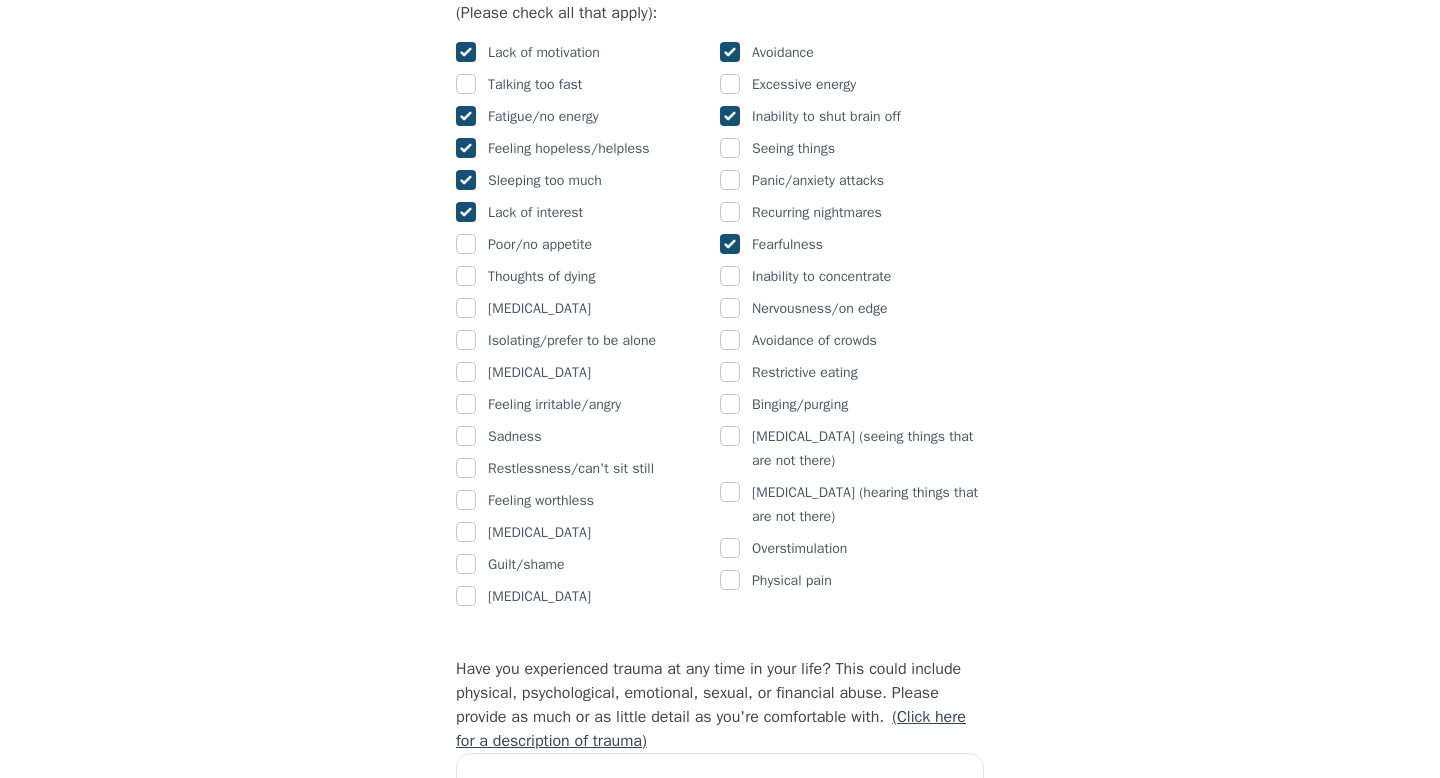 checkbox on "true" 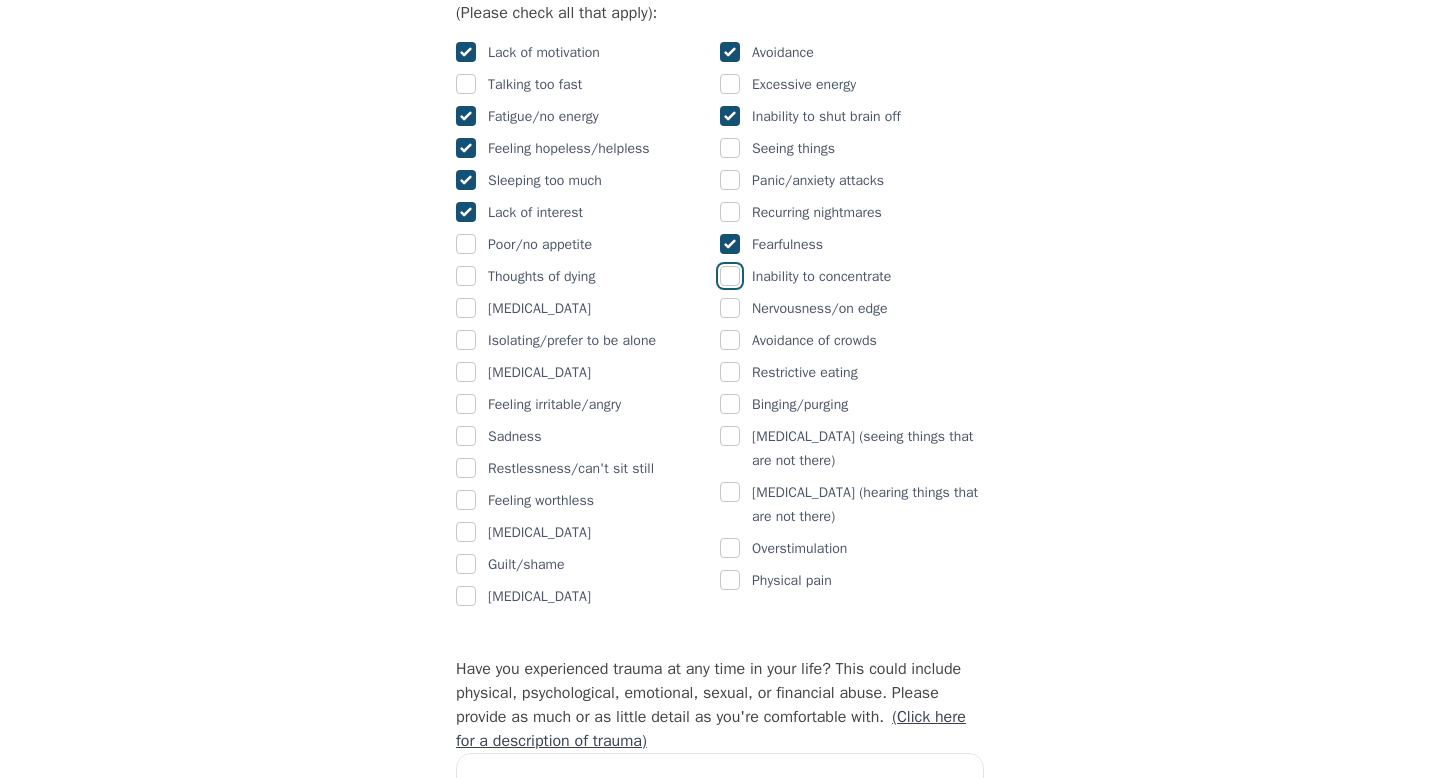 click at bounding box center [730, 276] 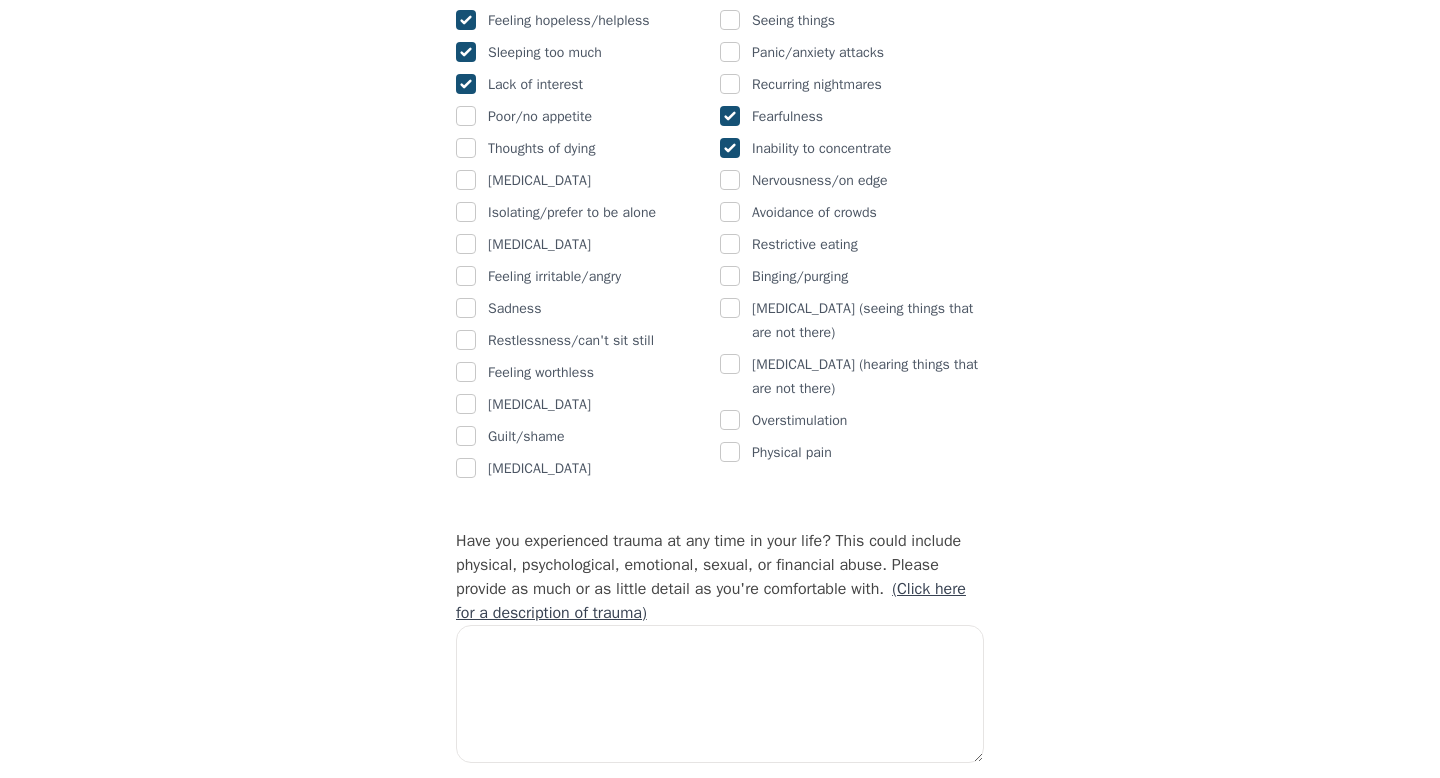 scroll, scrollTop: 1416, scrollLeft: 0, axis: vertical 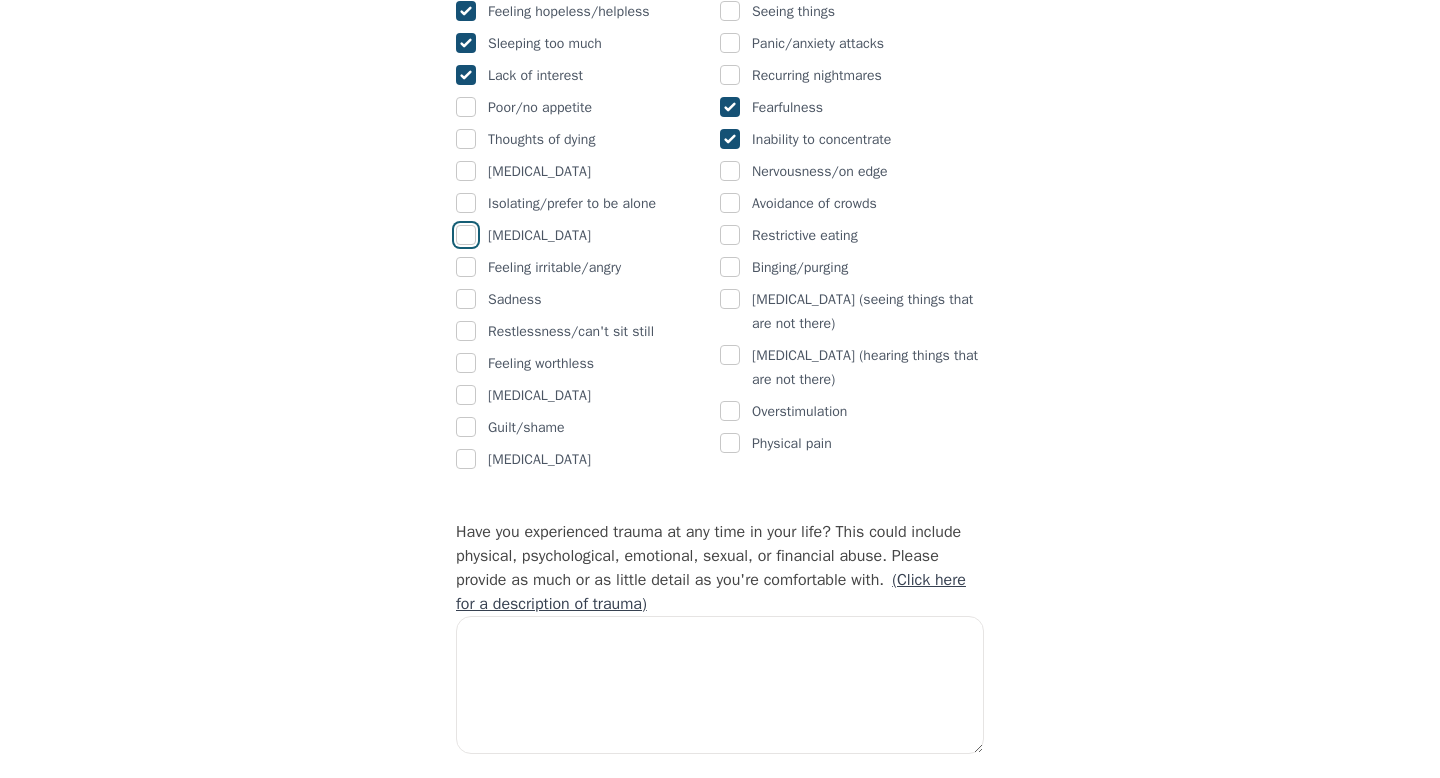 click at bounding box center (466, 235) 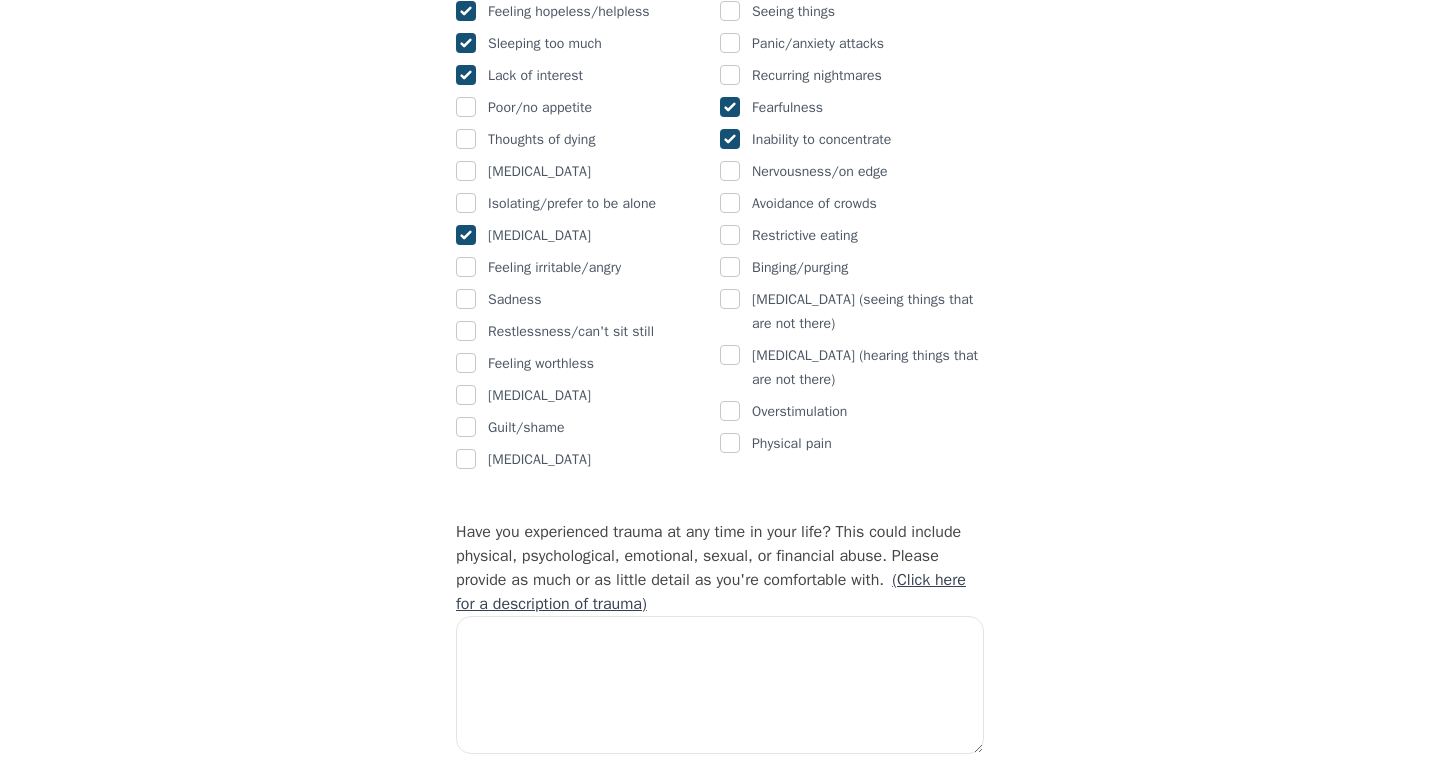 click at bounding box center (466, 235) 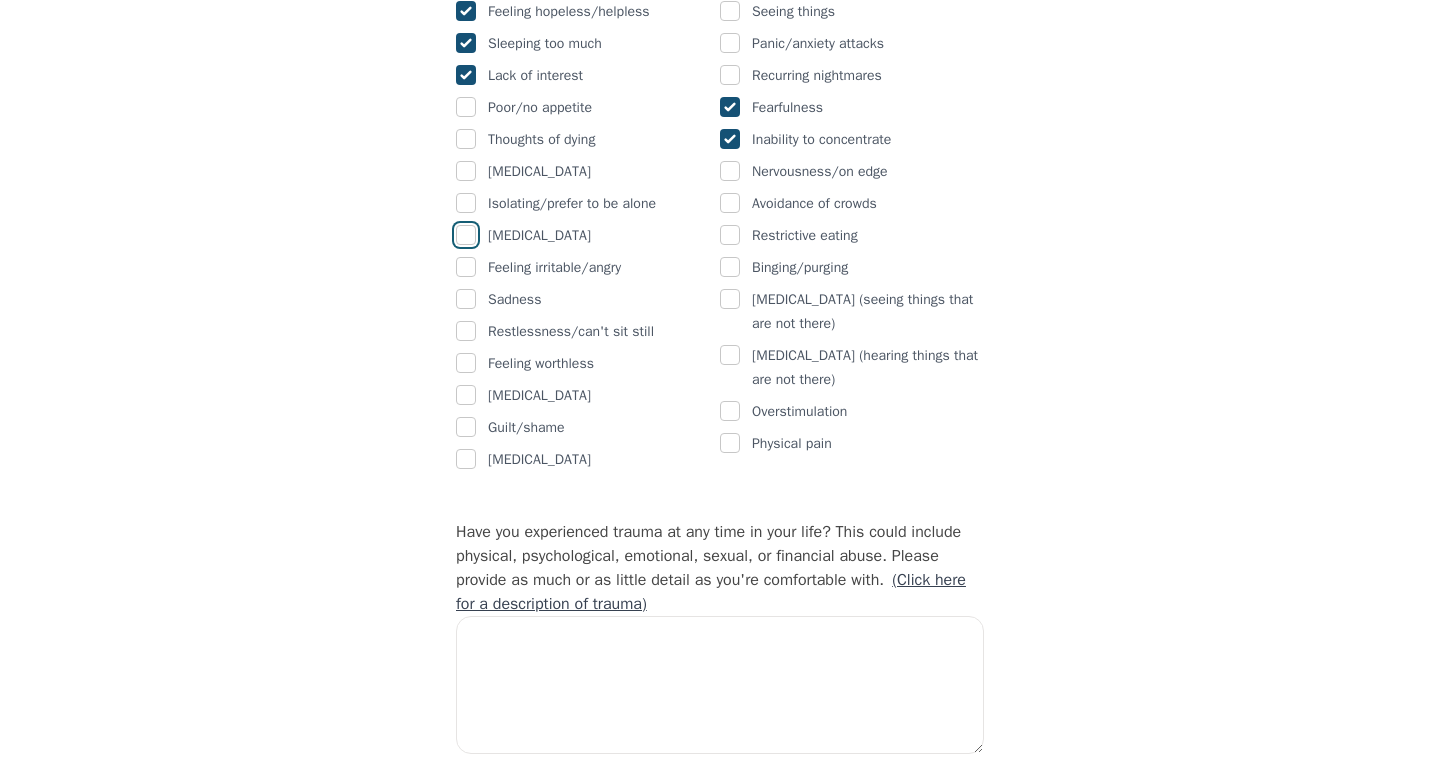 checkbox on "false" 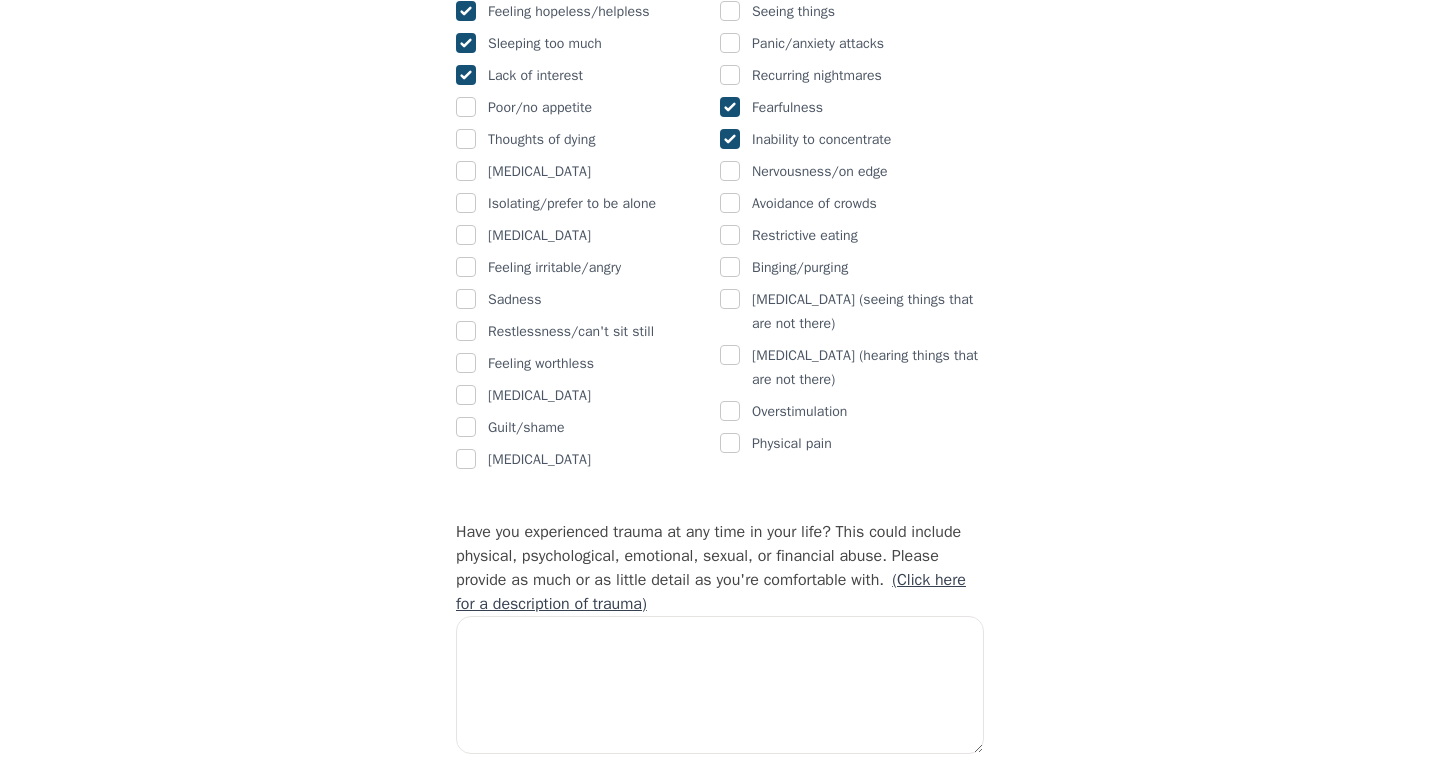 click on "Feeling irritable/angry" at bounding box center [588, 268] 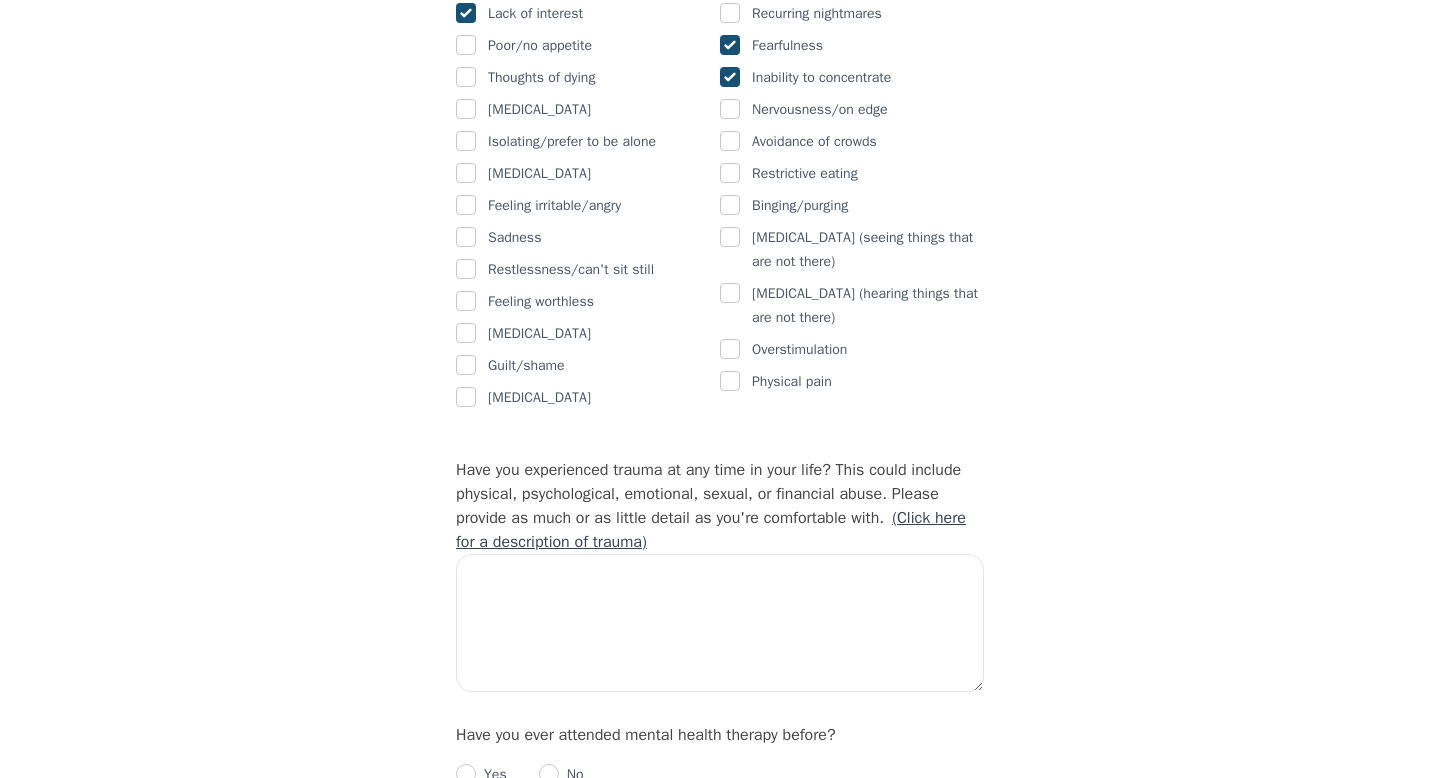 scroll, scrollTop: 1480, scrollLeft: 0, axis: vertical 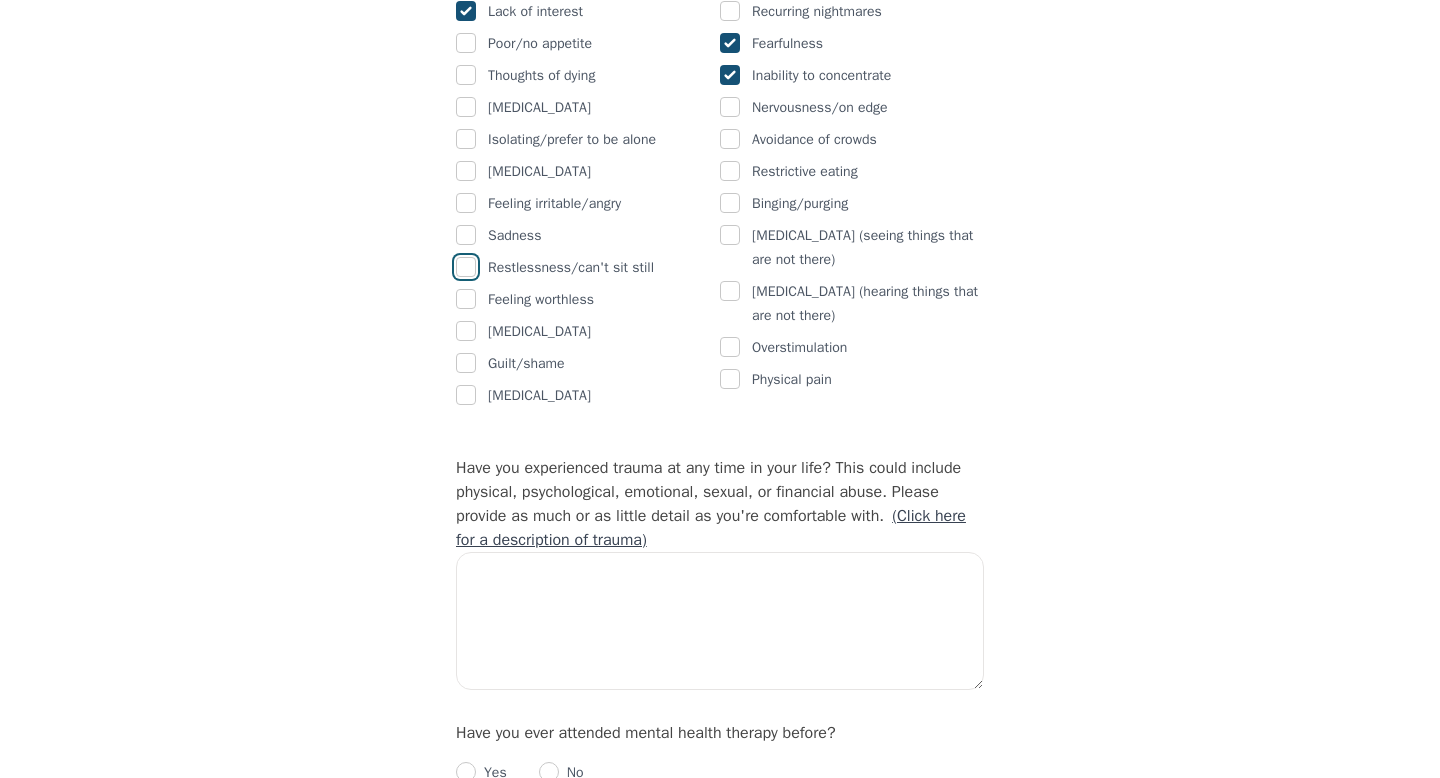 click at bounding box center (466, 267) 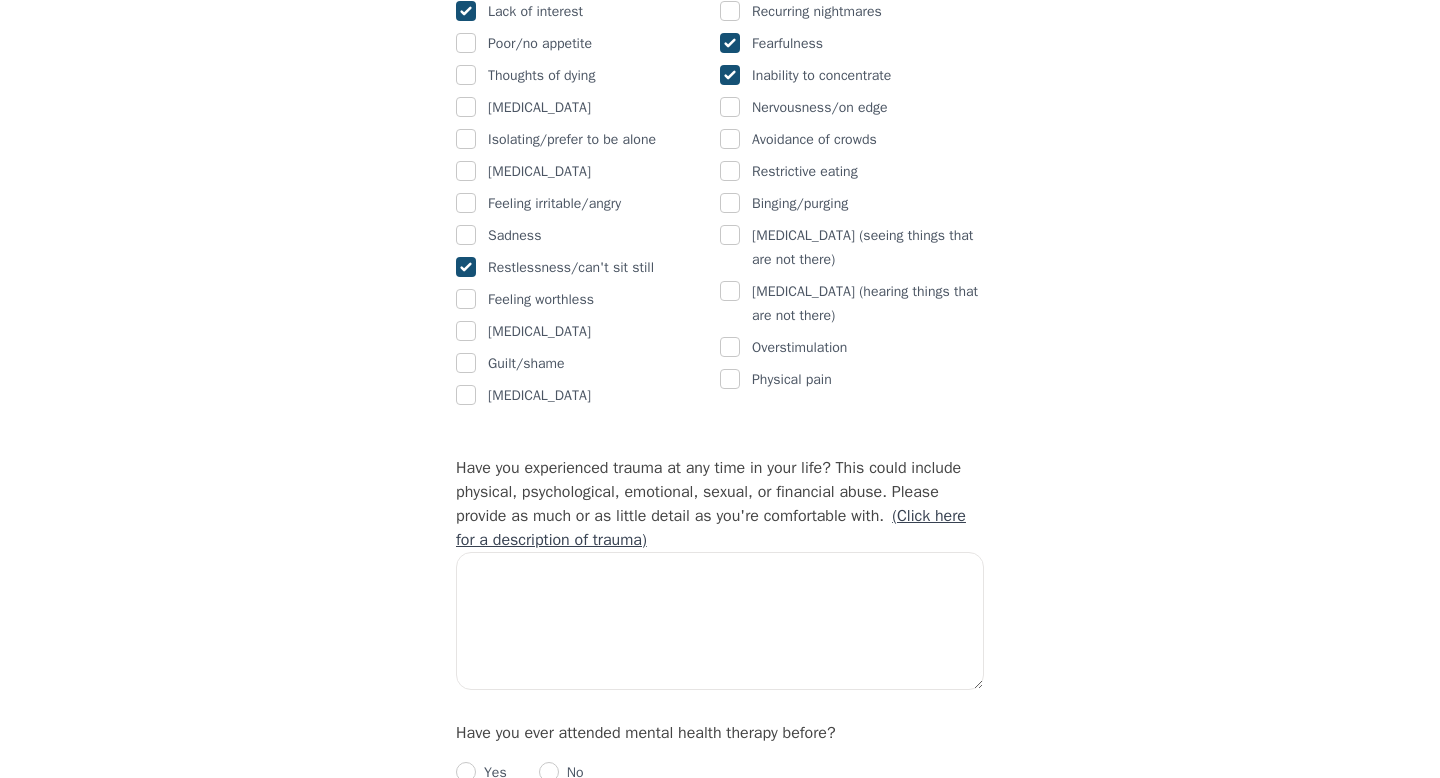 checkbox on "true" 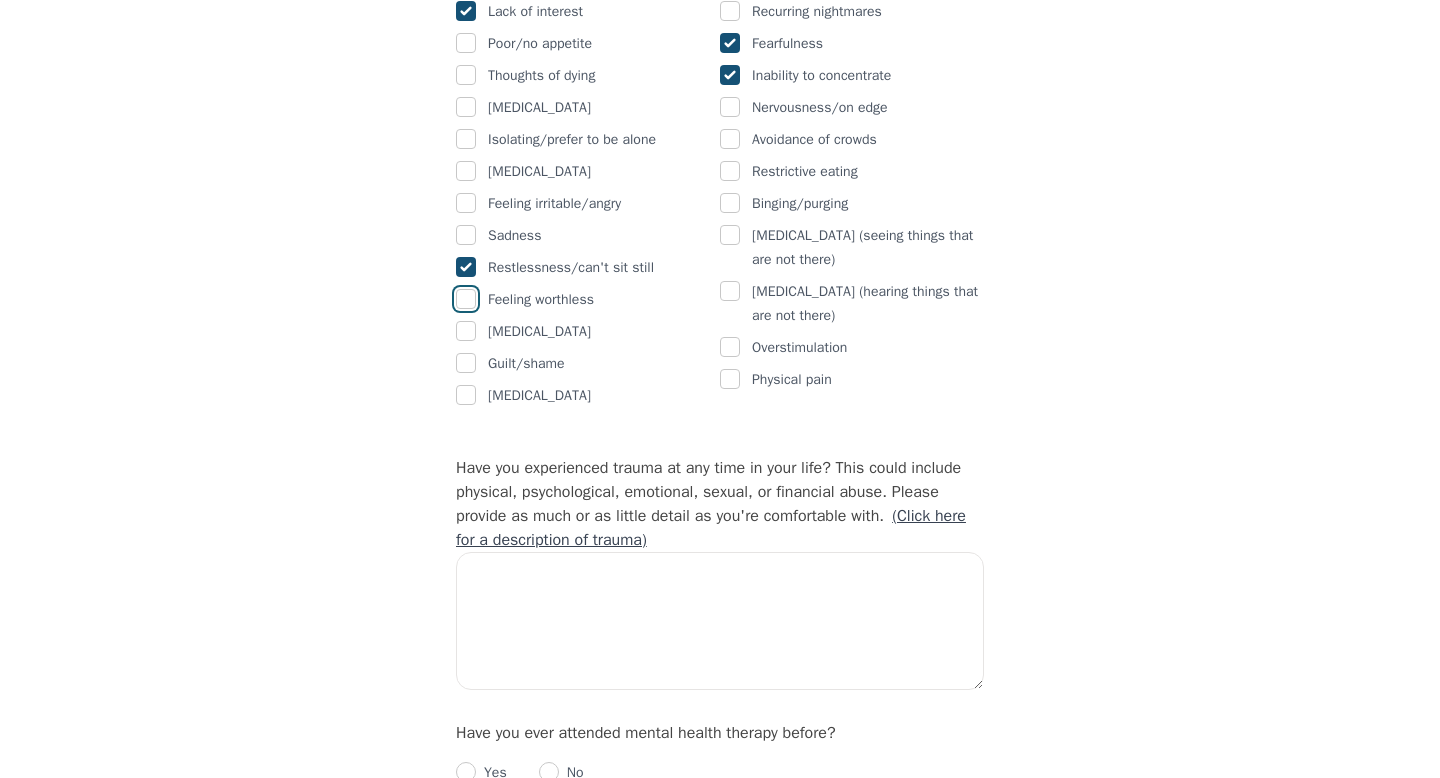 click at bounding box center (466, 299) 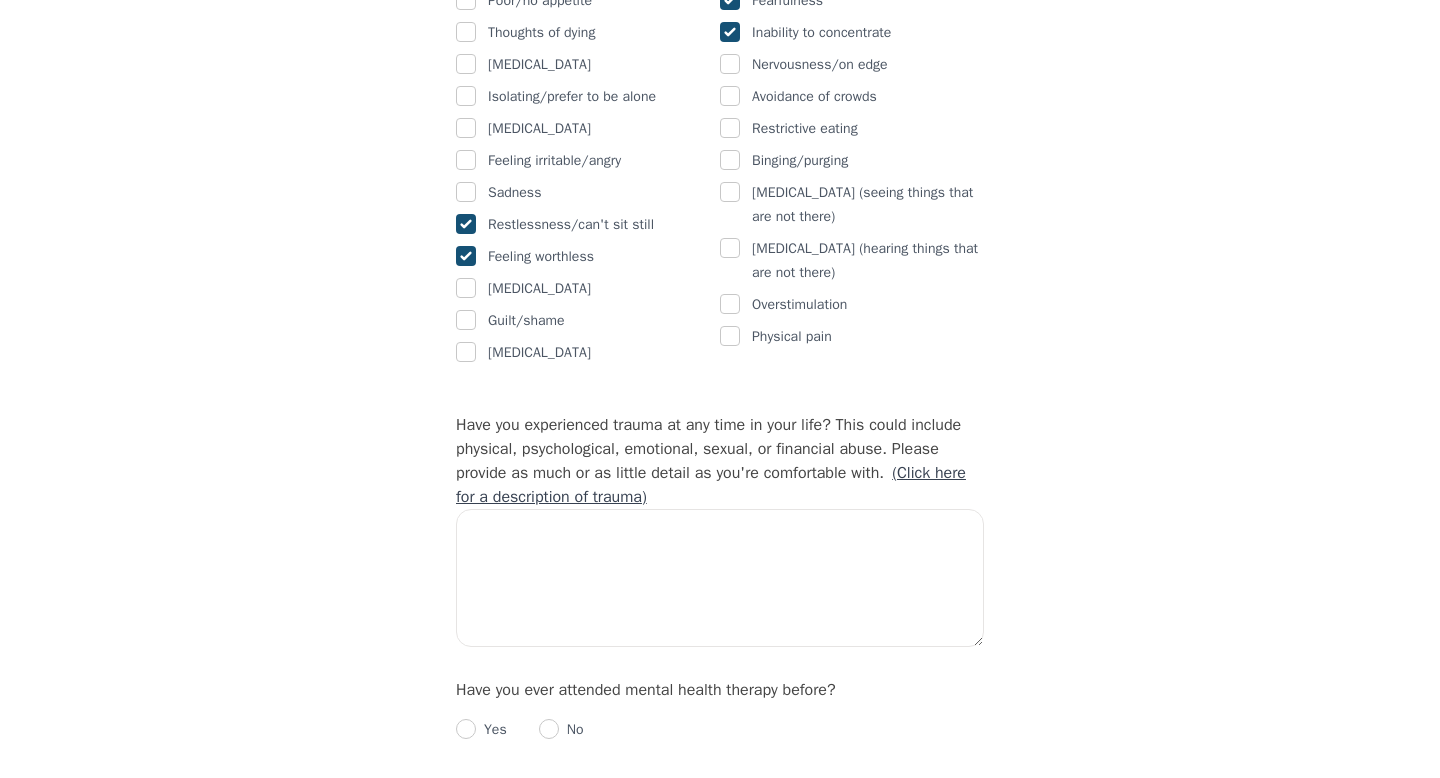 scroll, scrollTop: 1531, scrollLeft: 0, axis: vertical 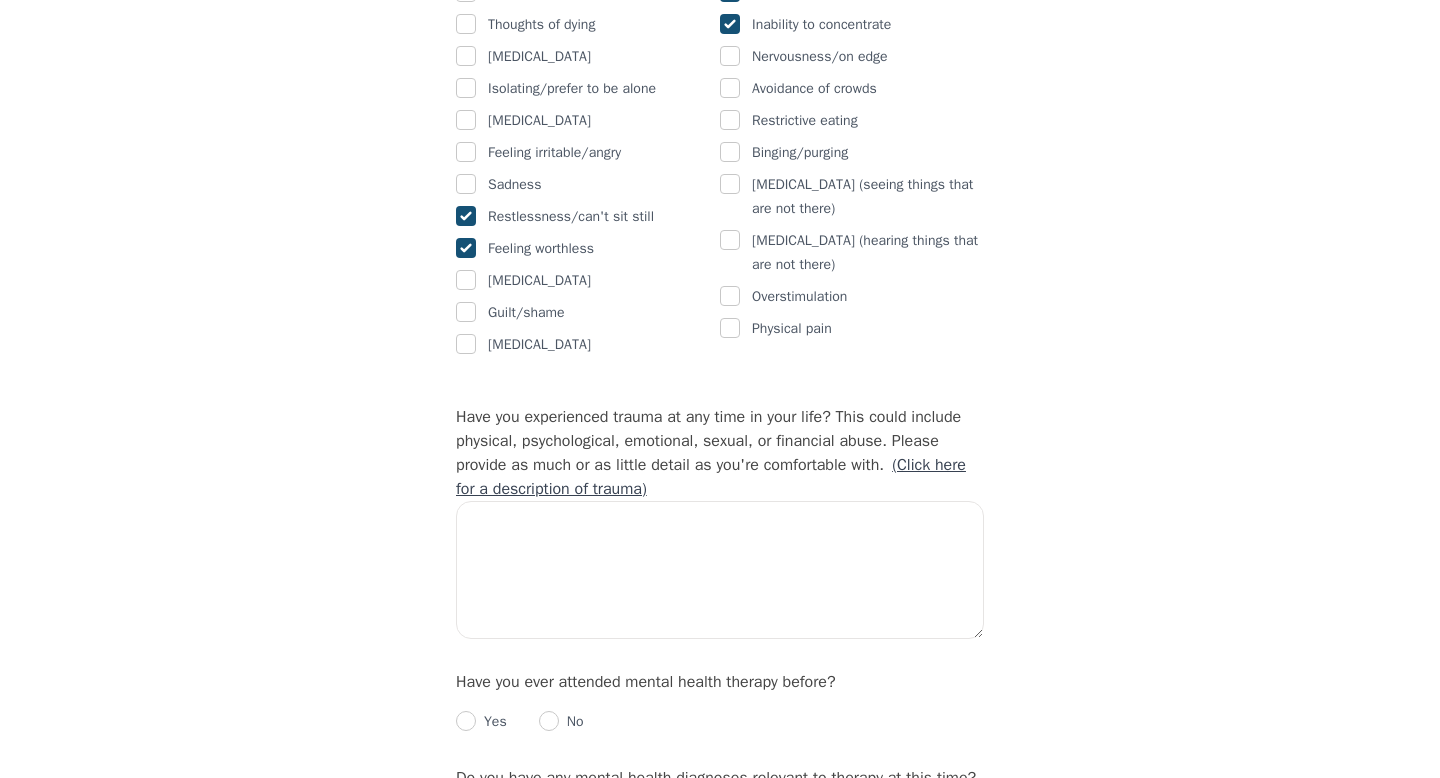 click on "Lack of motivation Talking too fast Fatigue/no energy Feeling hopeless/helpless Sleeping too much Lack of interest Poor/no appetite Thoughts of dying Overeating Isolating/prefer to be alone Poor memory Feeling irritable/angry Sadness Restlessness/can't sit still Feeling worthless Impulsiveness Guilt/shame Paranoia" at bounding box center [588, 73] 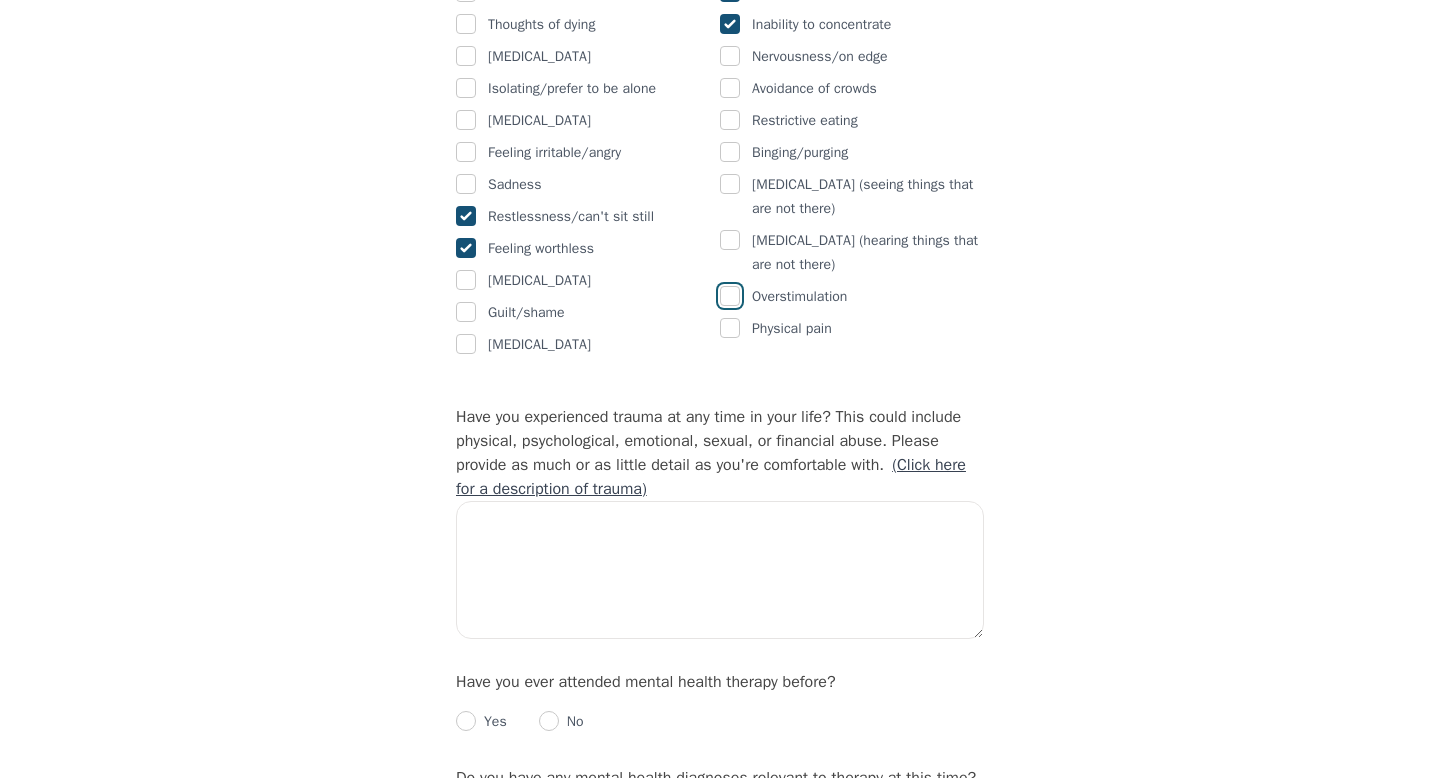 click at bounding box center [730, 296] 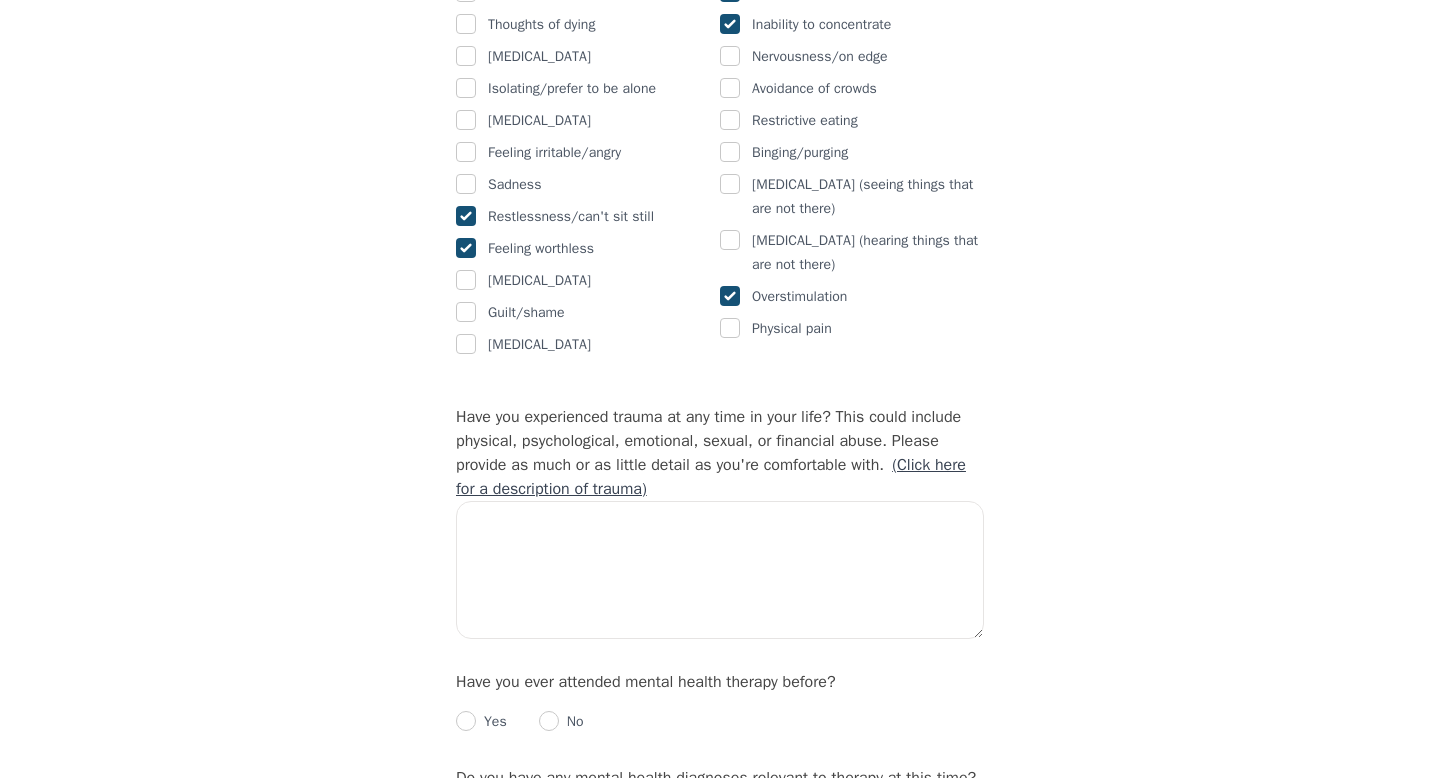 checkbox on "true" 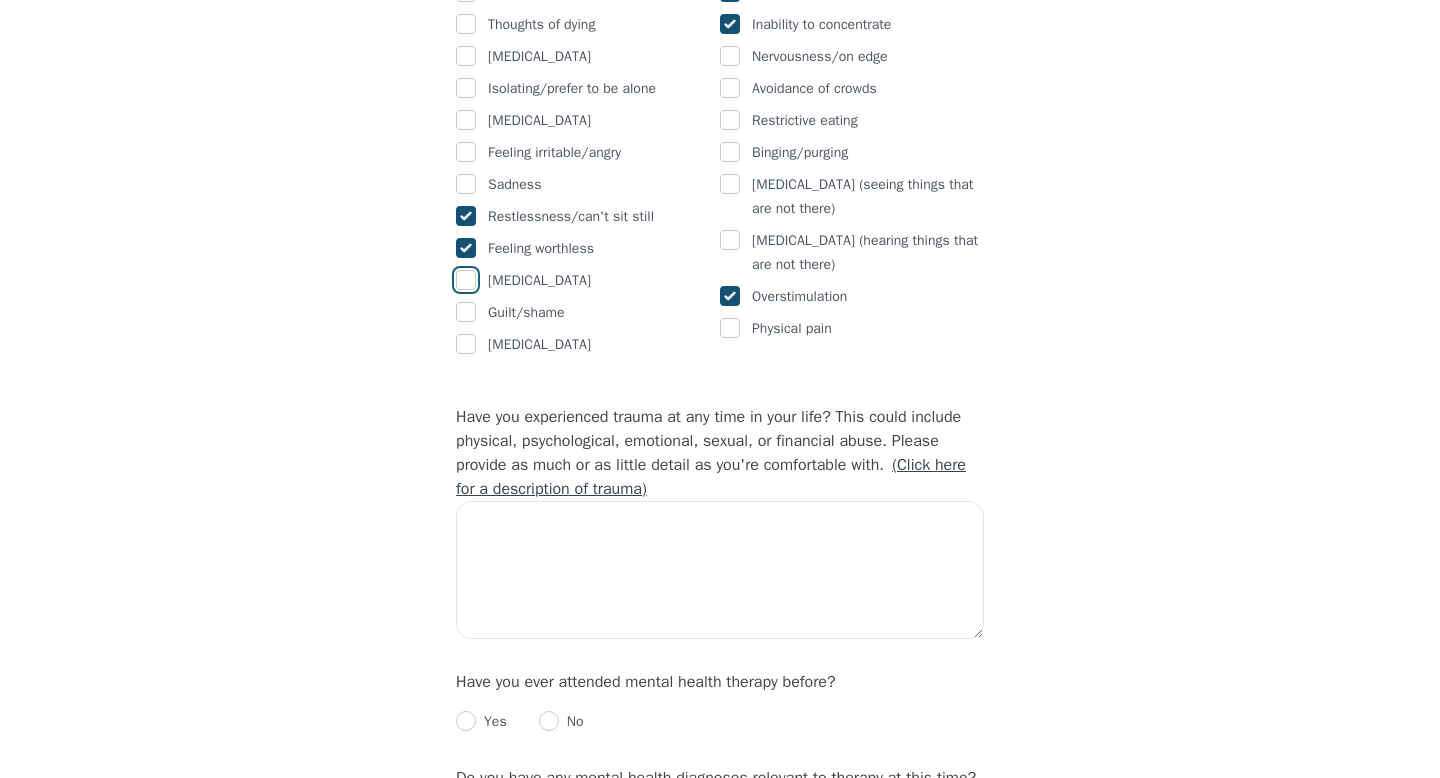 click at bounding box center (466, 280) 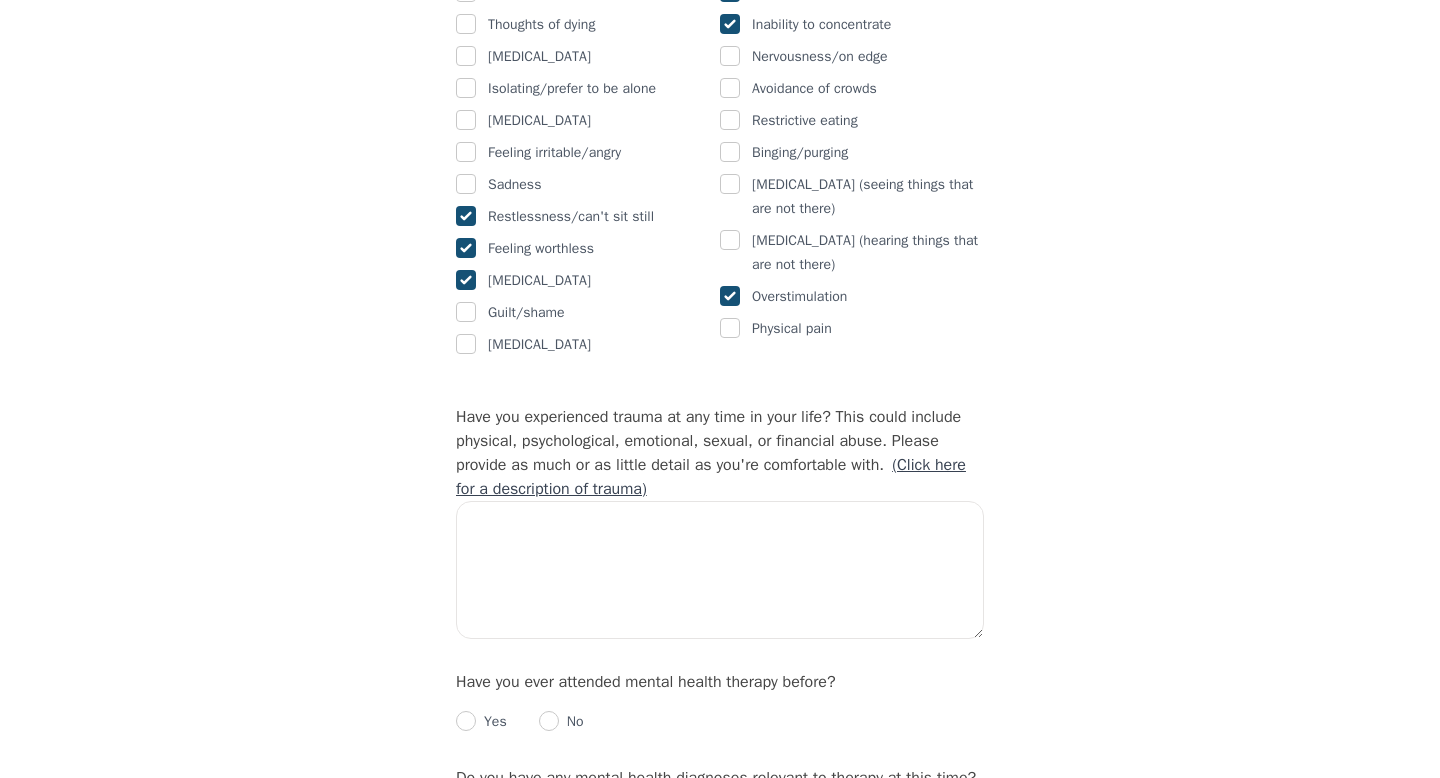 click at bounding box center [466, 280] 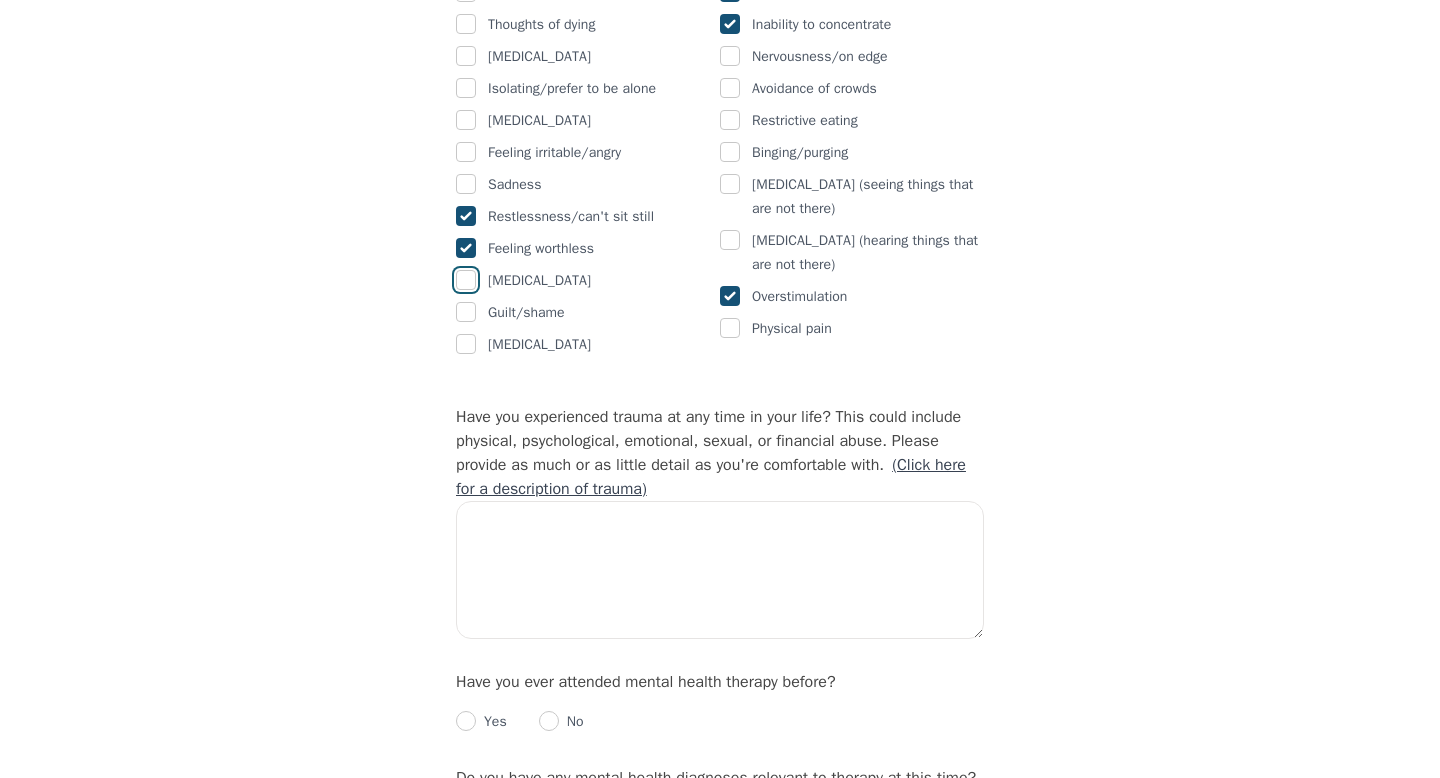 checkbox on "false" 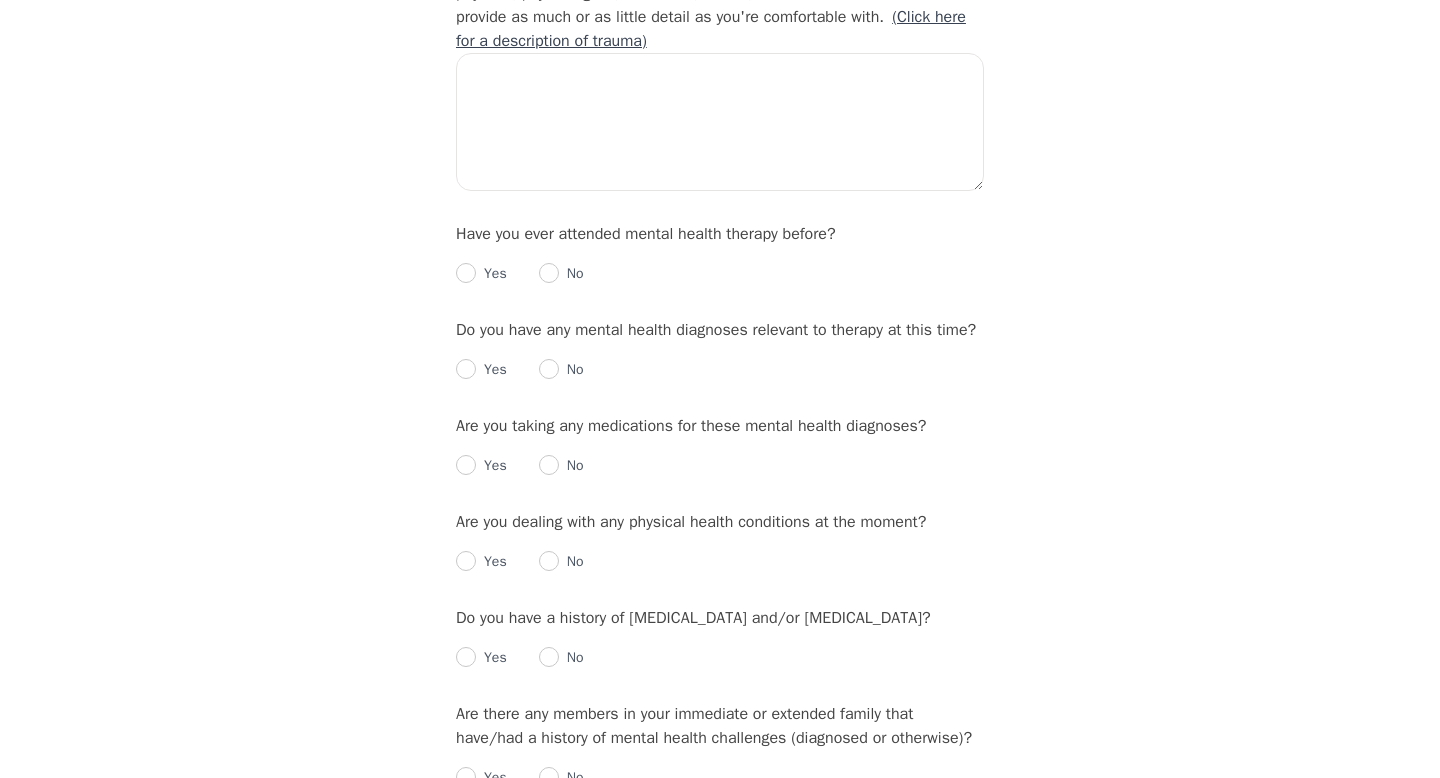 scroll, scrollTop: 1981, scrollLeft: 0, axis: vertical 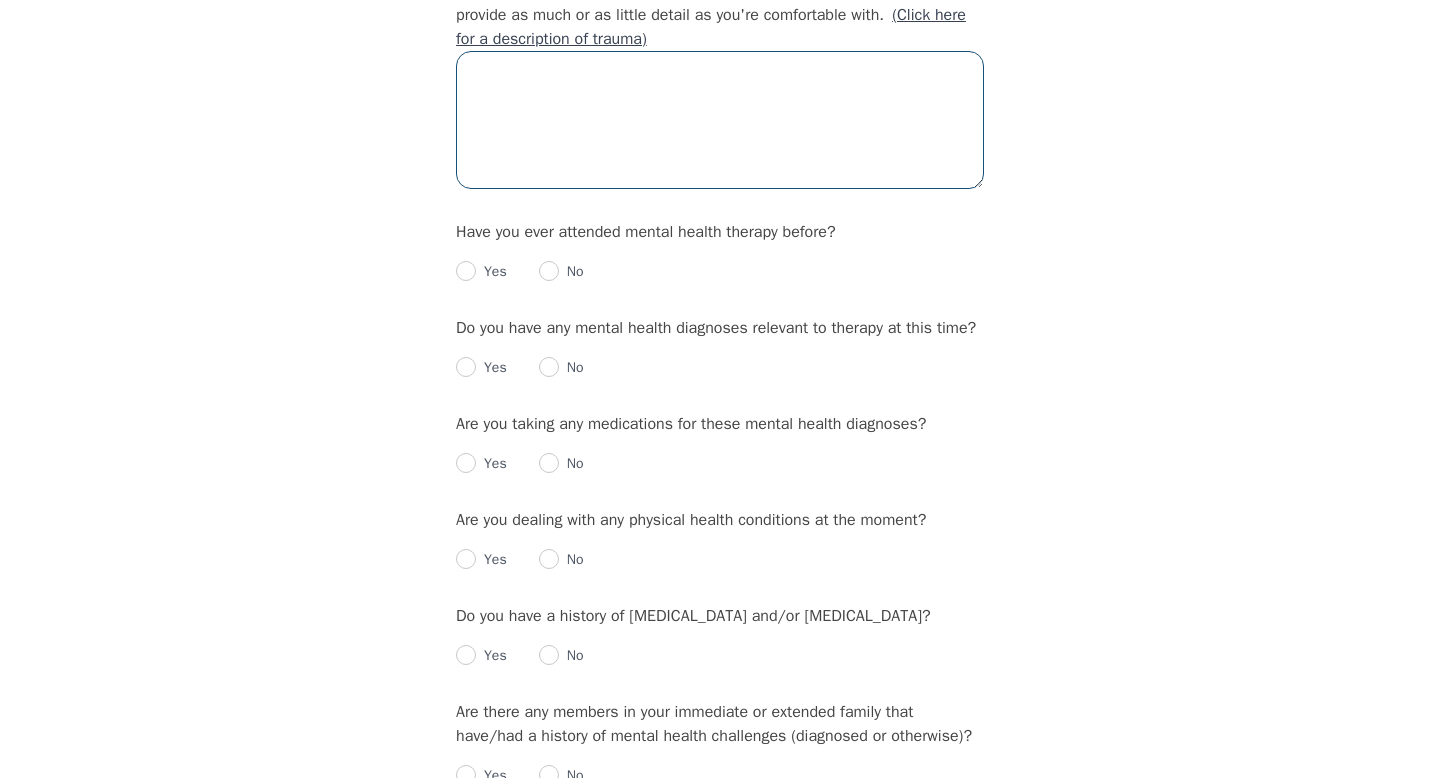 click at bounding box center (720, 120) 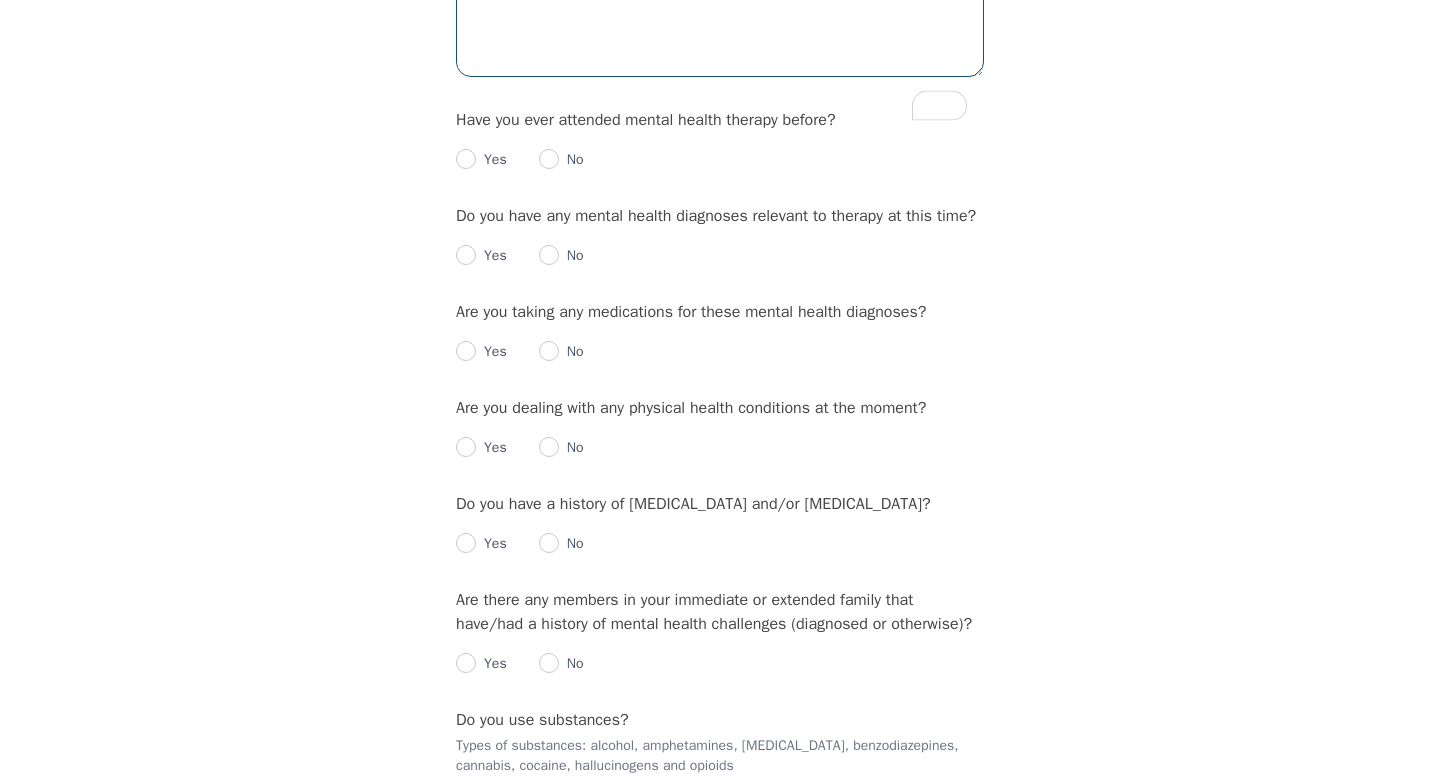 scroll, scrollTop: 2095, scrollLeft: 0, axis: vertical 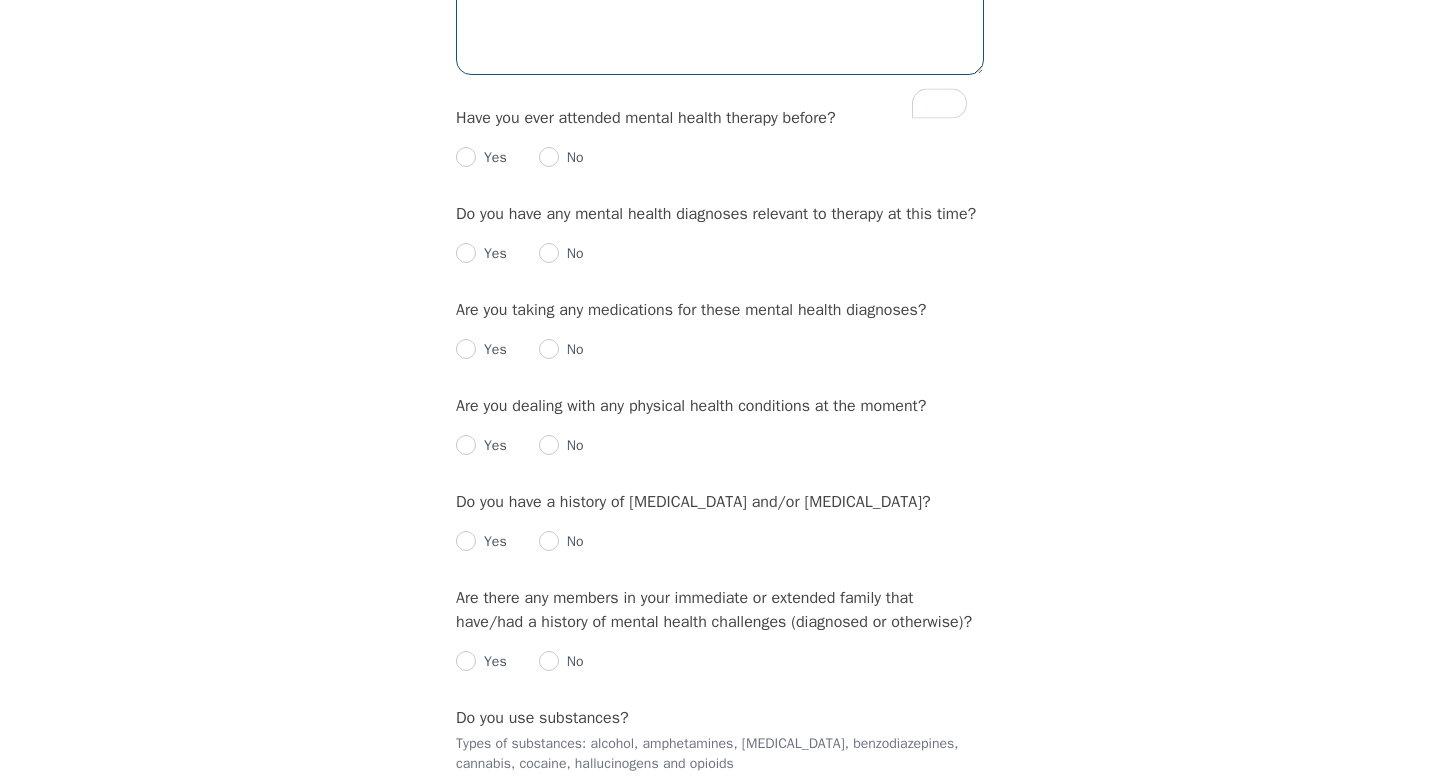type on "N/A" 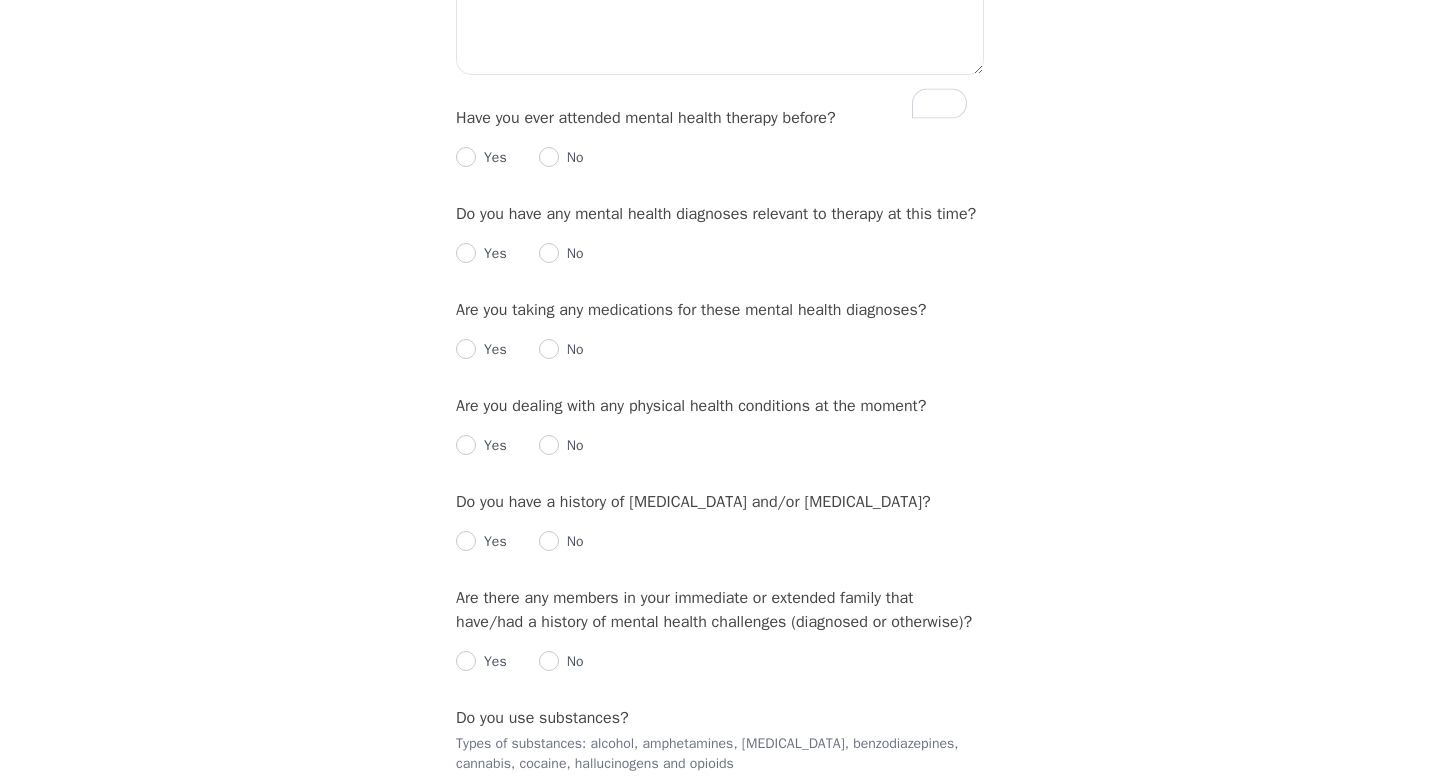 click on "Intake Assessment for Ricardo Fartura Part 2 of 2: Clinical Self-Report Please complete the following information before your initial session. This step is crucial to kickstart your therapeutic journey with your therapist: Please describe what has brought you to seek therapy at this time? A multitude of reasons have brought me to consider therapy at this time.
- I'm 27 and currently unemployed
- I have ADHD
- I feel lost in life and unsure of what to do / where to go in life
- I feel stuck
- I suffer from indecision/analysis paralysis
- I struggle to get out of bed in the morning
- I set goals but struggle to follow through no matter how much I want to
There's more, but I believe it'll be easier to chat through them during the session How are your current issues affecting your daily life, and for how long have you been experiencing them? On a daily basis, how do you typically feel? Rate your current emotional intensity on a scale of 1 (Low) to 10 (High): 1 2 3 4 5 6 7 8 9 10 Low Intensity High Intensity" at bounding box center (720, -276) 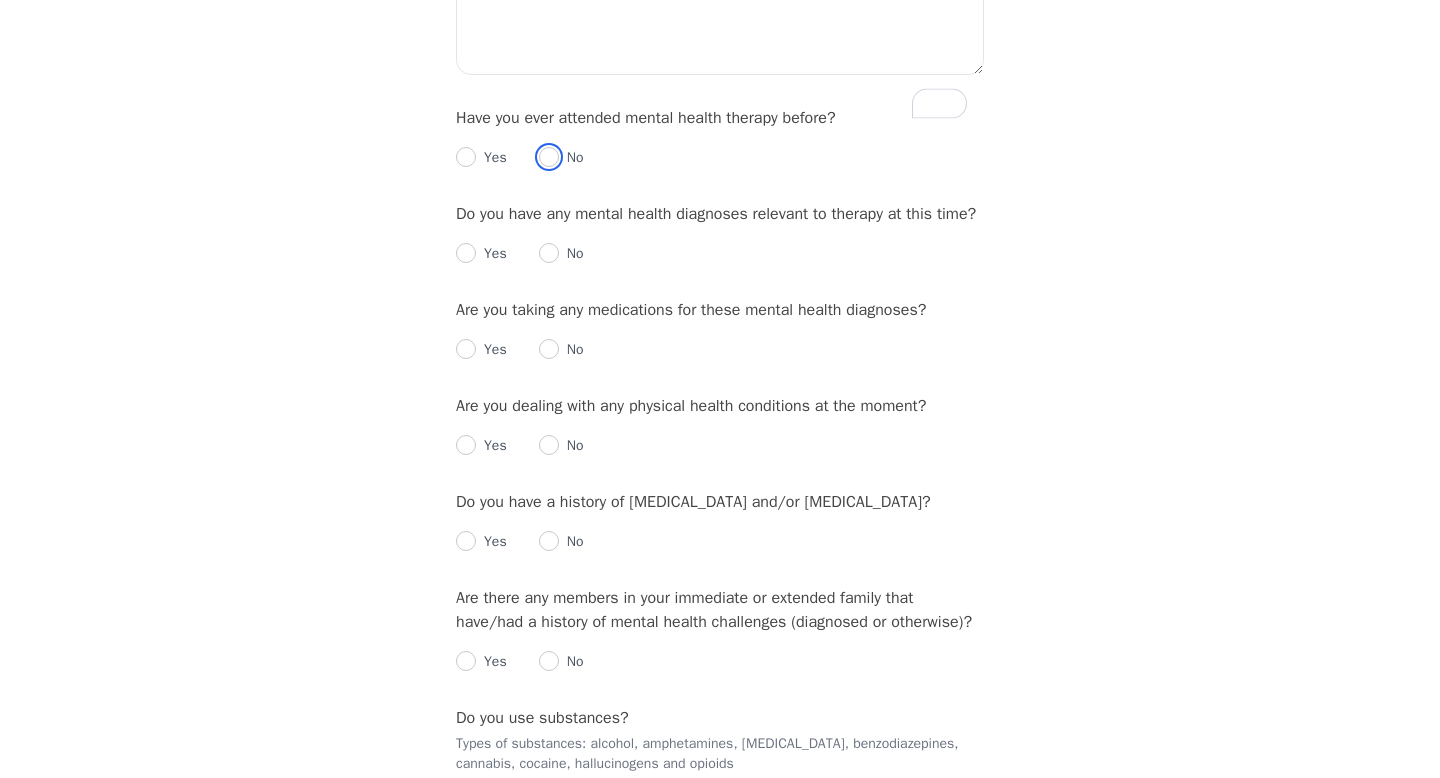click at bounding box center (549, 157) 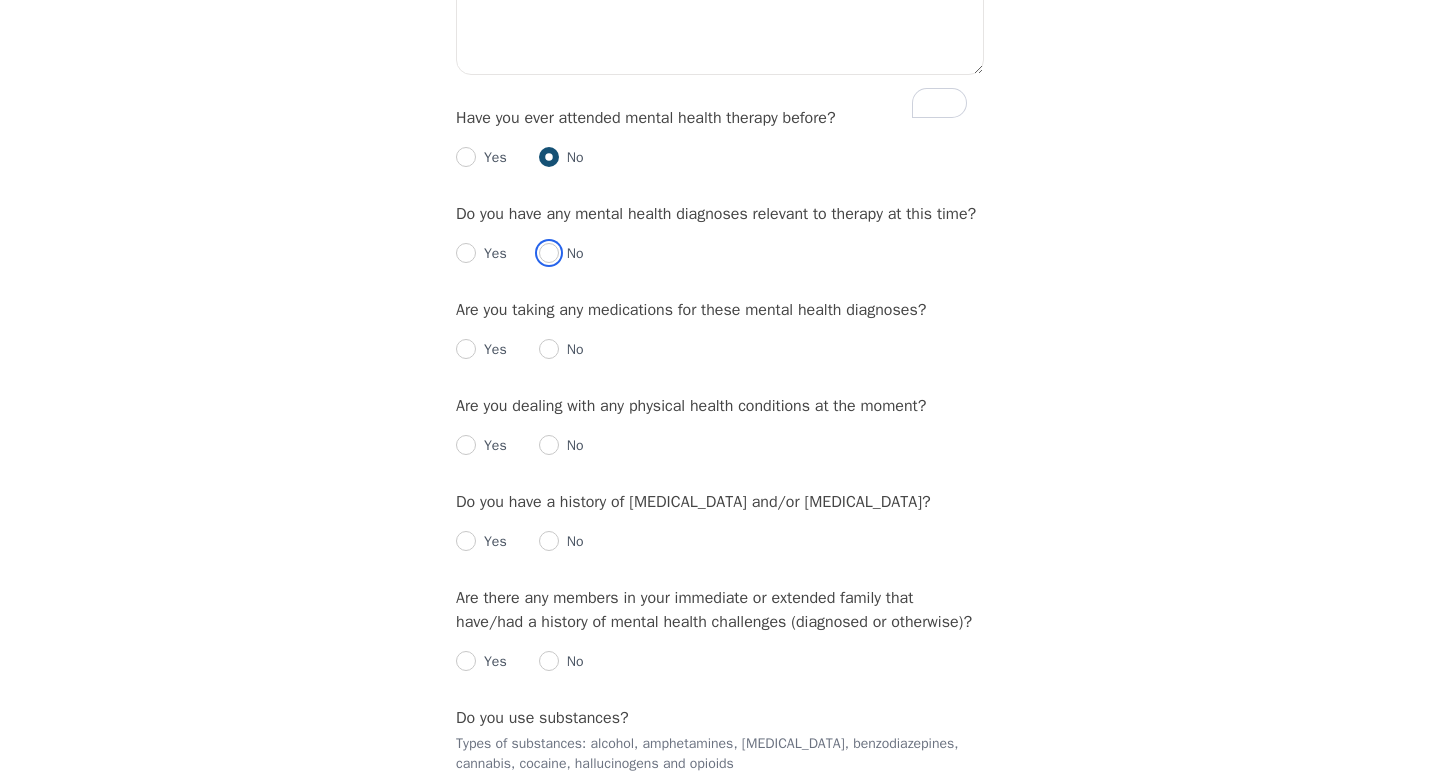 click at bounding box center (549, 253) 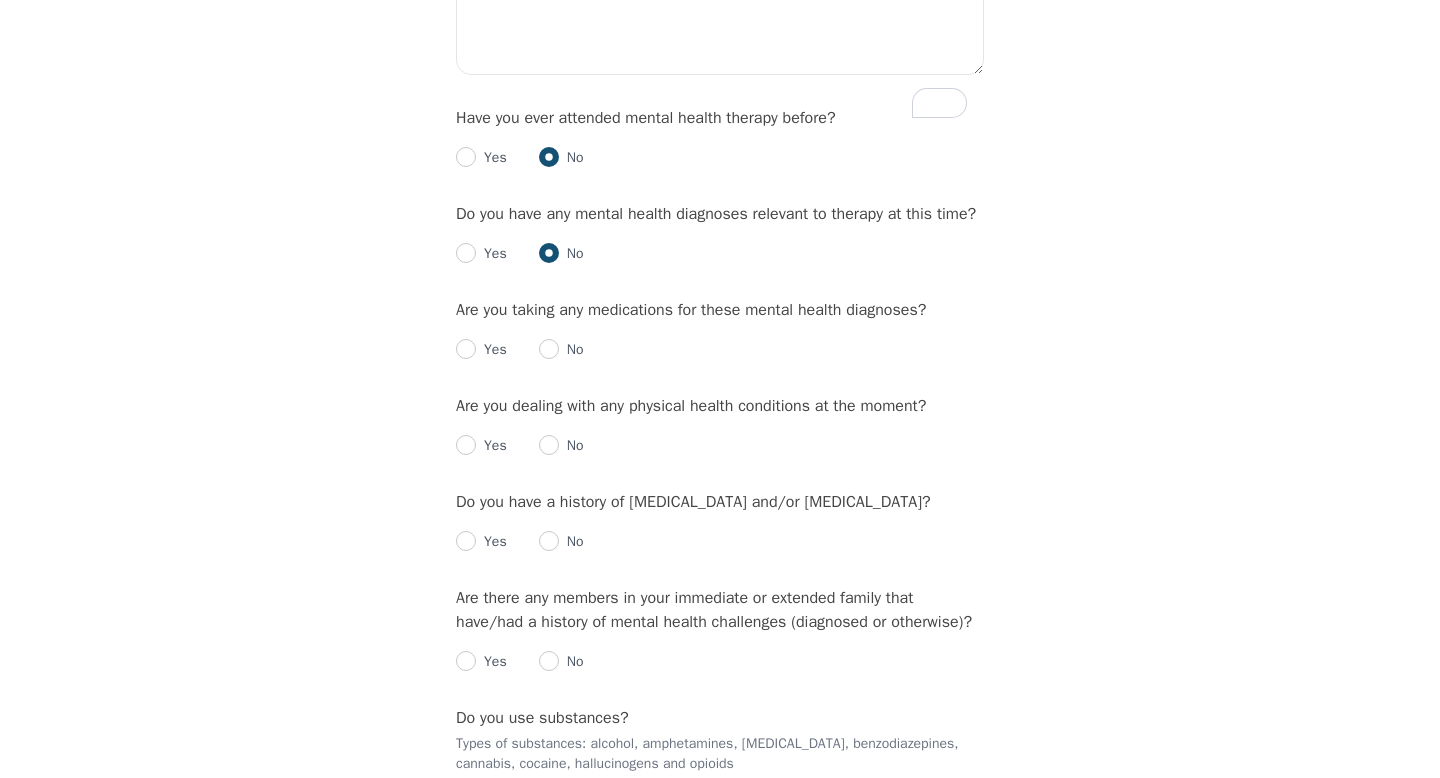 radio on "true" 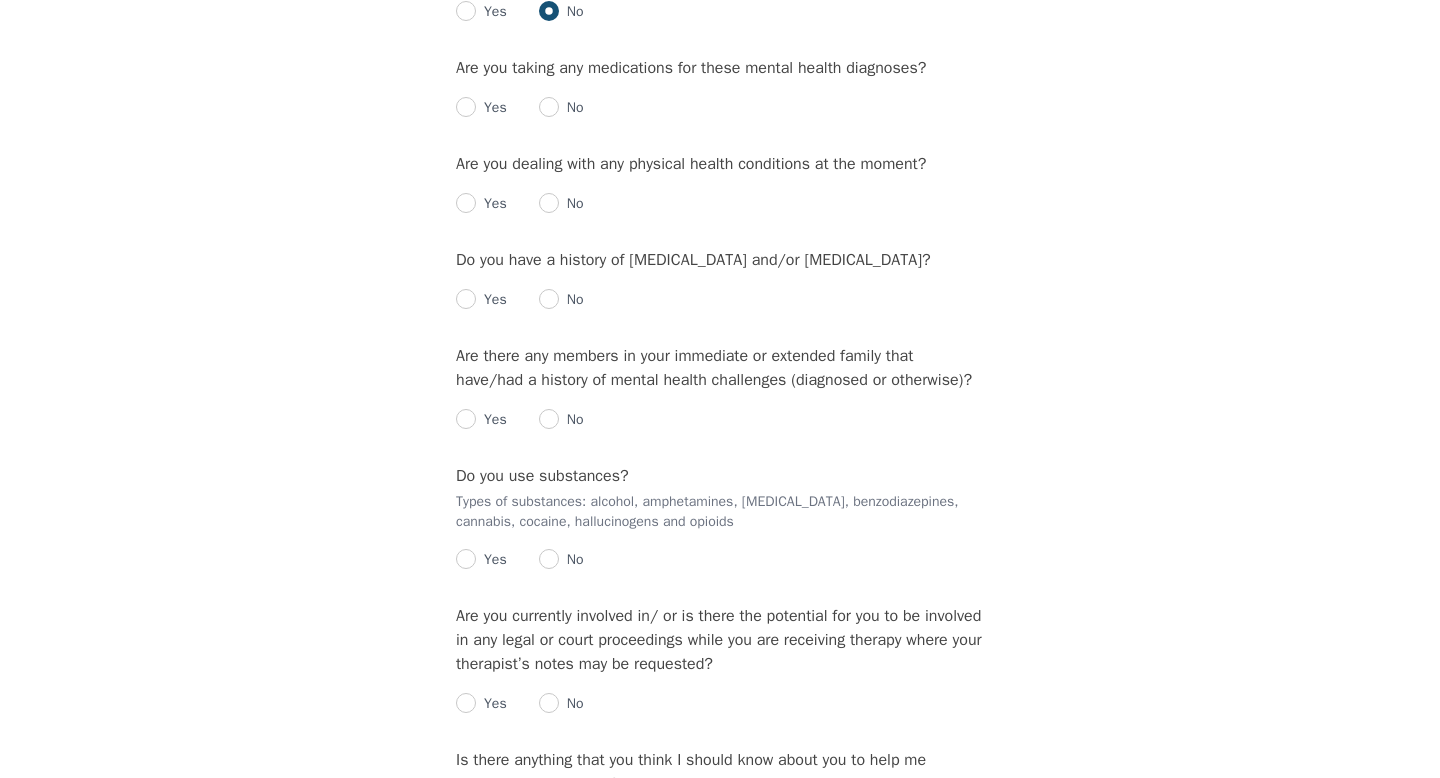 scroll, scrollTop: 2341, scrollLeft: 0, axis: vertical 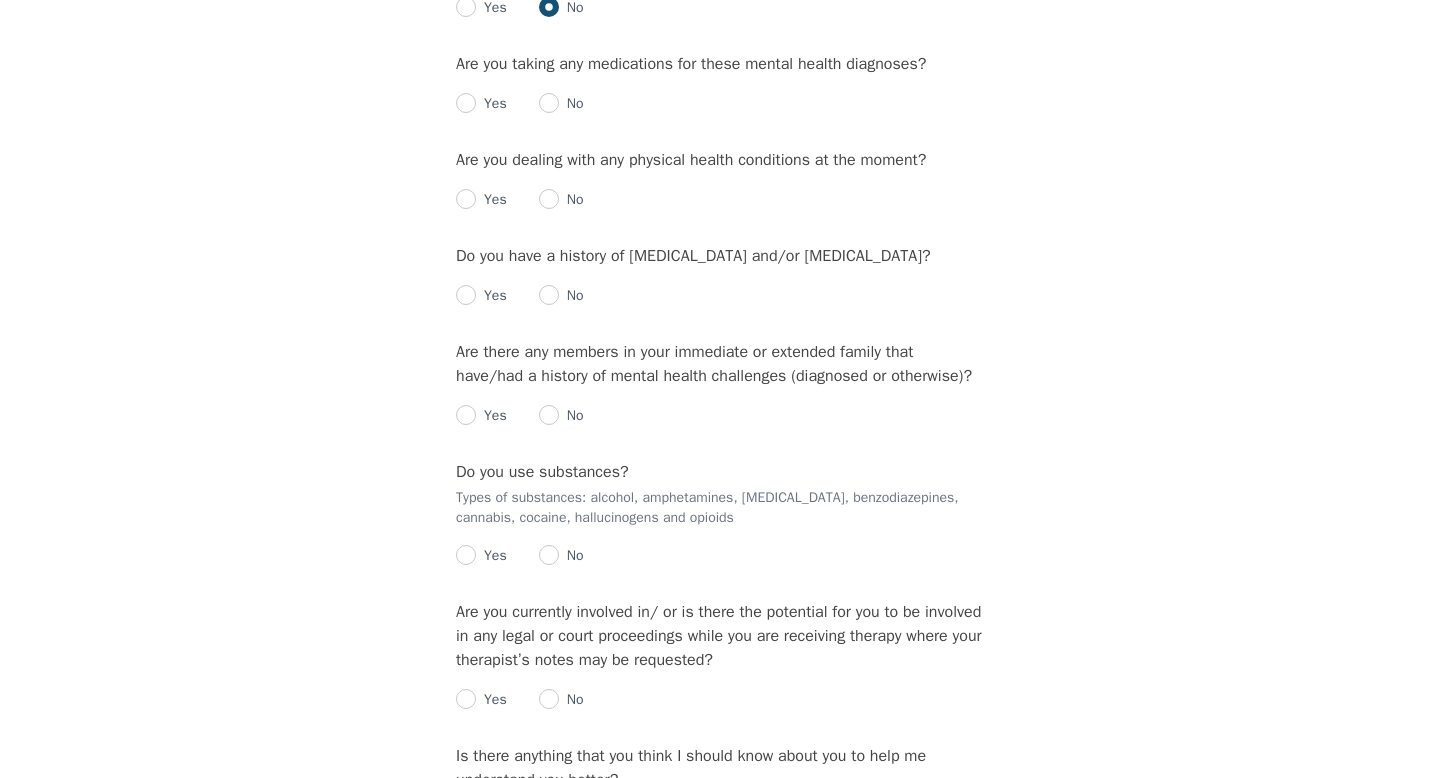 click on "Please describe what has brought you to seek therapy at this time? A multitude of reasons have brought me to consider therapy at this time.
- I'm 27 and currently unemployed
- I have ADHD
- I feel lost in life and unsure of what to do / where to go in life
- I feel stuck
- I suffer from indecision/analysis paralysis
- I struggle to get out of bed in the morning
- I set goals but struggle to follow through no matter how much I want to
There's more, but I believe it'll be easier to chat through them during the session How are your current issues affecting your daily life, and for how long have you been experiencing them? On a daily basis, how do you typically feel? Rate your current emotional intensity on a scale of 1 (Low) to 10 (High): 1 2 3 4 5 6 7 8 9 10 Low Intensity High Intensity What current stressors are affecting your mental health? In the past 30 days, have you experienced any of the following symptoms? (Please check all that apply): Lack of motivation Talking too fast Fatigue/no energy Sadness" at bounding box center (720, -416) 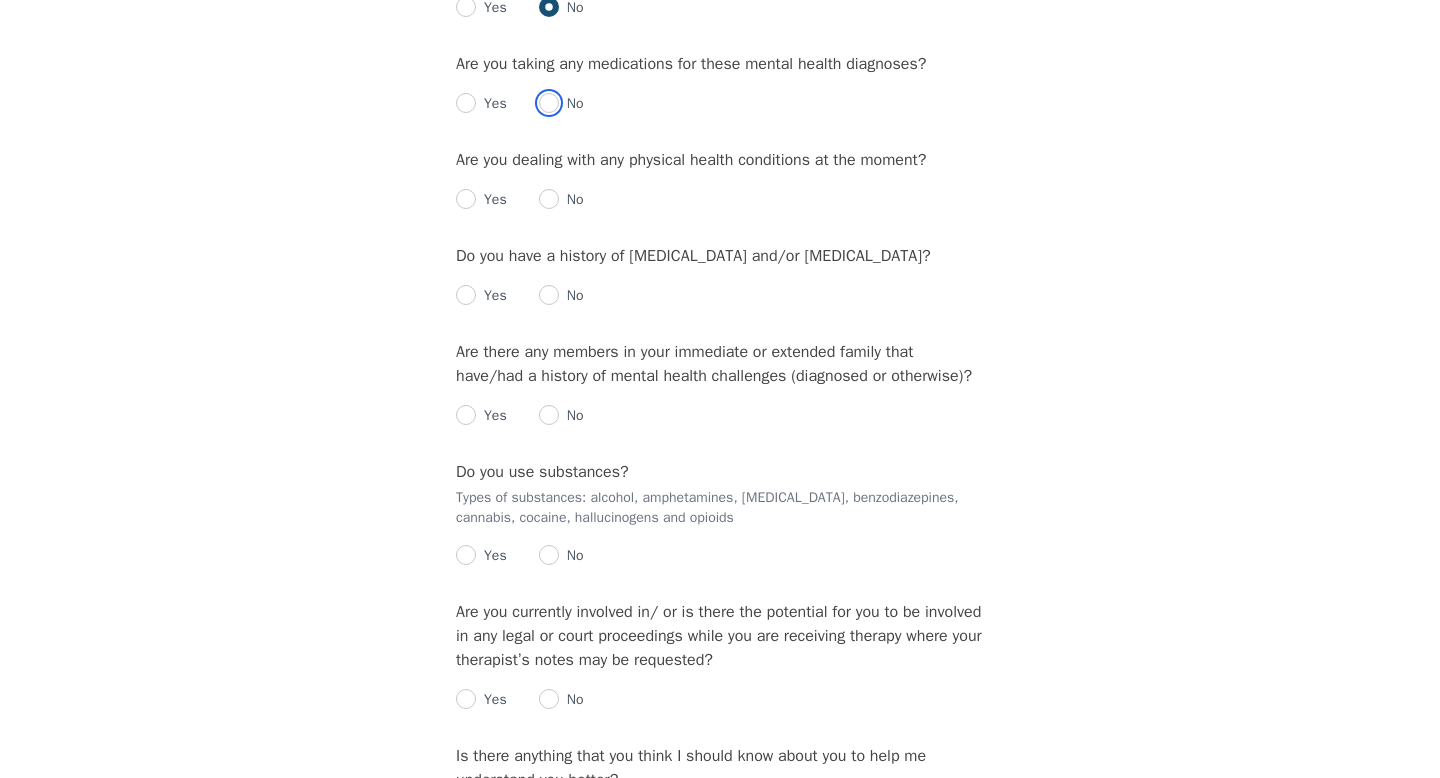 click at bounding box center [549, 103] 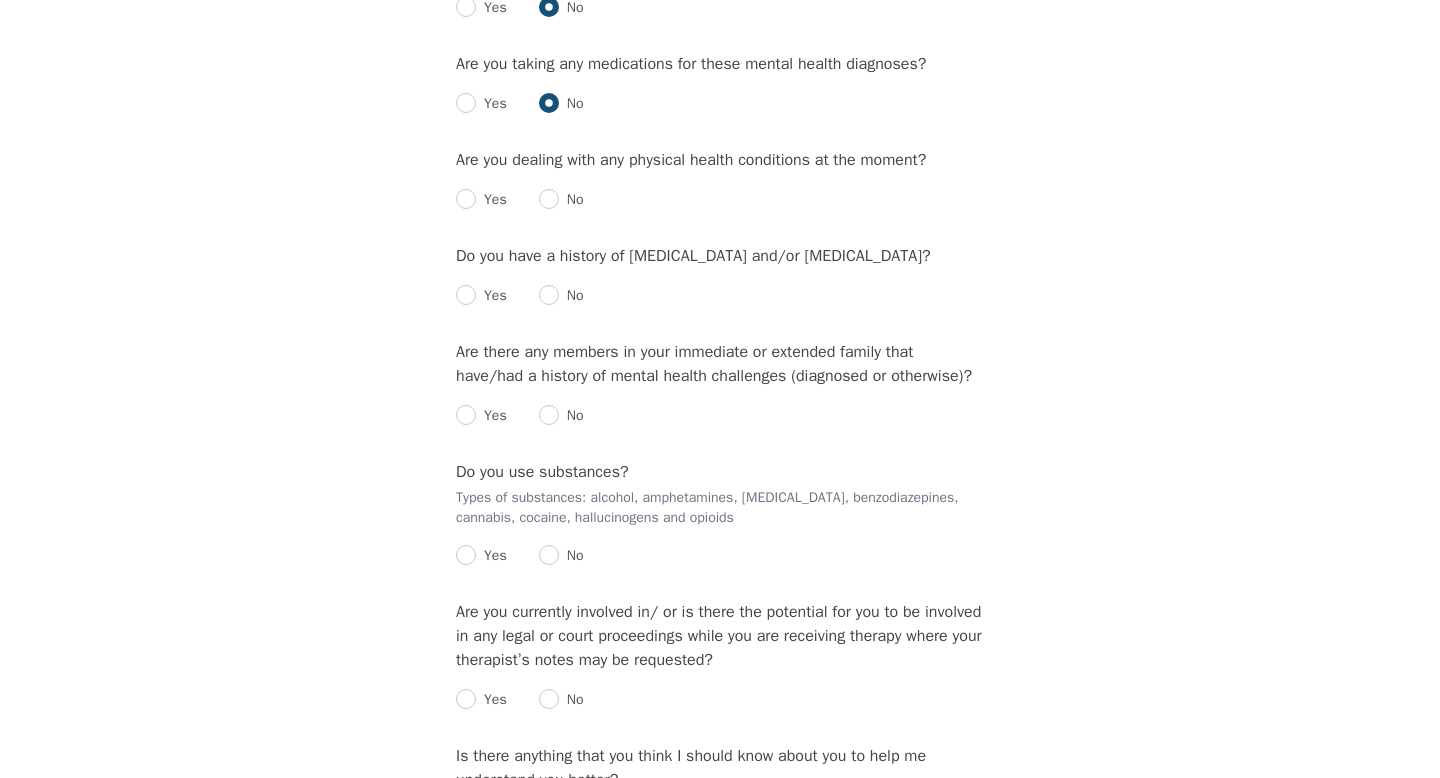 click on "No" at bounding box center [571, 200] 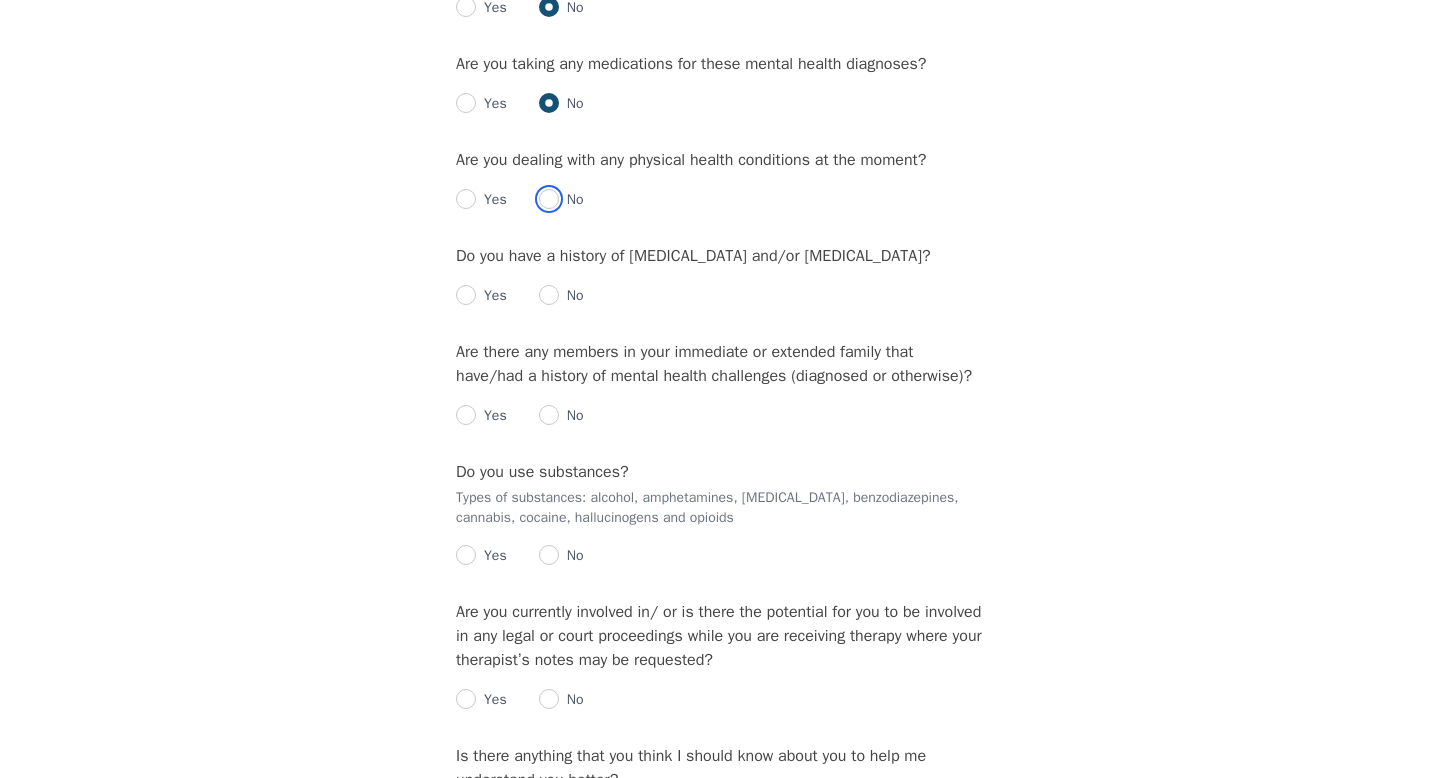 click at bounding box center (549, 199) 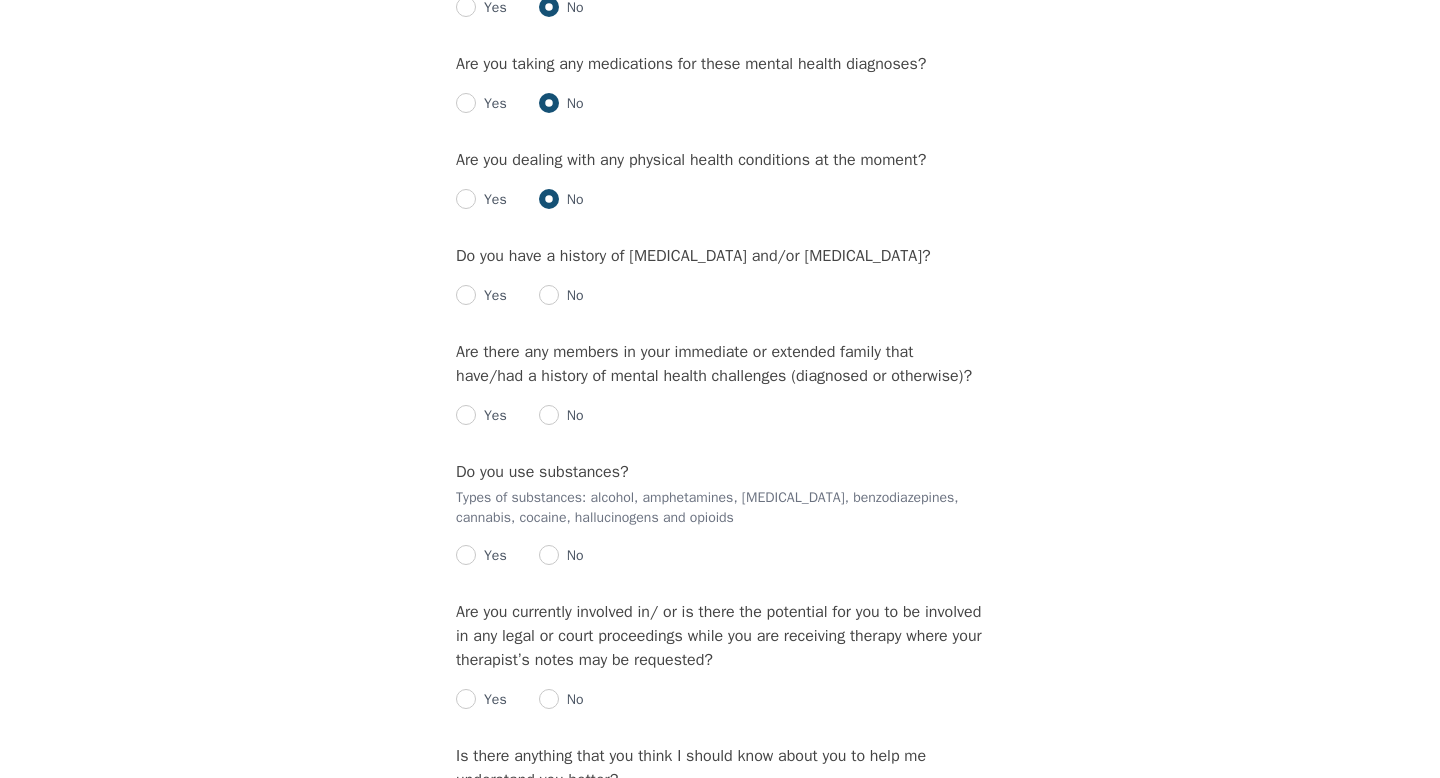 radio on "true" 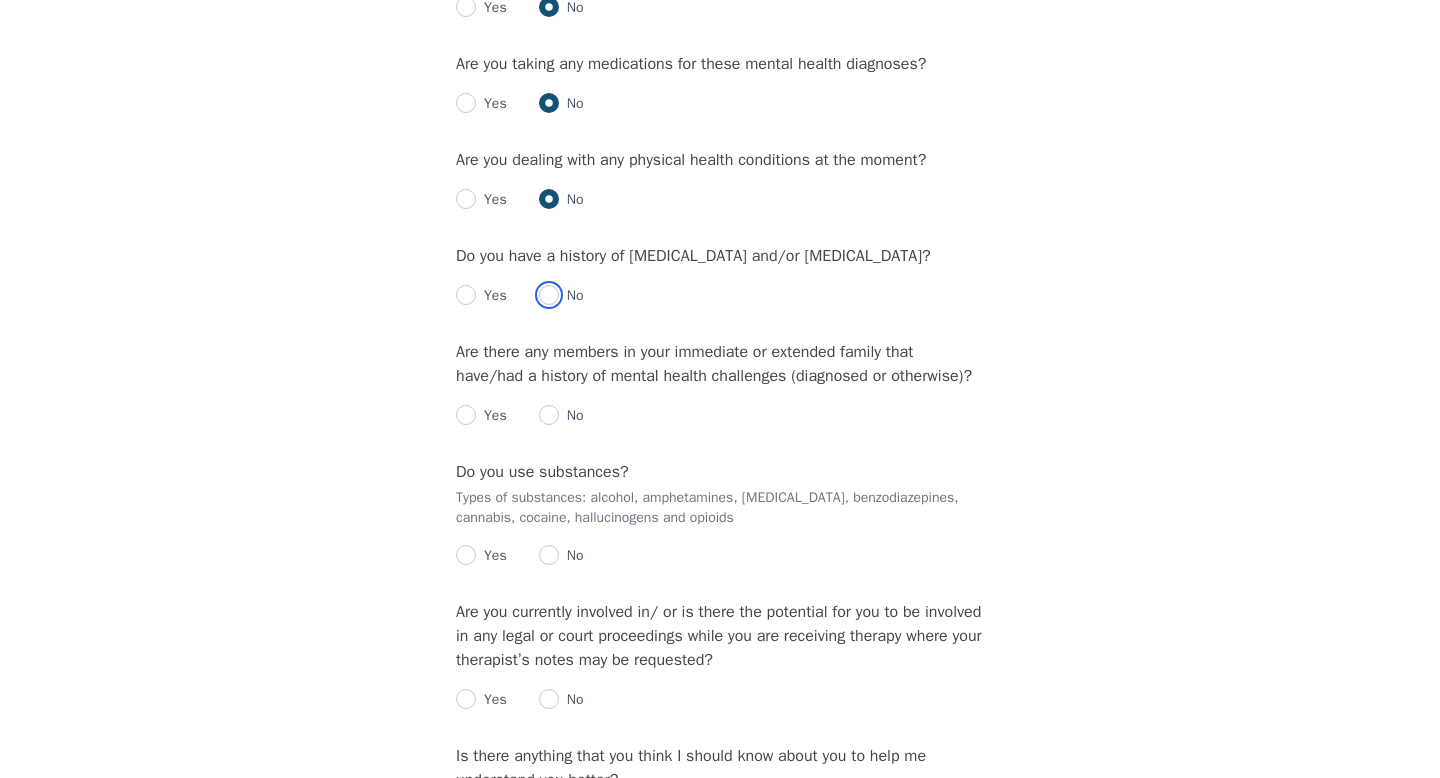 click at bounding box center [549, 295] 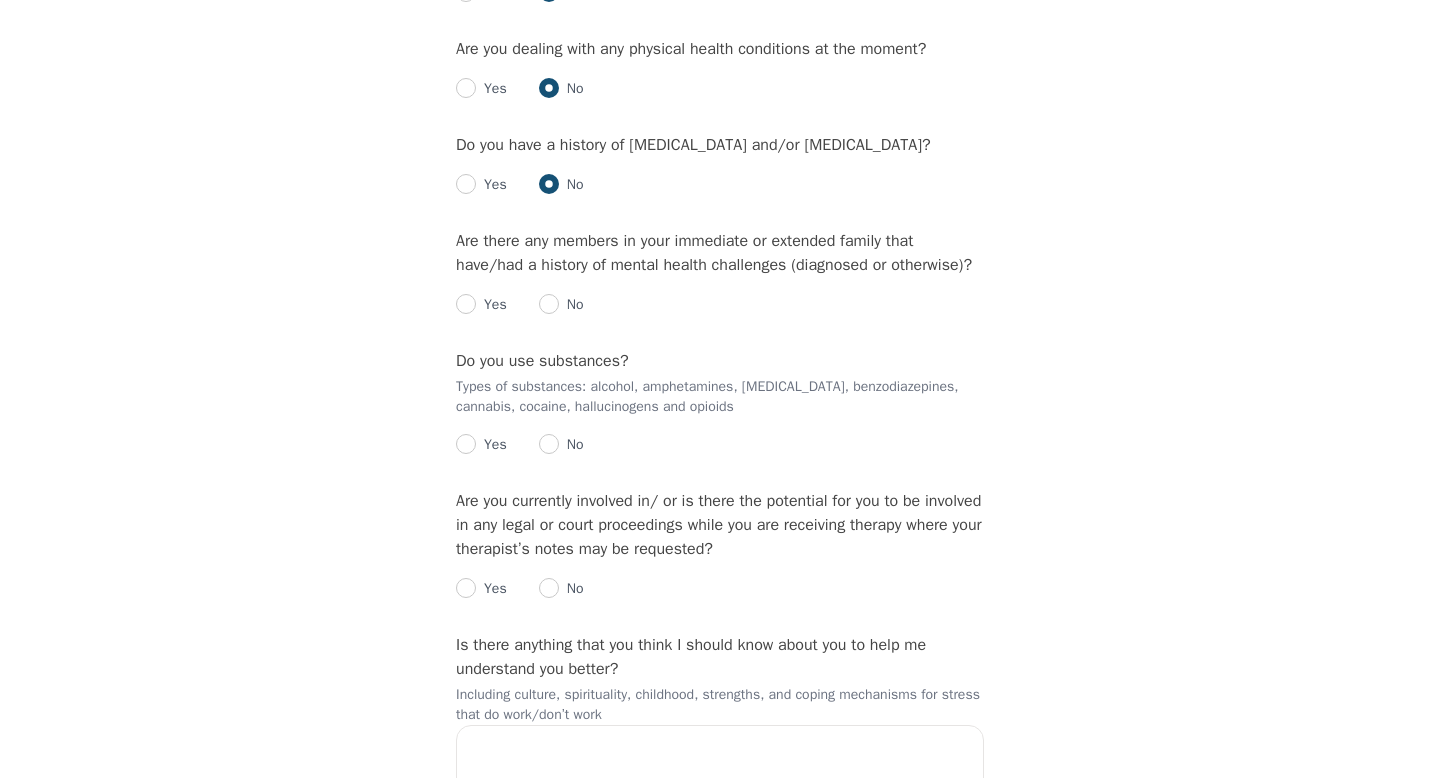 scroll, scrollTop: 2461, scrollLeft: 0, axis: vertical 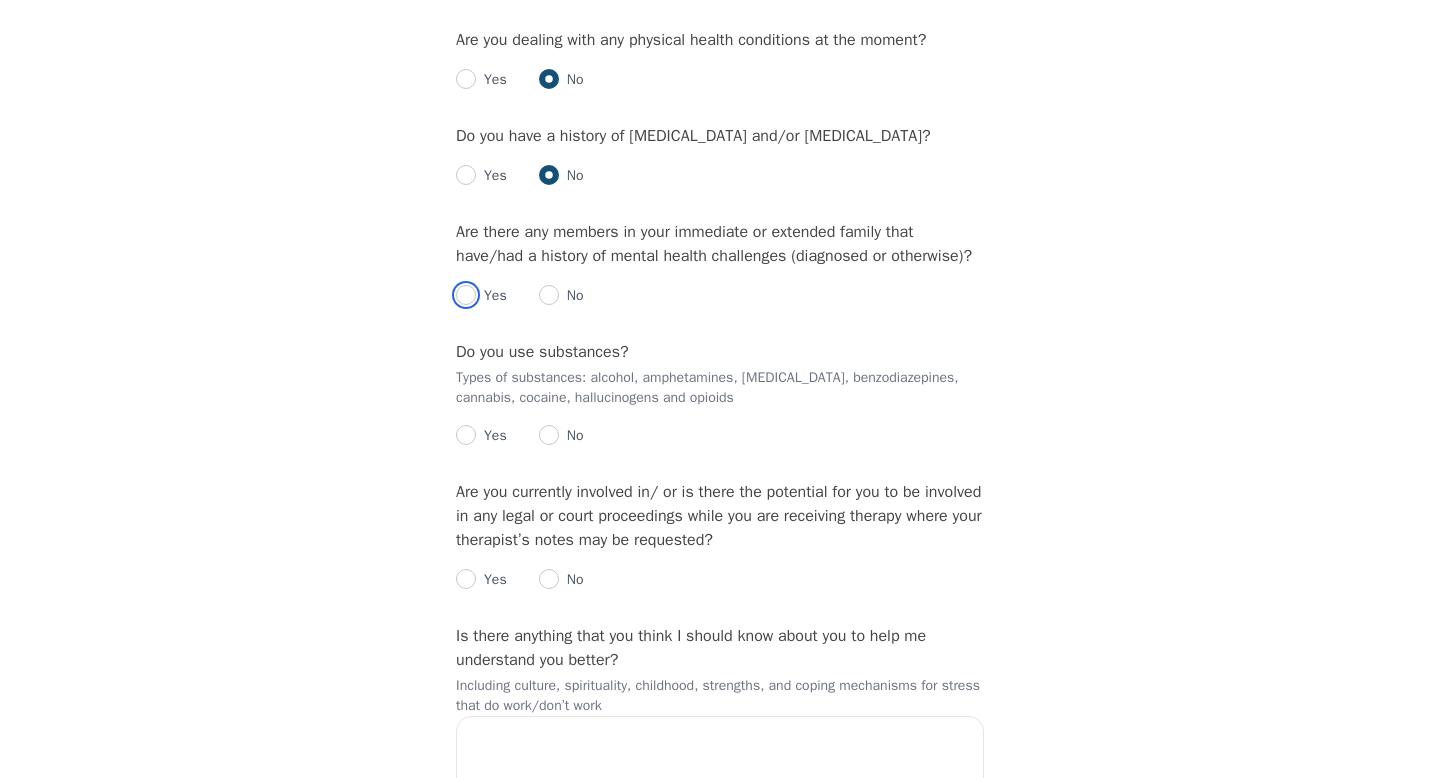 click at bounding box center [466, 295] 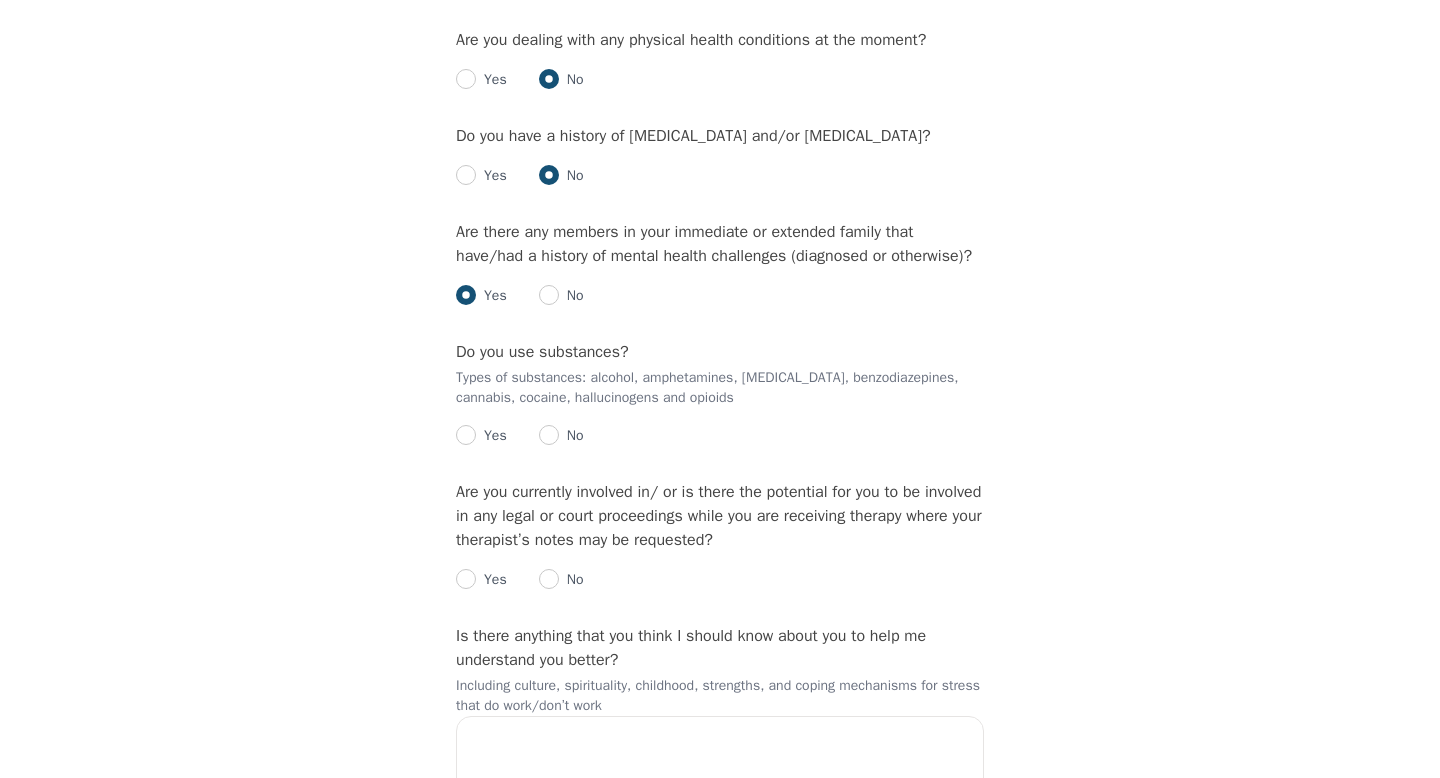 radio on "true" 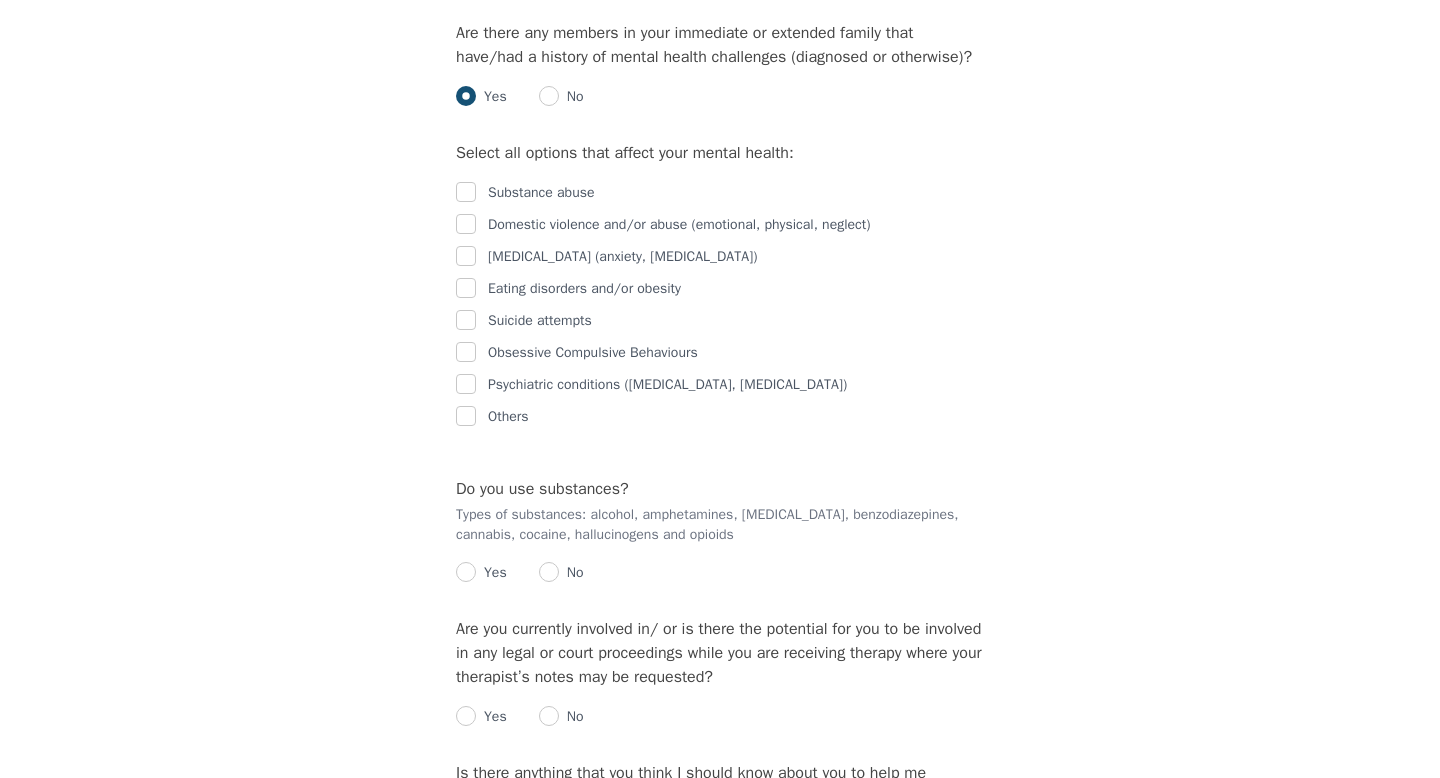 scroll, scrollTop: 2662, scrollLeft: 0, axis: vertical 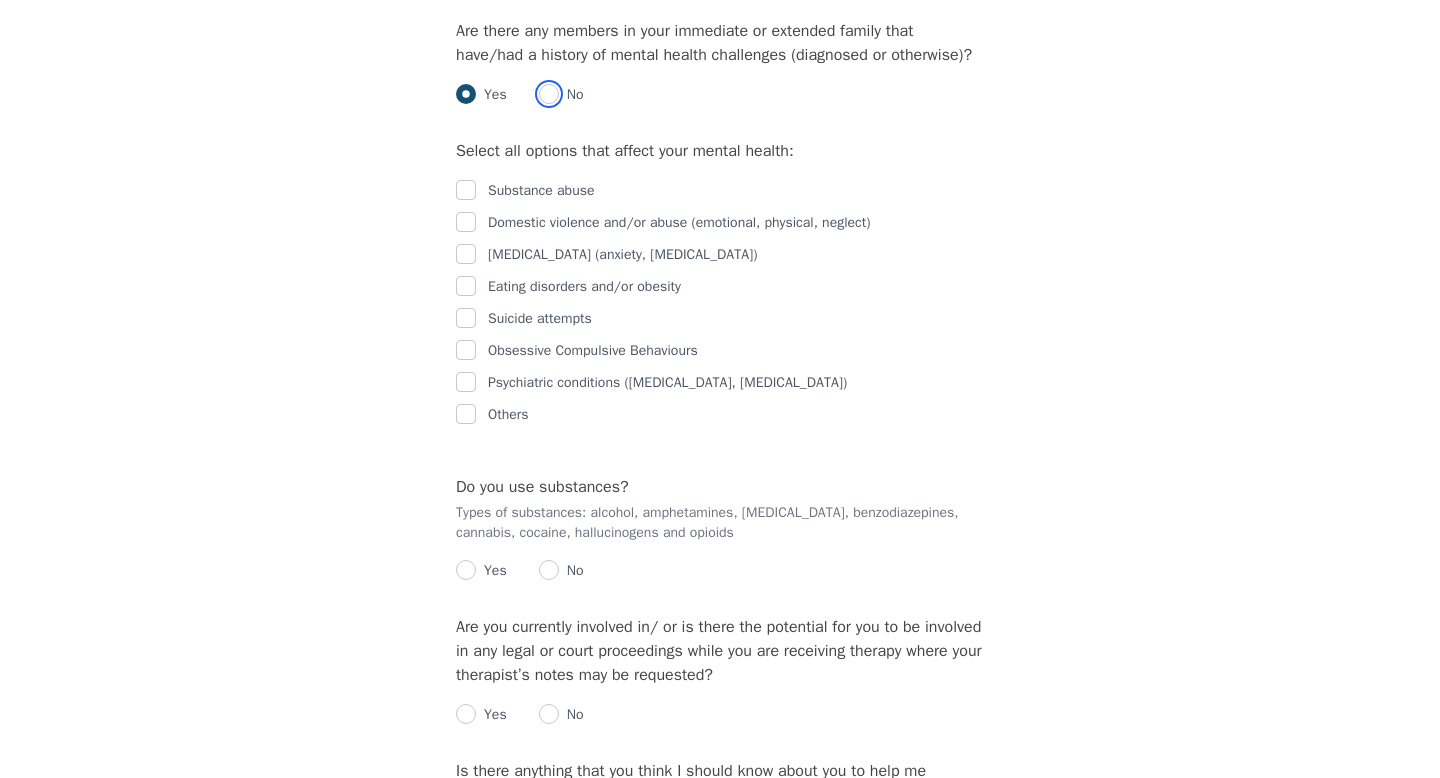 click at bounding box center (549, 94) 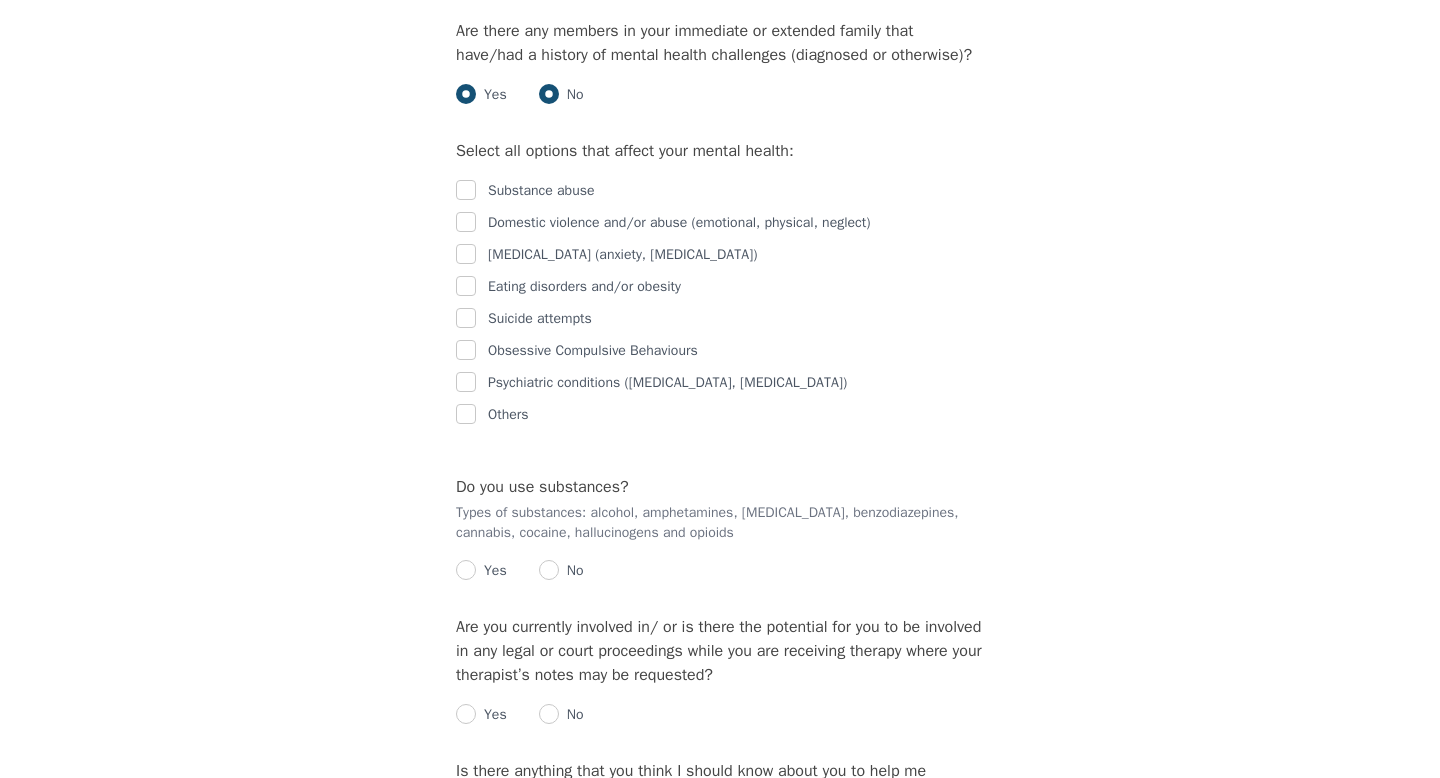 radio on "true" 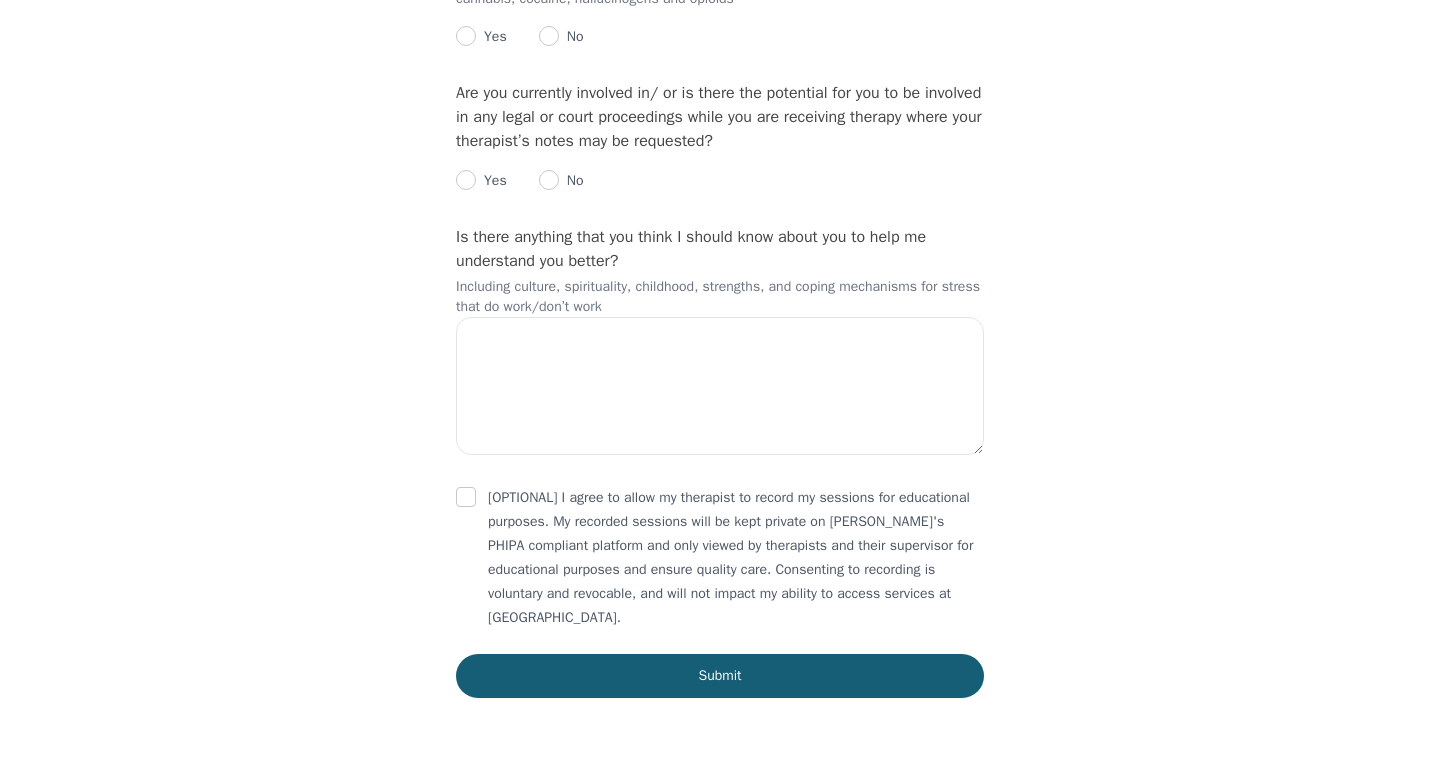 scroll, scrollTop: 2893, scrollLeft: 0, axis: vertical 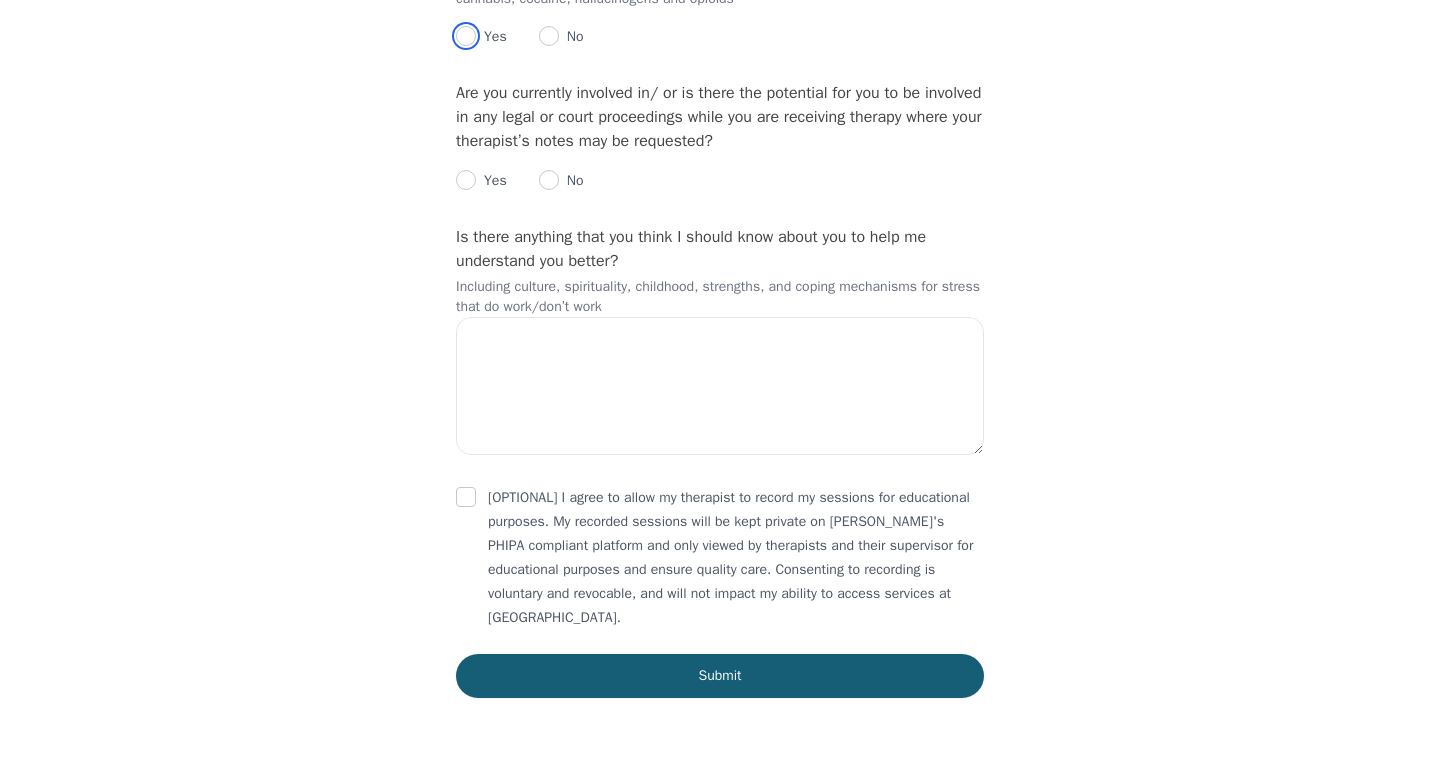 click at bounding box center (466, 36) 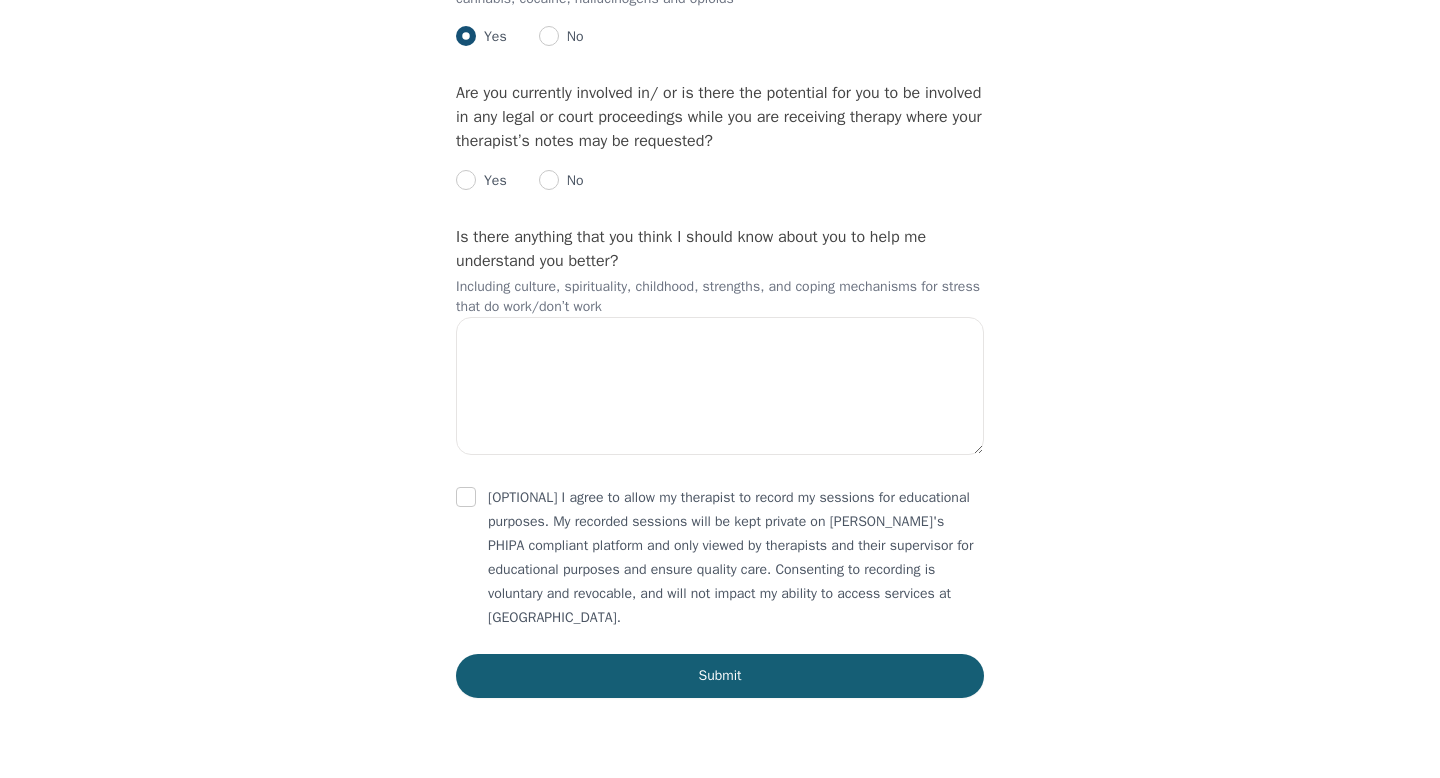 radio on "true" 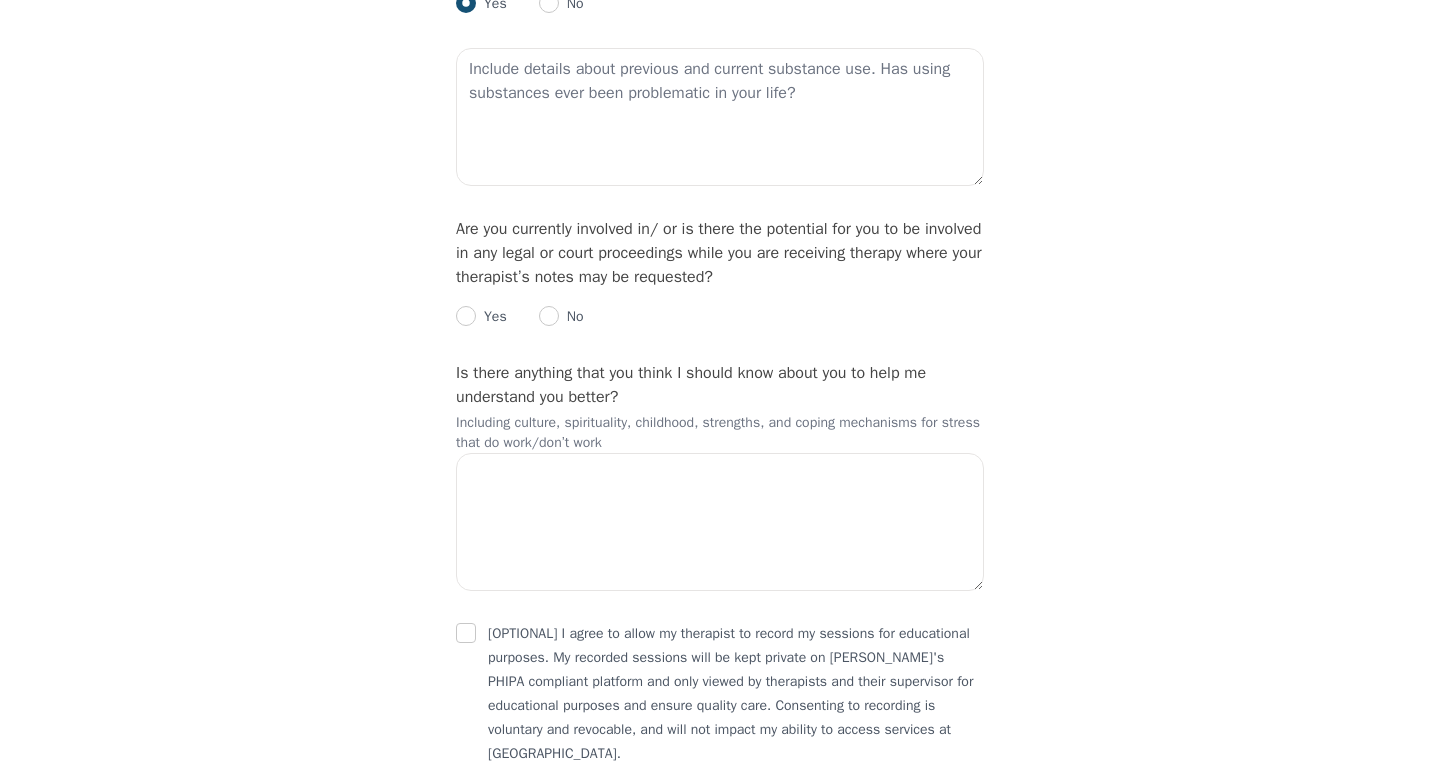 click at bounding box center (466, 3) 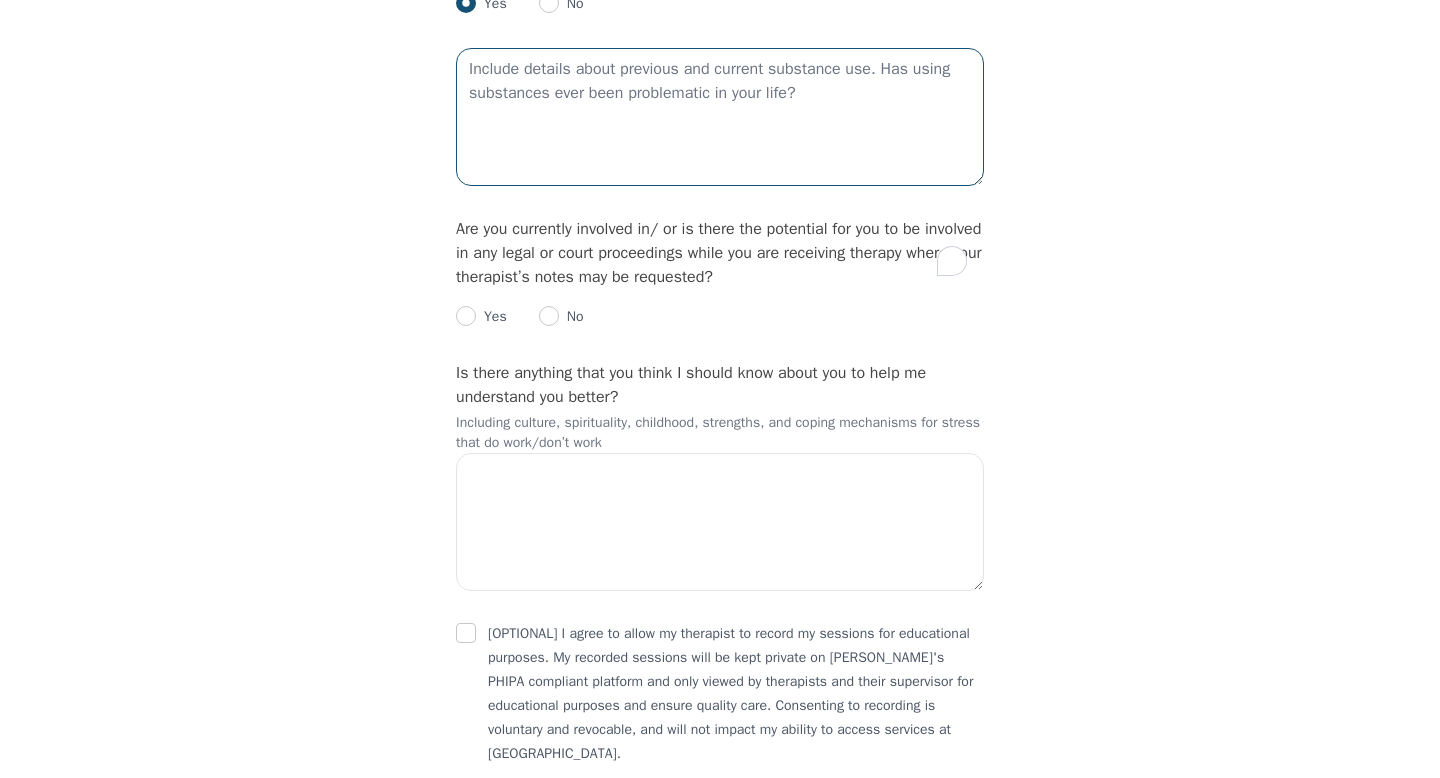 click at bounding box center [720, 117] 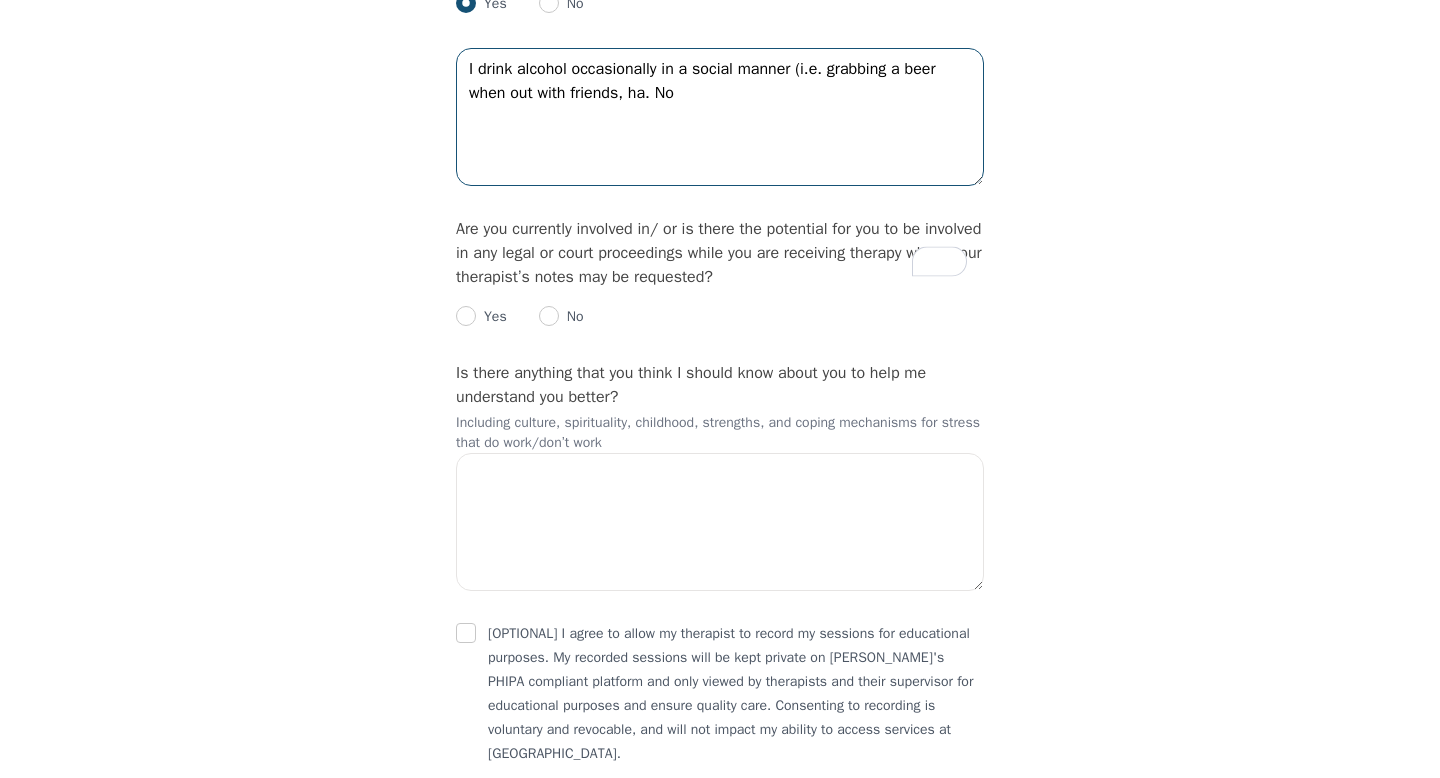 click on "I drink alcohol occasionally in a social manner (i.e. grabbing a beer when out with friends, ha. No" at bounding box center (720, 117) 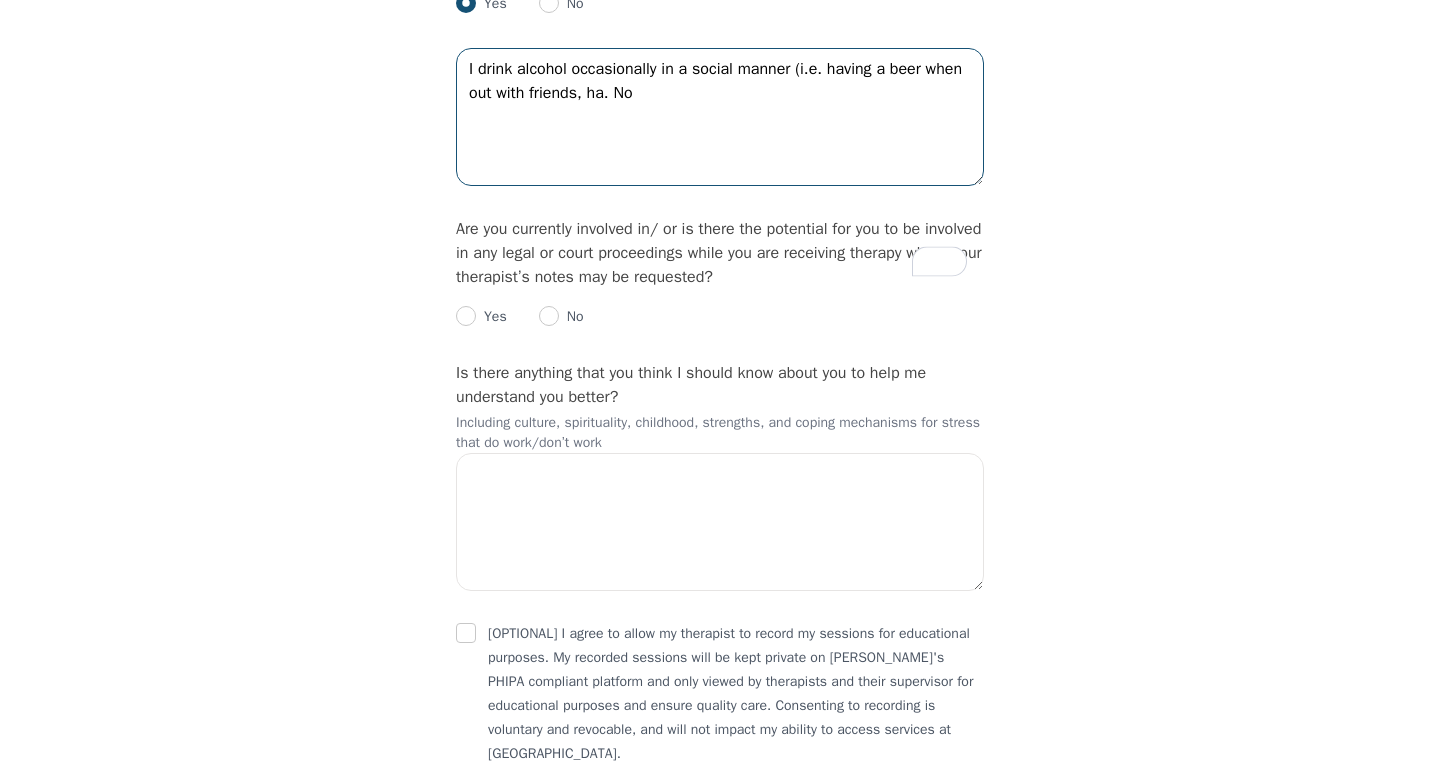 click on "I drink alcohol occasionally in a social manner (i.e. having a beer when out with friends, ha. No" at bounding box center [720, 117] 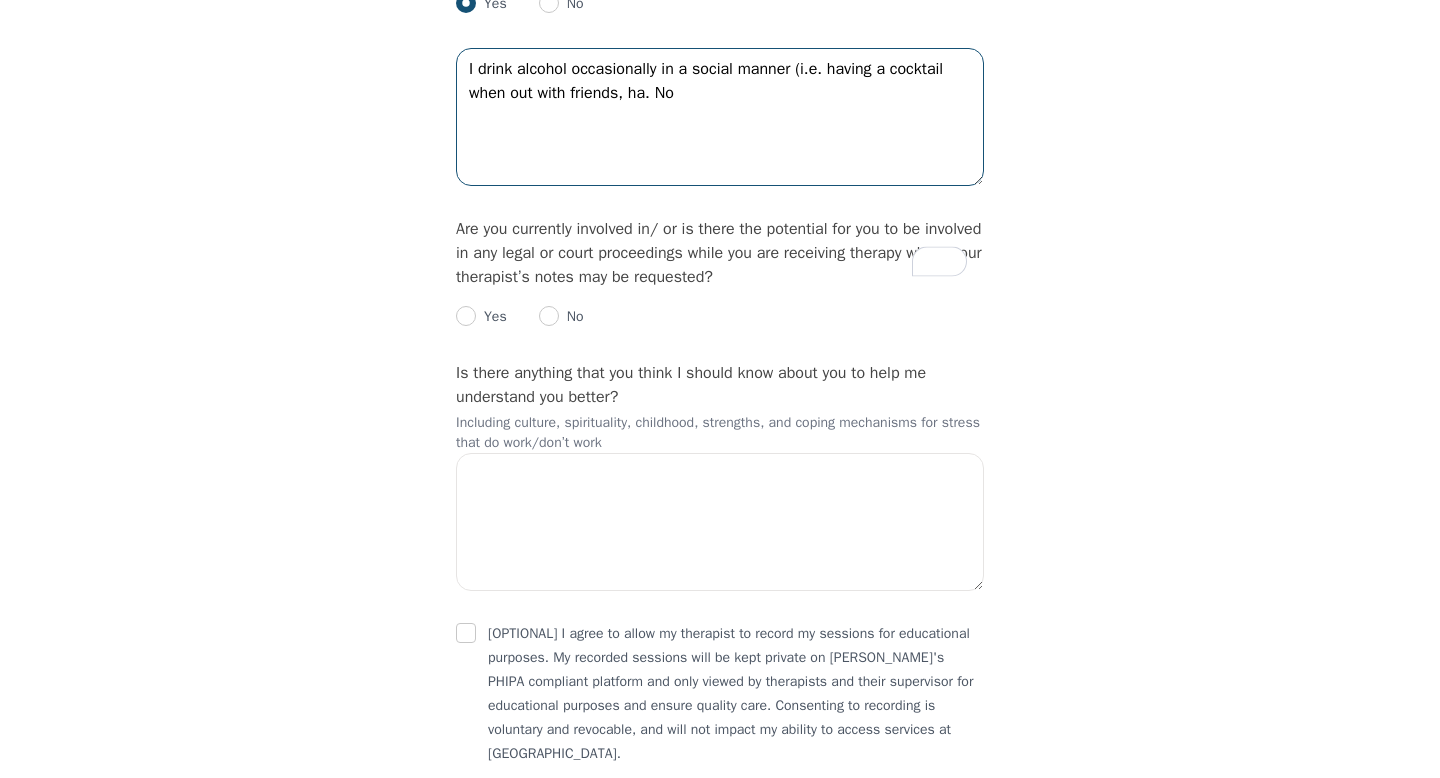 click on "I drink alcohol occasionally in a social manner (i.e. having a cocktail when out with friends, ha. No" at bounding box center (720, 117) 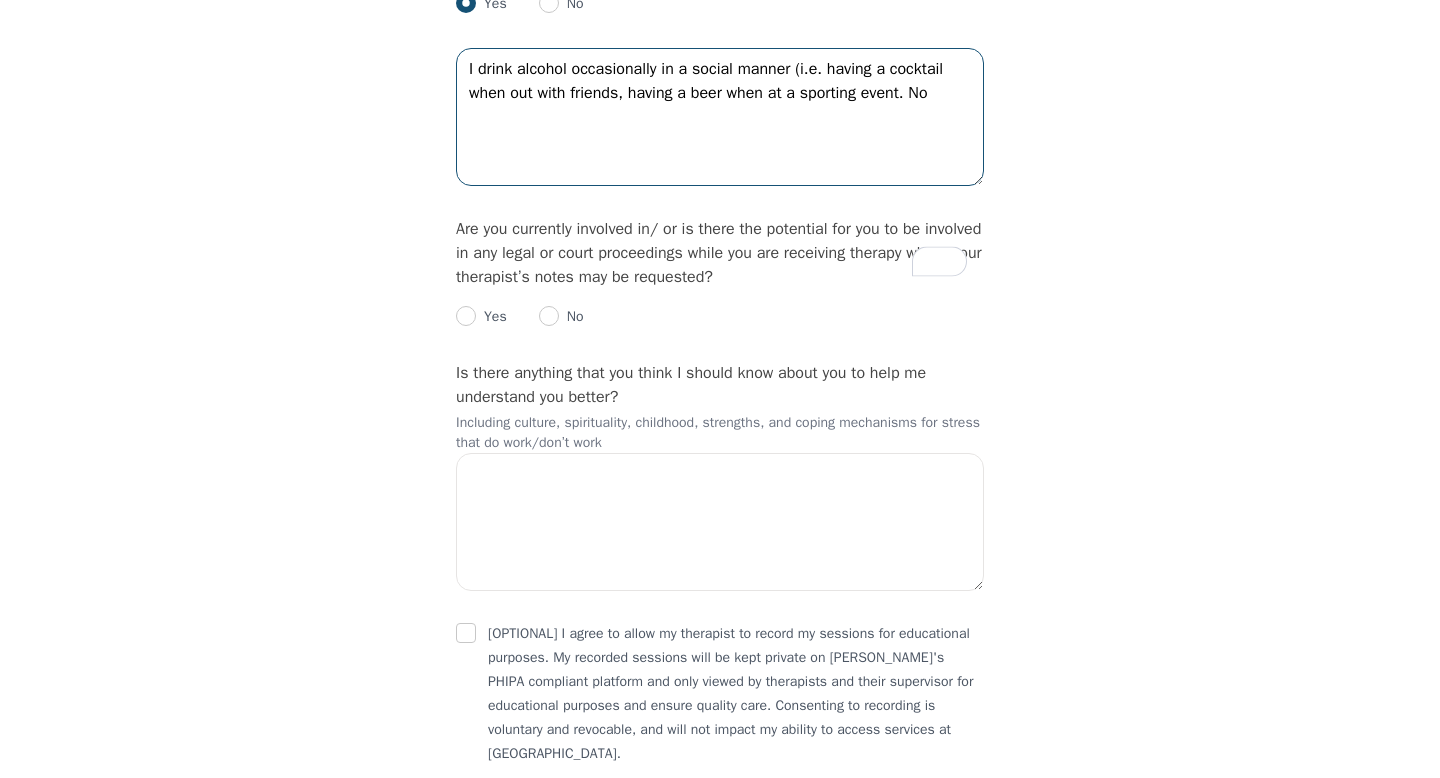 type on "I drink alcohol occasionally in a social manner (i.e. having a cocktail when out with friends, having a beer when at a sporting event). No" 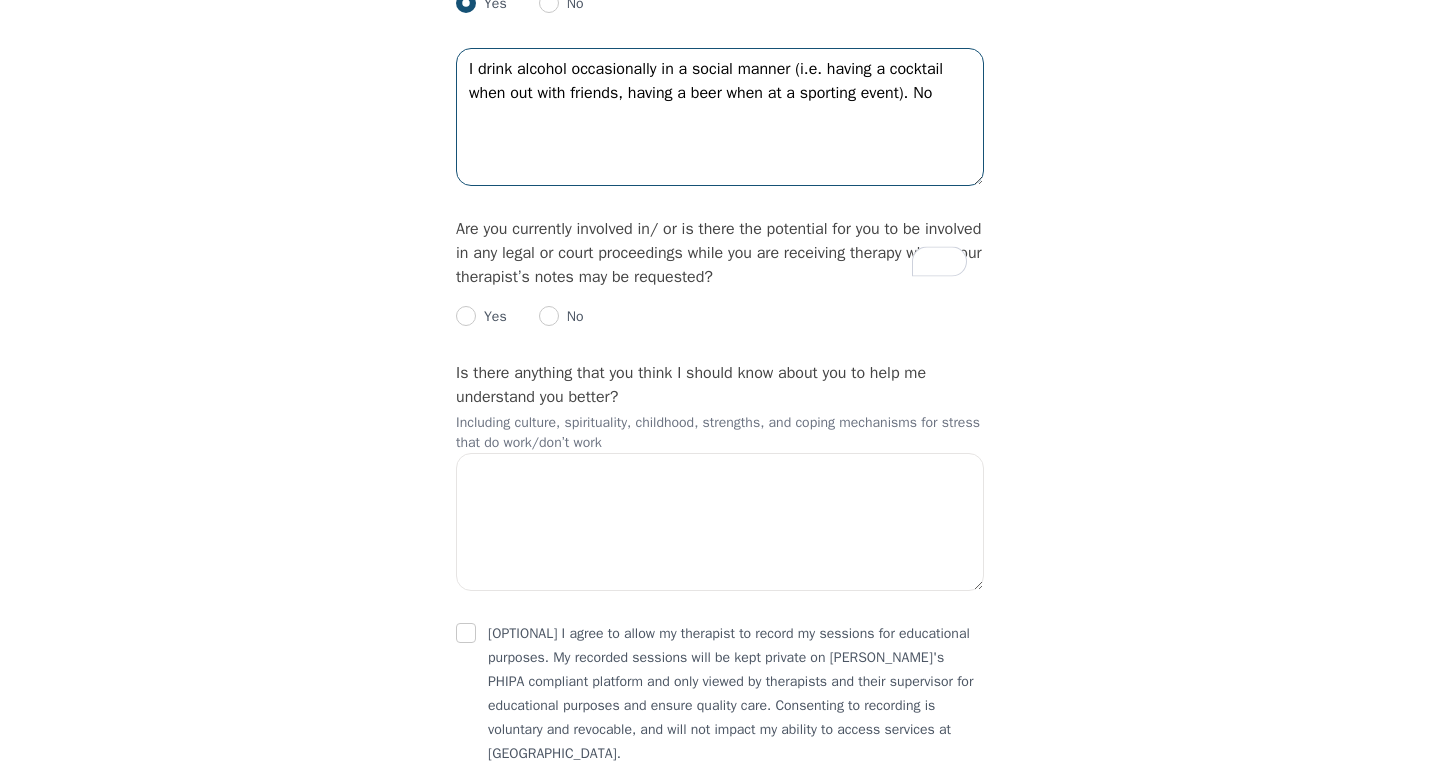 click on "I drink alcohol occasionally in a social manner (i.e. having a cocktail when out with friends, having a beer when at a sporting event). No" at bounding box center [720, 117] 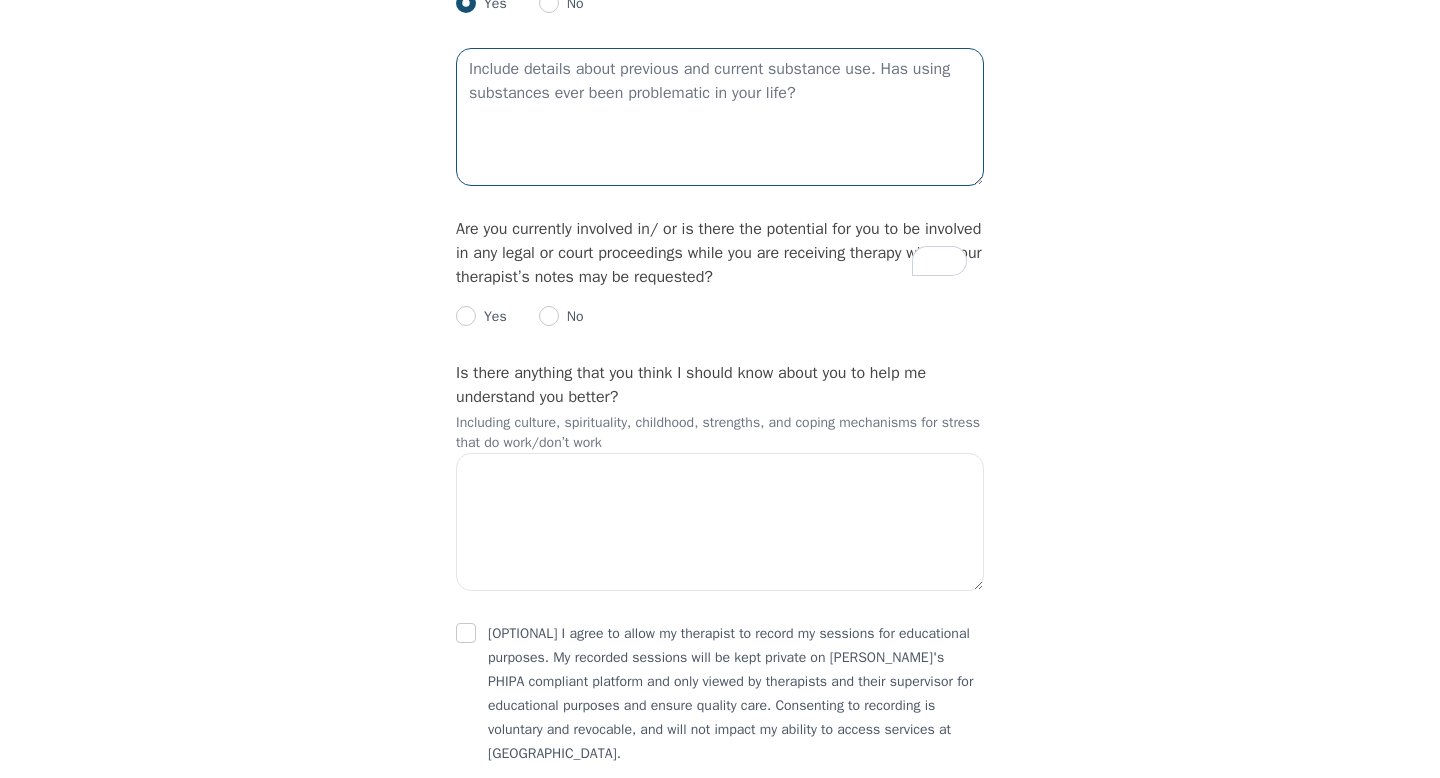 paste on "I drink alcohol occasionally in a social manner (i.e. having a cocktail when out with friends, having a beer when at a sporting event). No" 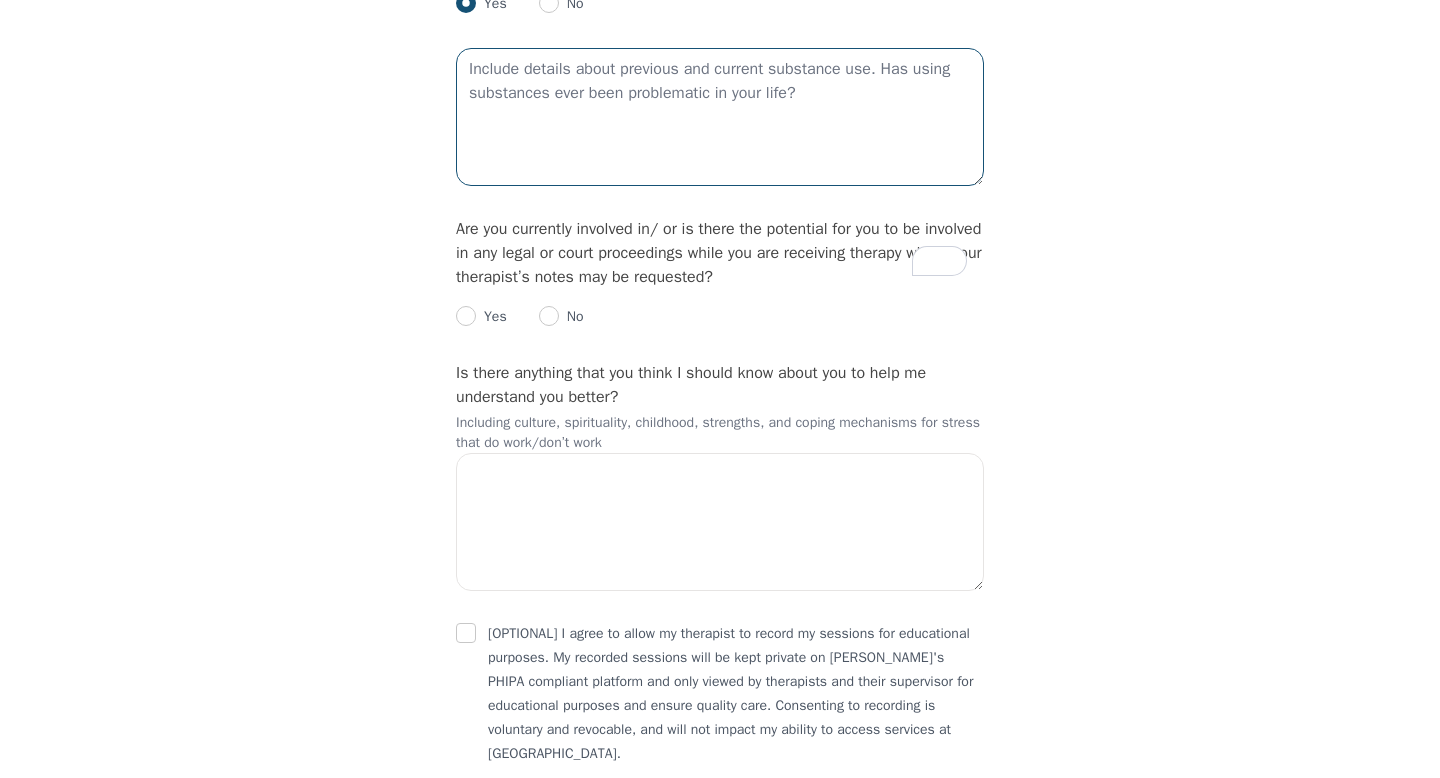 type on "I drink alcohol occasionally in a social manner (i.e. having a cocktail when out with friends, having a beer when at a sporting event). No" 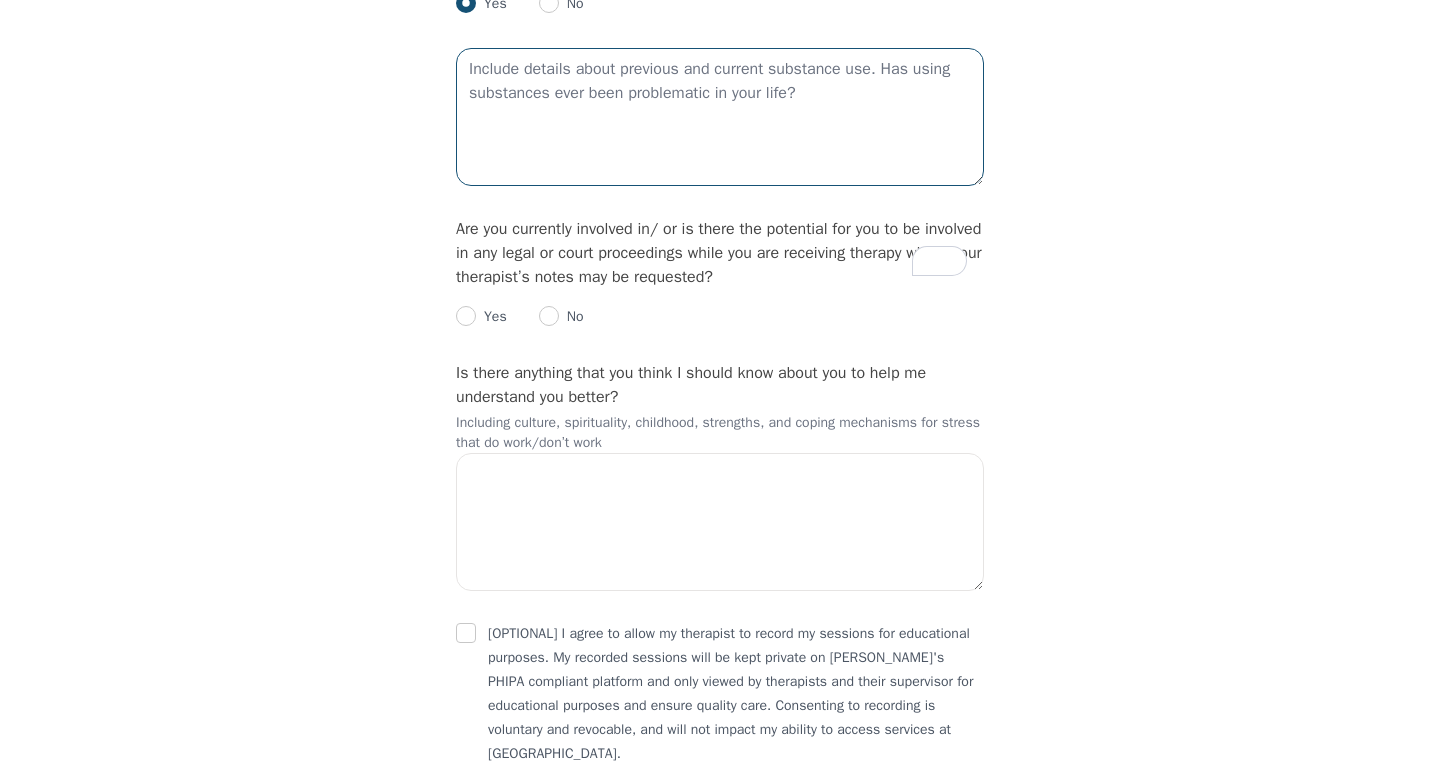click at bounding box center [720, 117] 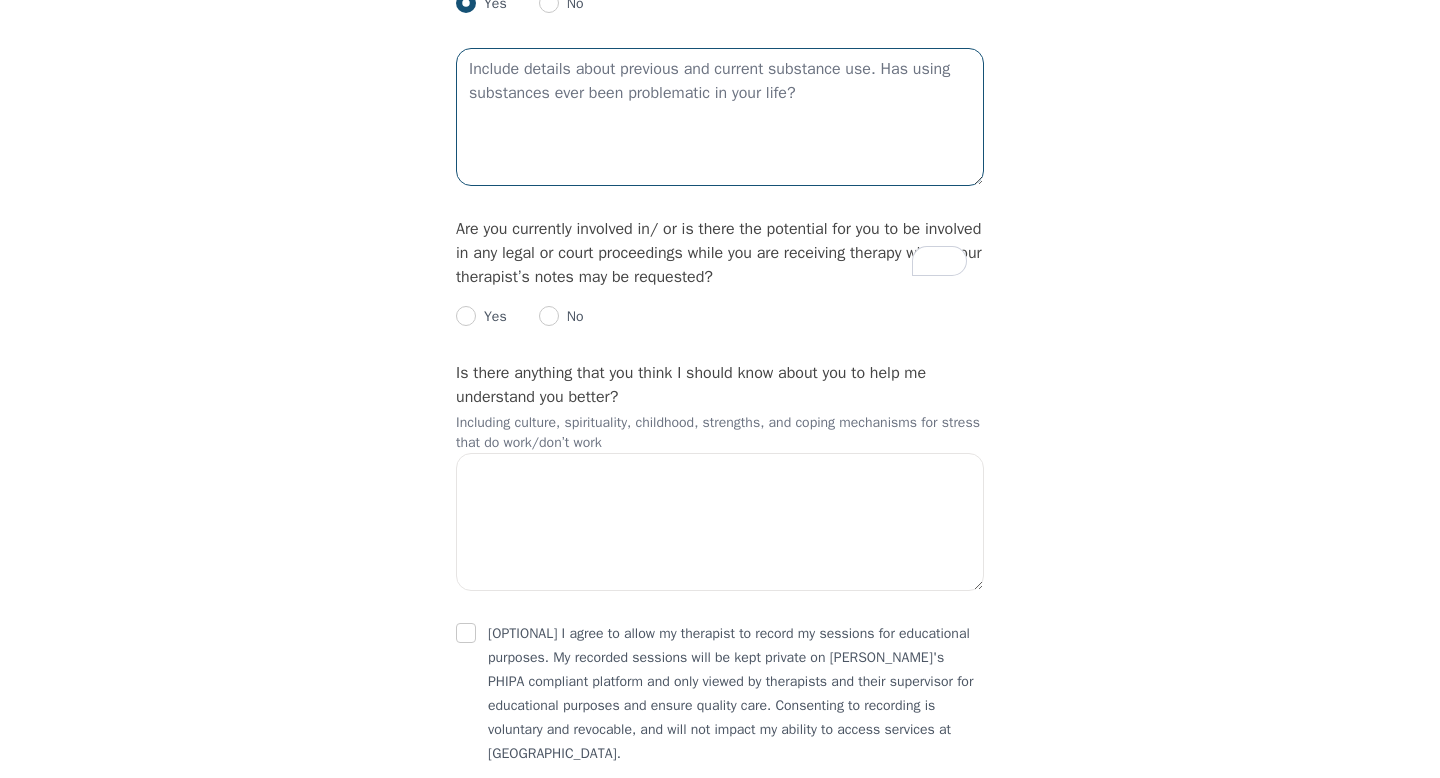 paste on "I drink alcohol occasionally in a social manner (i.e. having a cocktail when out with friends, having a beer when at a sporting event). No" 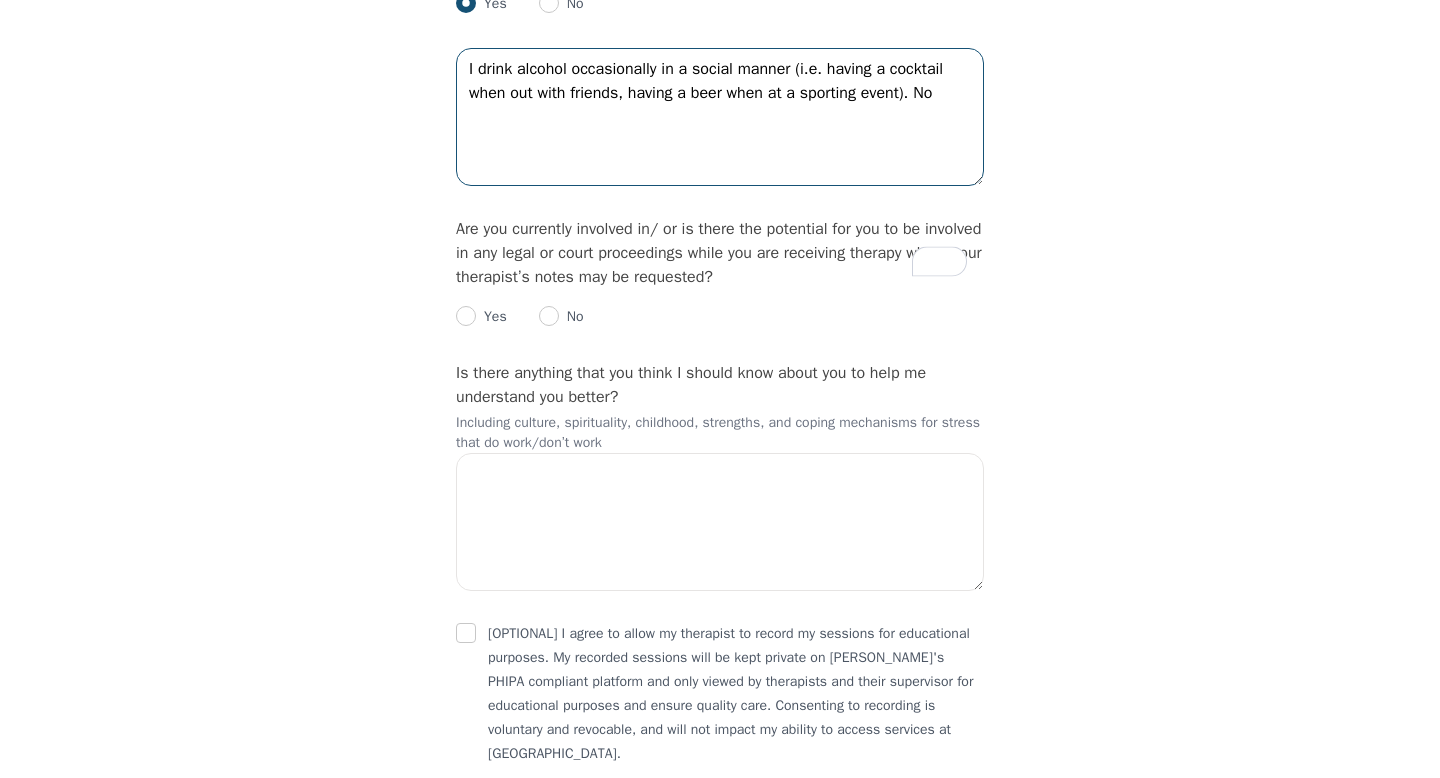 type on "I drink alcohol occasionally in a social manner (i.e. having a cocktail when out with friends, having a beer when at a sporting event). No" 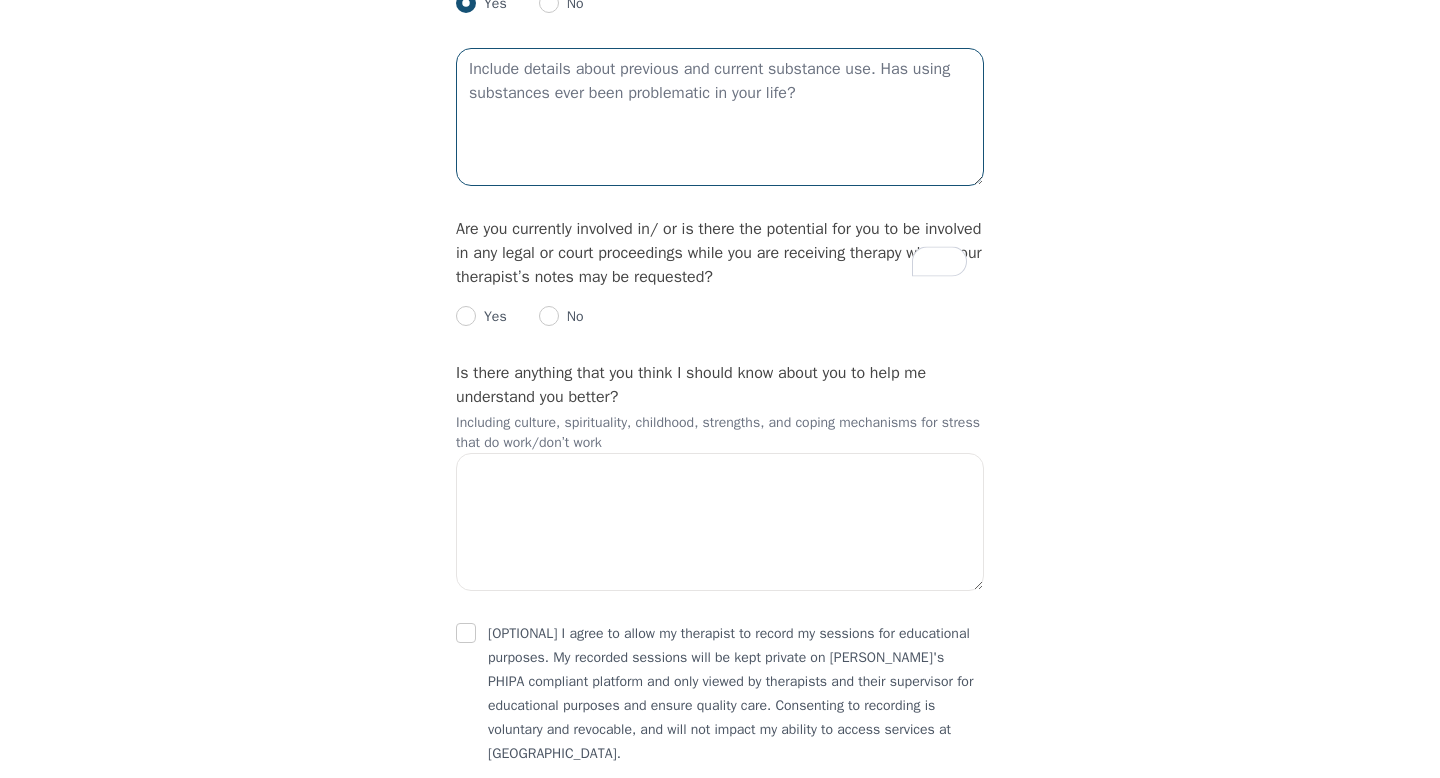 paste on "I drink alcohol occasionally in a social manner (i.e. having a cocktail when out with friends, having a beer when at a sporting event). No" 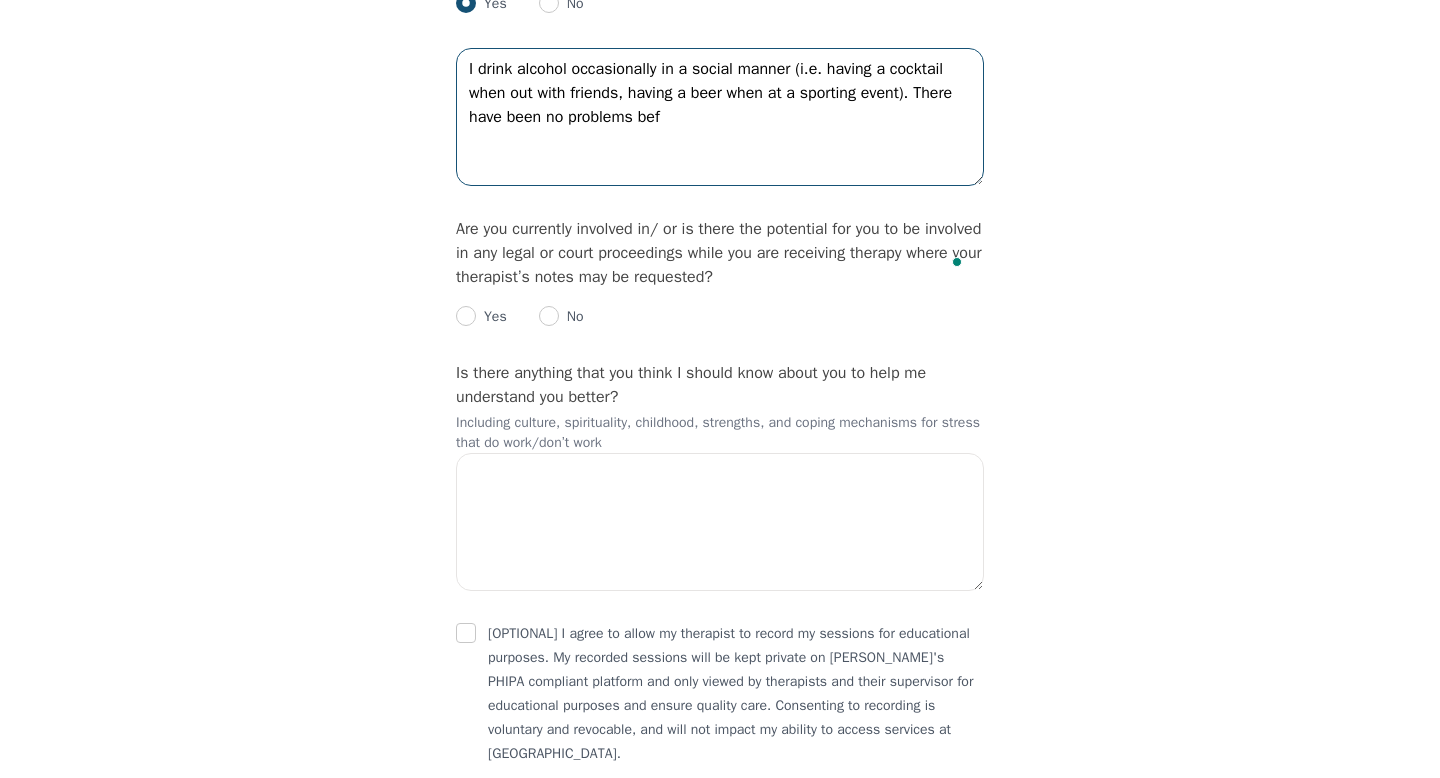 click on "I drink alcohol occasionally in a social manner (i.e. having a cocktail when out with friends, having a beer when at a sporting event). There have been no problems bef" at bounding box center (720, 117) 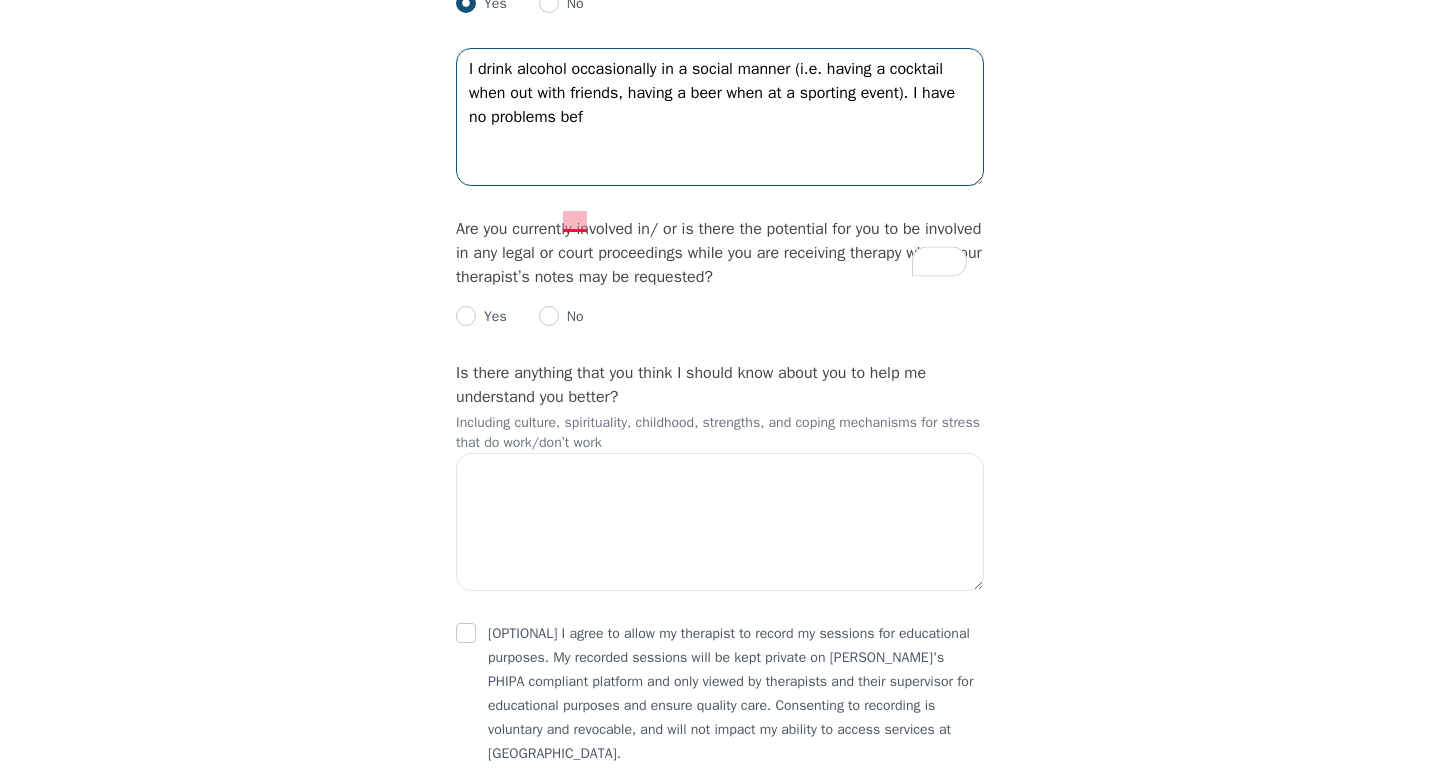 click on "I drink alcohol occasionally in a social manner (i.e. having a cocktail when out with friends, having a beer when at a sporting event). I have no problems bef" at bounding box center (720, 117) 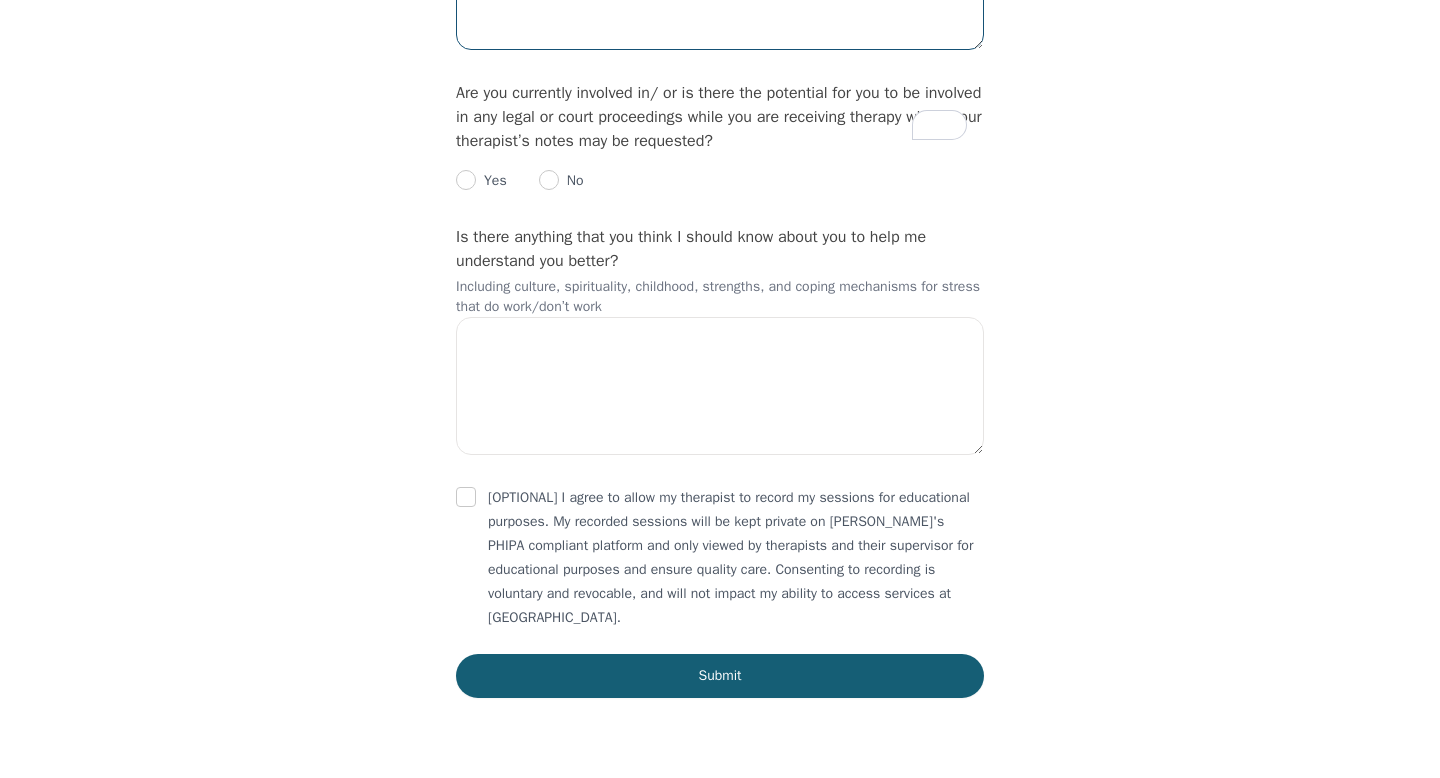 scroll, scrollTop: 3130, scrollLeft: 0, axis: vertical 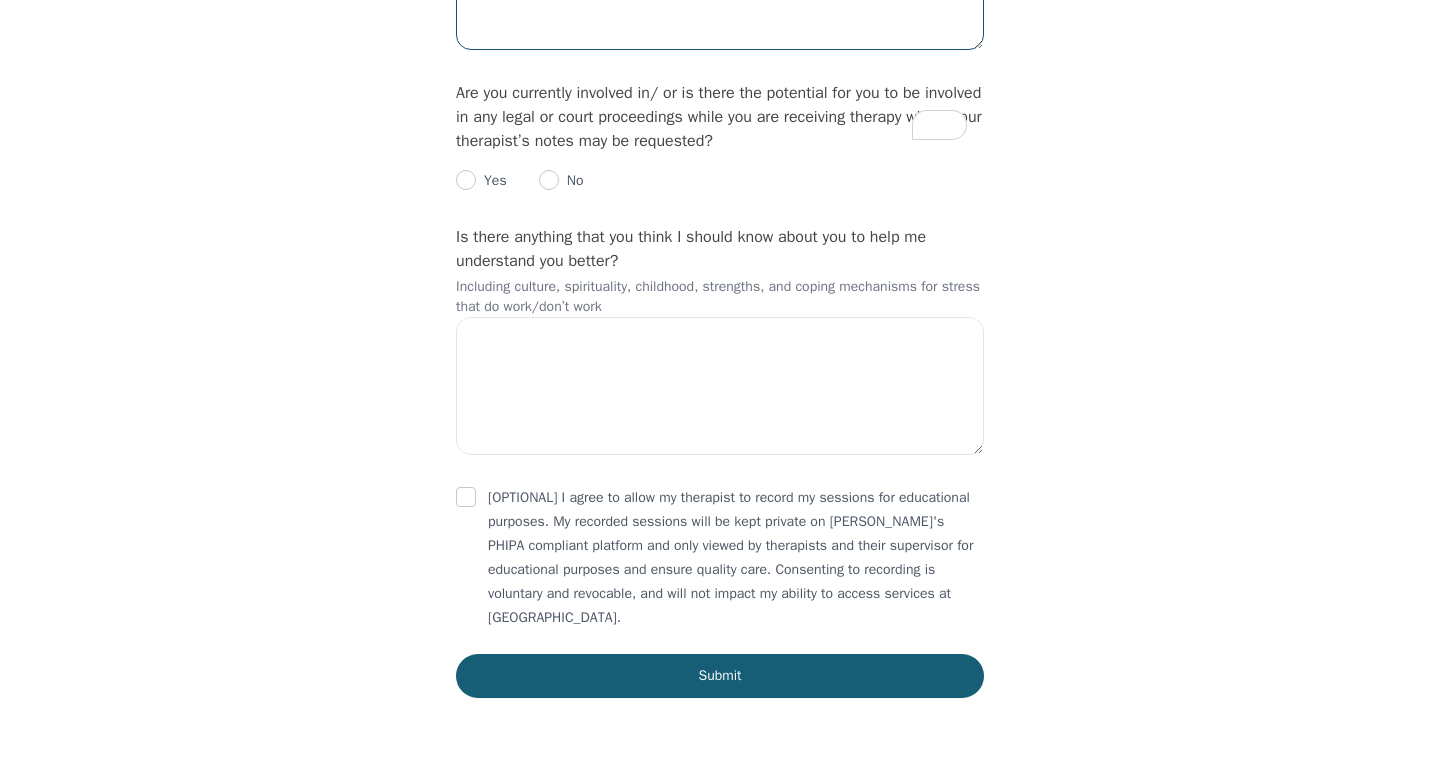 type on "I drink alcohol occasionally in a social manner (i.e. having a cocktail when out with friends, having a beer when at a sporting event). I have no problems in that regard." 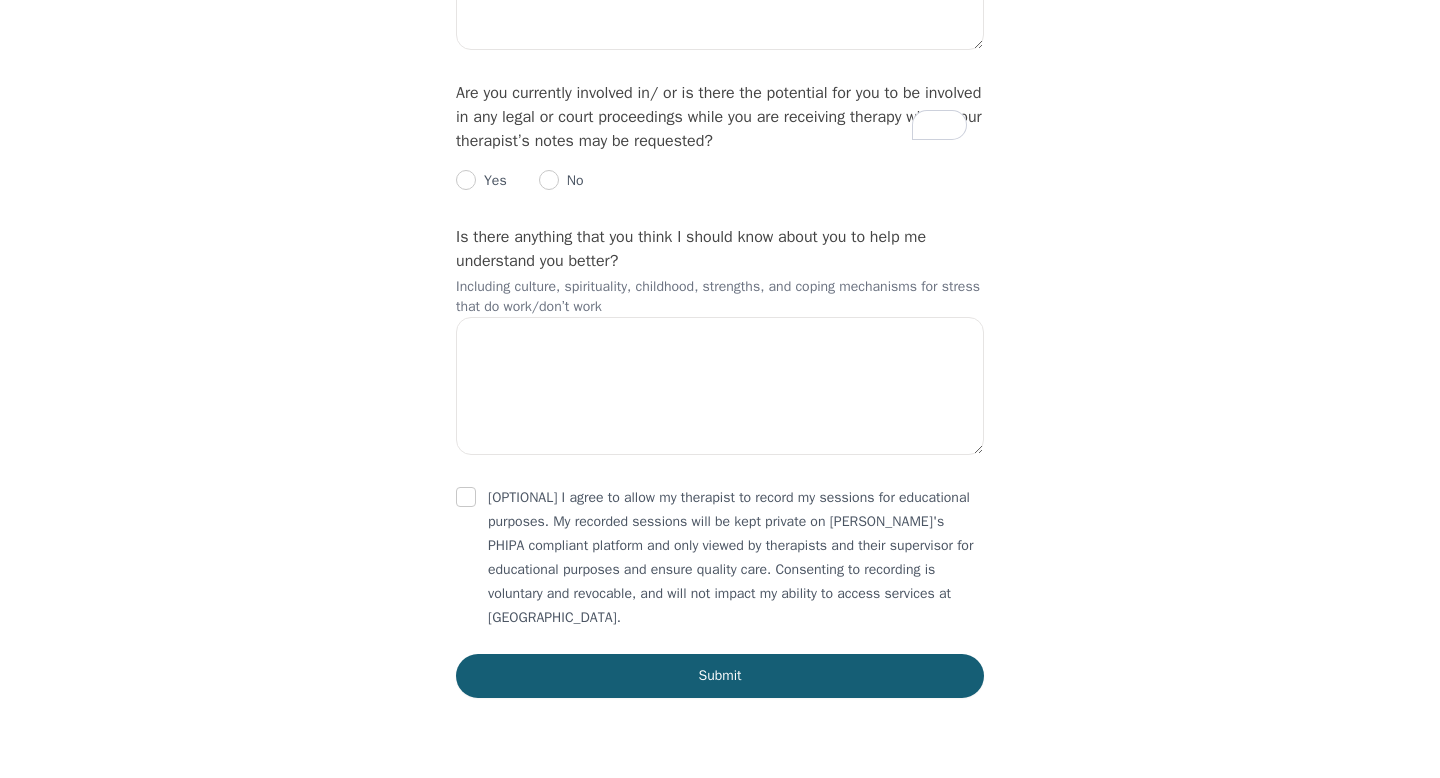click on "No" at bounding box center [571, 181] 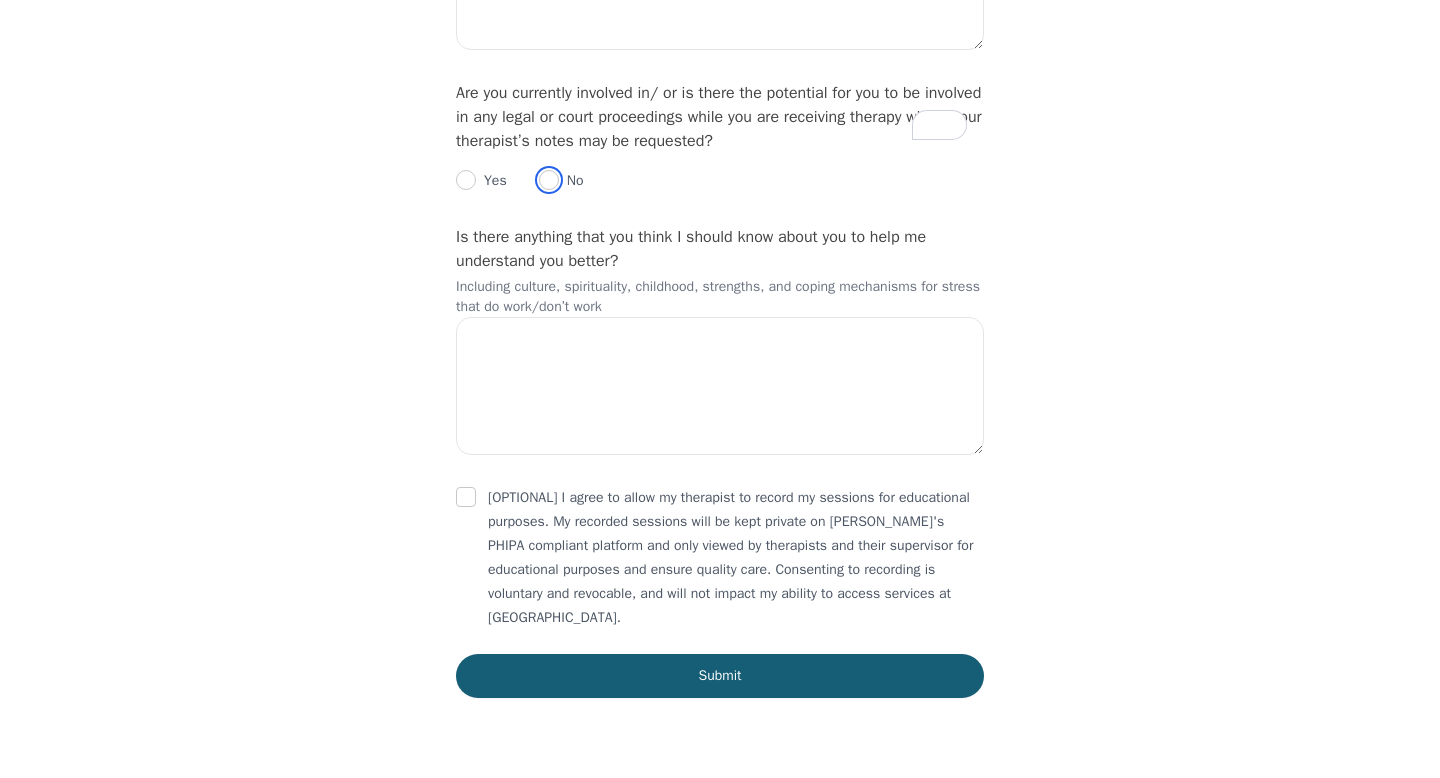 click at bounding box center [549, 180] 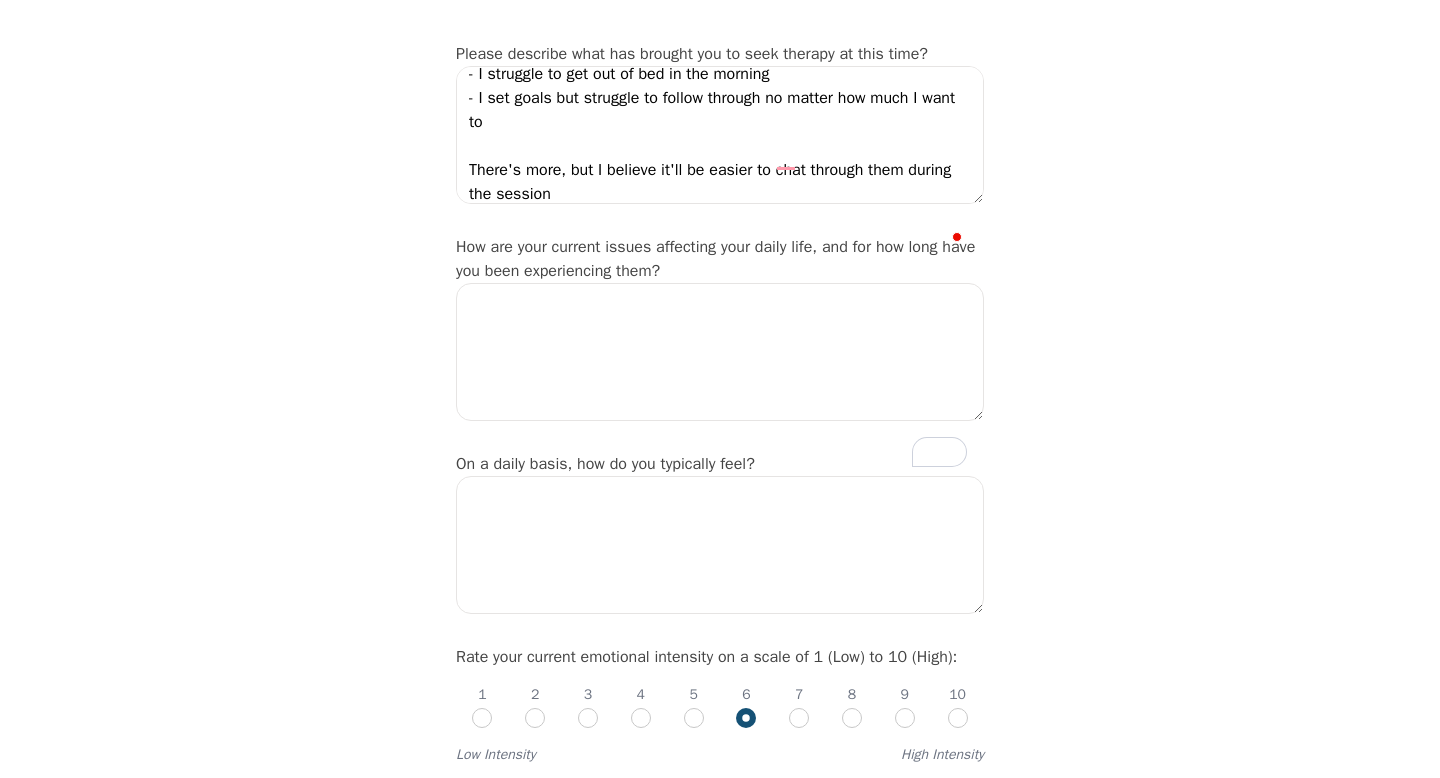scroll, scrollTop: 318, scrollLeft: 0, axis: vertical 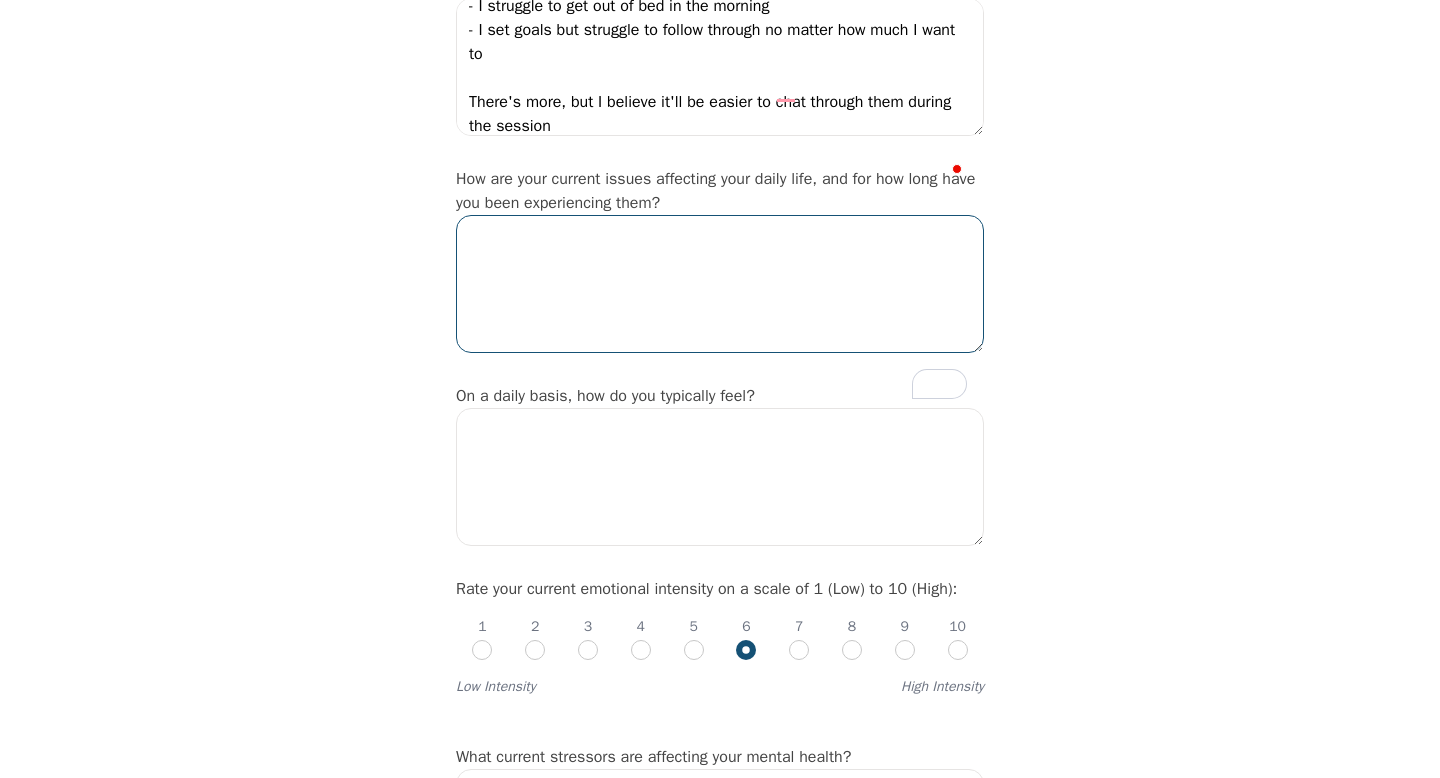 click at bounding box center (720, 284) 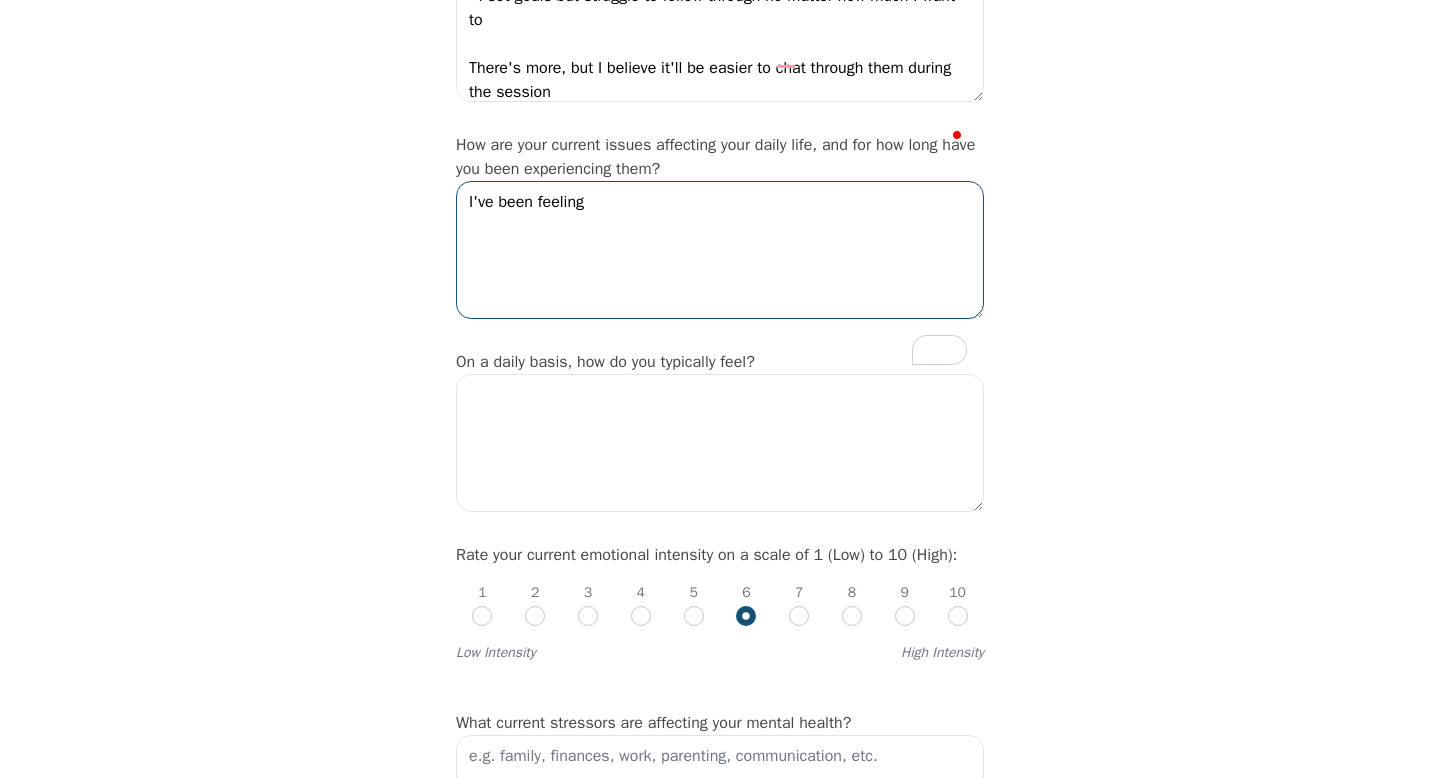 scroll, scrollTop: 339, scrollLeft: 0, axis: vertical 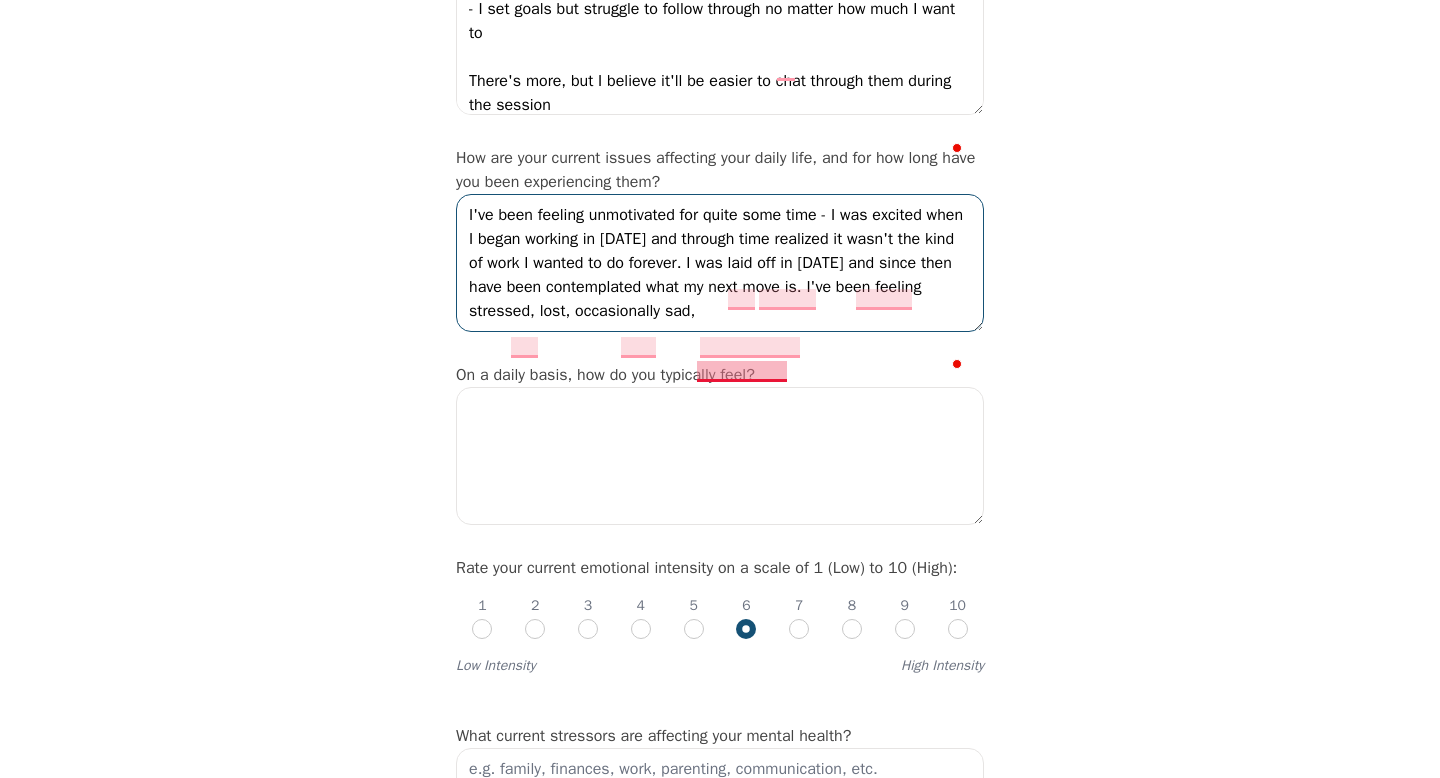 click on "I've been feeling unmotivated for quite some time - I was excited when I began working in April 2024 and through time realized it wasn't the kind of work I wanted to do forever. I was laid off in April 2025 and since then have been contemplated what my next move is. I've been feeling stressed, lost, occasionally sad," at bounding box center (720, 263) 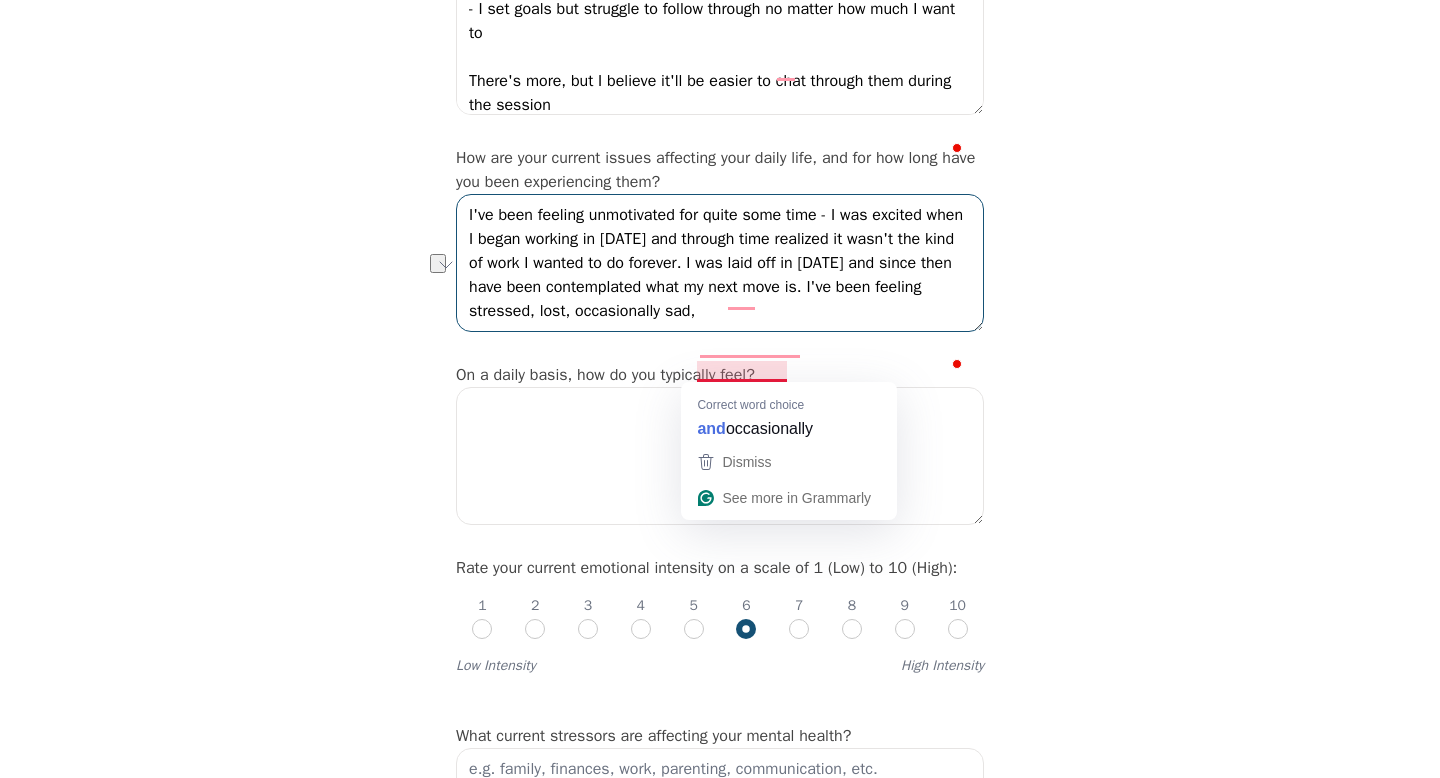 drag, startPoint x: 832, startPoint y: 373, endPoint x: 698, endPoint y: 377, distance: 134.0597 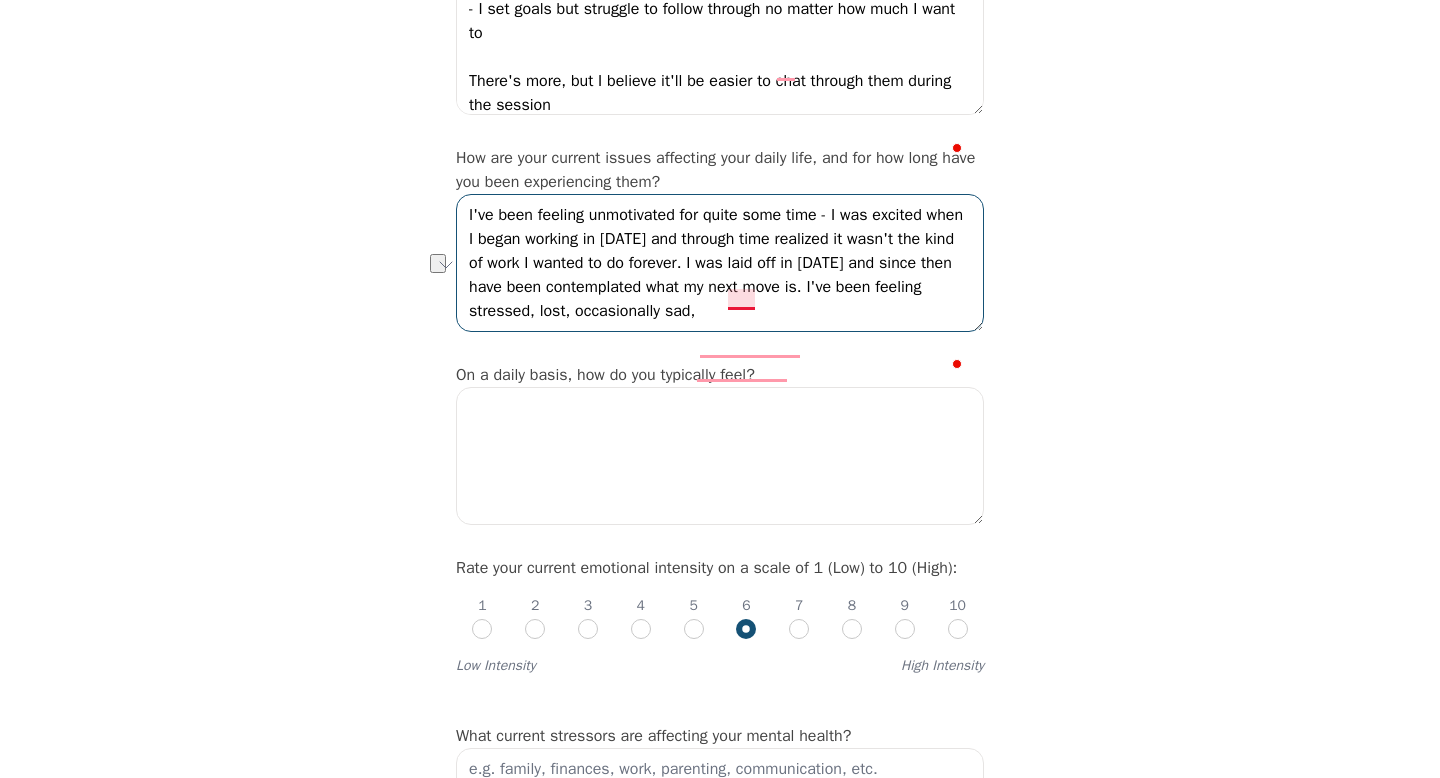 click on "I've been feeling unmotivated for quite some time - I was excited when I began working in April 2024 and through time realized it wasn't the kind of work I wanted to do forever. I was laid off in April 2025 and since then have been contemplated what my next move is. I've been feeling stressed, lost, occasionally sad," at bounding box center (720, 263) 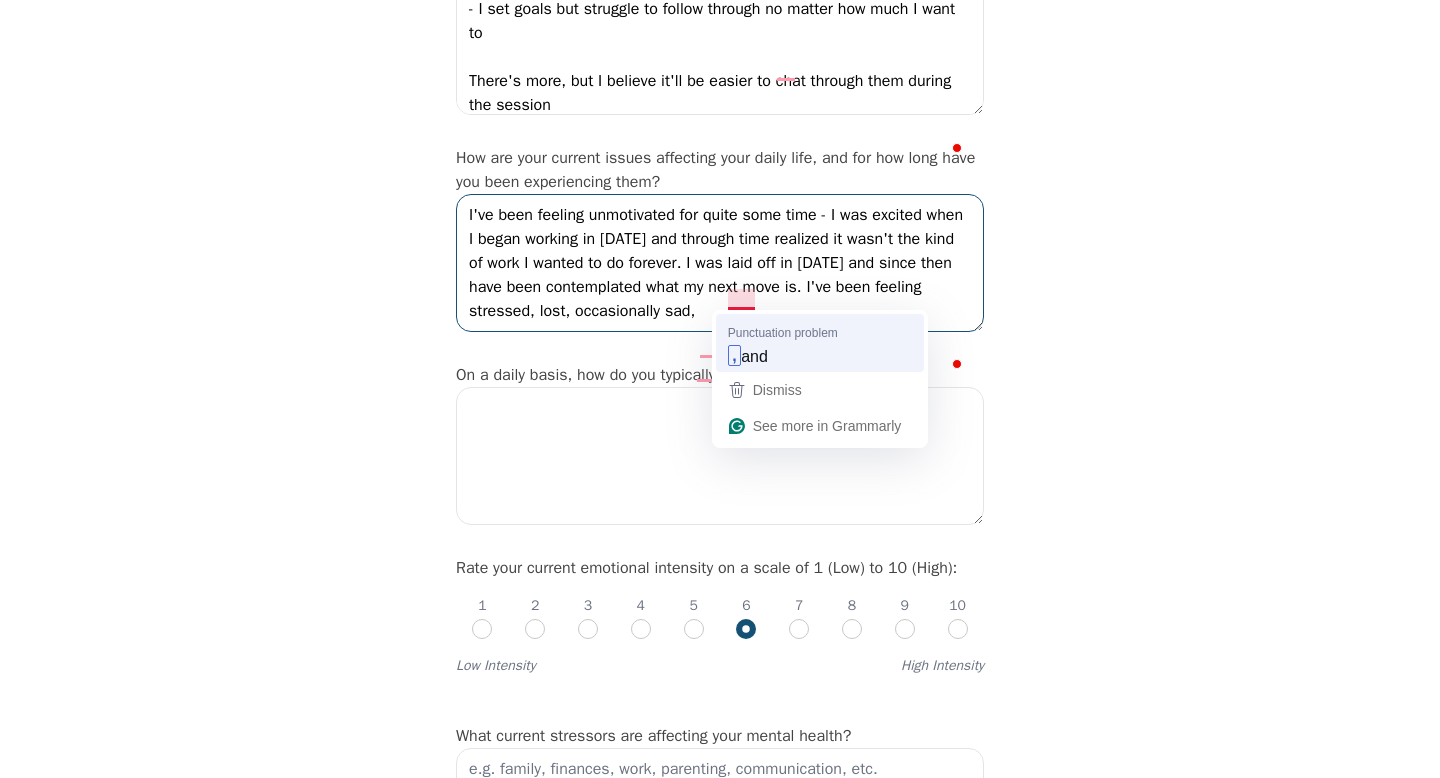 type on "I've been feeling unmotivated for quite some time - I was excited when I began working in April 2024, and through time realized it wasn't the kind of work I wanted to do forever. I was laid off in April 2025 and since then have been contemplated what my next move is. I've been feeling stressed, lost, occasionally sad," 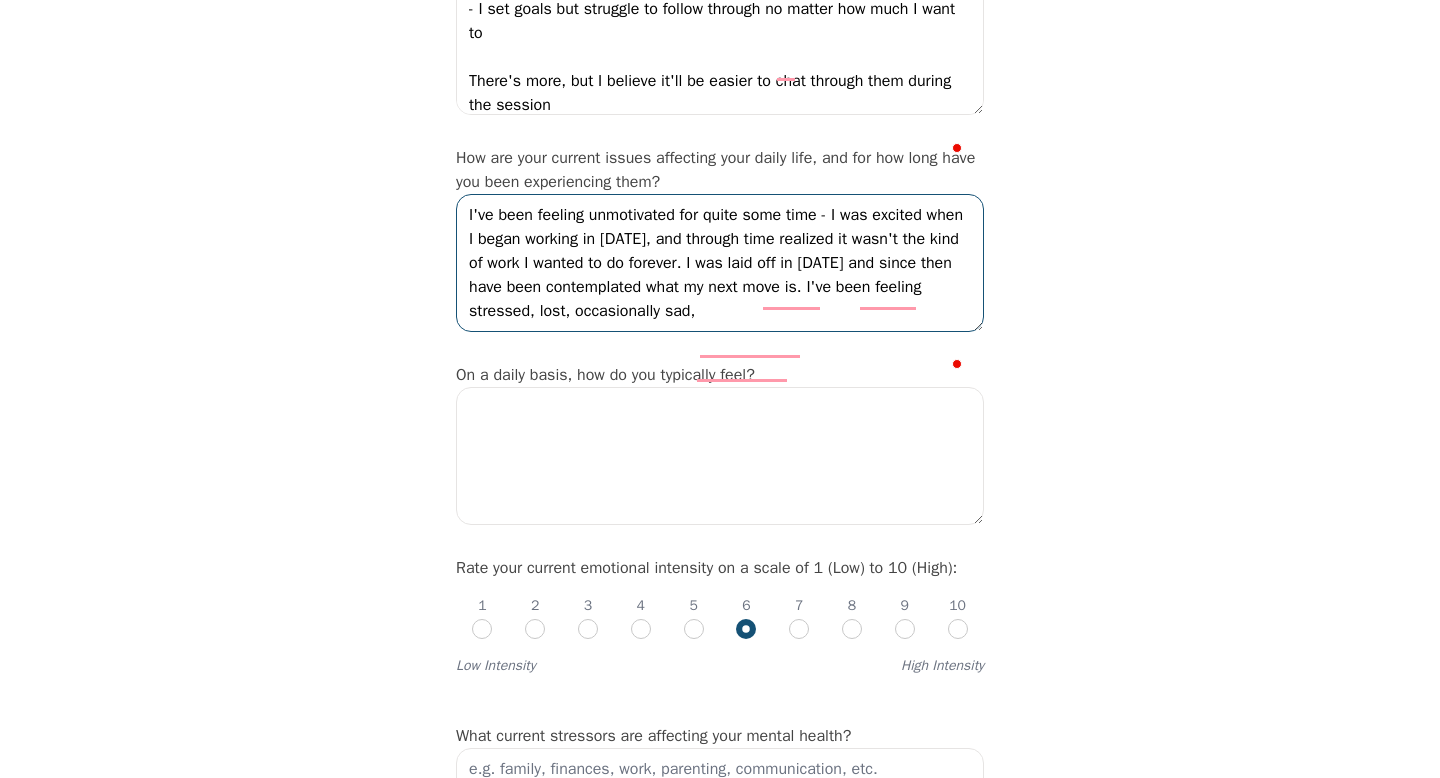 click on "I've been feeling unmotivated for quite some time - I was excited when I began working in April 2024, and through time realized it wasn't the kind of work I wanted to do forever. I was laid off in April 2025 and since then have been contemplated what my next move is. I've been feeling stressed, lost, occasionally sad," at bounding box center [720, 263] 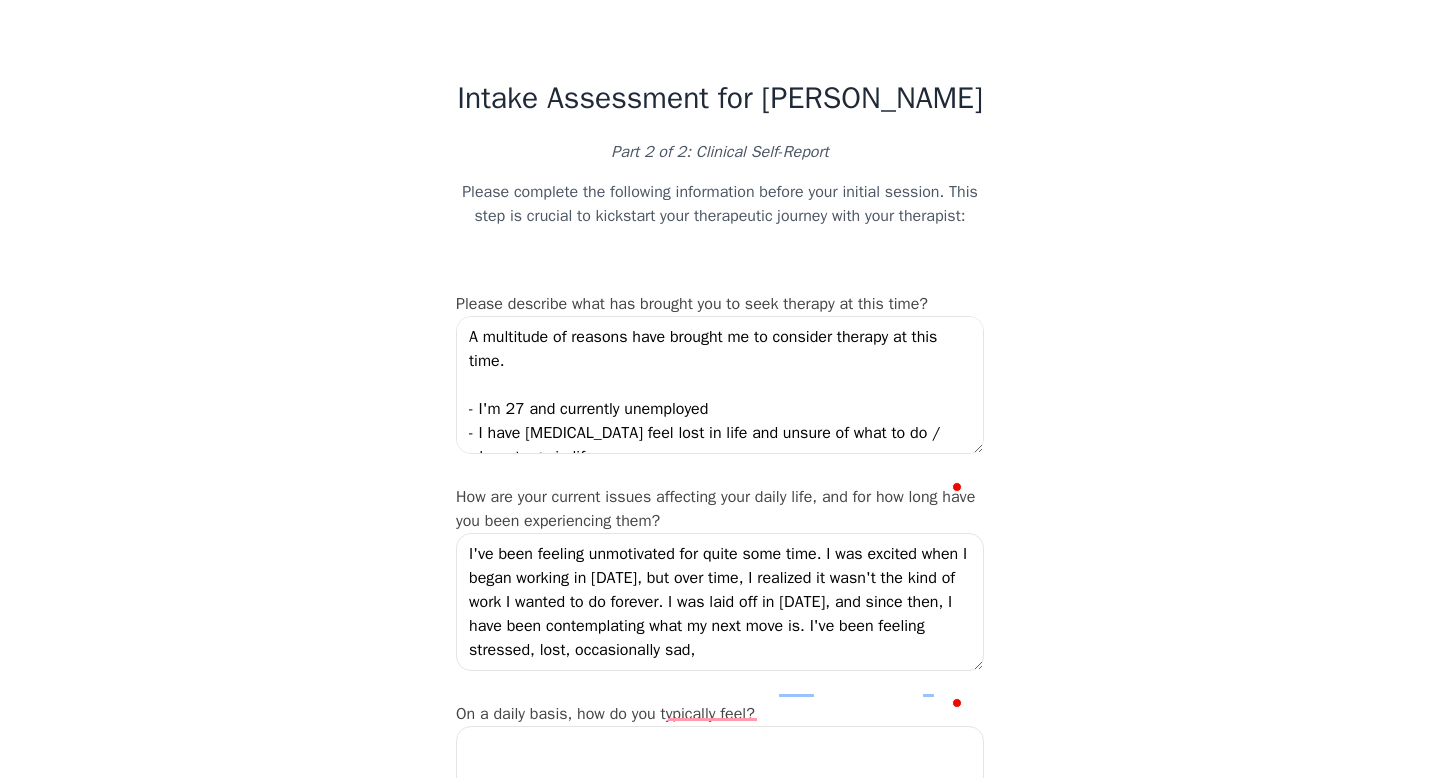 scroll, scrollTop: 339, scrollLeft: 0, axis: vertical 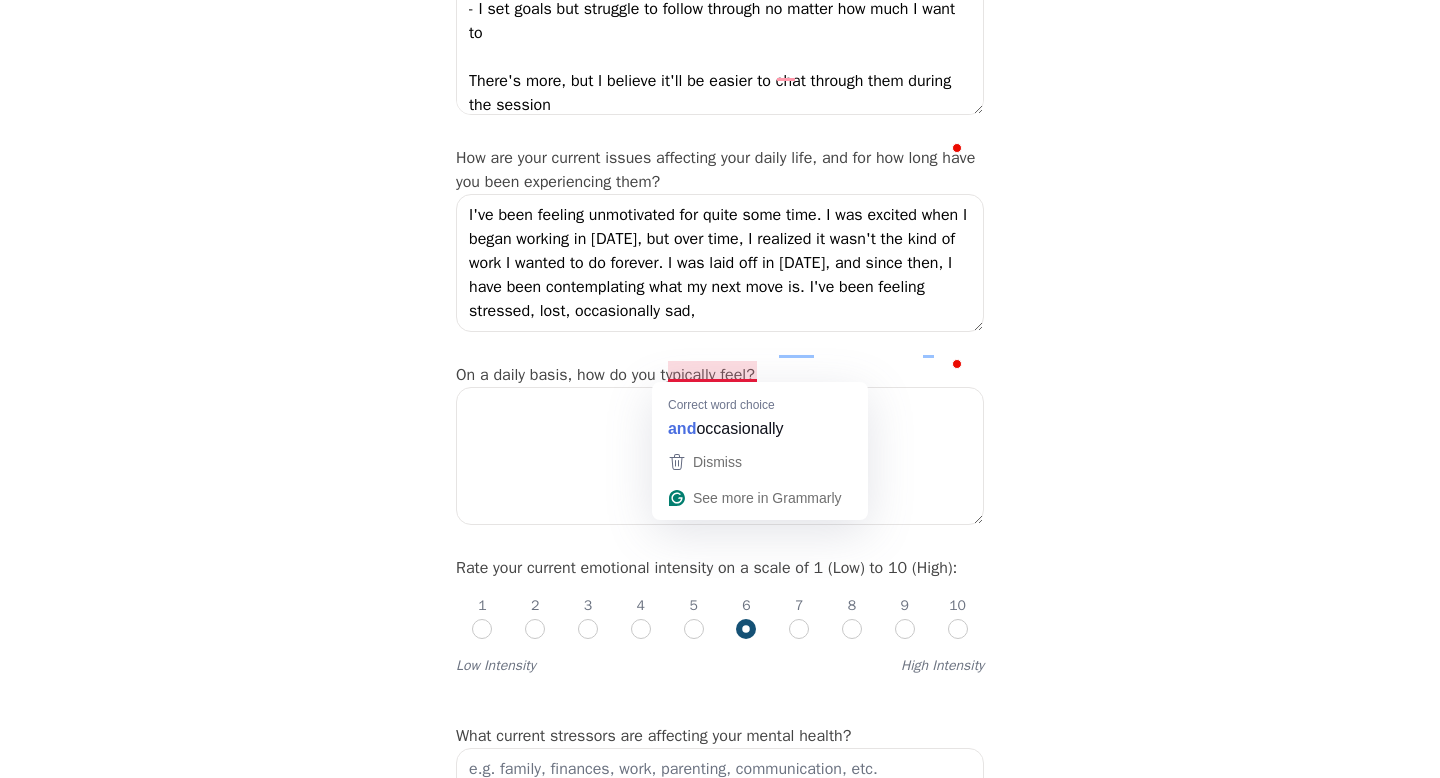 click on "I've been feeling unmotivated for quite some time. I was excited when I began working in April 2024, but over time, I realized it wasn't the kind of work I wanted to do forever. I was laid off in April 2025, and since then, I have been contemplating what my next move is. I've been feeling stressed, lost, occasionally sad," at bounding box center (720, 263) 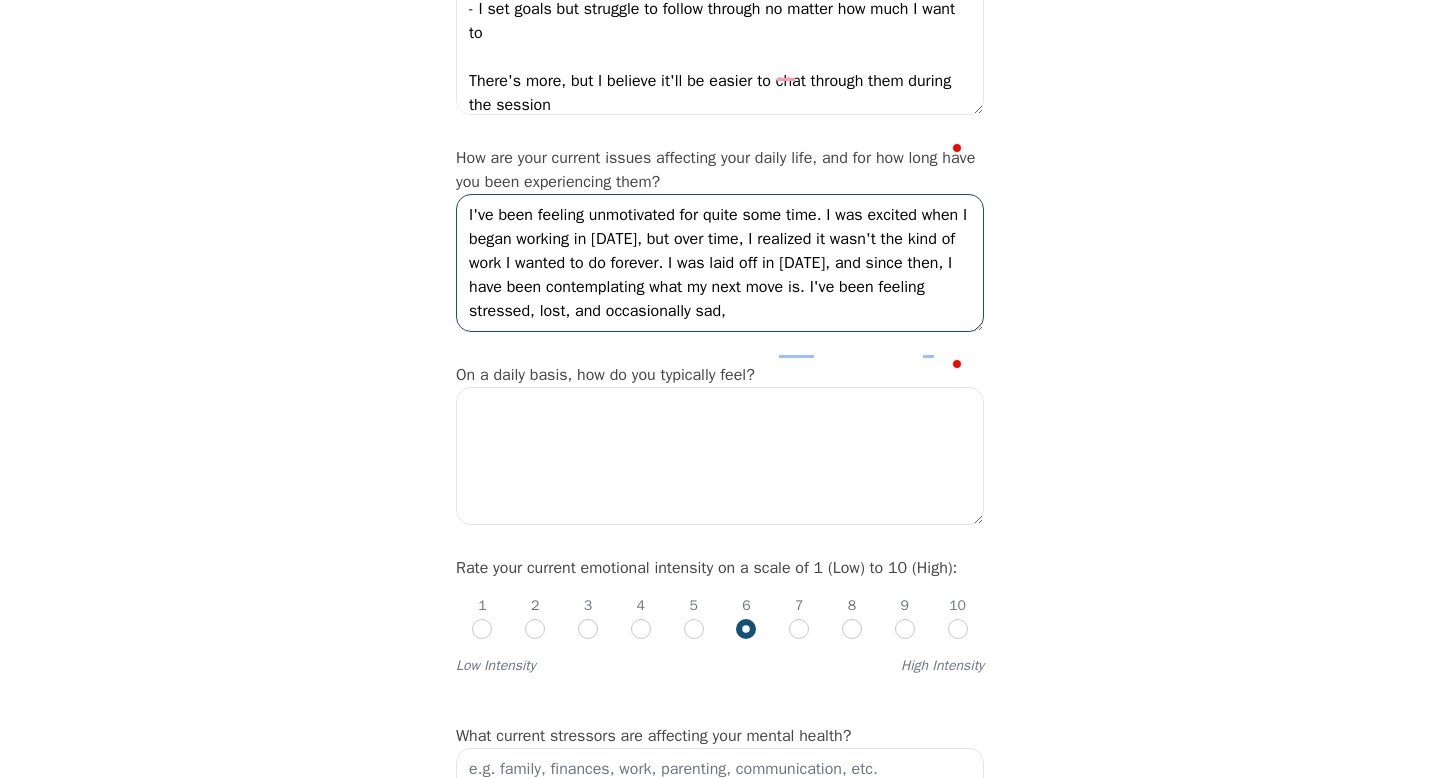 click on "I've been feeling unmotivated for quite some time. I was excited when I began working in April 2024, but over time, I realized it wasn't the kind of work I wanted to do forever. I was laid off in April 2025, and since then, I have been contemplating what my next move is. I've been feeling stressed, lost, and occasionally sad," at bounding box center [720, 263] 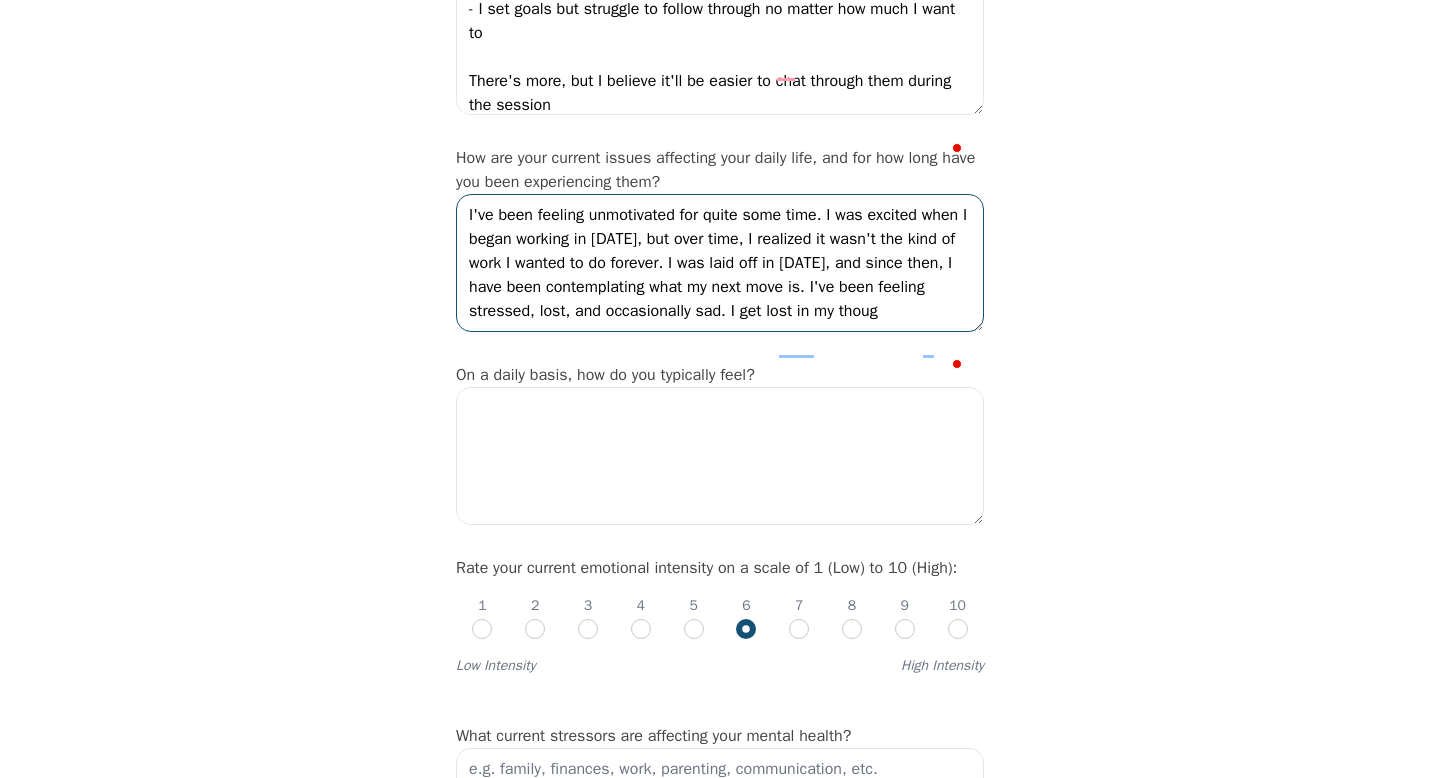 scroll, scrollTop: 13, scrollLeft: 0, axis: vertical 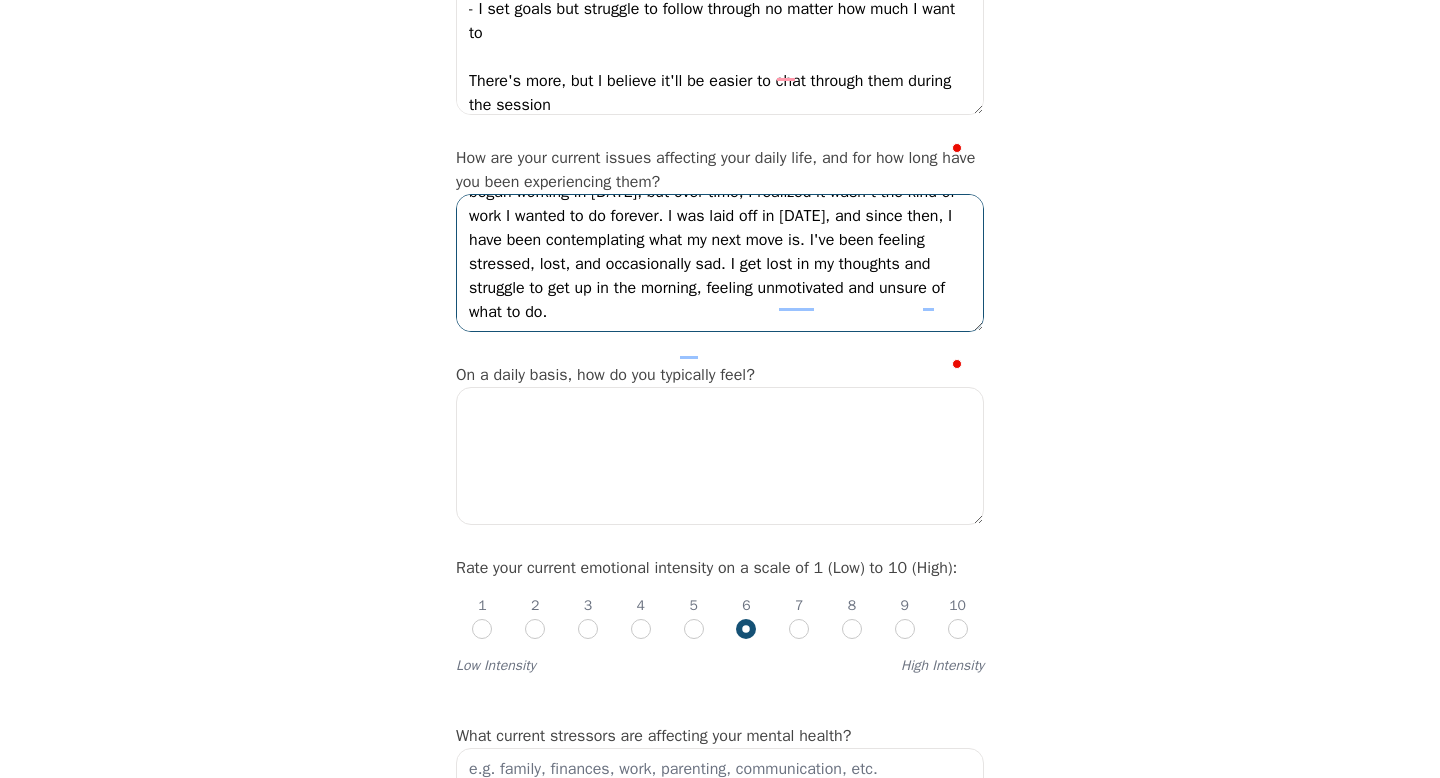 click on "I've been feeling unmotivated for quite some time. I was excited when I began working in April 2024, but over time, I realized it wasn't the kind of work I wanted to do forever. I was laid off in April 2025, and since then, I have been contemplating what my next move is. I've been feeling stressed, lost, and occasionally sad. I get lost in my thoughts and struggle to get up in the morning, feeling unmotivated and unsure of what to do." at bounding box center (720, 263) 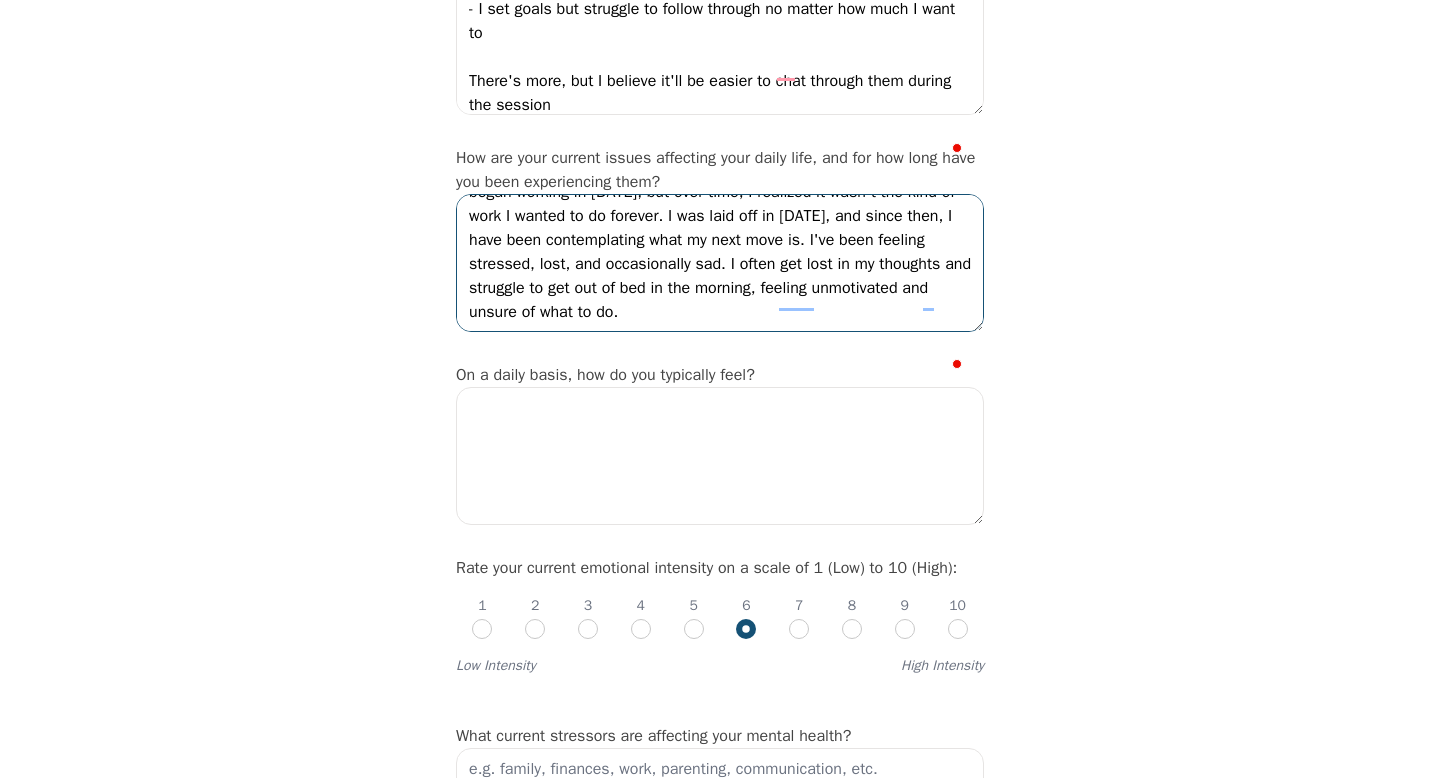 click on "I've been feeling unmotivated for quite some time. I was excited when I began working in April 2024, but over time, I realized it wasn't the kind of work I wanted to do forever. I was laid off in April 2025, and since then, I have been contemplating what my next move is. I've been feeling stressed, lost, and occasionally sad. I often get lost in my thoughts and struggle to get out of bed in the morning, feeling unmotivated and unsure of what to do." at bounding box center [720, 263] 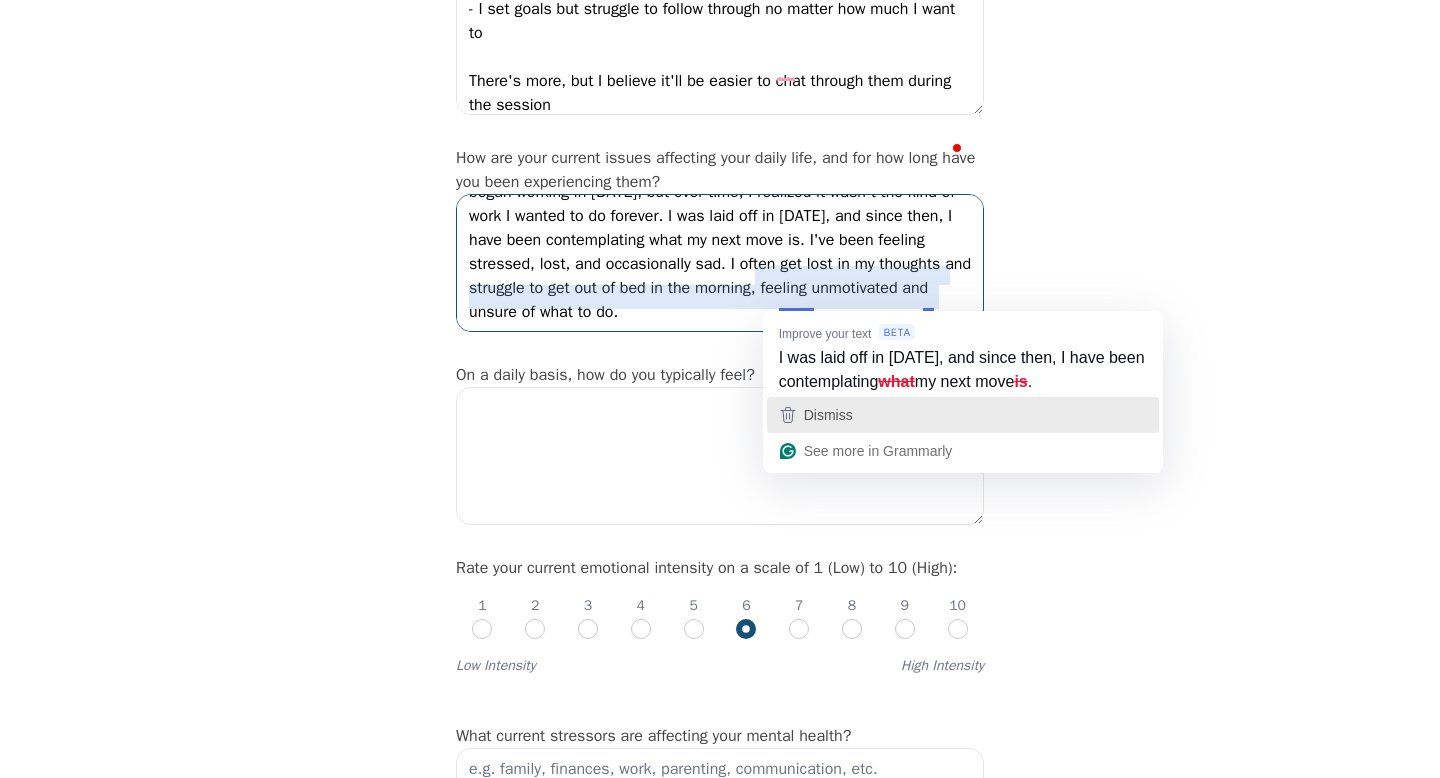 click on "Dismiss" at bounding box center [963, 415] 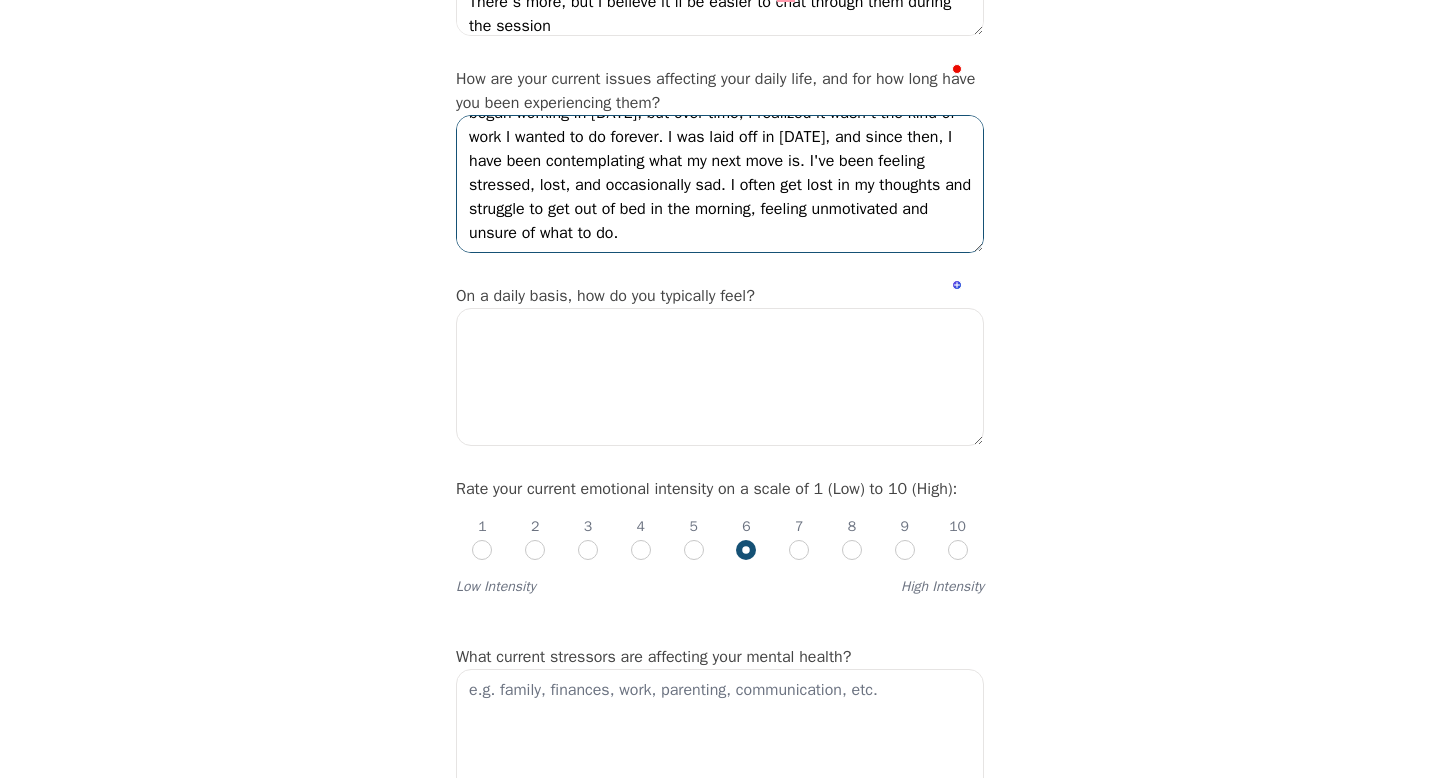 type on "I've been feeling unmotivated for quite some time. I was excited when I began working in April 2024, but over time, I realized it wasn't the kind of work I wanted to do forever. I was laid off in April 2025, and since then, I have been contemplating what my next move is. I've been feeling stressed, lost, and occasionally sad. I often get lost in my thoughts and struggle to get out of bed in the morning, feeling unmotivated and unsure of what to do." 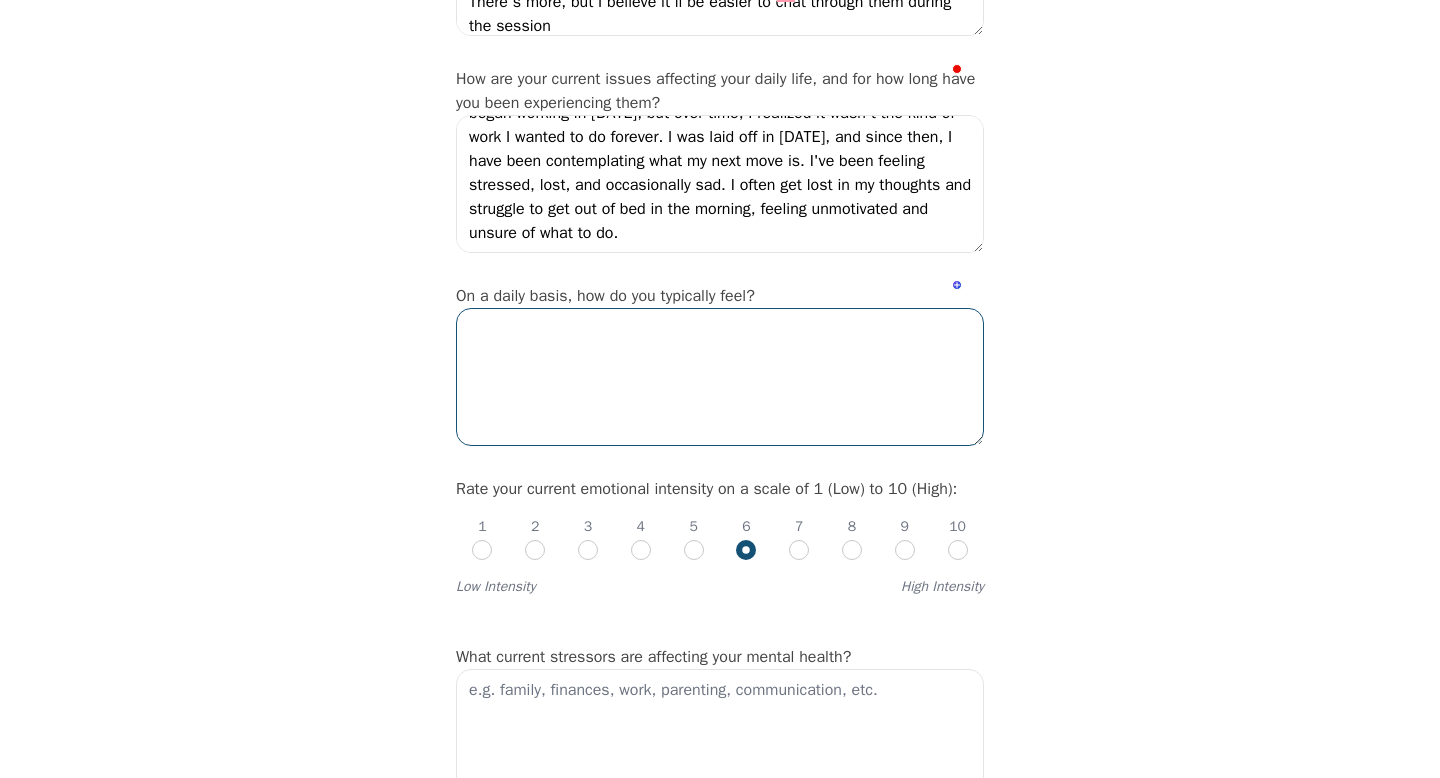 click at bounding box center (720, 377) 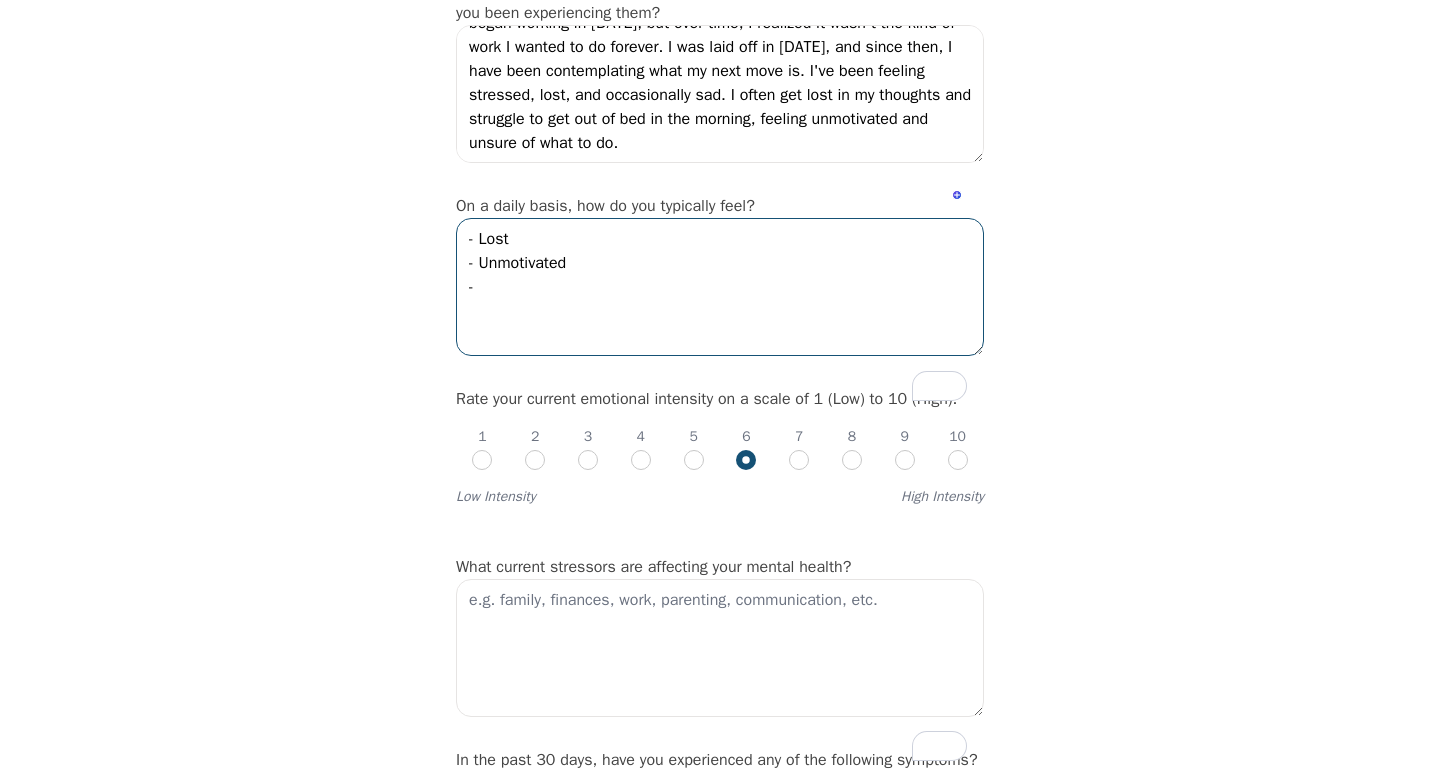scroll, scrollTop: 522, scrollLeft: 0, axis: vertical 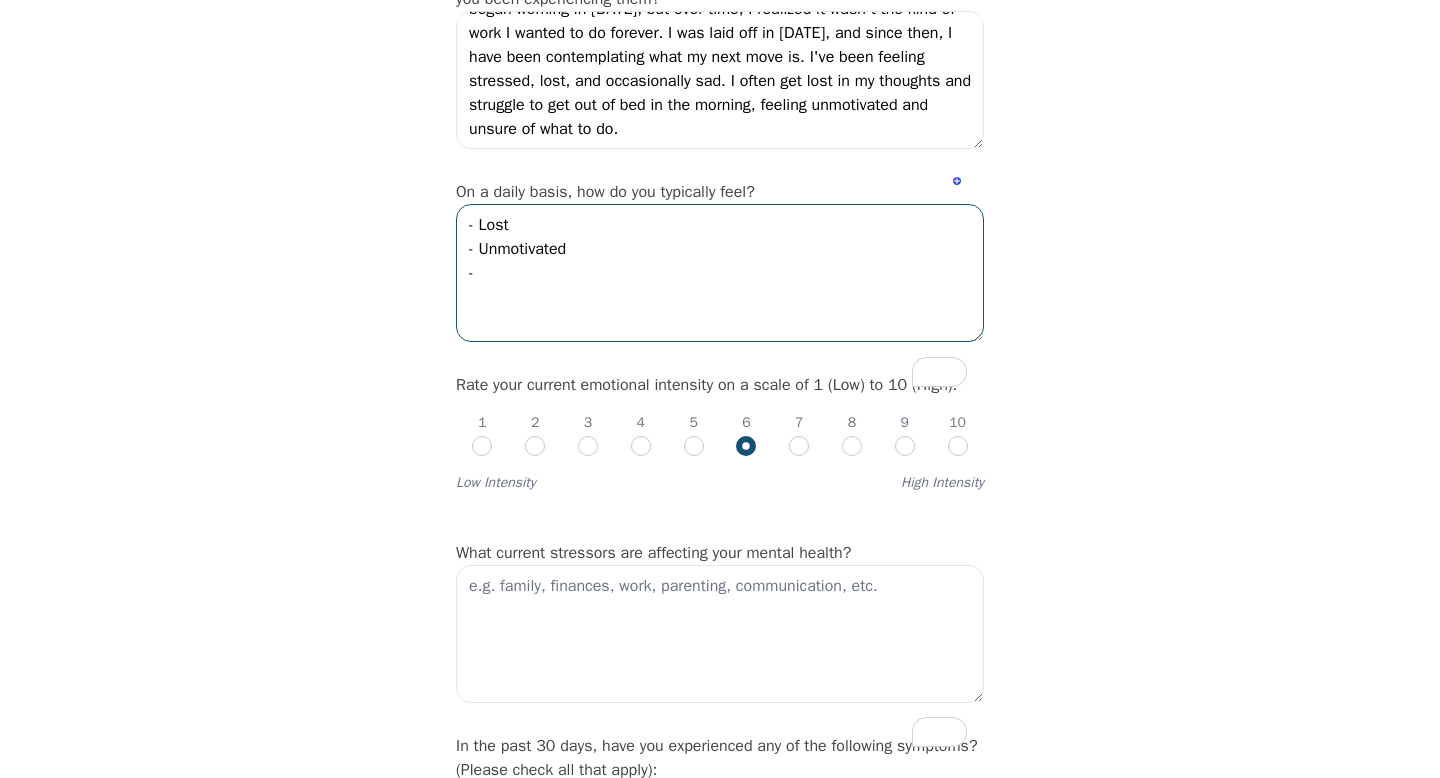 click on "- Lost
- Unmotivated
-" at bounding box center (720, 273) 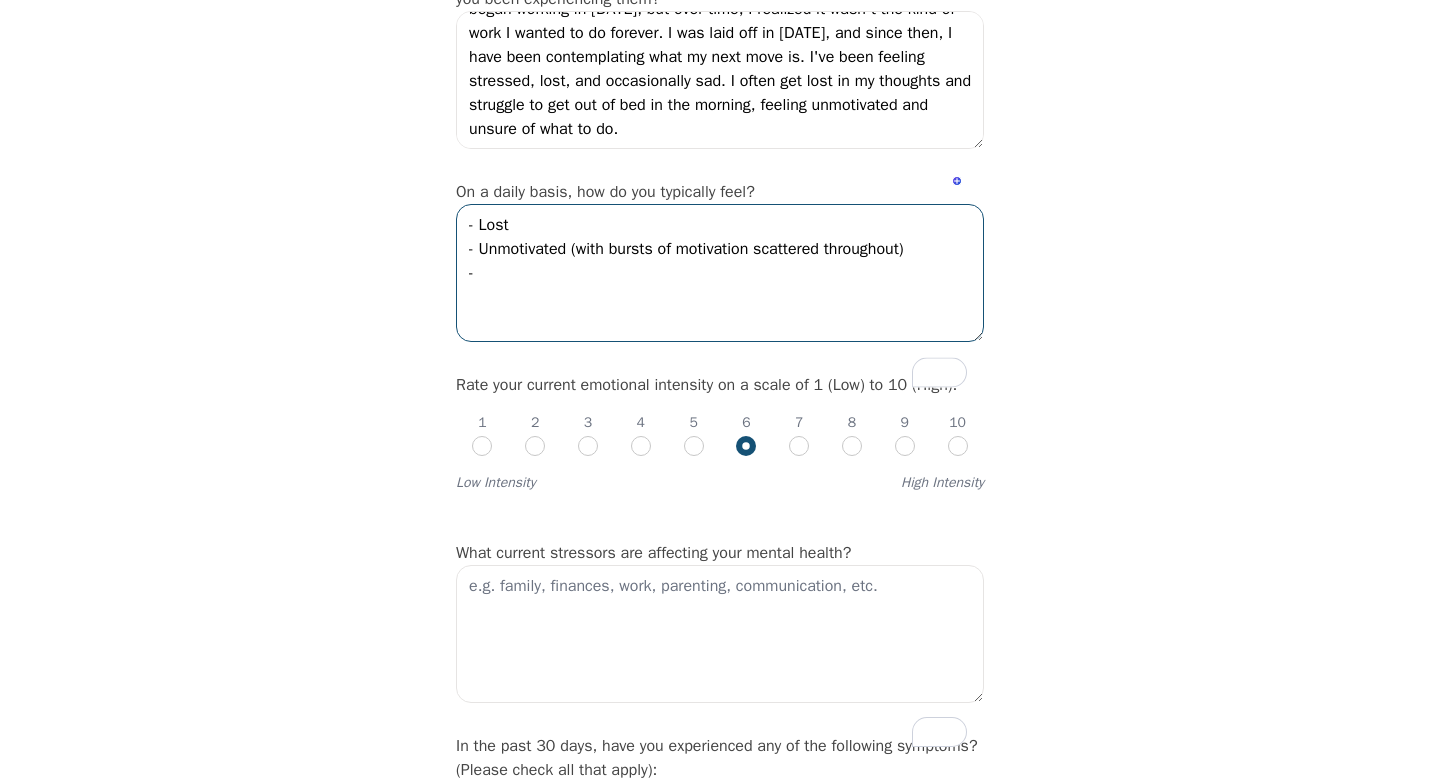 click on "- Lost
- Unmotivated (with bursts of motivation scattered throughout)
-" at bounding box center [720, 273] 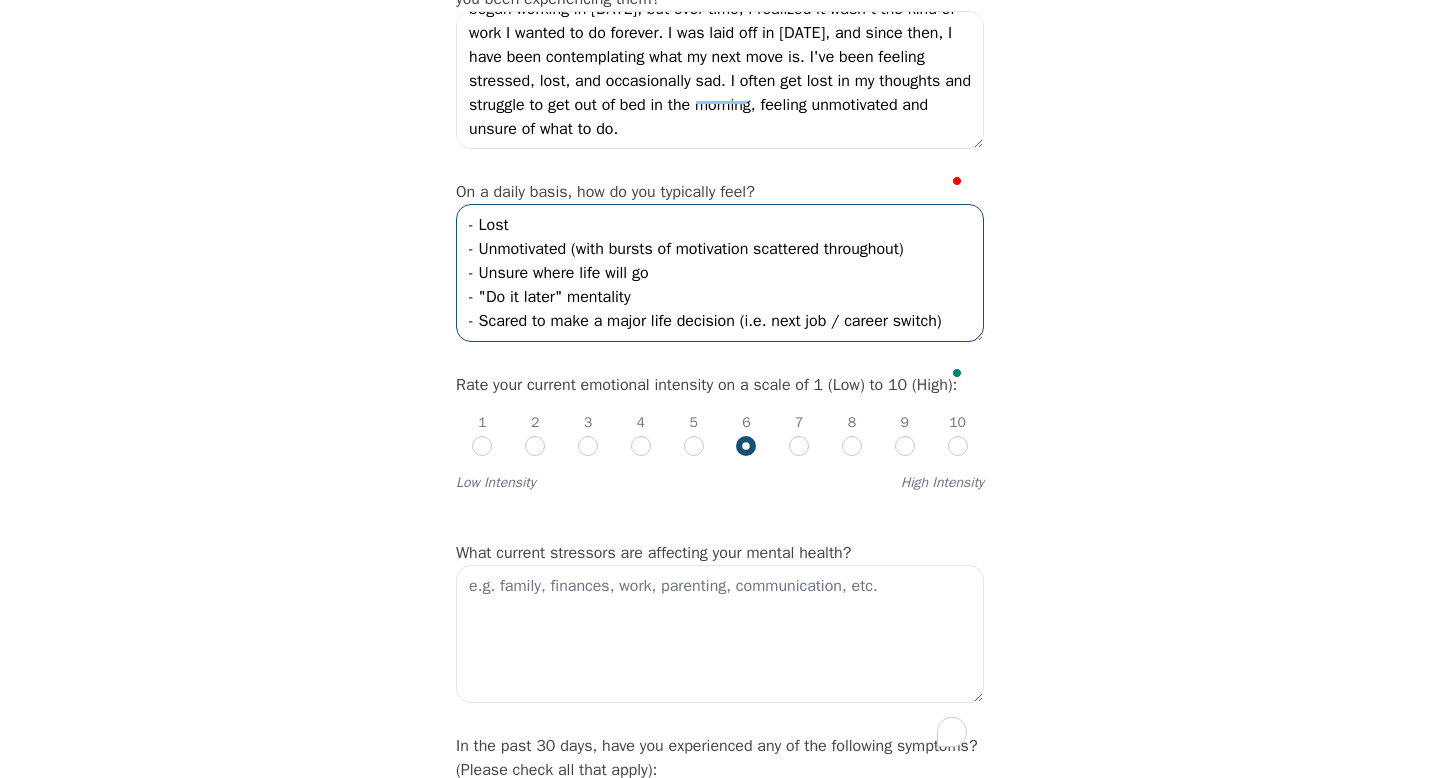 scroll, scrollTop: 13, scrollLeft: 0, axis: vertical 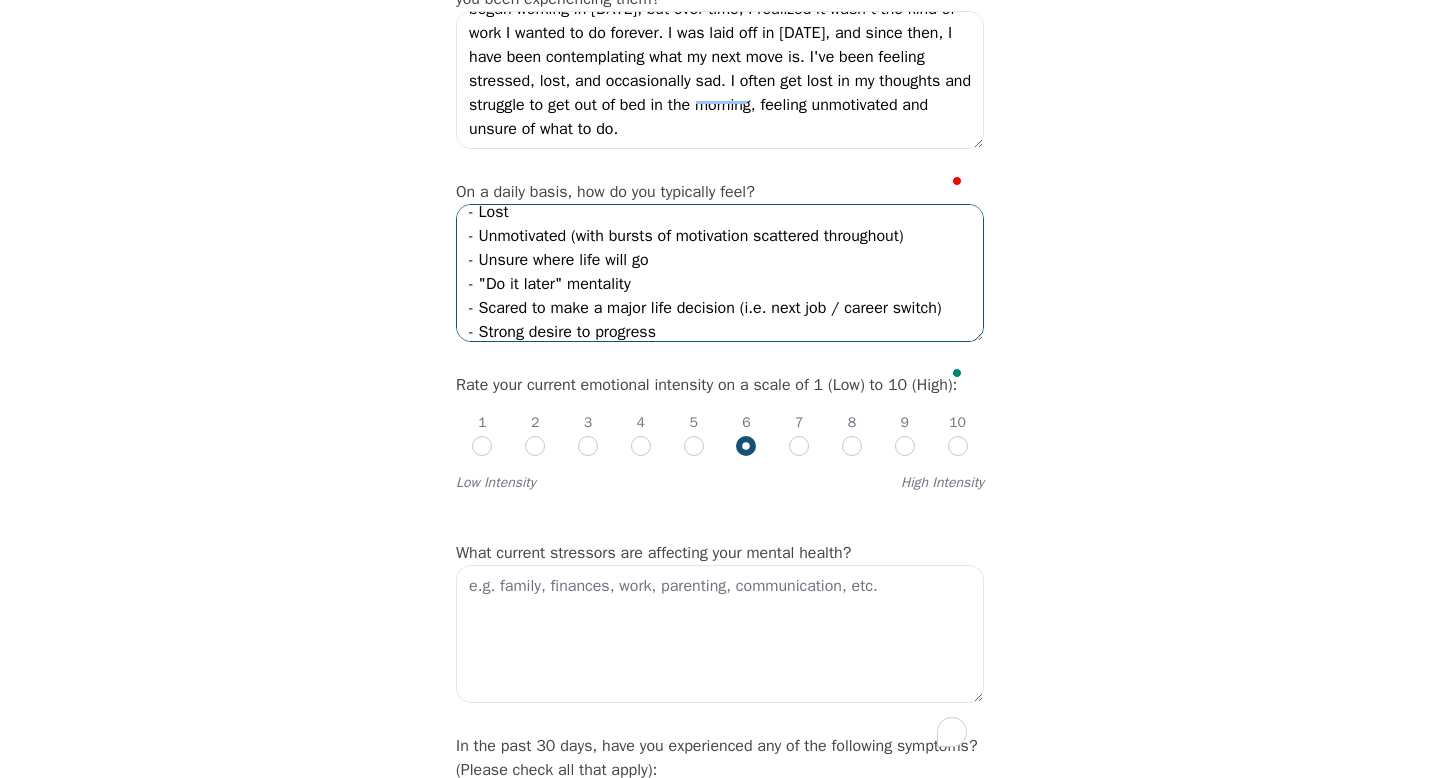 click on "- Lost
- Unmotivated (with bursts of motivation scattered throughout)
- Unsure where life will go
- "Do it later" mentality
- Scared to make a major life decision (i.e. next job / career switch)
- Strong desire to progress" at bounding box center (720, 273) 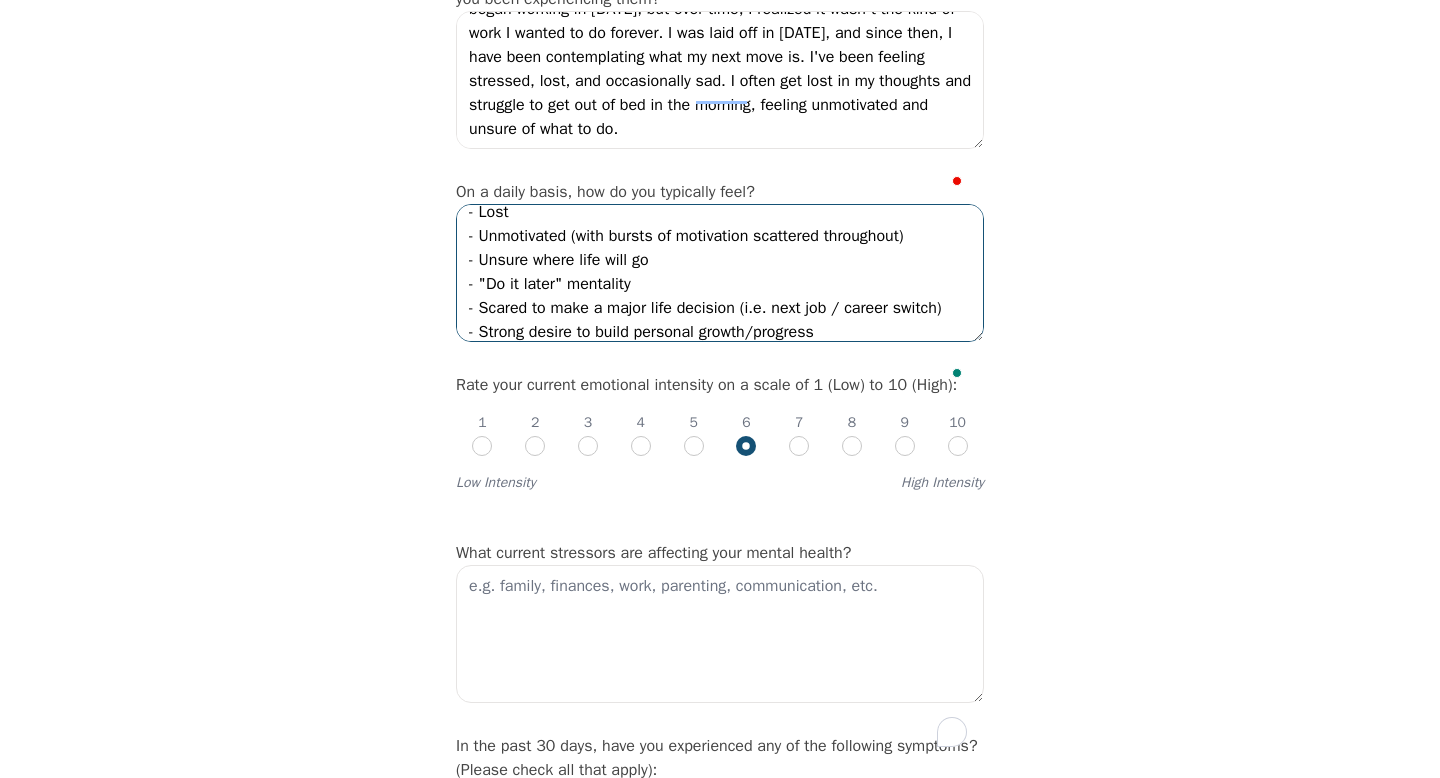 click on "- Lost
- Unmotivated (with bursts of motivation scattered throughout)
- Unsure where life will go
- "Do it later" mentality
- Scared to make a major life decision (i.e. next job / career switch)
- Strong desire to build personal growth/progress" at bounding box center [720, 273] 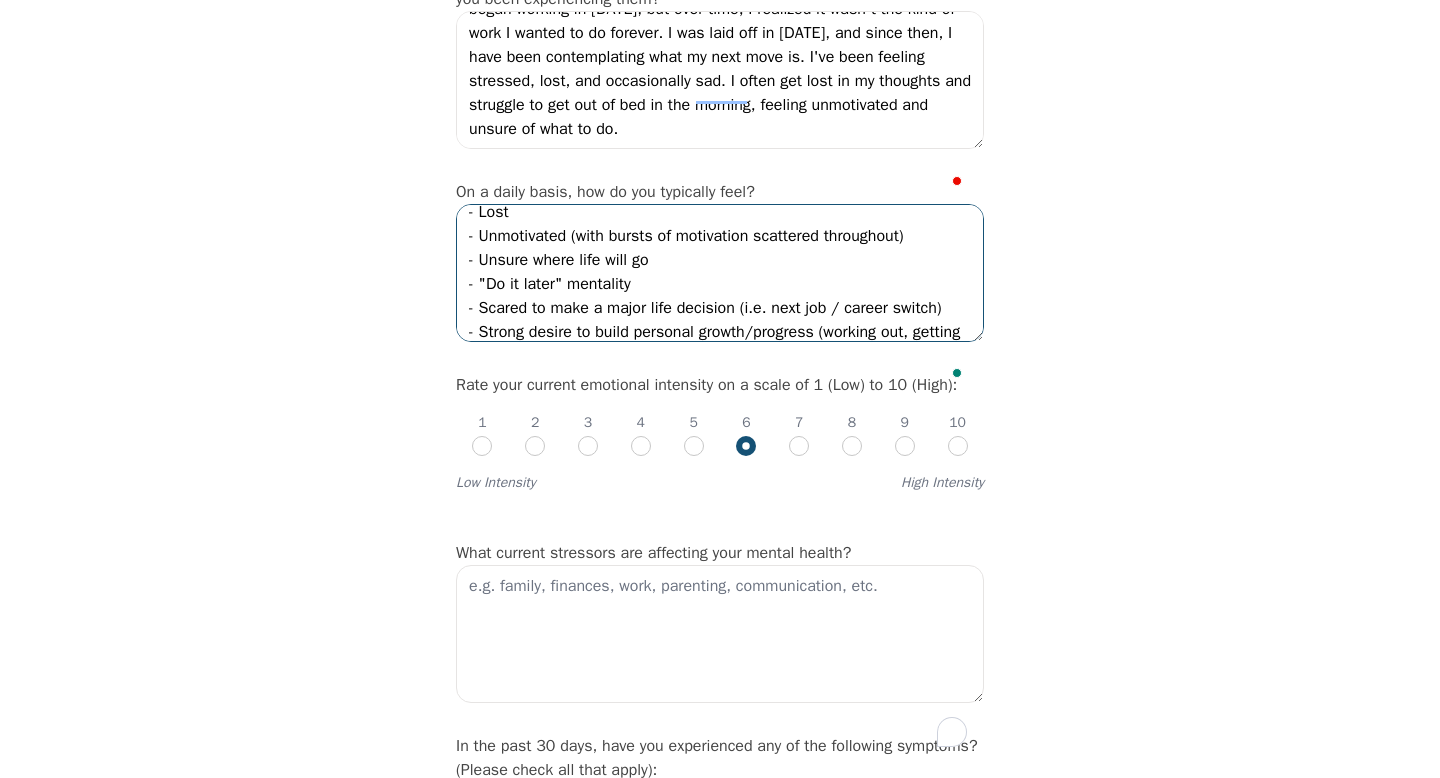 scroll, scrollTop: 37, scrollLeft: 0, axis: vertical 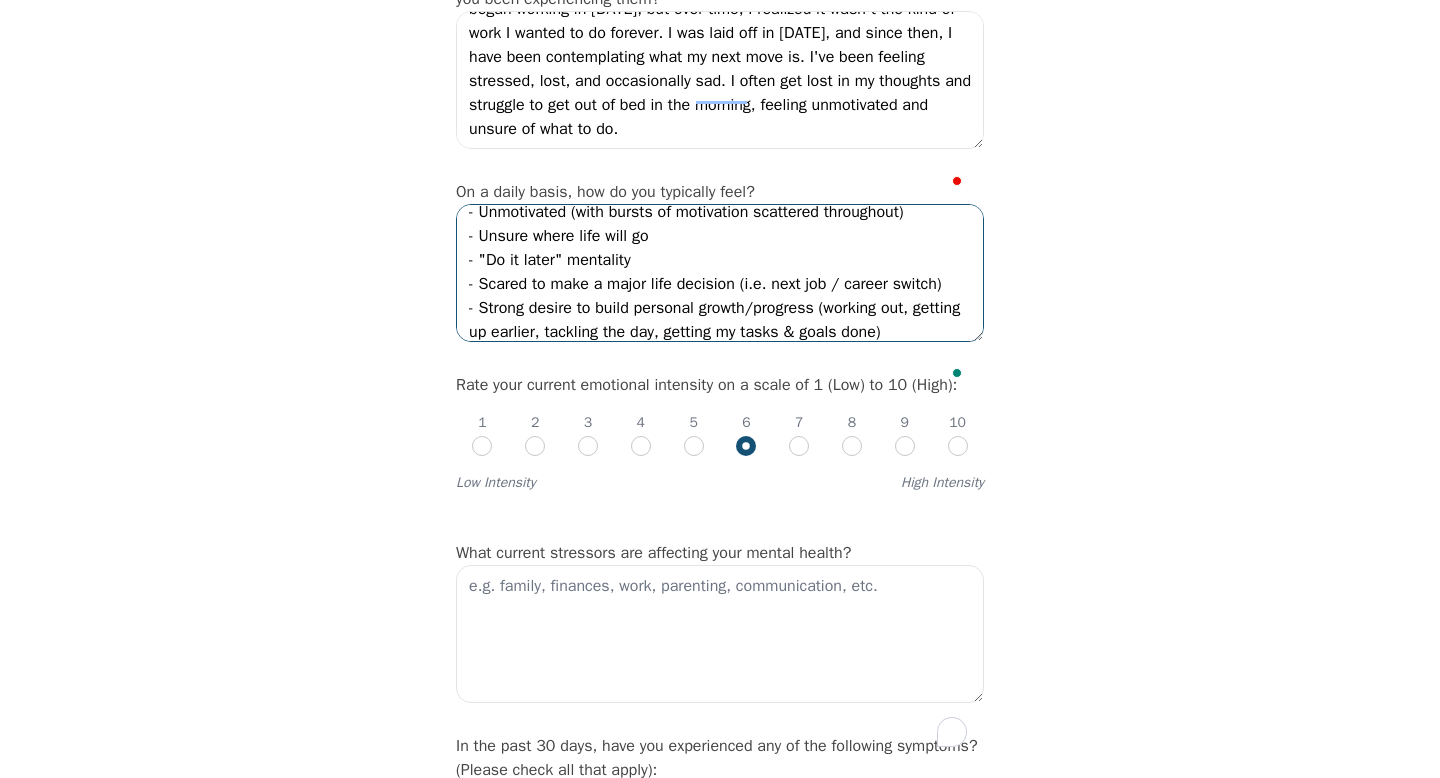 type on "- Lost
- Unmotivated (with bursts of motivation scattered throughout)
- Unsure where life will go
- "Do it later" mentality
- Scared to make a major life decision (i.e. next job / career switch)
- Strong desire to build personal growth/progress (working out, getting up earlier, tackling the day, getting my tasks & goals done)" 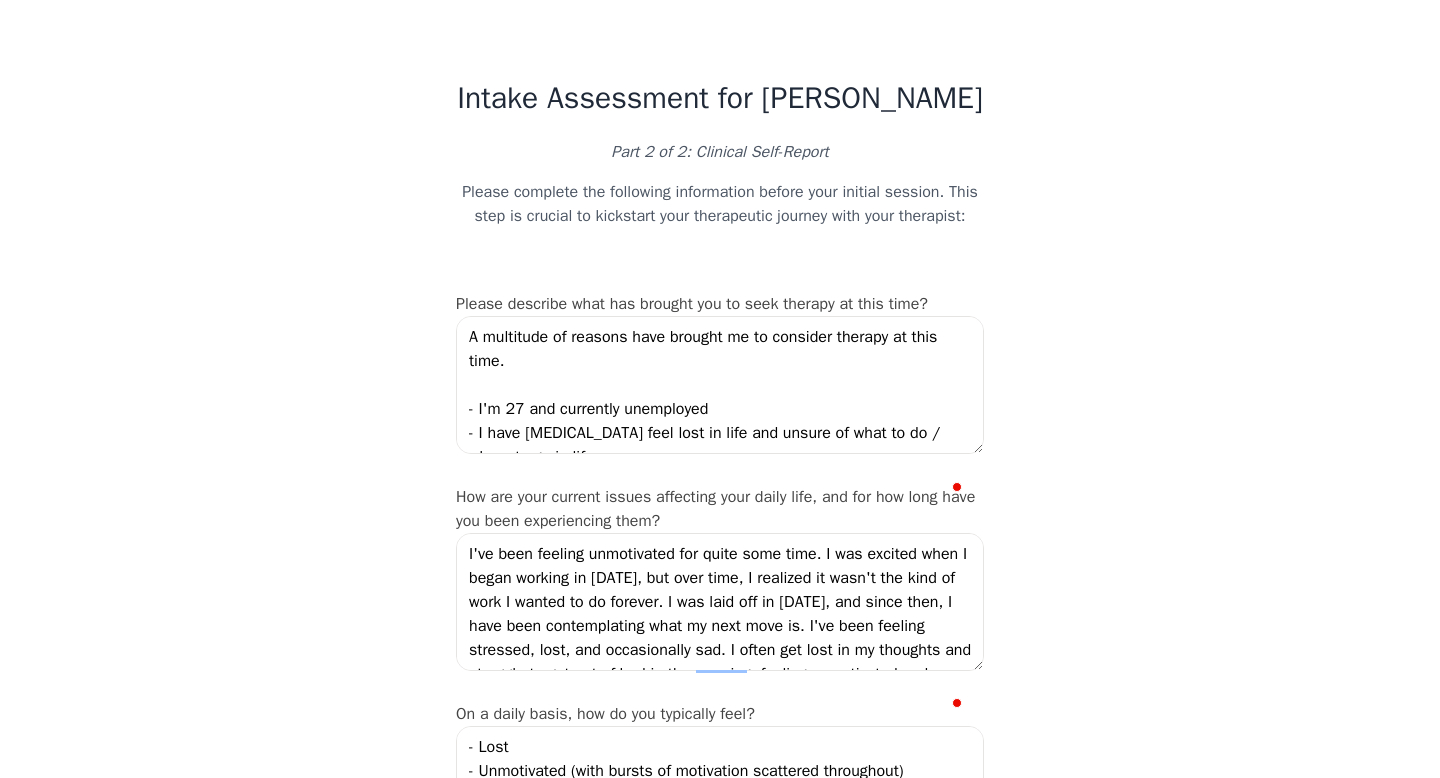 scroll, scrollTop: 941, scrollLeft: 0, axis: vertical 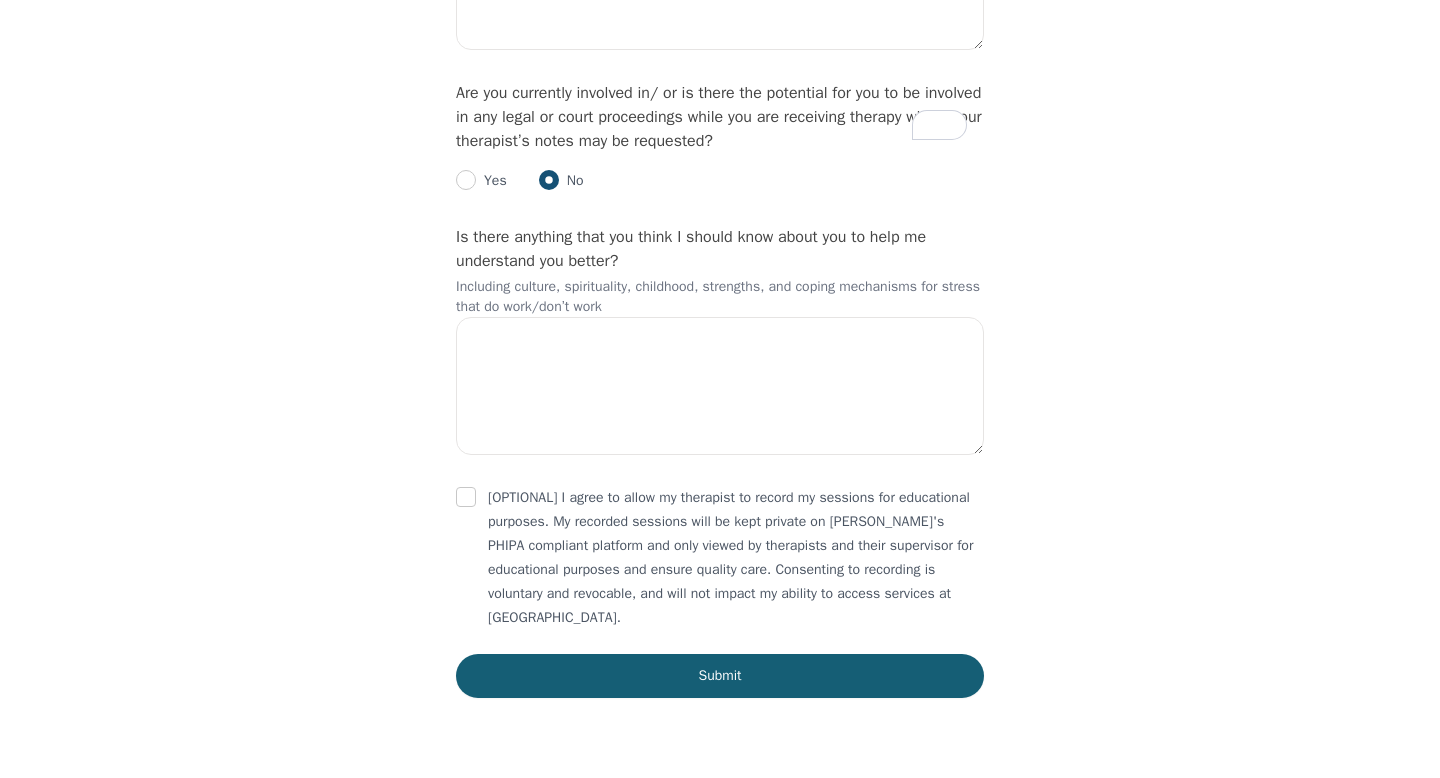type on "- Career prospects
- Finances
- Lack of discipline / direction" 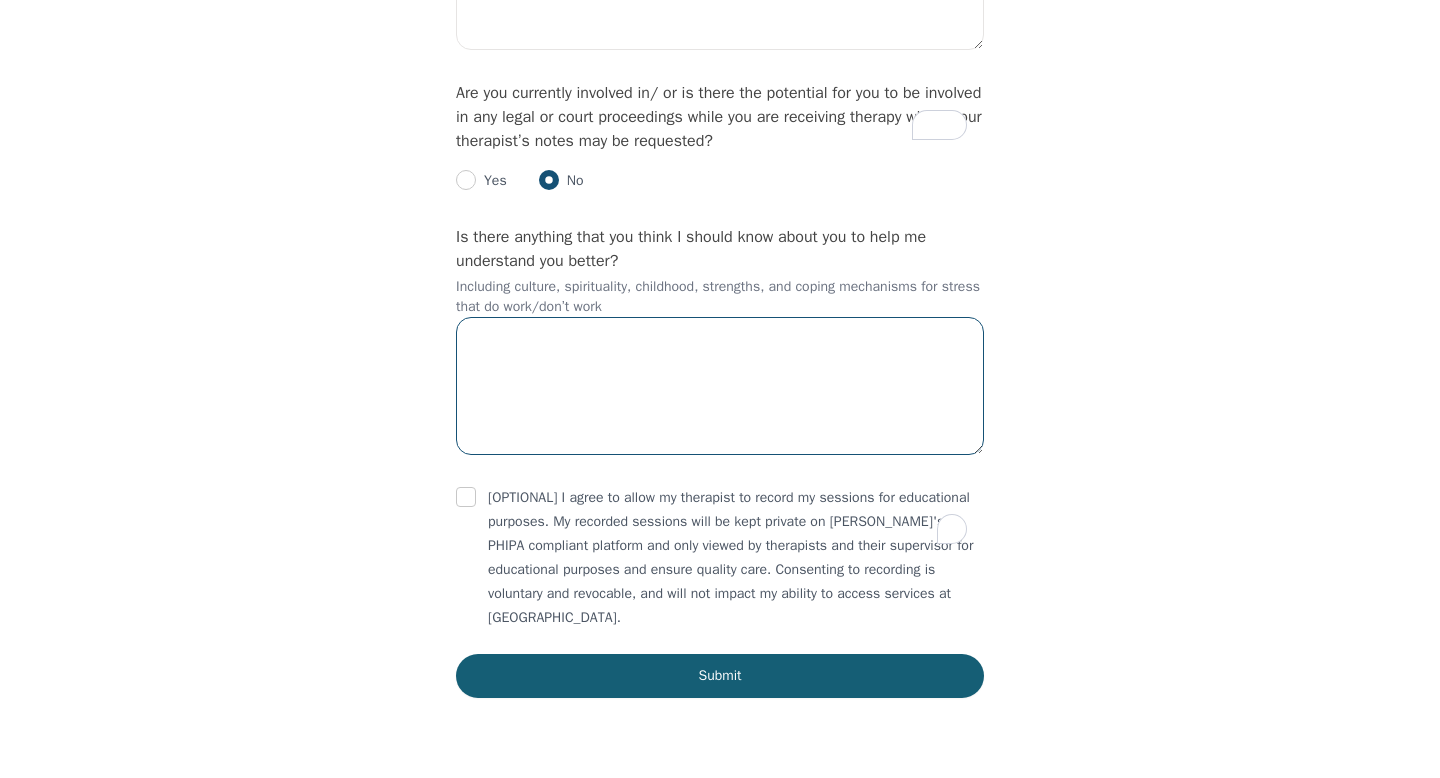 click at bounding box center [720, 386] 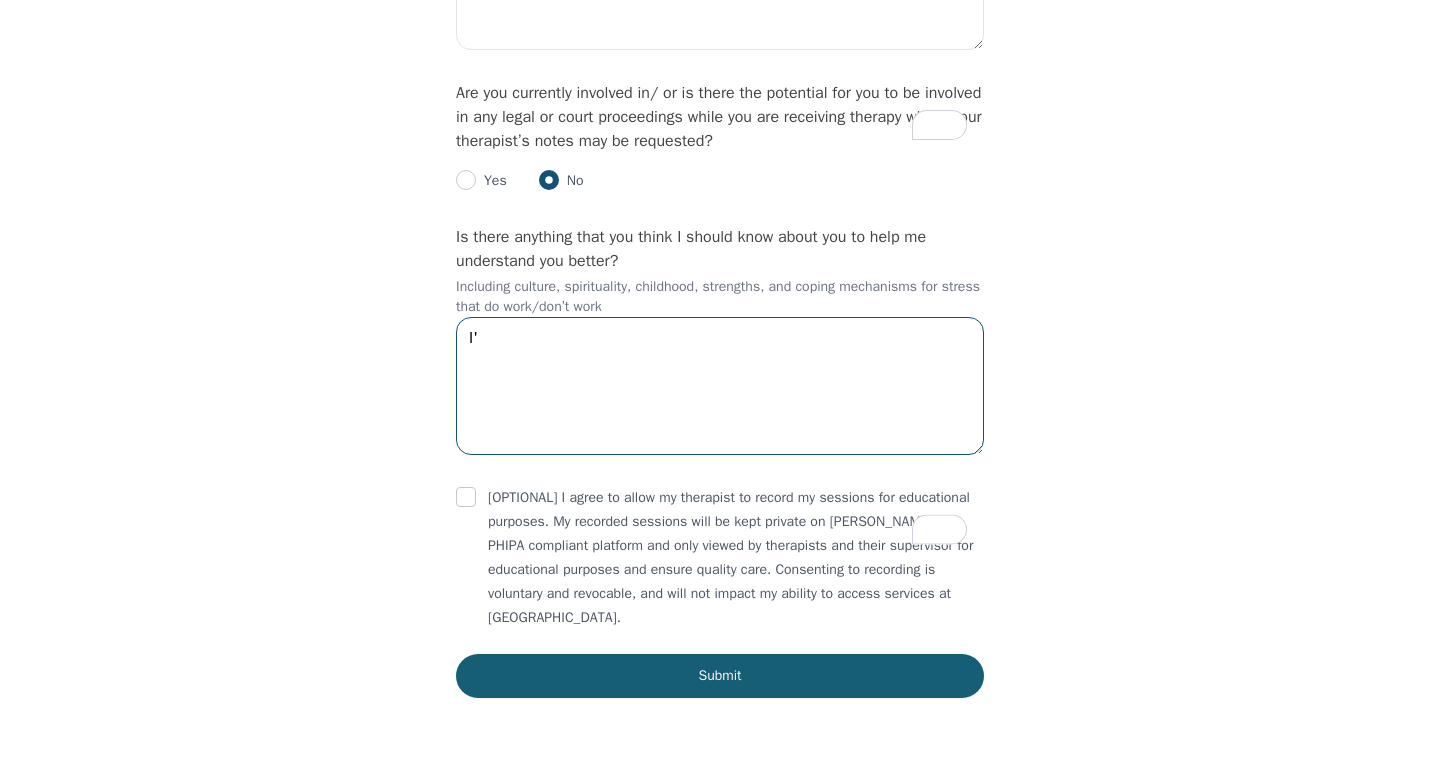type on "I" 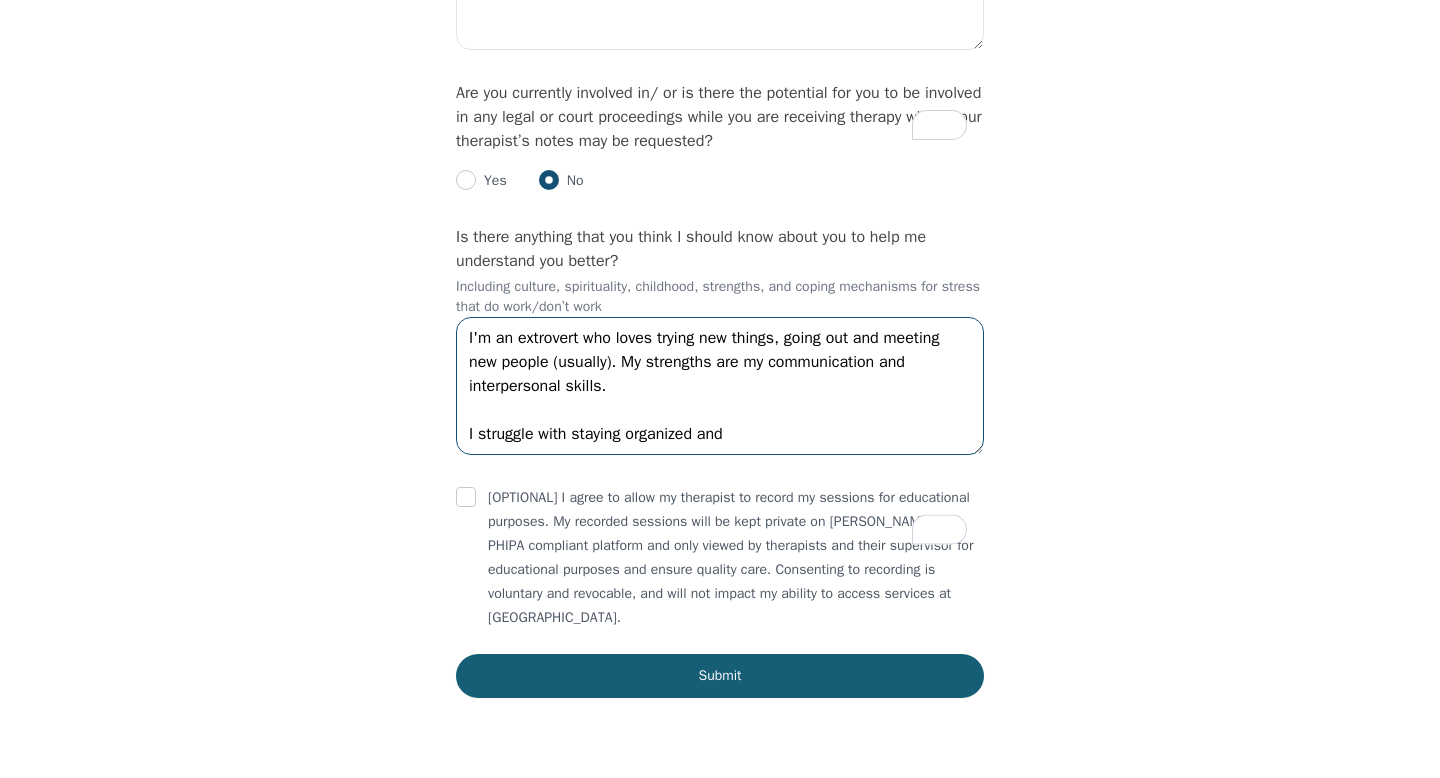 click on "I'm an extrovert who loves trying new things, going out and meeting new people (usually). My strengths are my communication and interpersonal skills.
I struggle with staying organized and" at bounding box center [720, 386] 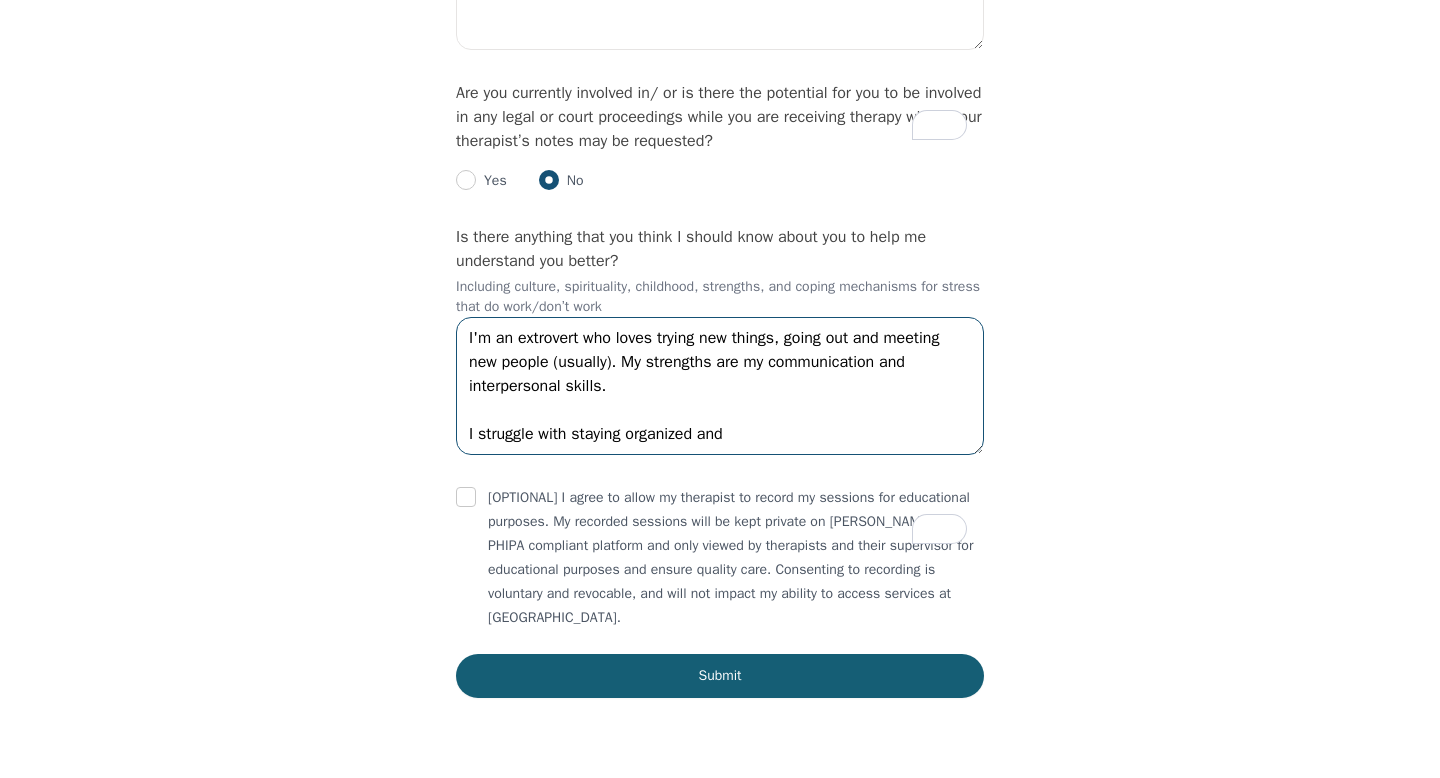click on "I'm an extrovert who loves trying new things, going out and meeting new people (usually). My strengths are my communication and interpersonal skills.
I struggle with staying organized and" at bounding box center [720, 386] 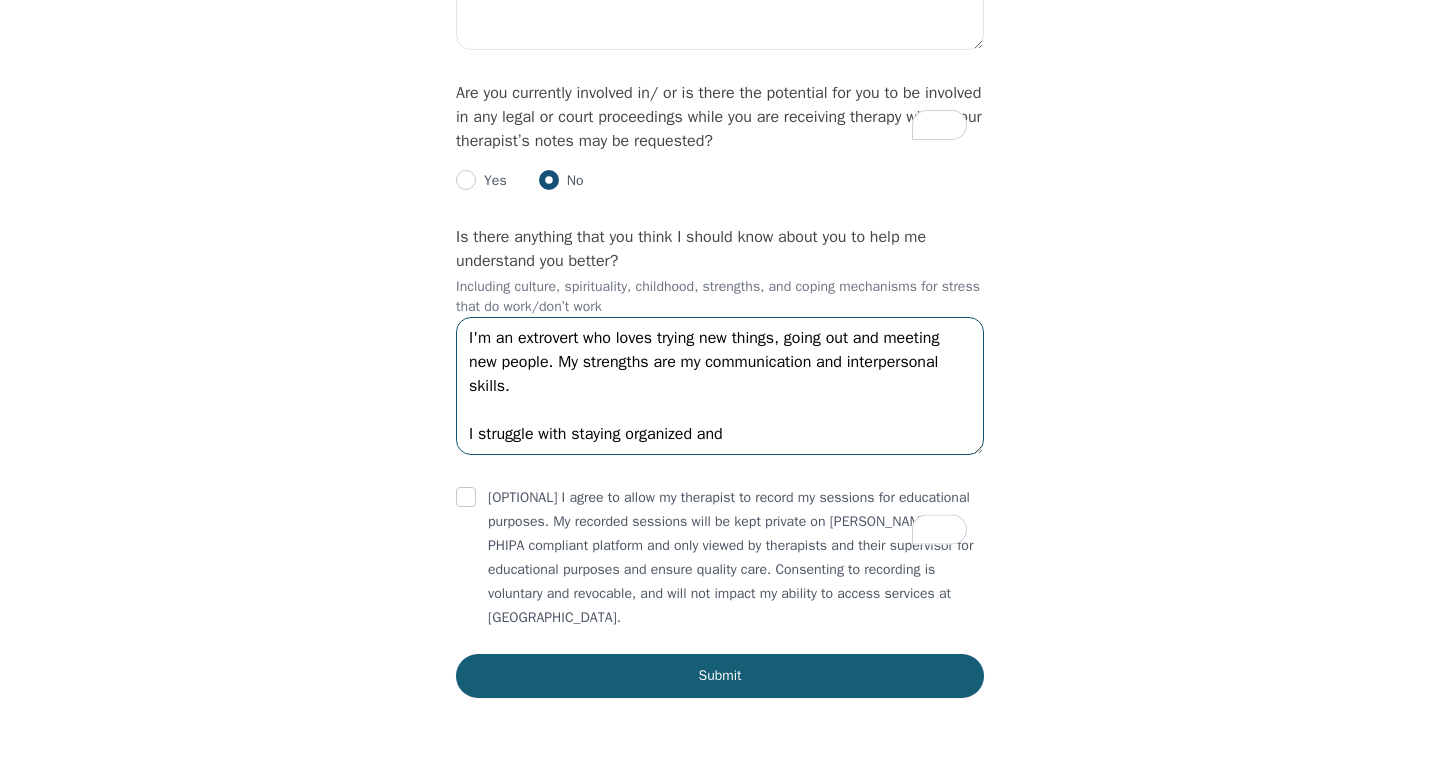 click on "I'm an extrovert who loves trying new things, going out and meeting new people. My strengths are my communication and interpersonal skills.
I struggle with staying organized and" at bounding box center (720, 386) 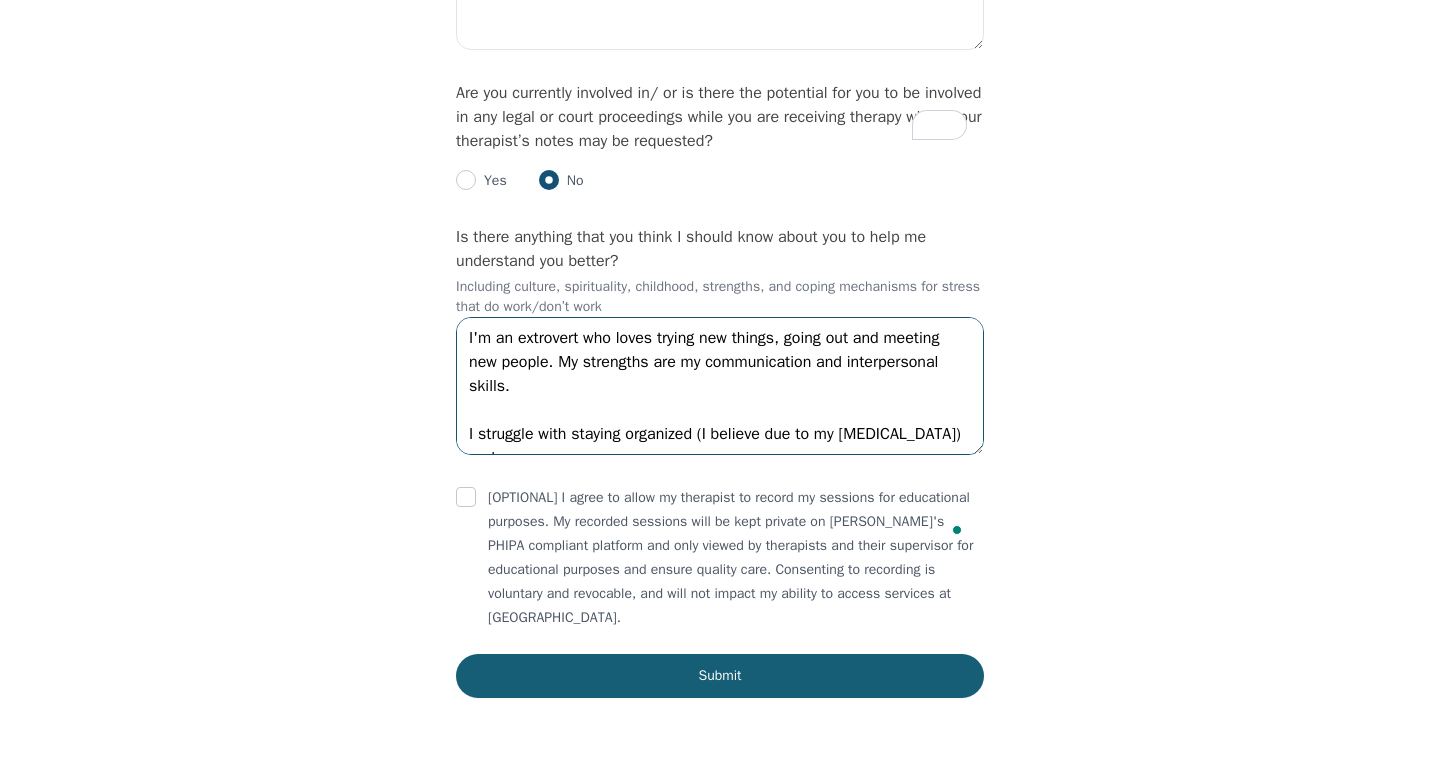 click on "I'm an extrovert who loves trying new things, going out and meeting new people. My strengths are my communication and interpersonal skills.
I struggle with staying organized (I believe due to my ADHD) and" at bounding box center [720, 386] 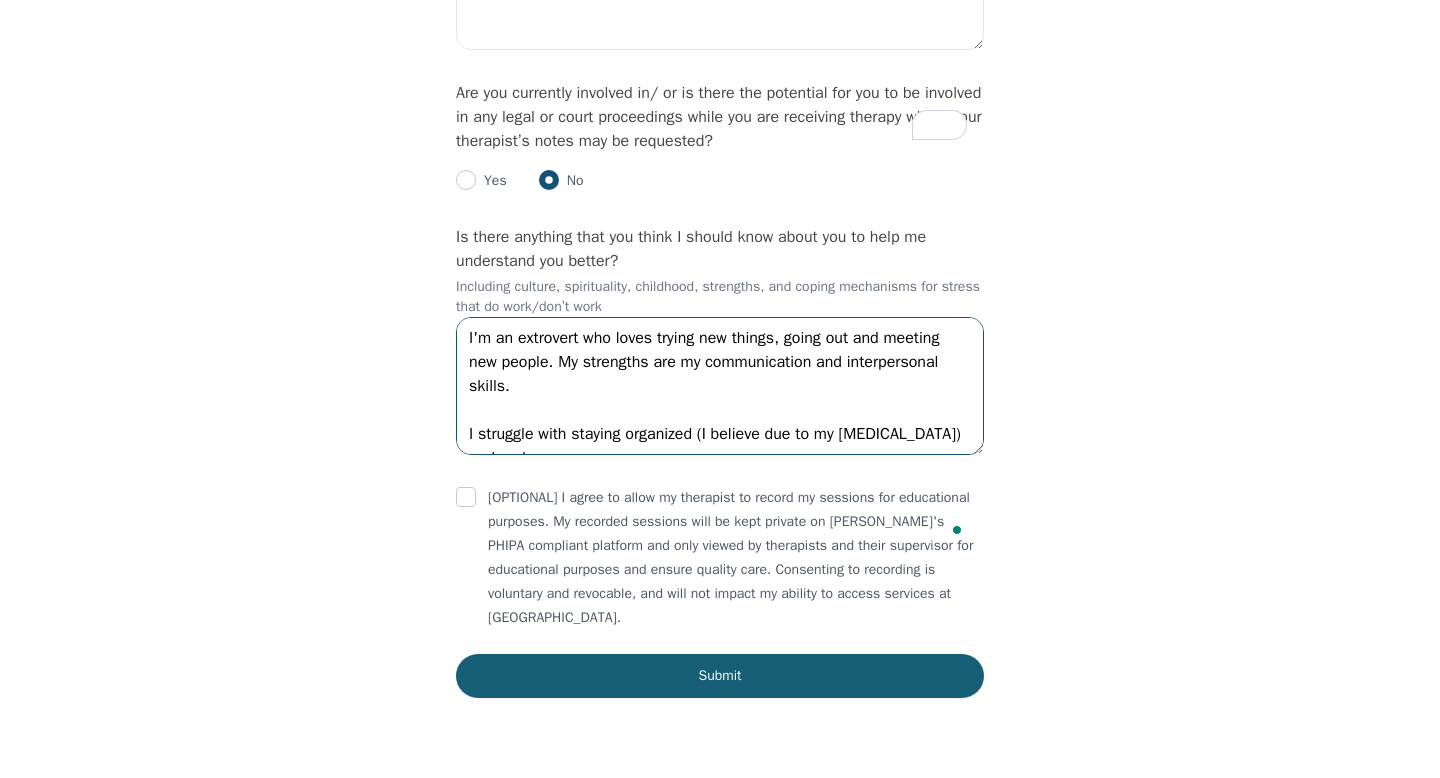 scroll, scrollTop: 13, scrollLeft: 0, axis: vertical 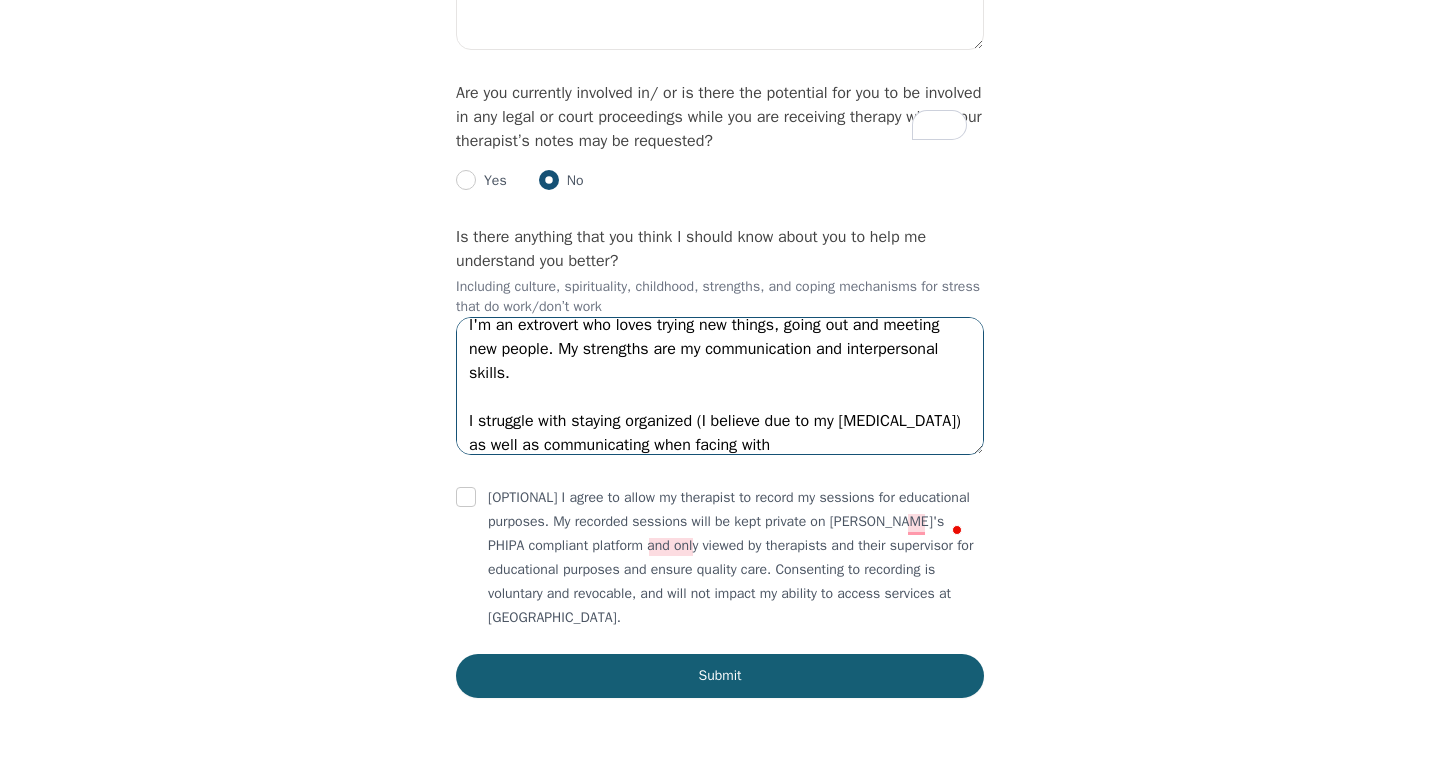 click on "I'm an extrovert who loves trying new things, going out and meeting new people. My strengths are my communication and interpersonal skills.
I struggle with staying organized (I believe due to my ADHD) as well as communicating when facing with" at bounding box center [720, 386] 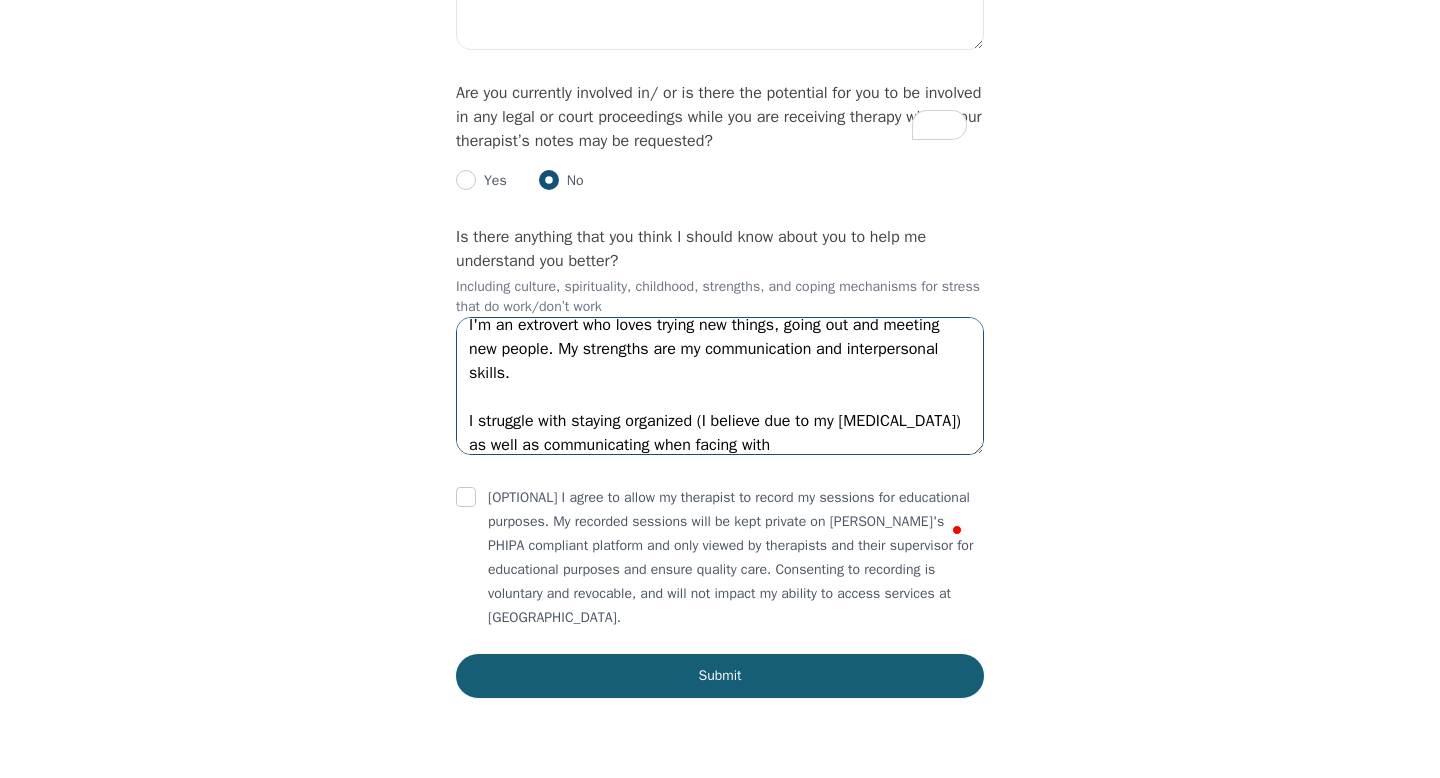 click on "I'm an extrovert who loves trying new things, going out and meeting new people. My strengths are my communication and interpersonal skills.
I struggle with staying organized (I believe due to my ADHD) as well as communicating when facing with" at bounding box center [720, 386] 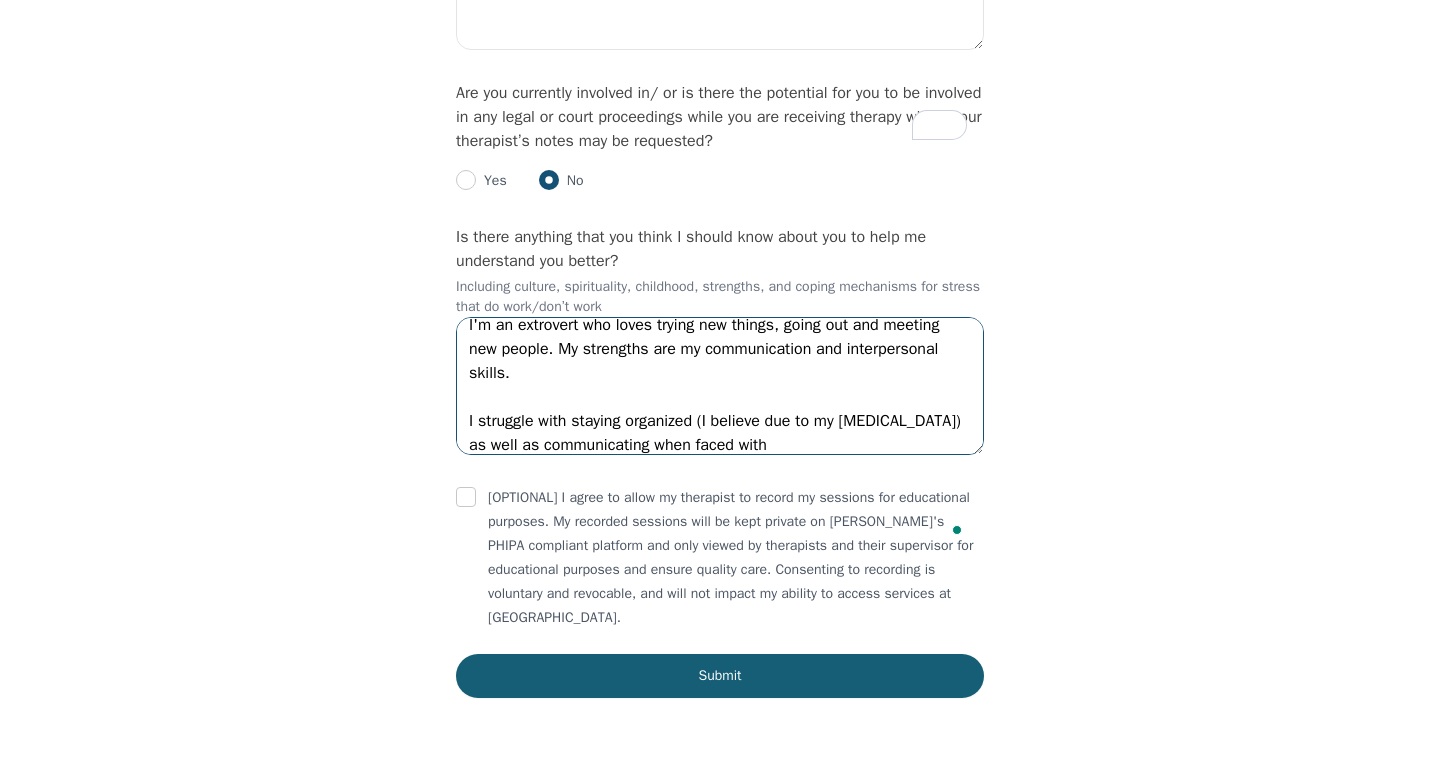 click on "I'm an extrovert who loves trying new things, going out and meeting new people. My strengths are my communication and interpersonal skills.
I struggle with staying organized (I believe due to my ADHD) as well as communicating when faced with" at bounding box center [720, 386] 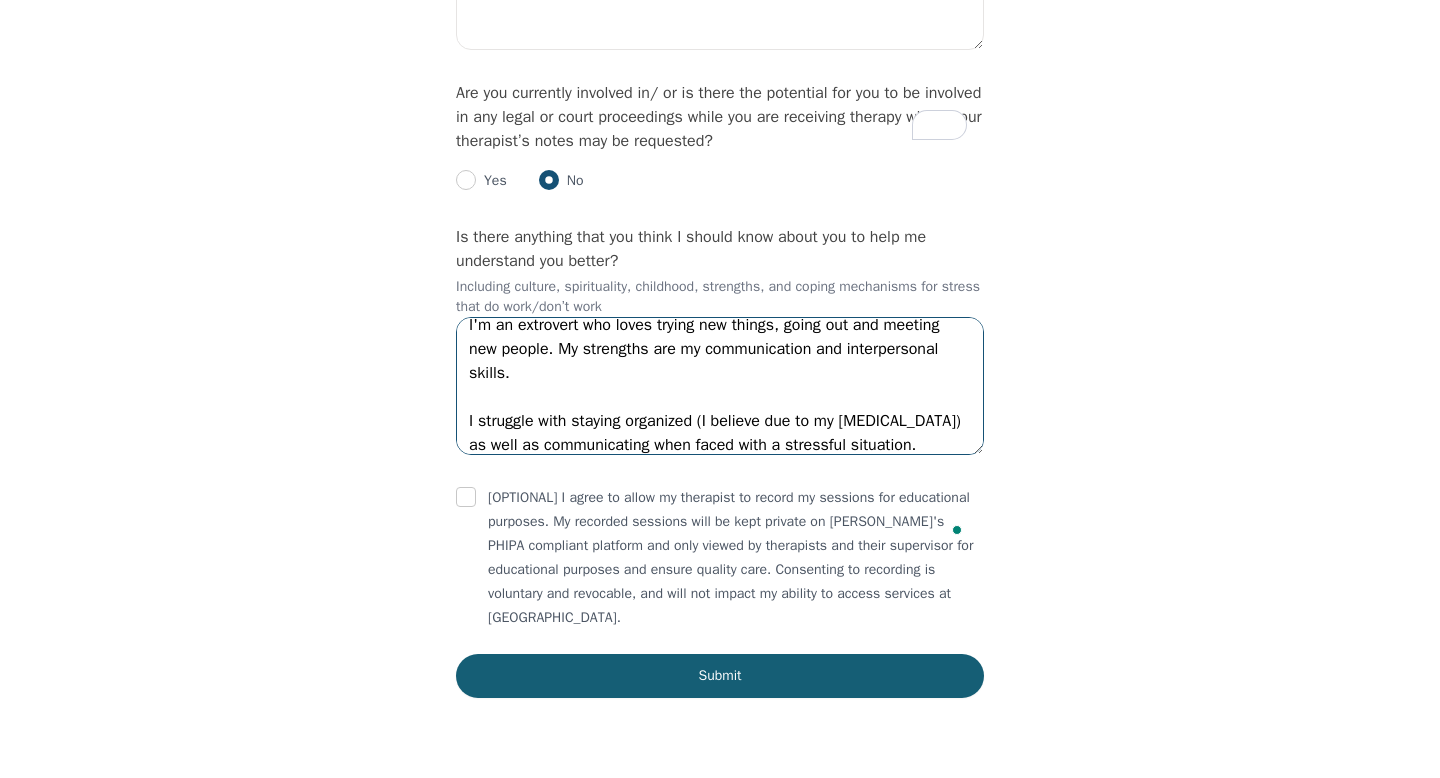 click on "I'm an extrovert who loves trying new things, going out and meeting new people. My strengths are my communication and interpersonal skills.
I struggle with staying organized (I believe due to my ADHD) as well as communicating when faced with a stressful situation." at bounding box center [720, 386] 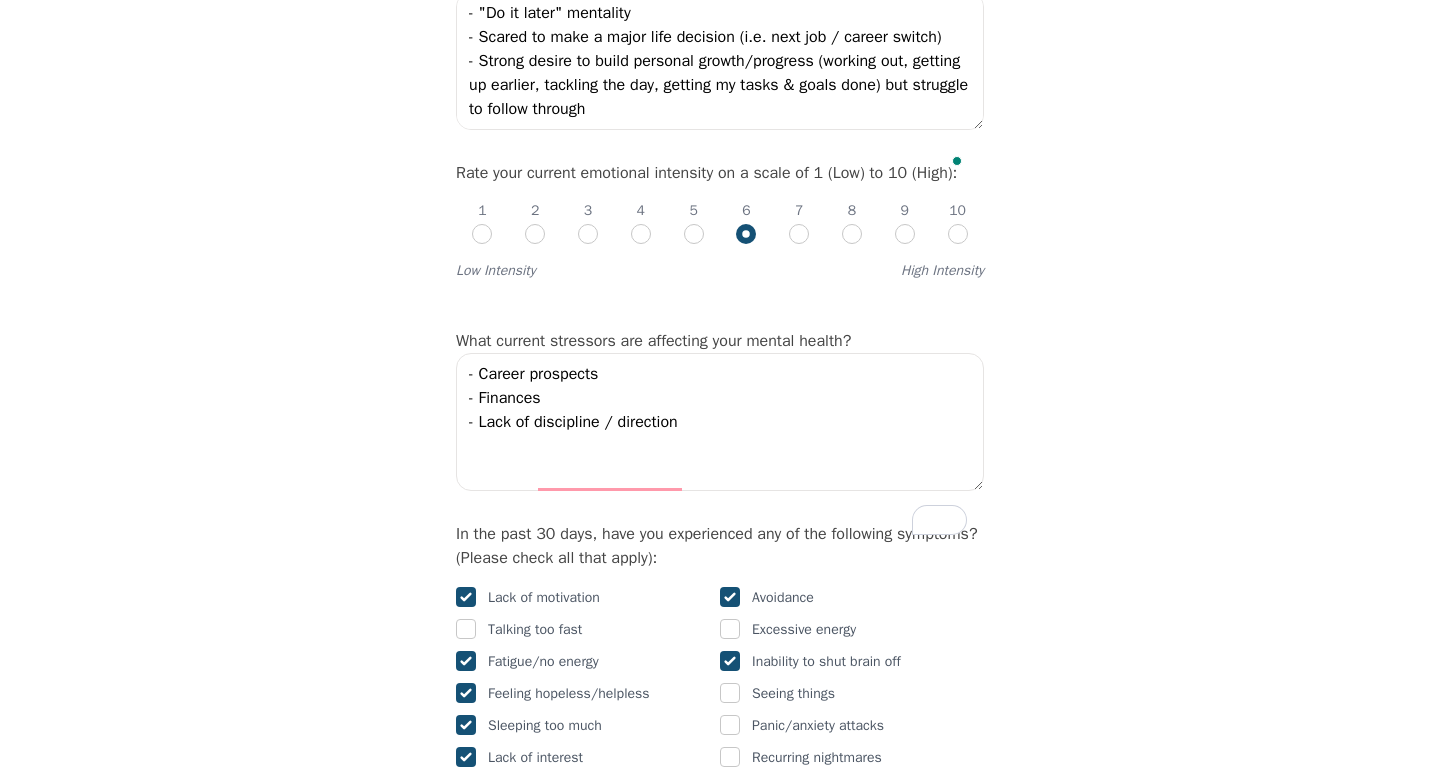 scroll, scrollTop: 781, scrollLeft: 0, axis: vertical 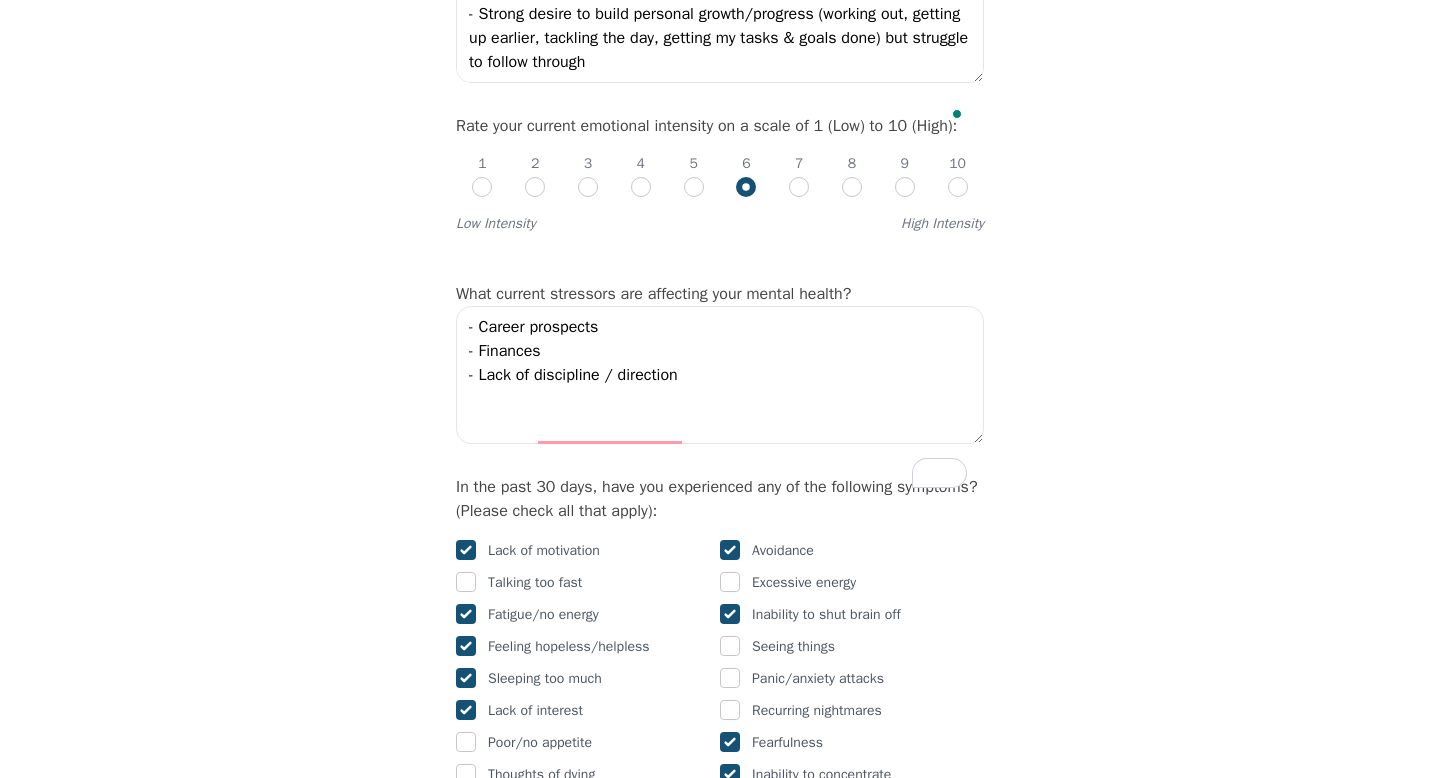 type on "I'm an extrovert who loves trying new things, going out and meeting new people. My strengths are my communication and interpersonal skills.
I struggle with staying organized (I believe due to my ADHD) as well as communicating when faced with a stressful situation." 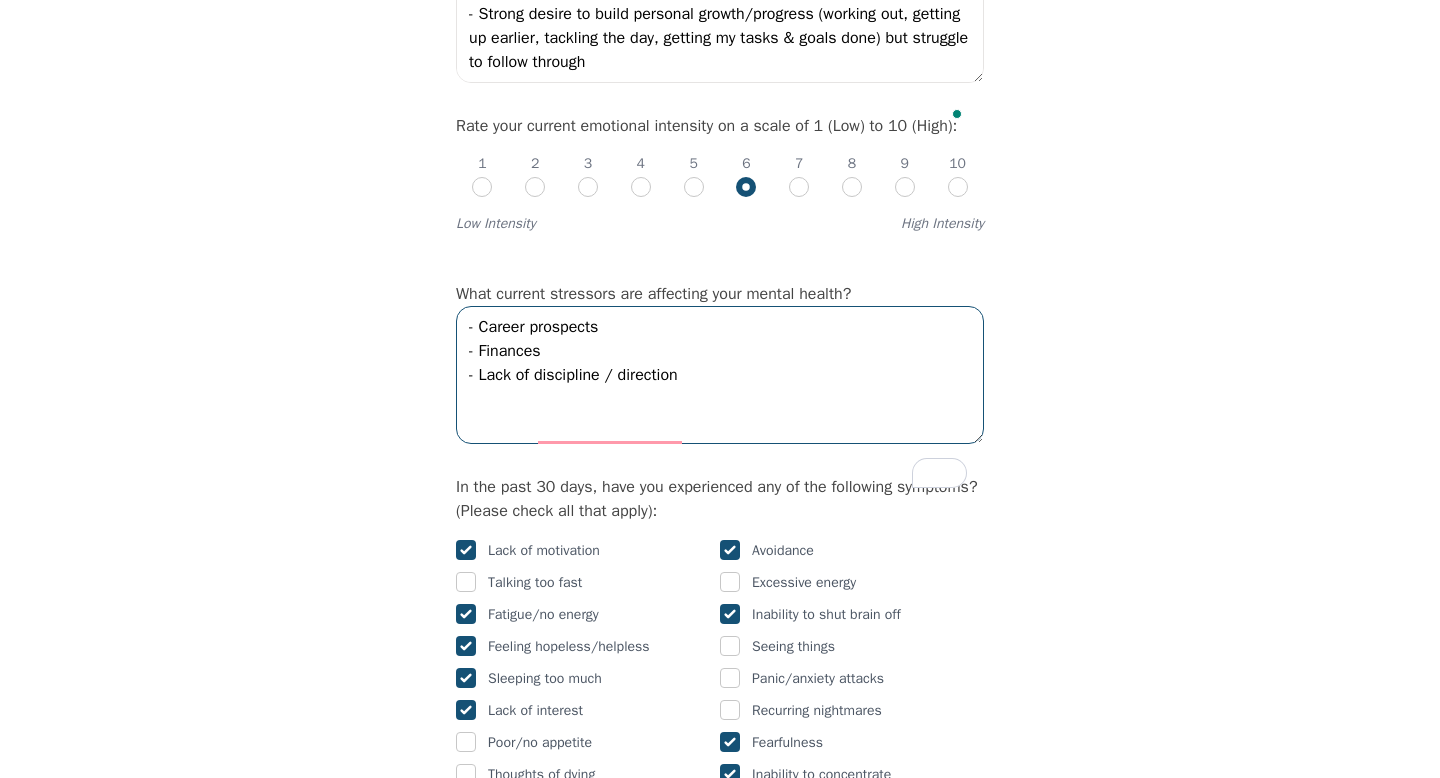 click on "- Career prospects
- Finances
- Lack of discipline / direction" at bounding box center (720, 375) 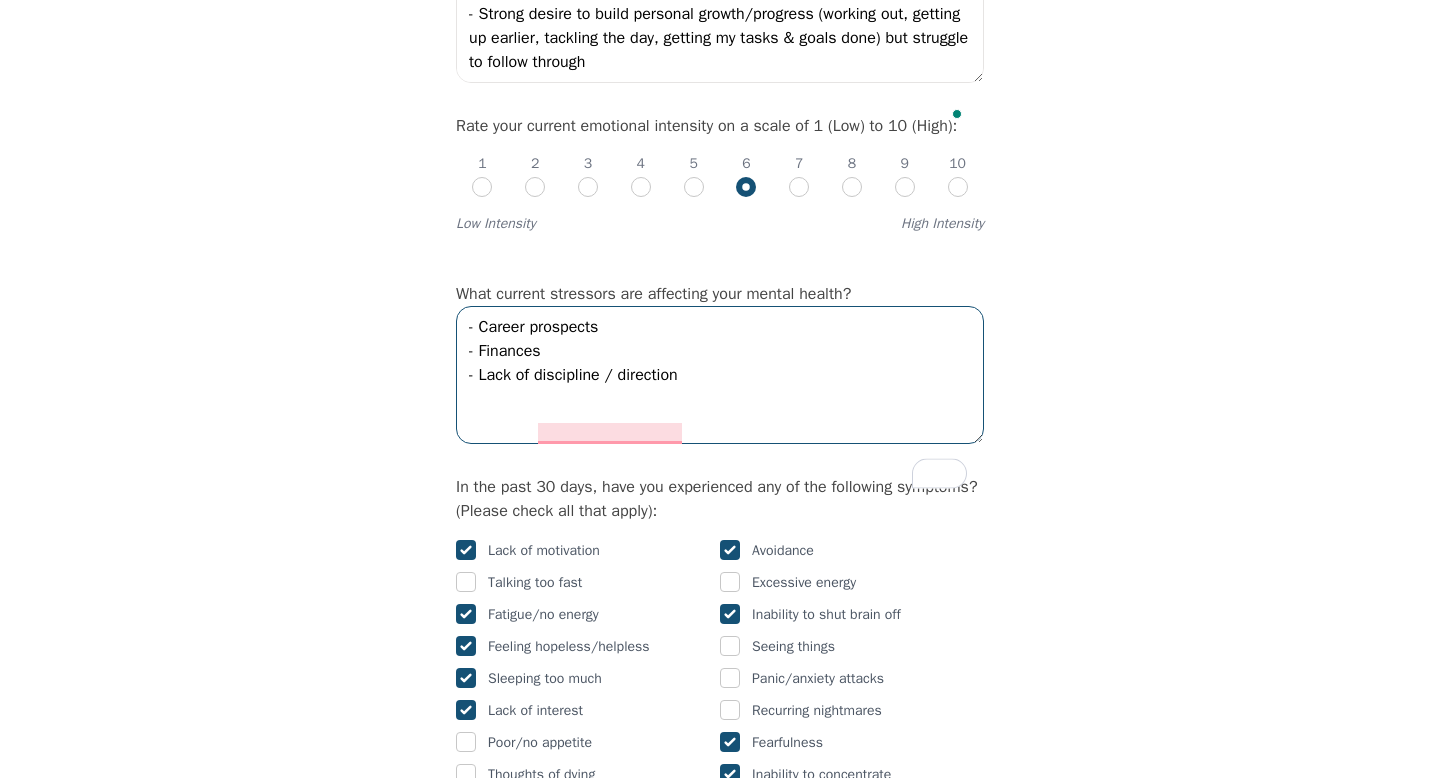 click on "- Career prospects
- Finances
- Lack of discipline / direction" at bounding box center (720, 375) 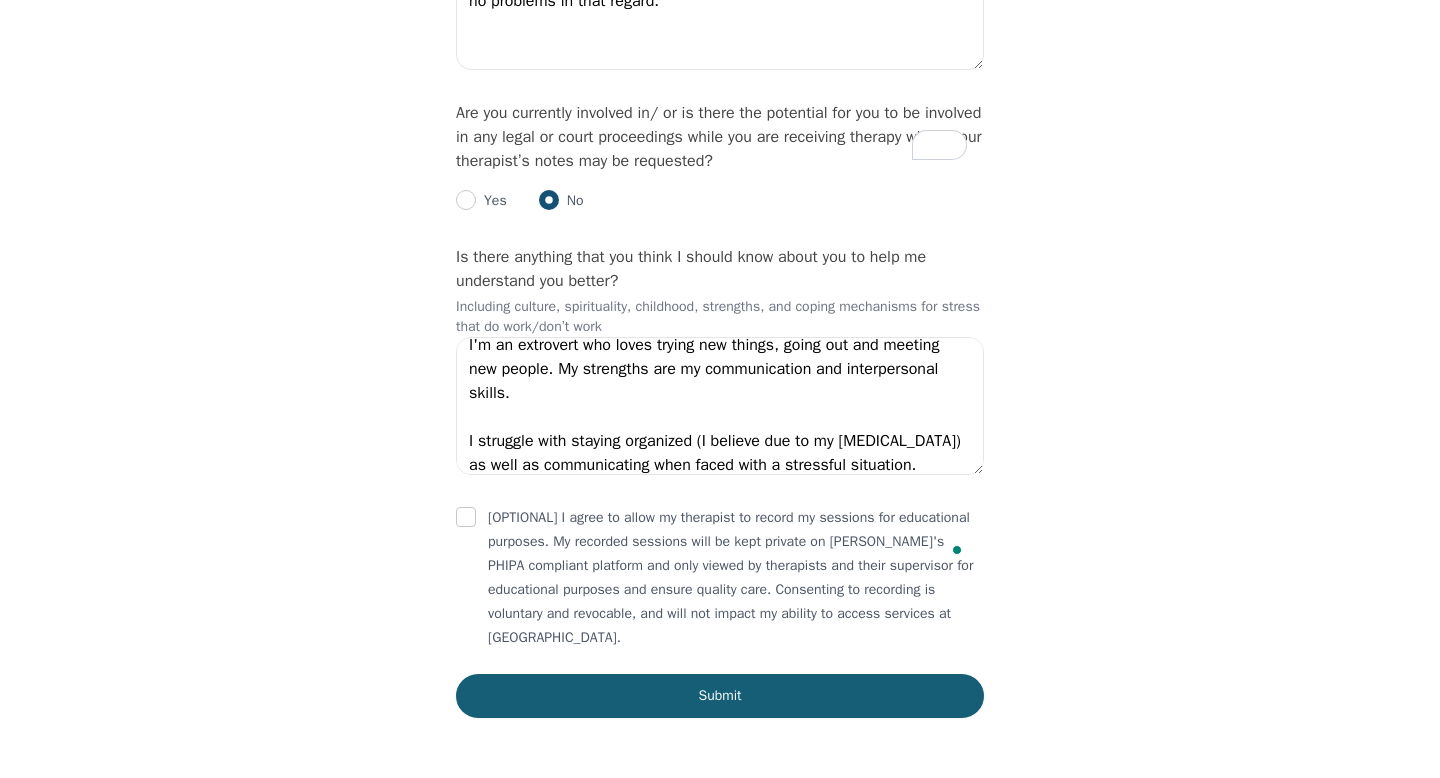 scroll, scrollTop: 3130, scrollLeft: 0, axis: vertical 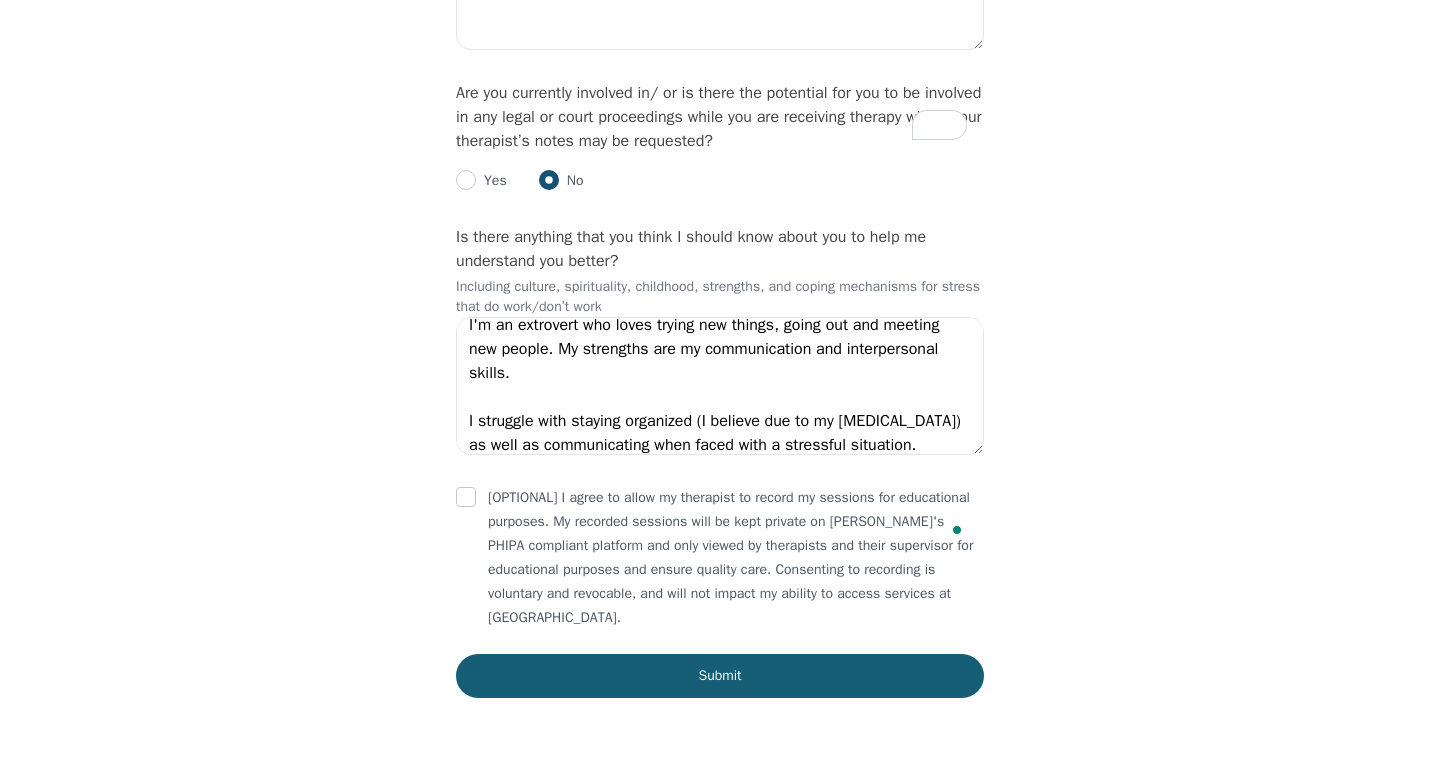 type on "- Career prospects
- Finances
- Lack of discipline / direction" 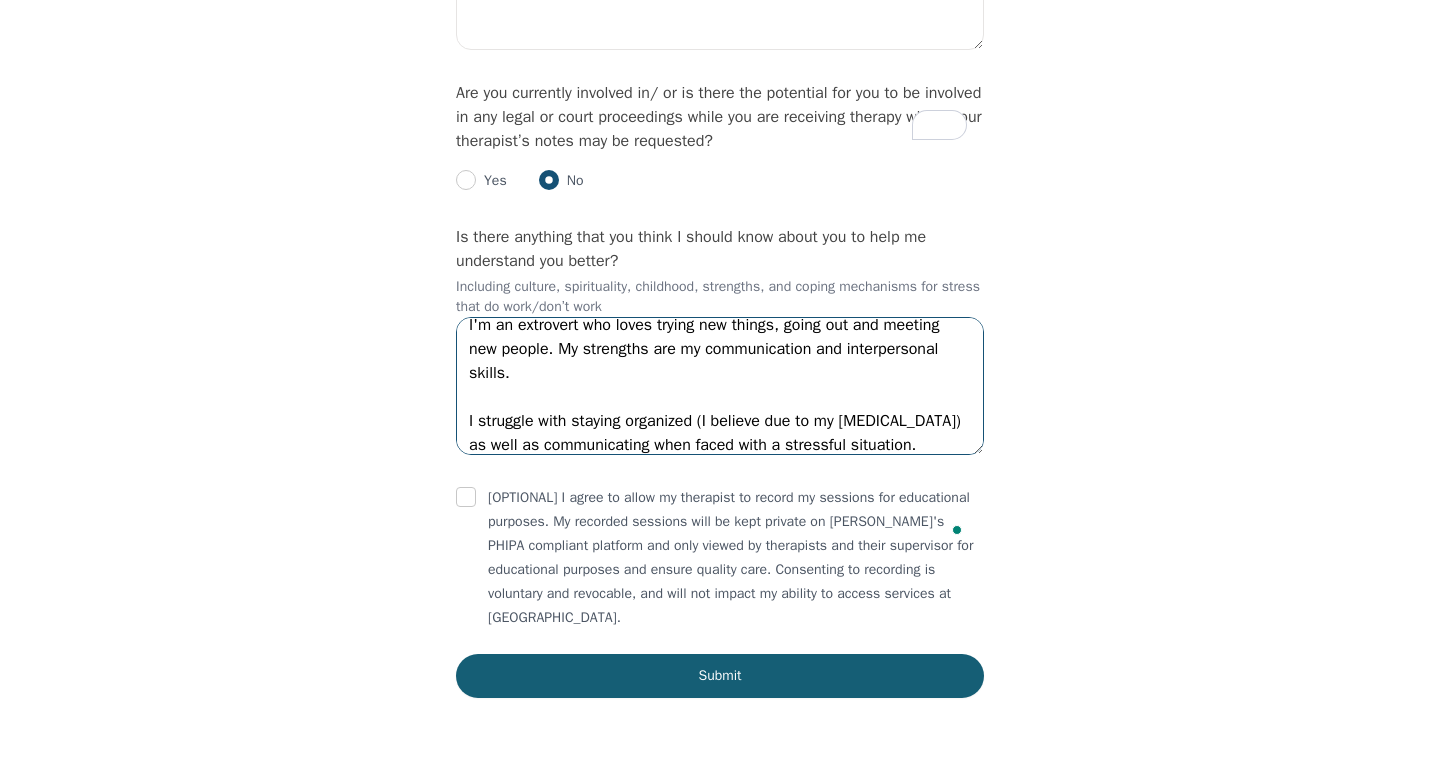 click on "I'm an extrovert who loves trying new things, going out and meeting new people. My strengths are my communication and interpersonal skills.
I struggle with staying organized (I believe due to my ADHD) as well as communicating when faced with a stressful situation." at bounding box center [720, 386] 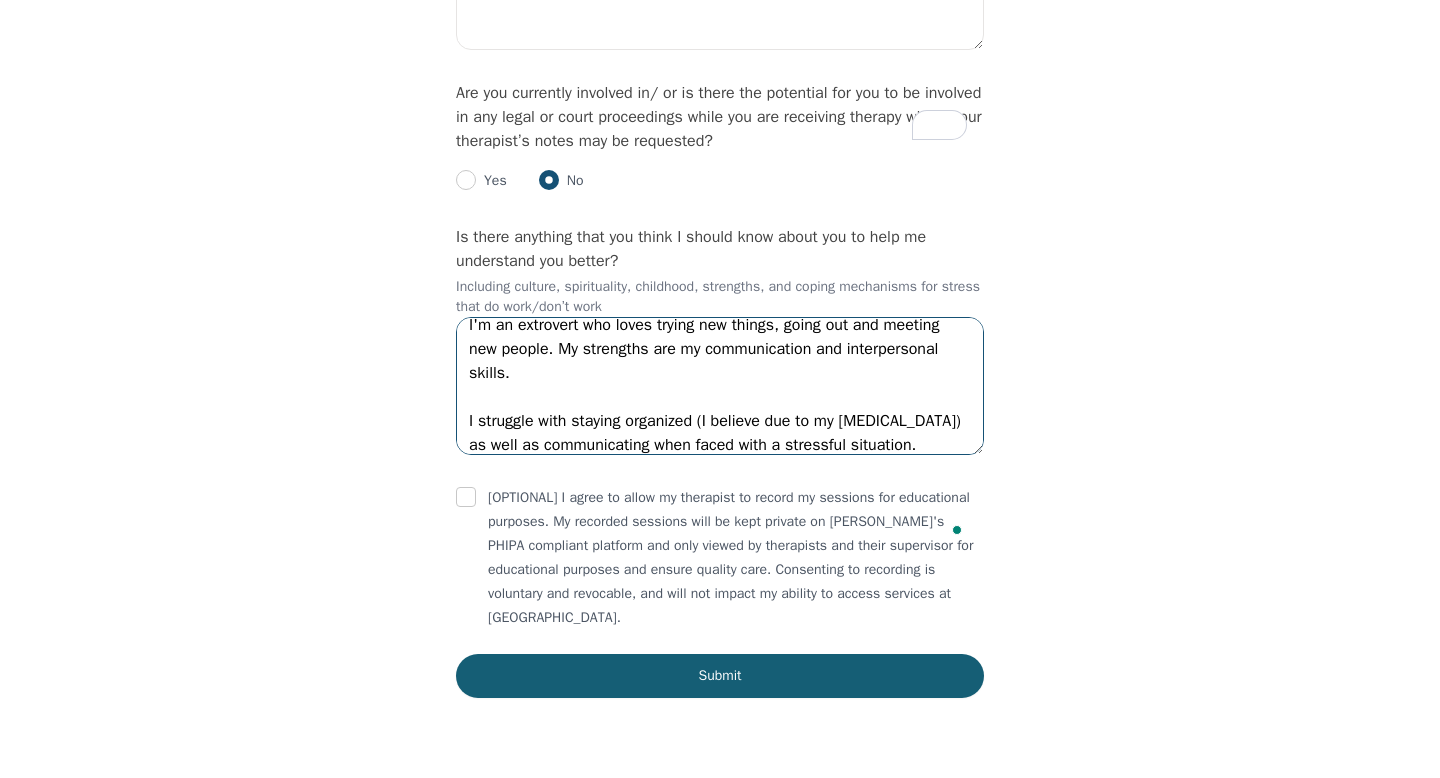 click on "I'm an extrovert who loves trying new things, going out and meeting new people. My strengths are my communication and interpersonal skills.
I struggle with staying organized (I believe due to my ADHD) as well as communicating when faced with a stressful situation." at bounding box center (720, 386) 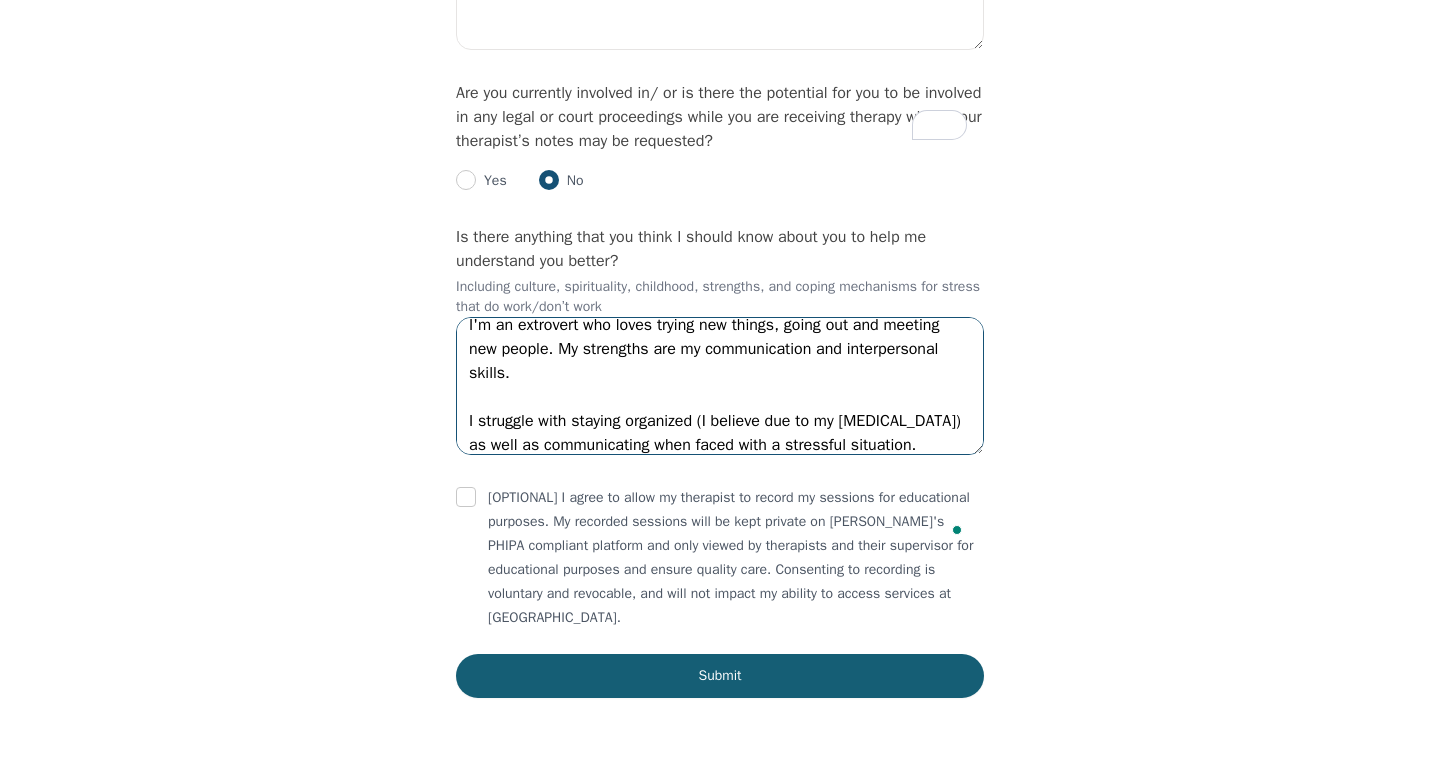 click on "I'm an extrovert who loves trying new things, going out and meeting new people. My strengths are my communication and interpersonal skills.
I struggle with staying organized (I believe due to my ADHD) as well as communicating when faced with a stressful situation." at bounding box center (720, 386) 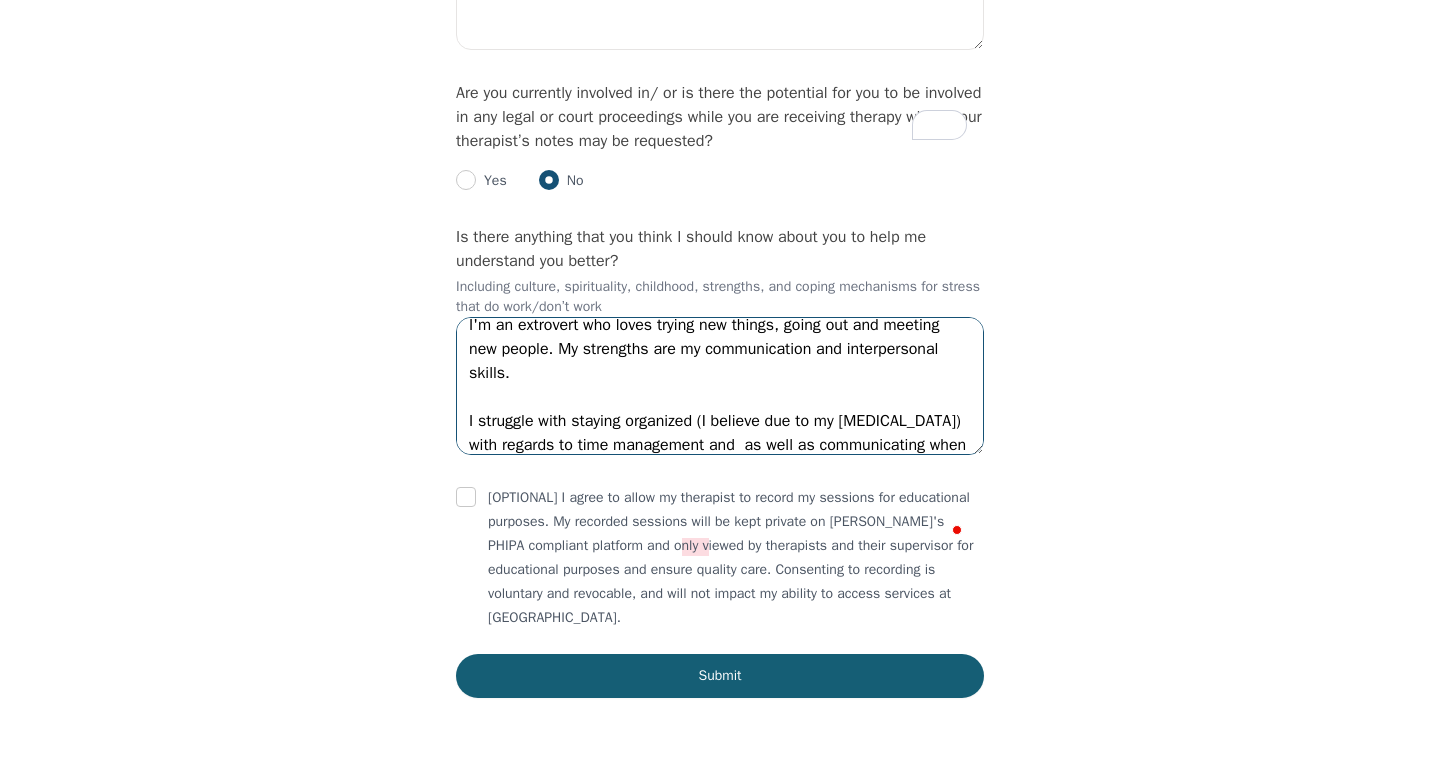click on "I'm an extrovert who loves trying new things, going out and meeting new people. My strengths are my communication and interpersonal skills.
I struggle with staying organized (I believe due to my ADHD) with regards to time management and  as well as communicating when faced with a stressful situation." at bounding box center [720, 386] 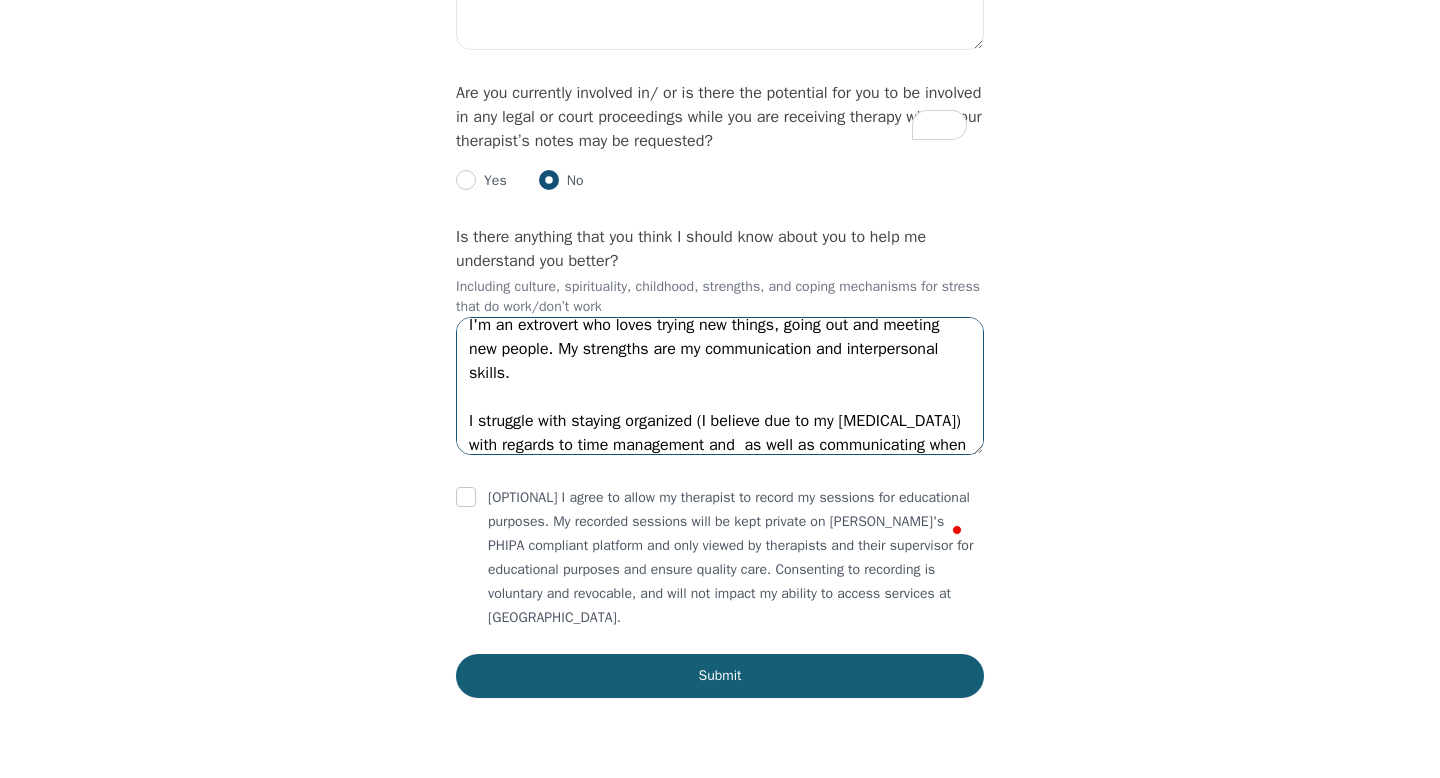 click on "I'm an extrovert who loves trying new things, going out and meeting new people. My strengths are my communication and interpersonal skills.
I struggle with staying organized (I believe due to my ADHD) with regards to time management and  as well as communicating when faced with a stressful situation." at bounding box center [720, 386] 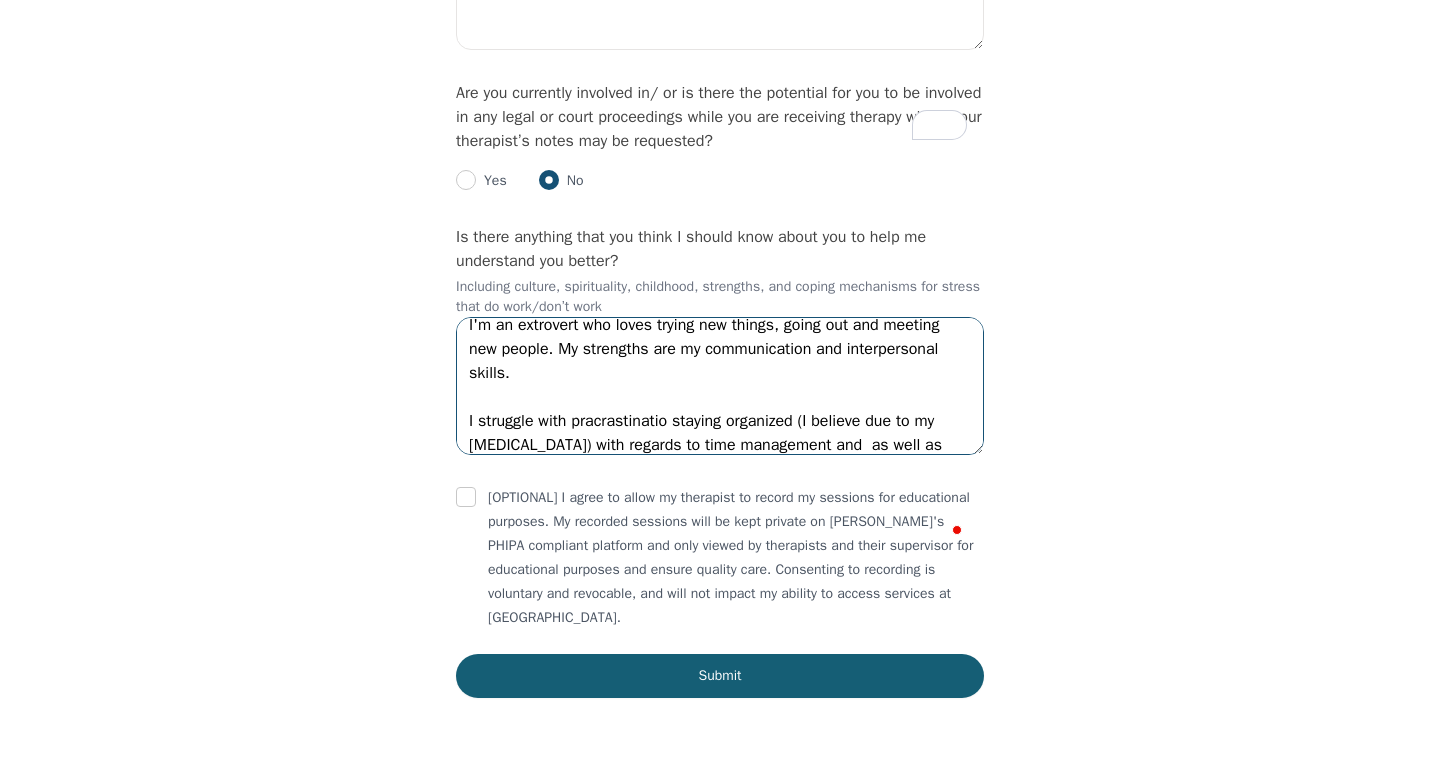 type on "I'm an extrovert who loves trying new things, going out and meeting new people. My strengths are my communication and interpersonal skills.
I struggle with pracrastination staying organized (I believe due to my ADHD) with regards to time management and  as well as communicating when faced with a stressful situation." 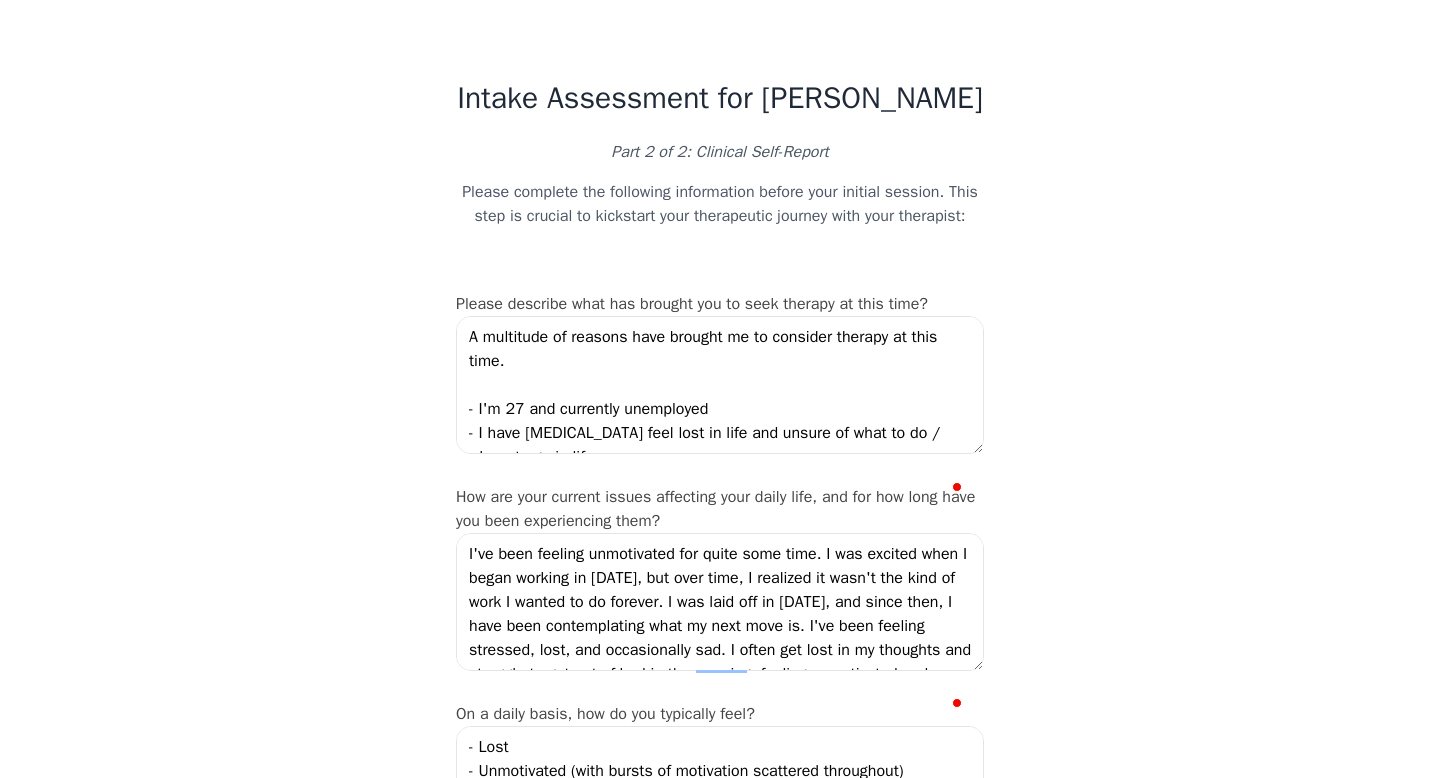 scroll, scrollTop: 3130, scrollLeft: 0, axis: vertical 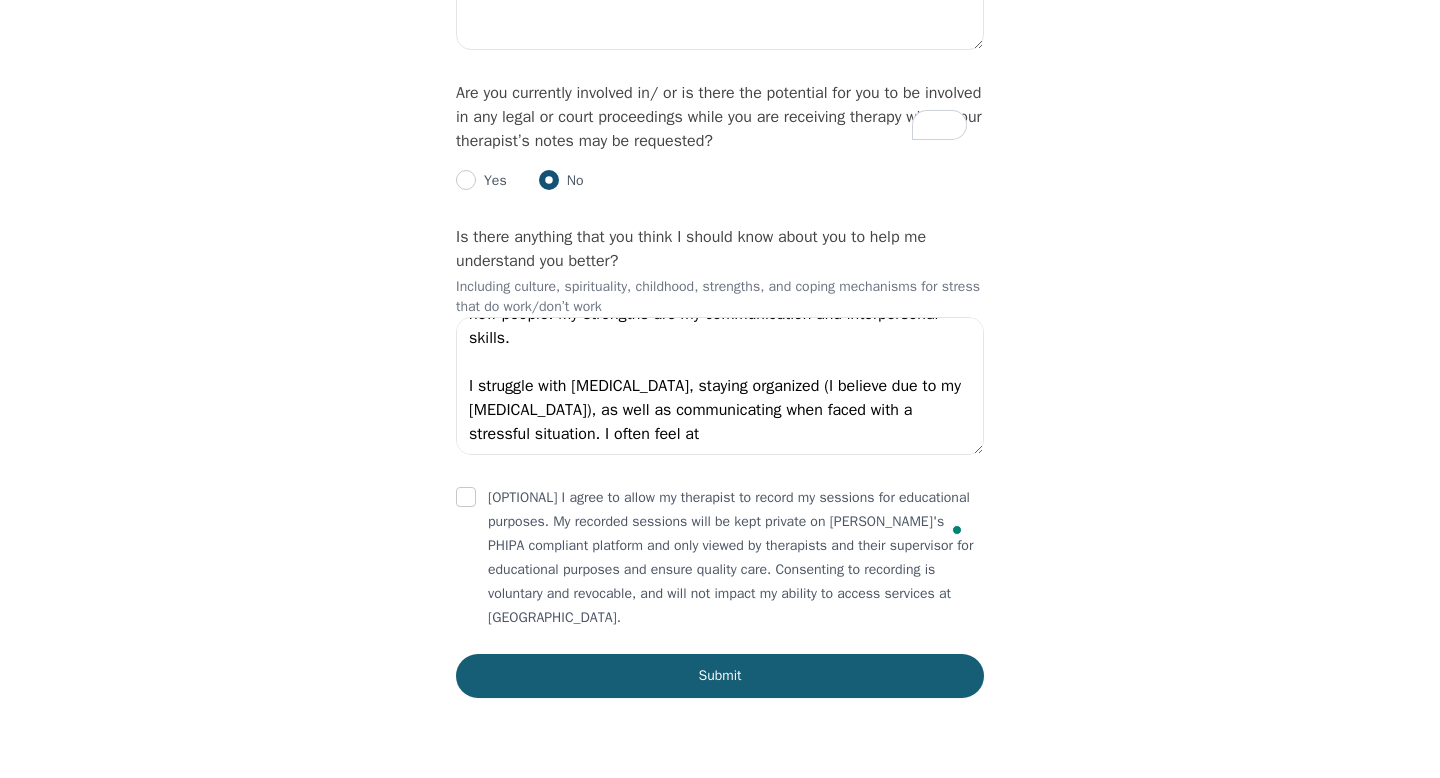 click on "I'm an extrovert who loves trying new things, going out and meeting new people. My strengths are my communication and interpersonal skills.
I struggle with procrastination, staying organized (I believe due to my ADHD), as well as communicating when faced with a stressful situation. I often feel at" at bounding box center (720, 386) 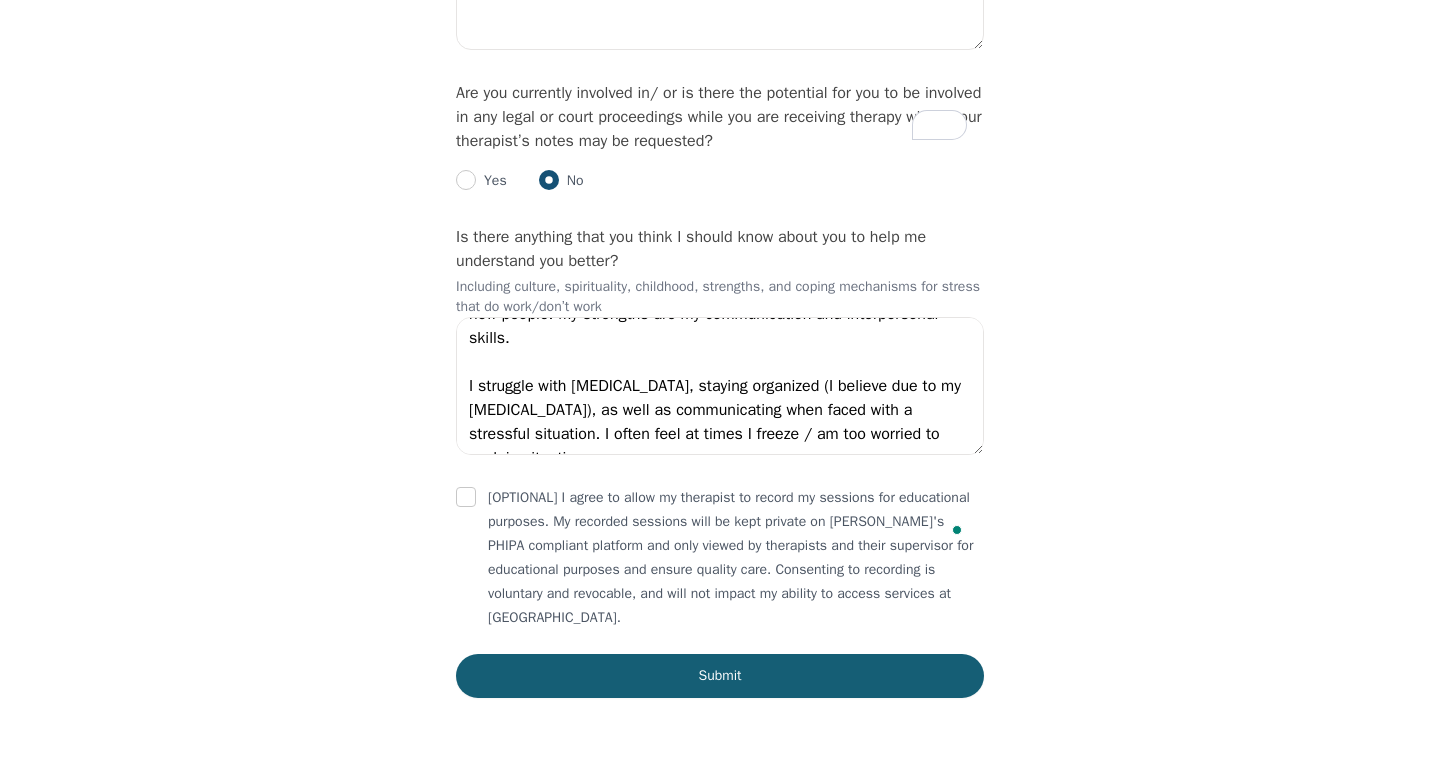 scroll, scrollTop: 61, scrollLeft: 0, axis: vertical 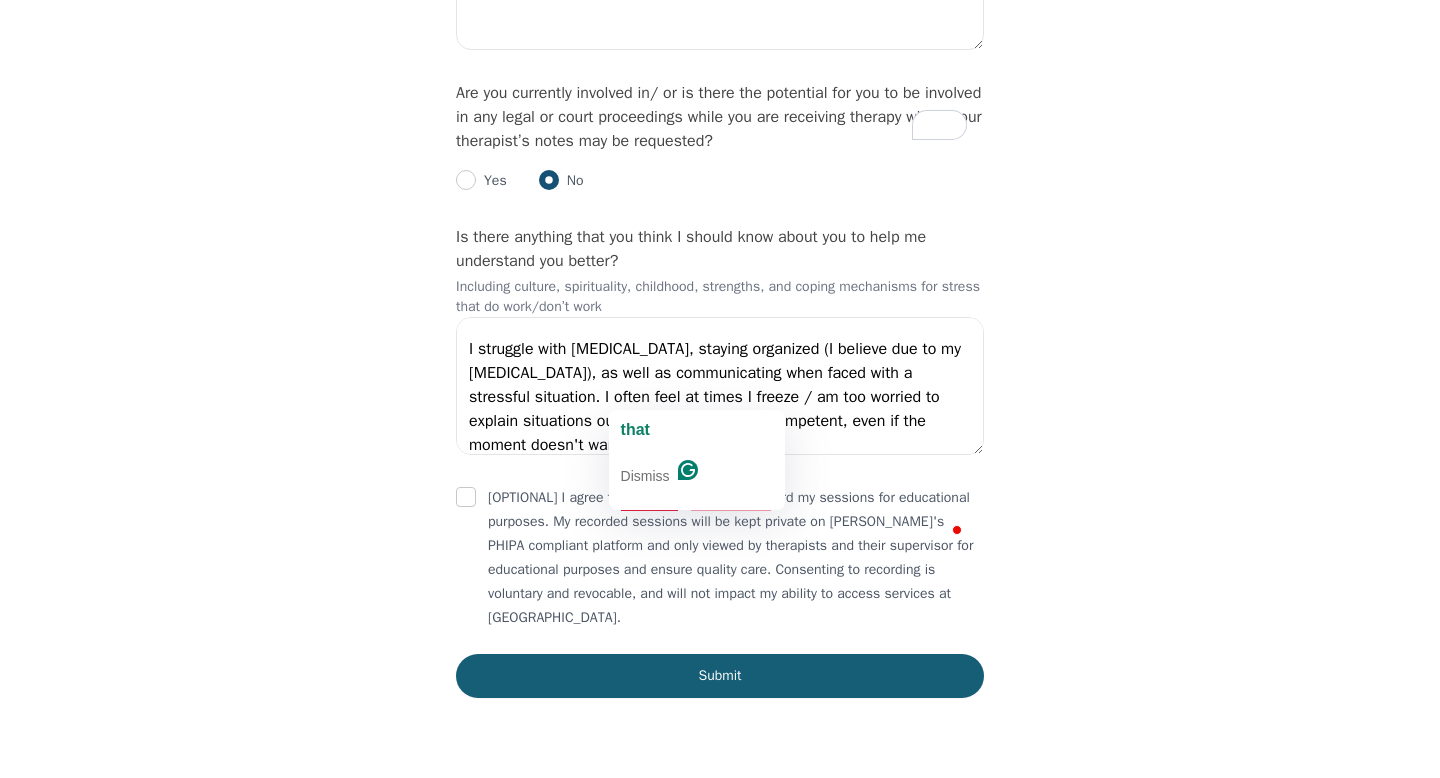 click on "I'm an extrovert who loves trying new things, going out and meeting new people. My strengths are my communication and interpersonal skills.
I struggle with procrastination, staying organized (I believe due to my ADHD), as well as communicating when faced with a stressful situation. I often feel at times I freeze / am too worried to explain situations out of fear of seeming incompetent, even if the moment doesn't warrant anything like that." at bounding box center (720, 386) 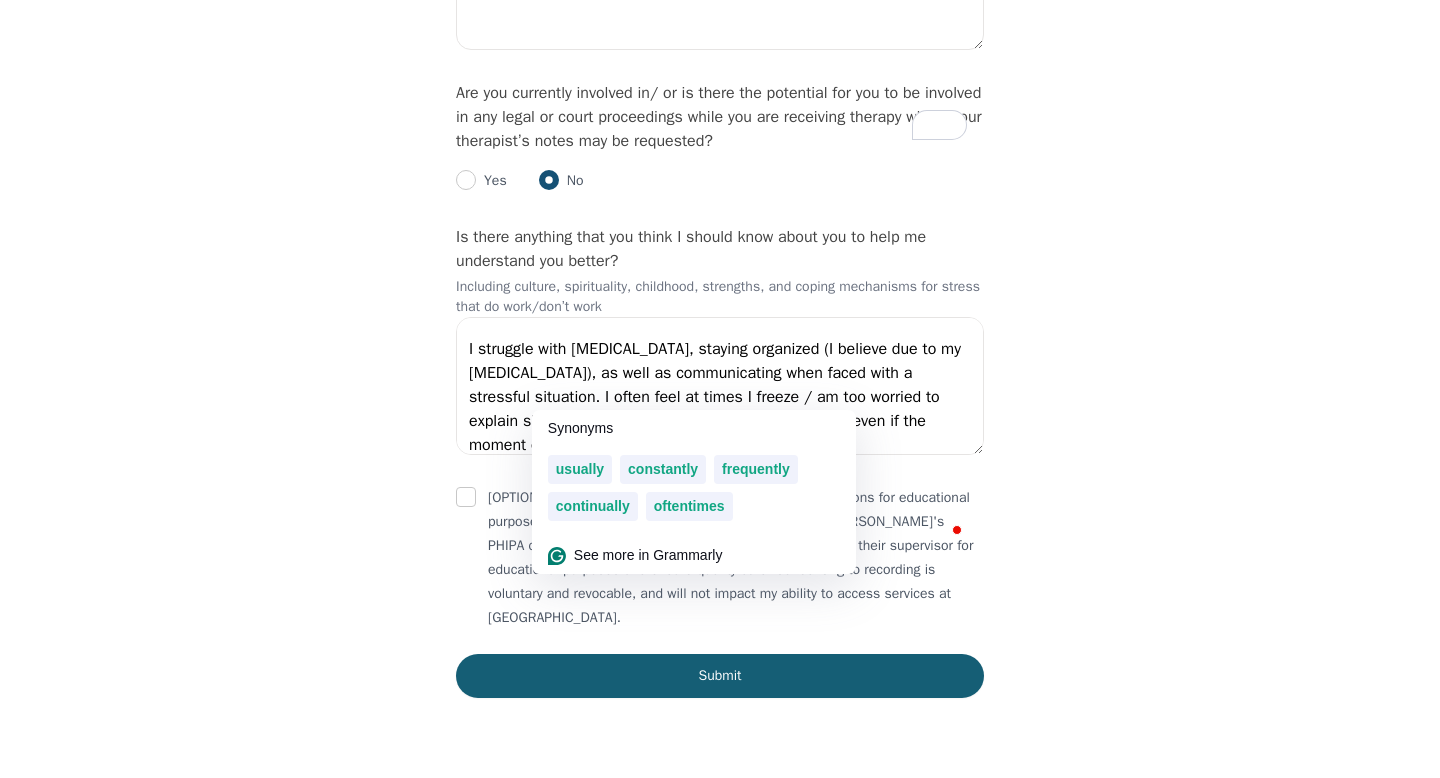 type on "I'm an extrovert who loves trying new things, going out and meeting new people. My strengths are my communication and interpersonal skills.
I struggle with procrastination, staying organized (I believe due to my ADHD), as well as communicating when faced with a stressful situation. I feel at times I freeze / am too worried to explain situations out of fear of seeming incompetent, even if the moment doesn't warrant anything like that." 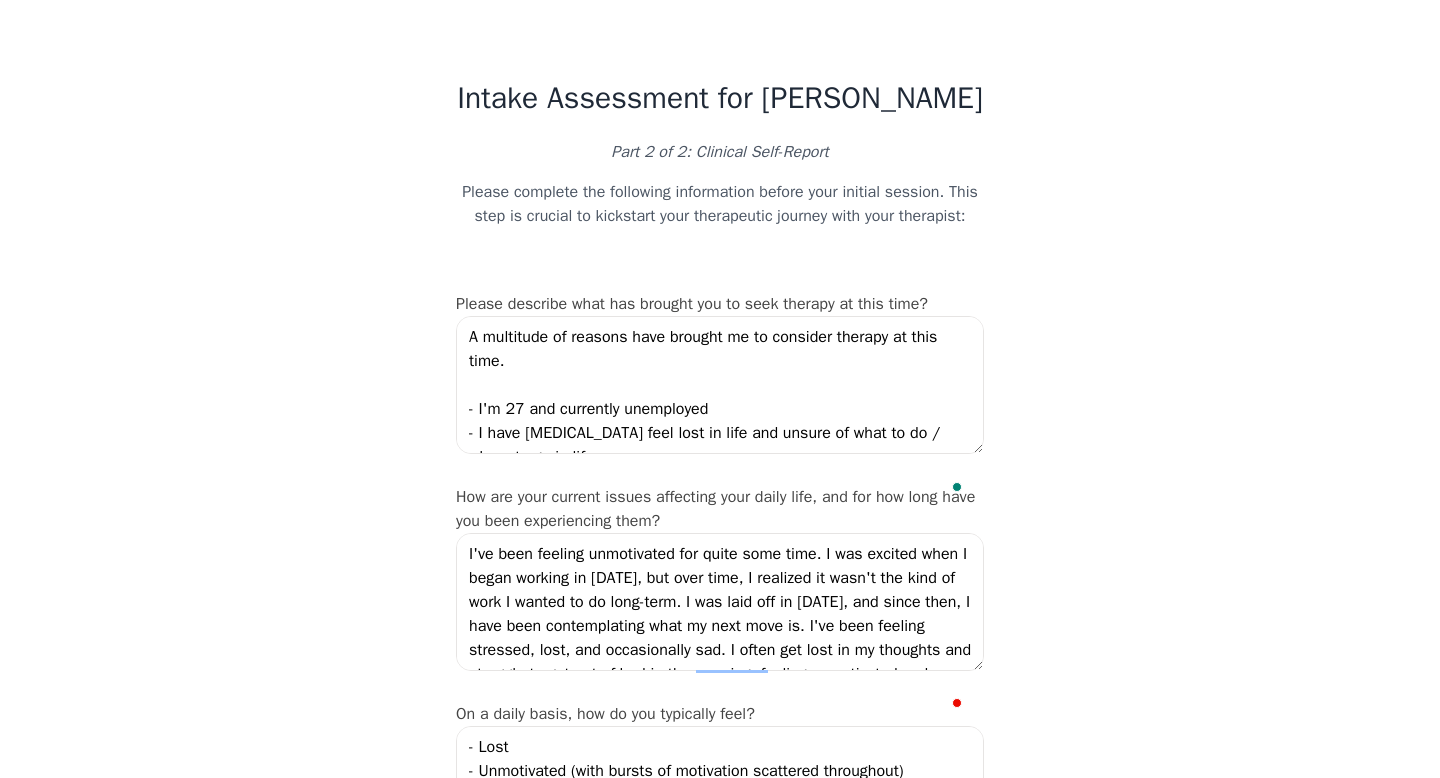 scroll, scrollTop: 987, scrollLeft: 0, axis: vertical 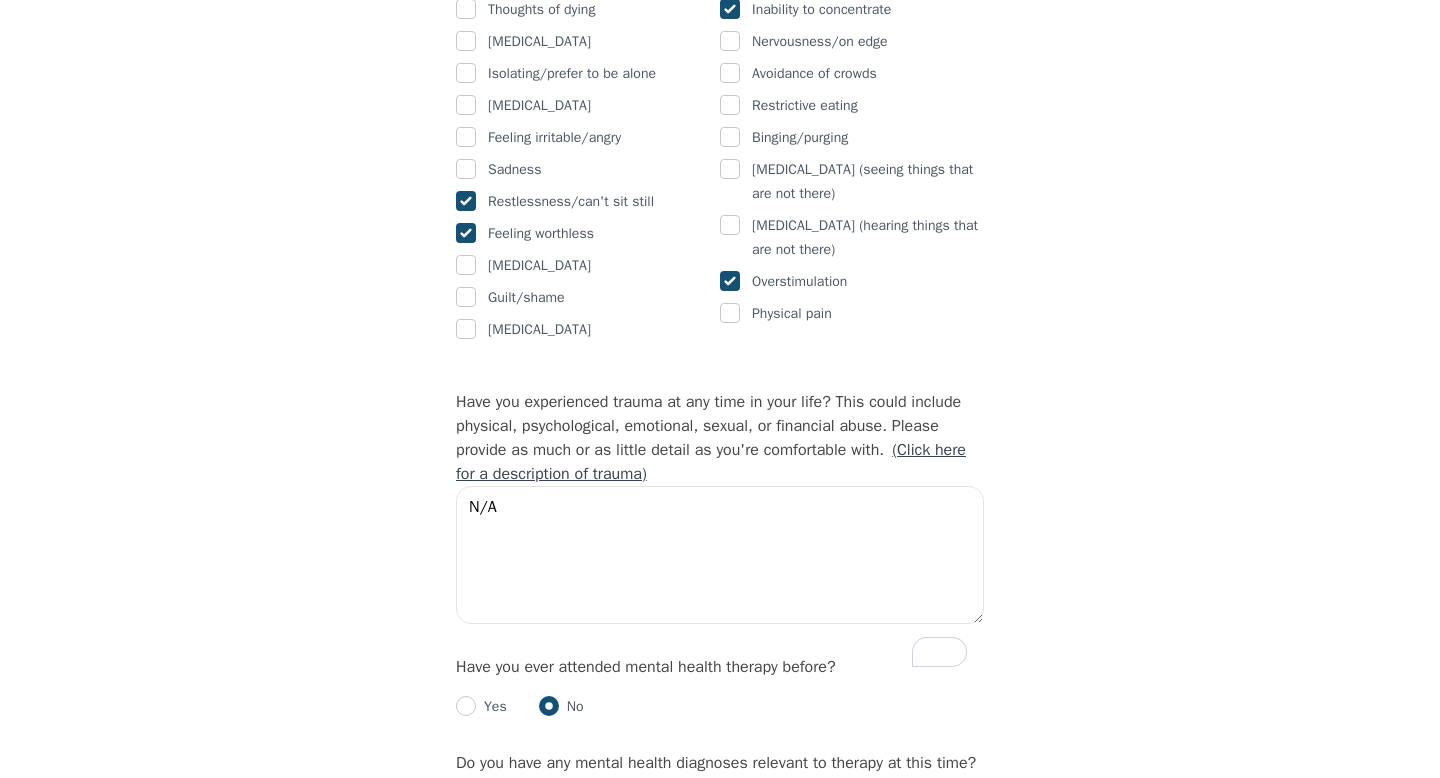 type on "- Career prospects
- Finances
- Lack of discipline / direction
- Stress of what others think" 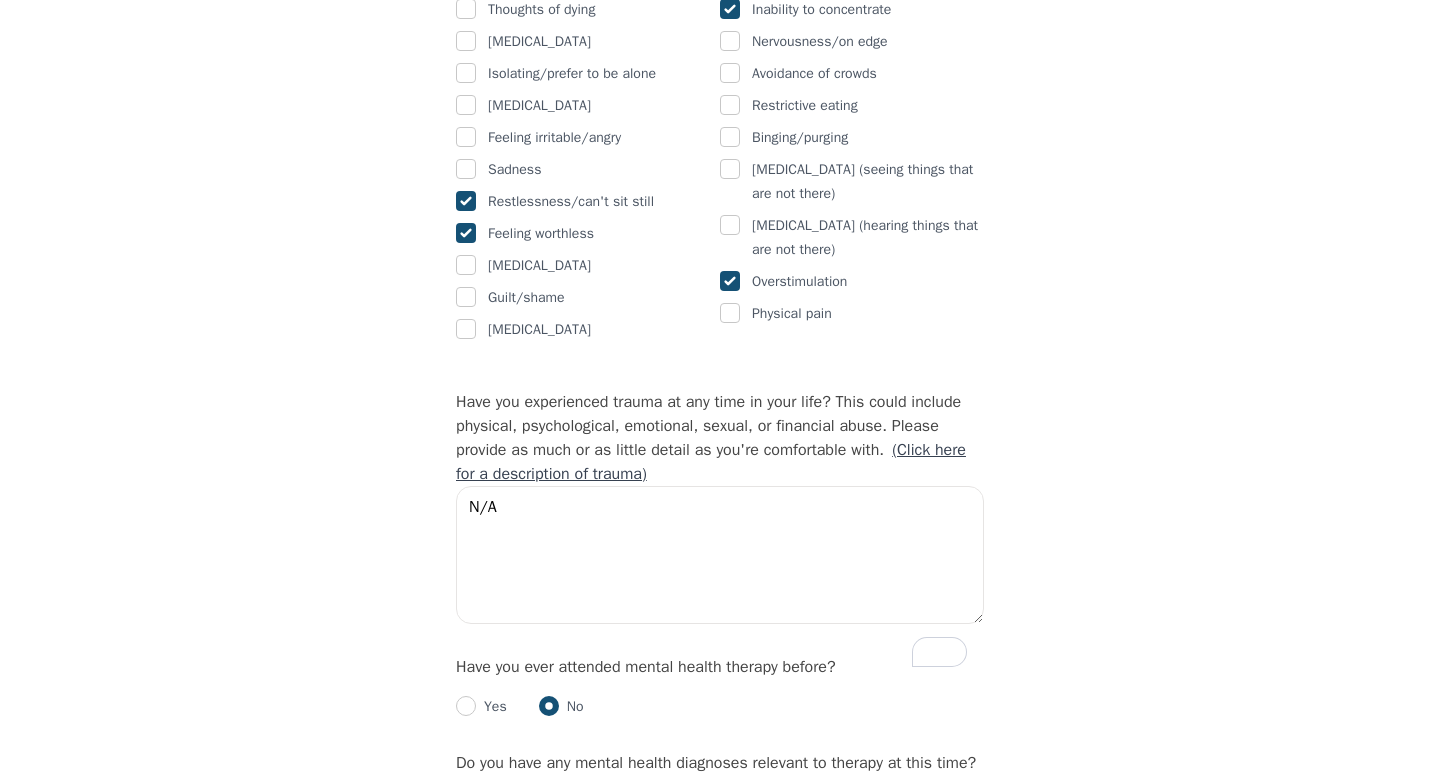 click at bounding box center (730, 281) 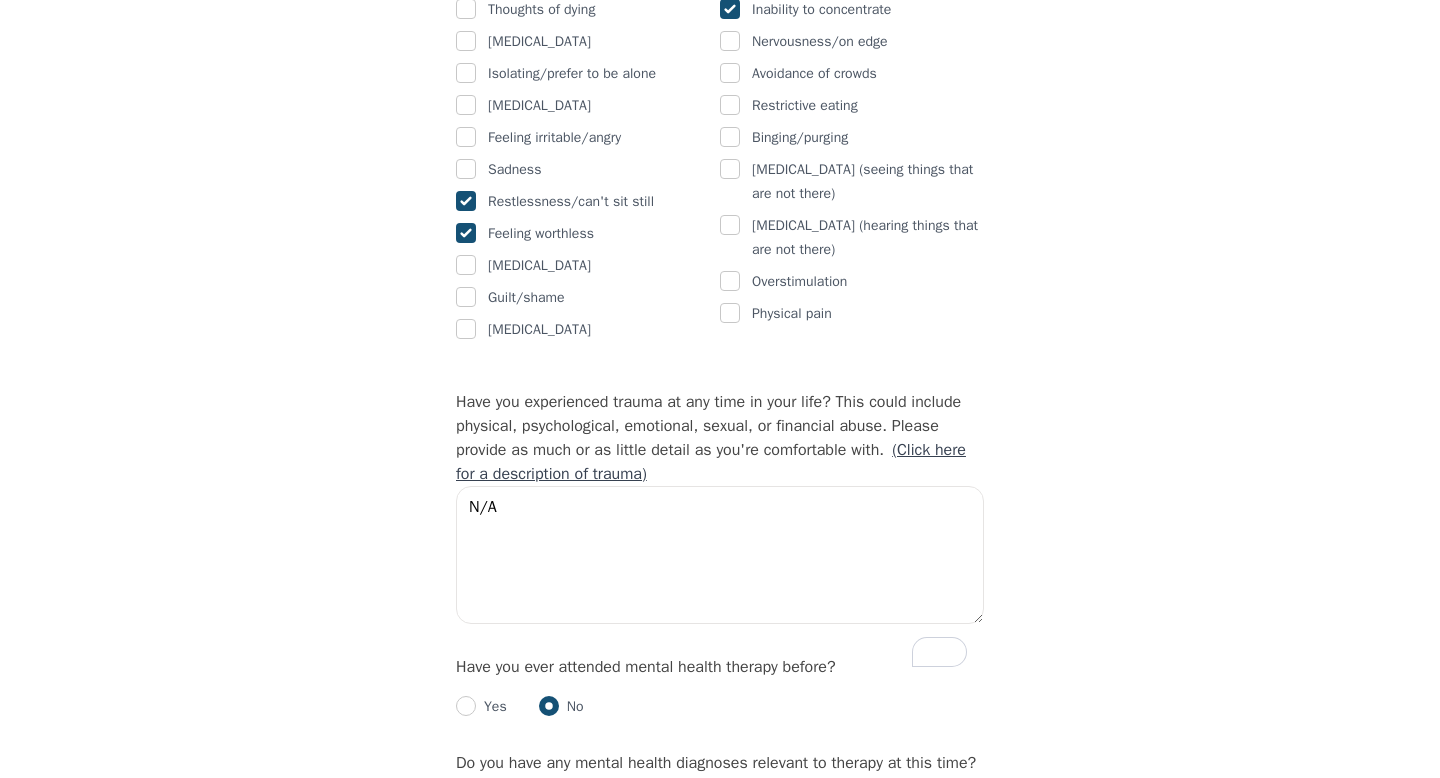 click on "Intake Assessment for [PERSON_NAME] Part 2 of 2: Clinical Self-Report Please complete the following information before your initial session. This step is crucial to kickstart your therapeutic journey with your therapist: Please describe what has brought you to seek therapy at this time? A multitude of reasons have brought me to consider therapy at this time.
- I'm 27 and currently unemployed
- I have [MEDICAL_DATA] feel lost in life and unsure of what to do / where to go in life
- I feel stuck
- I suffer from indecision/analysis [MEDICAL_DATA]
- I struggle to get out of bed in the morning
- I set goals but struggle to follow through, no matter how much I want to
There's more, but I believe it'll be easier to chat through them during the session. How are your current issues affecting your daily life, and for how long have you been experiencing them? On a daily basis, how do you typically feel? Rate your current emotional intensity on a scale of 1 (Low) to 10 (High): 1 2 3 4 5 6 7 8 9 10 Low Intensity High Intensity" at bounding box center [720, 357] 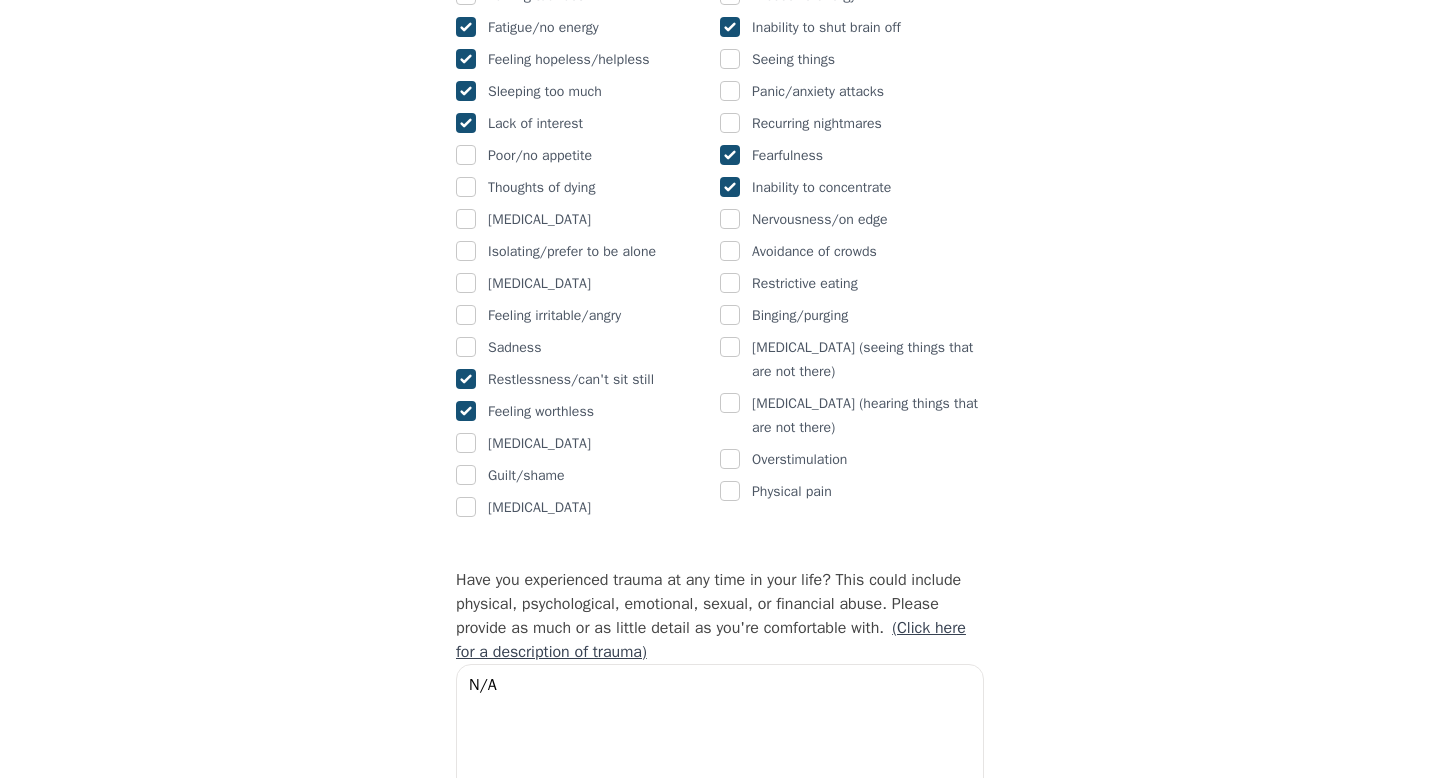 scroll, scrollTop: 1364, scrollLeft: 0, axis: vertical 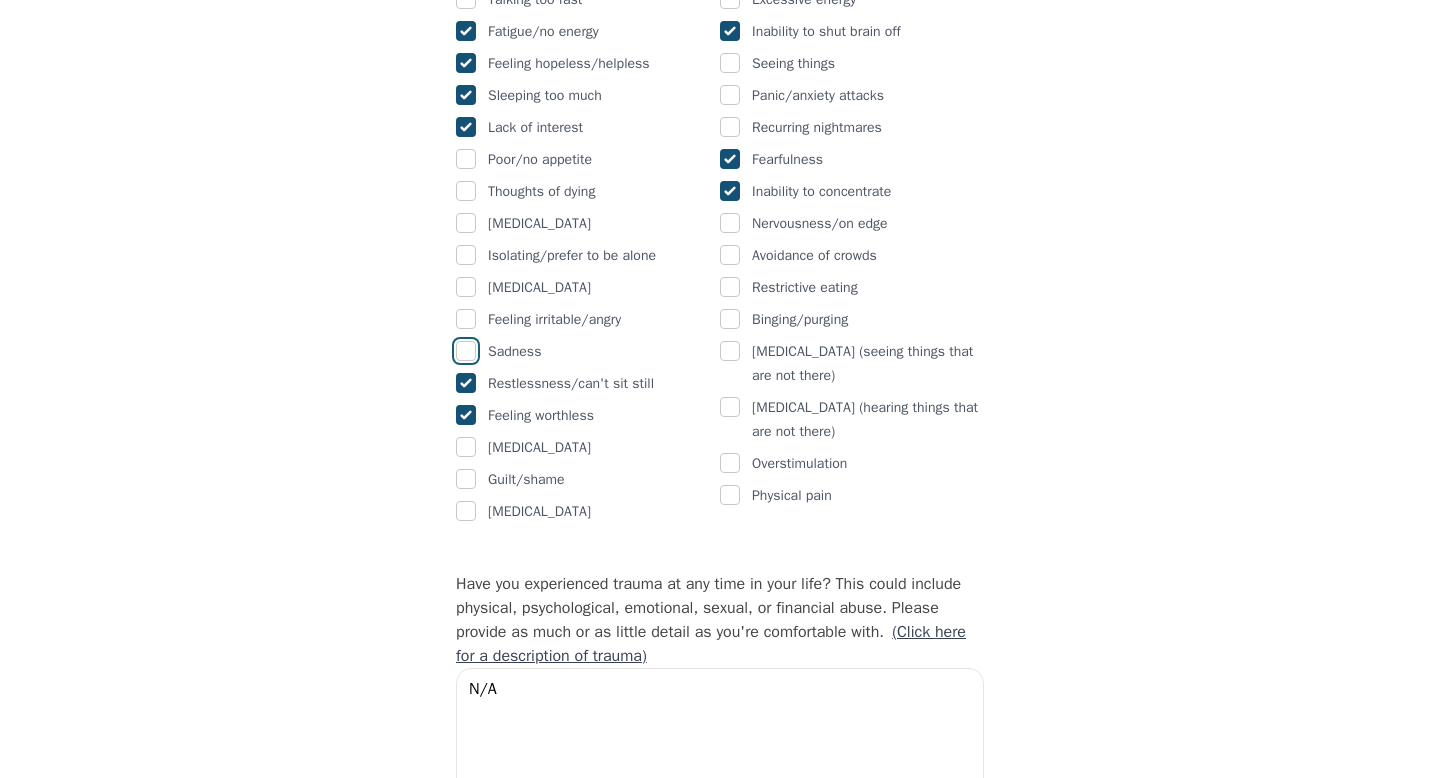 click at bounding box center (466, 351) 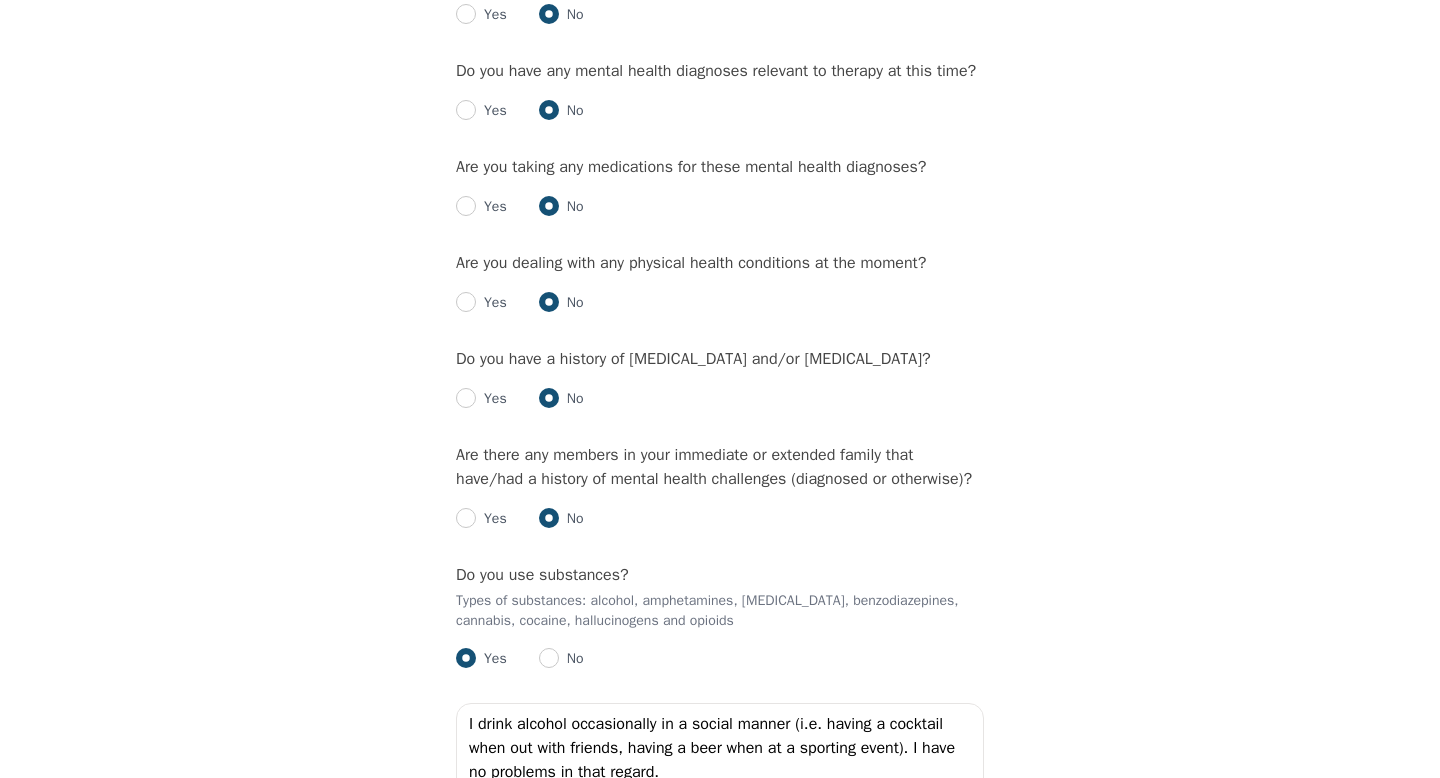 scroll, scrollTop: 2241, scrollLeft: 0, axis: vertical 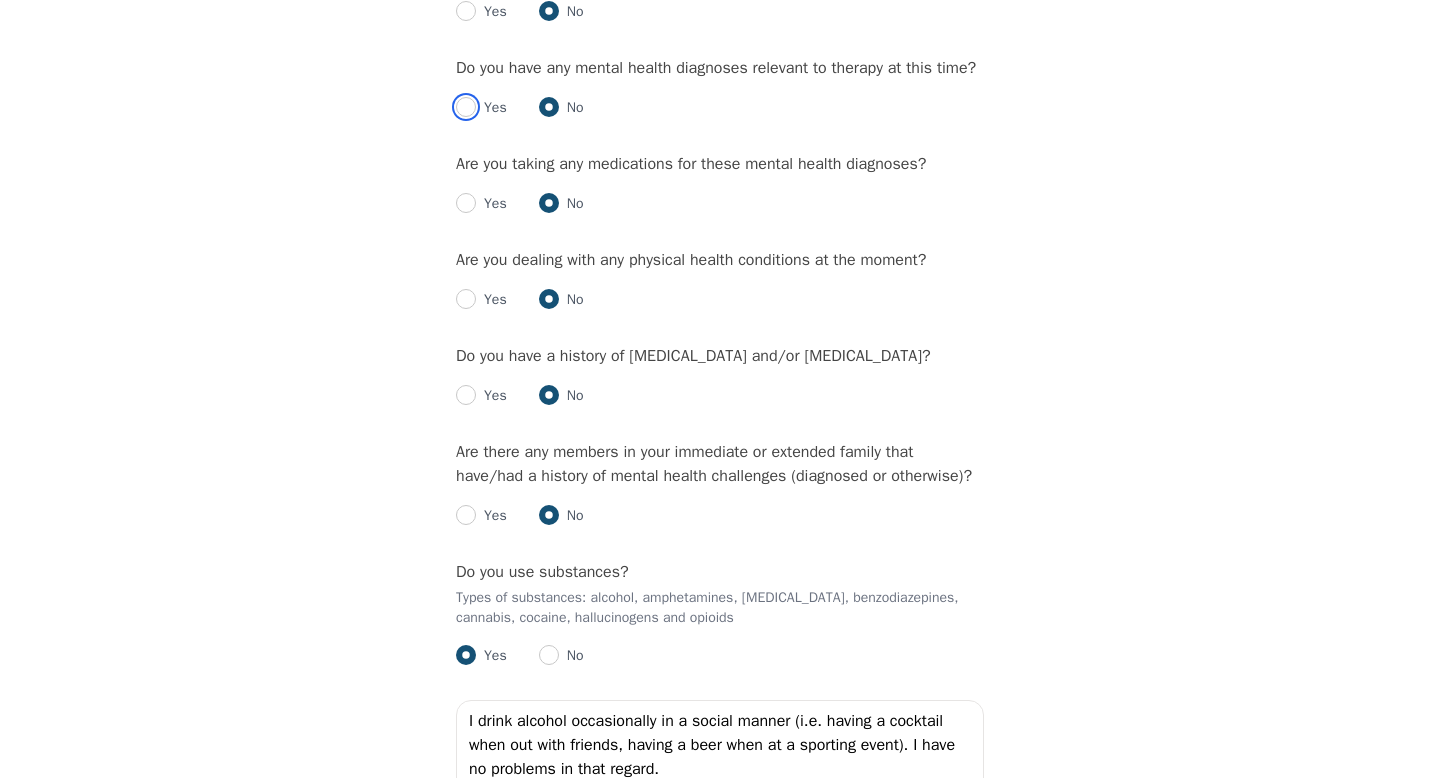 click at bounding box center [466, 107] 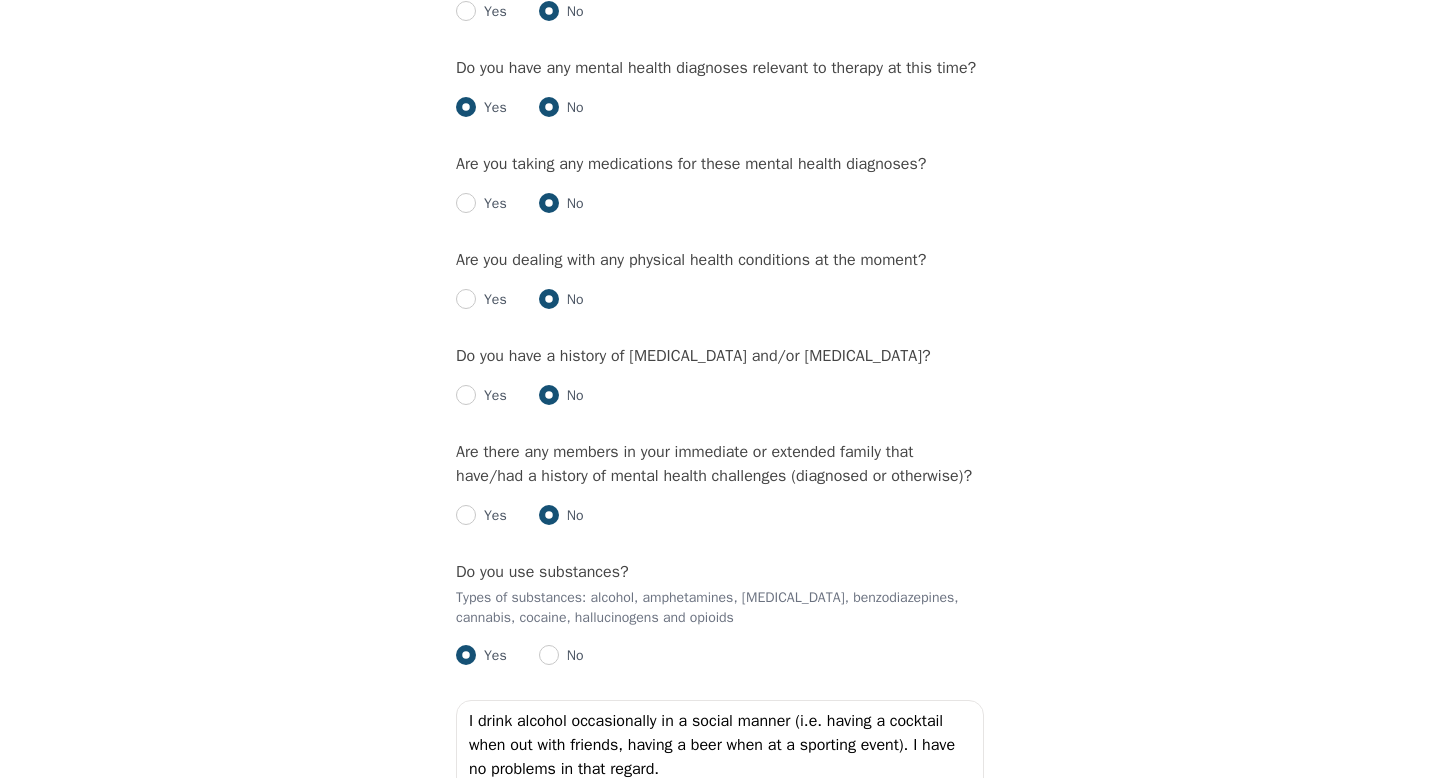 radio on "true" 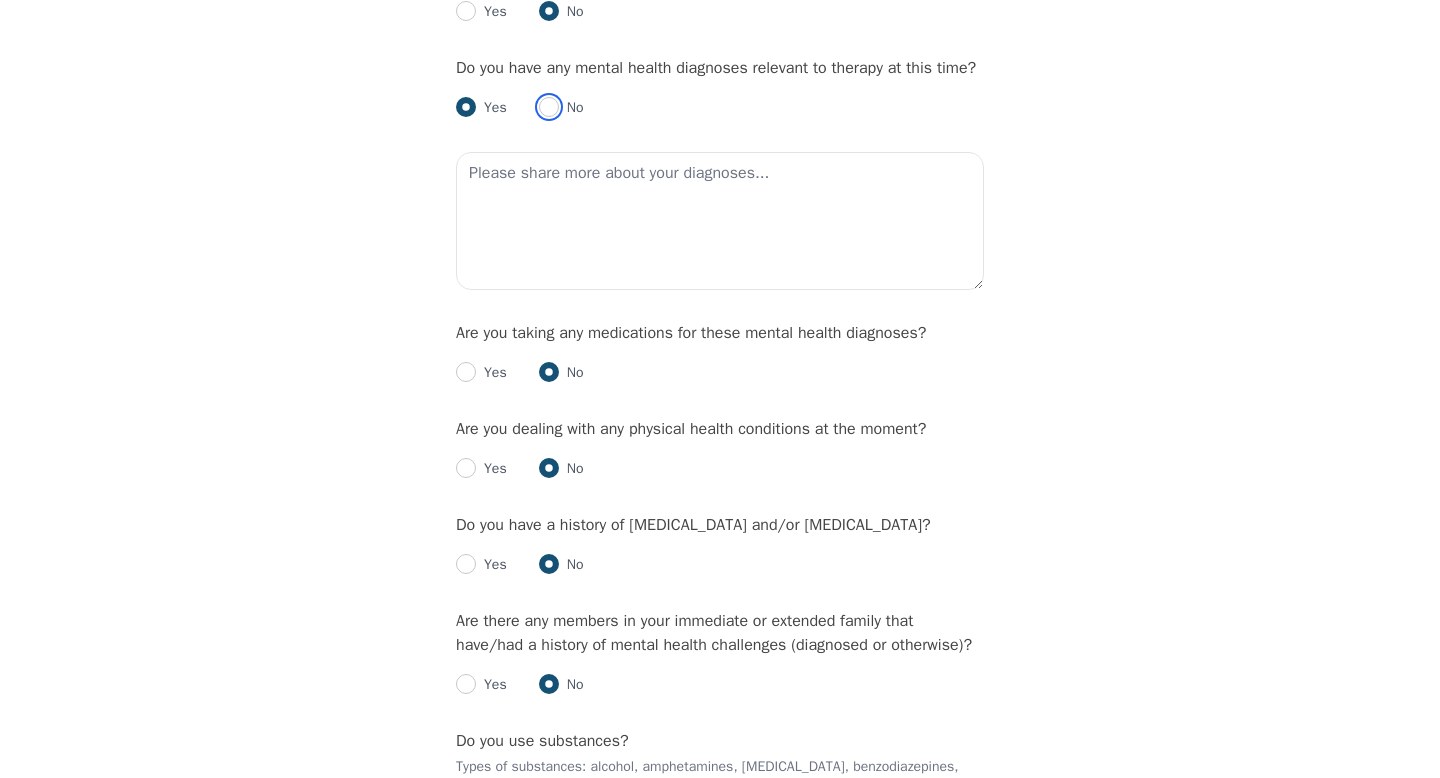click at bounding box center [549, 107] 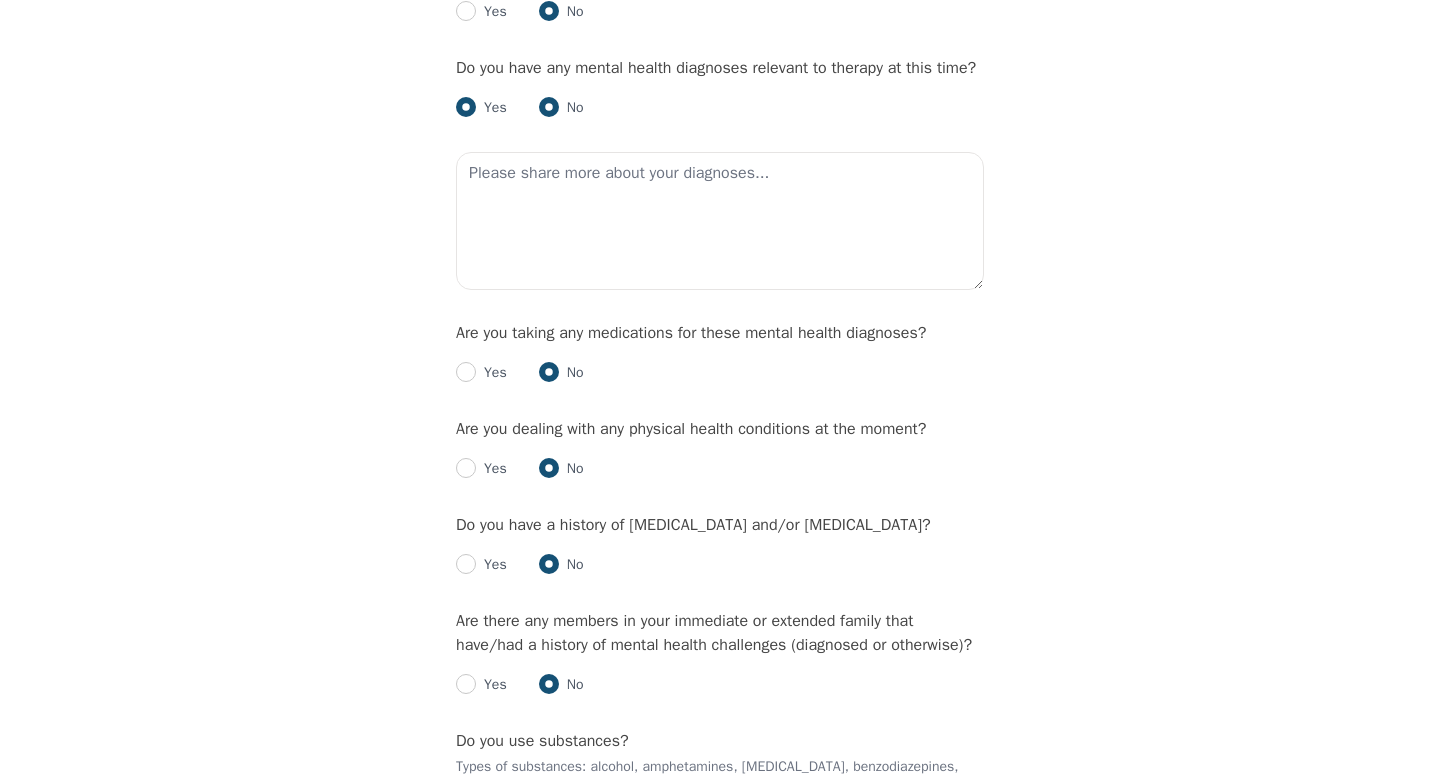 radio on "false" 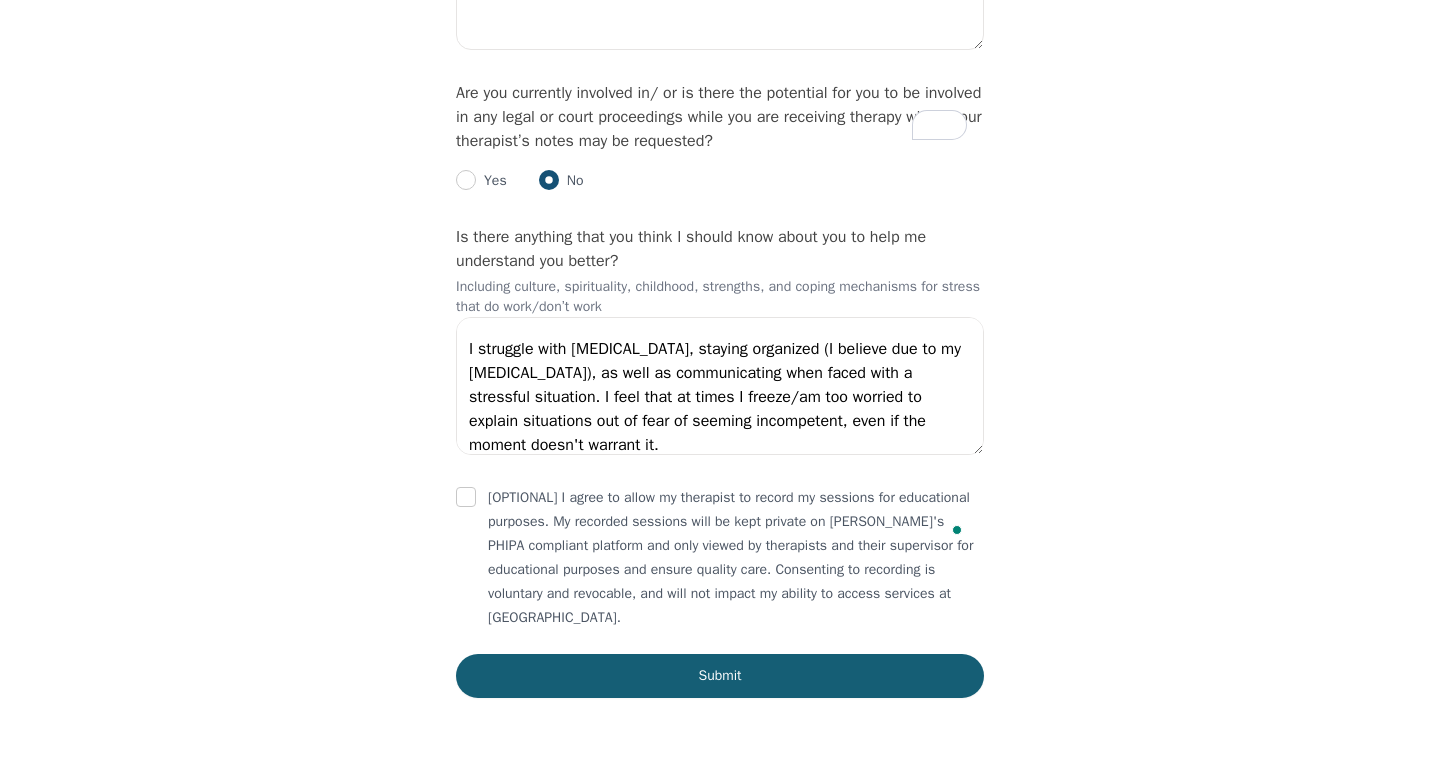 scroll, scrollTop: 3130, scrollLeft: 0, axis: vertical 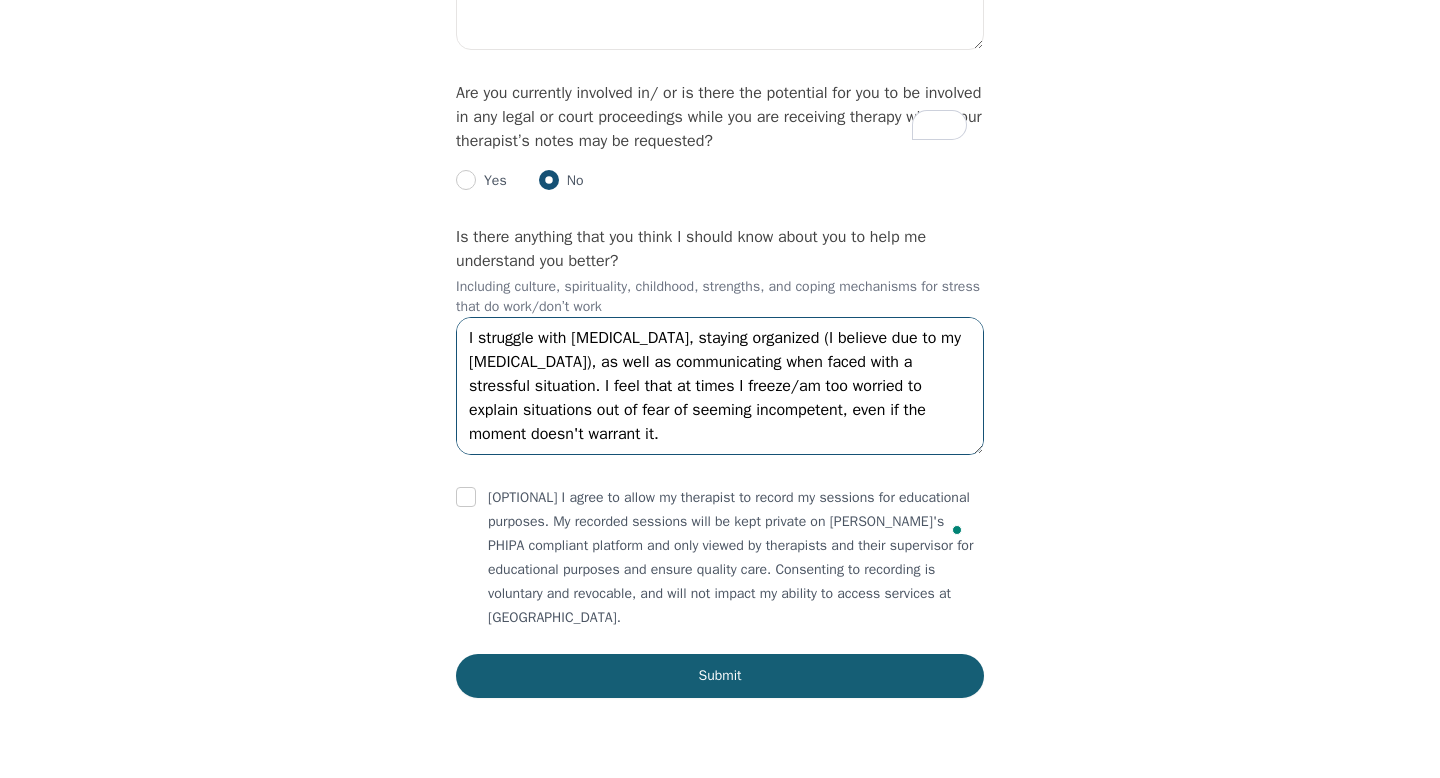 click on "I'm an extrovert who loves trying new things, going out and meeting new people. My strengths are my communication and interpersonal skills.
I struggle with [MEDICAL_DATA], staying organized (I believe due to my [MEDICAL_DATA]), as well as communicating when faced with a stressful situation. I feel that at times I freeze/am too worried to explain situations out of fear of seeming incompetent, even if the moment doesn't warrant it." at bounding box center [720, 386] 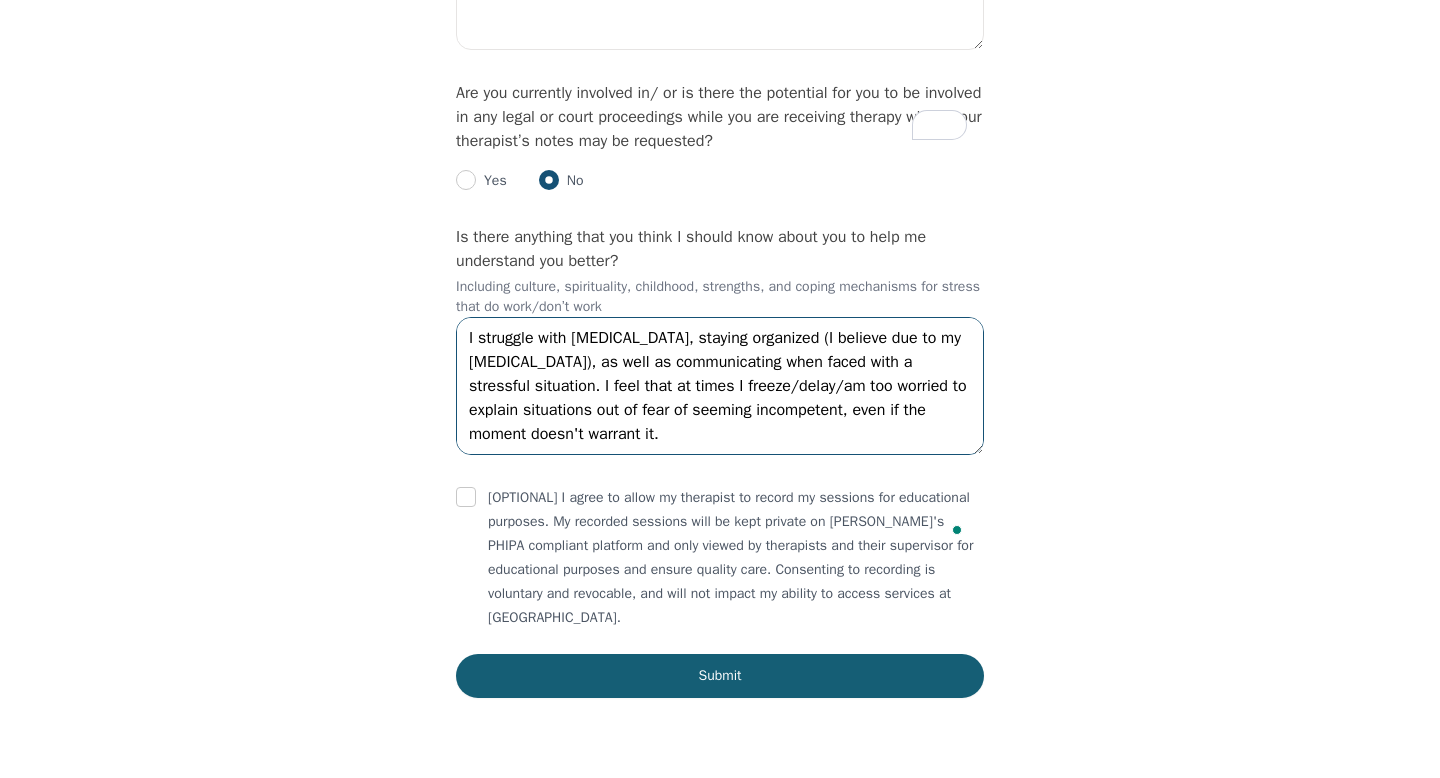 click on "I'm an extrovert who loves trying new things, going out and meeting new people. My strengths are my communication and interpersonal skills.
I struggle with [MEDICAL_DATA], staying organized (I believe due to my [MEDICAL_DATA]), as well as communicating when faced with a stressful situation. I feel that at times I freeze/delay/am too worried to explain situations out of fear of seeming incompetent, even if the moment doesn't warrant it." at bounding box center [720, 386] 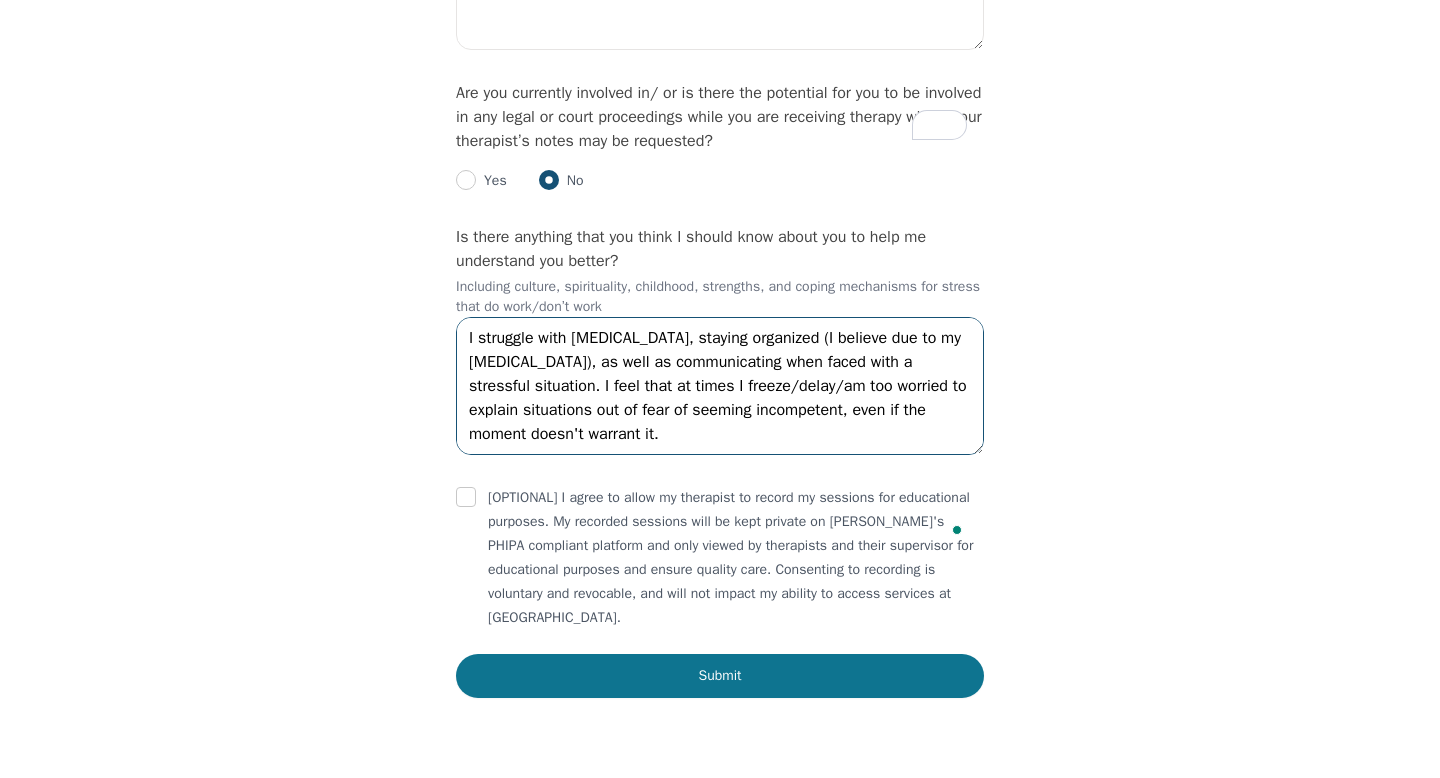 type on "I'm an extrovert who loves trying new things, going out and meeting new people. My strengths are my communication and interpersonal skills.
I struggle with [MEDICAL_DATA], staying organized (I believe due to my [MEDICAL_DATA]), as well as communicating when faced with a stressful situation. I feel that at times I freeze/delay/am too worried to explain situations out of fear of seeming incompetent, even if the moment doesn't warrant it." 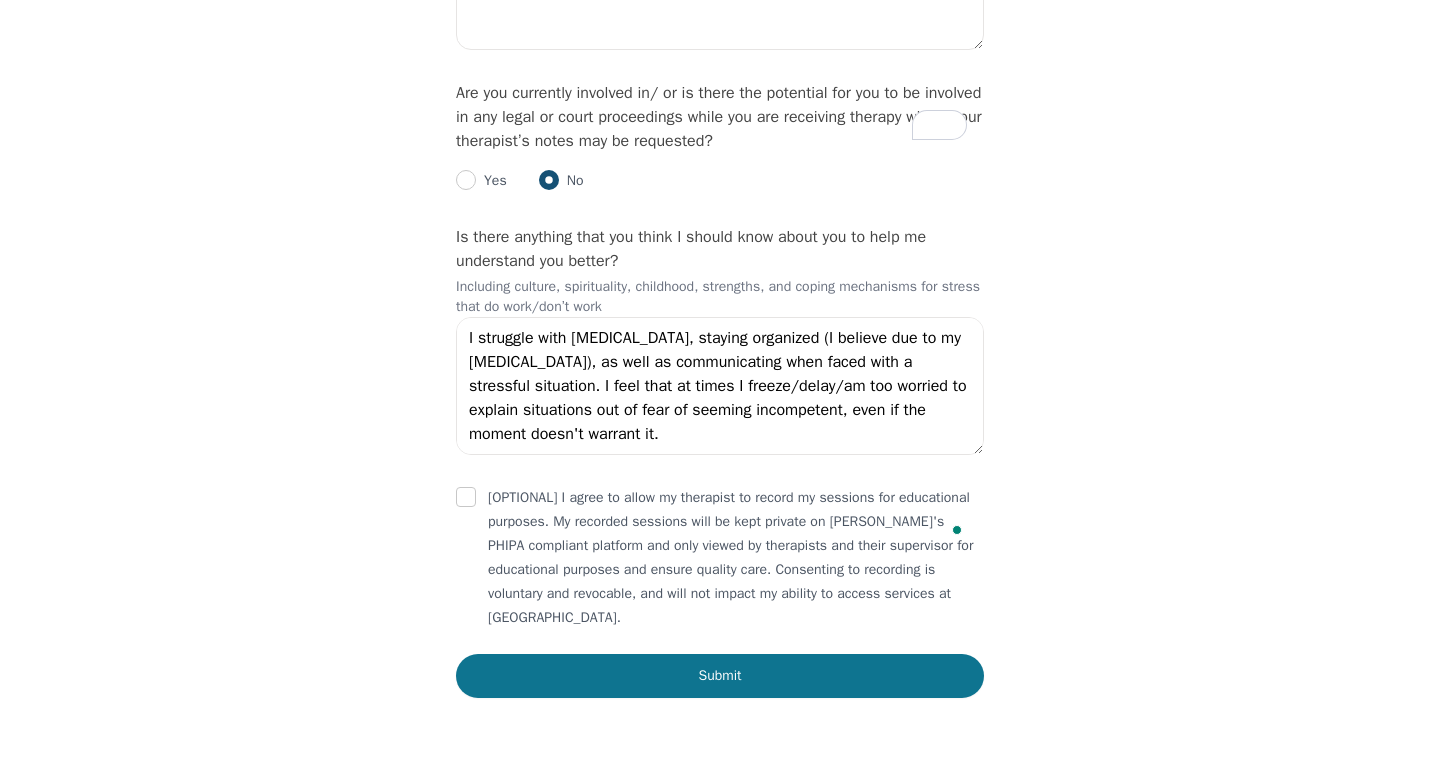 click on "Submit" at bounding box center [720, 676] 